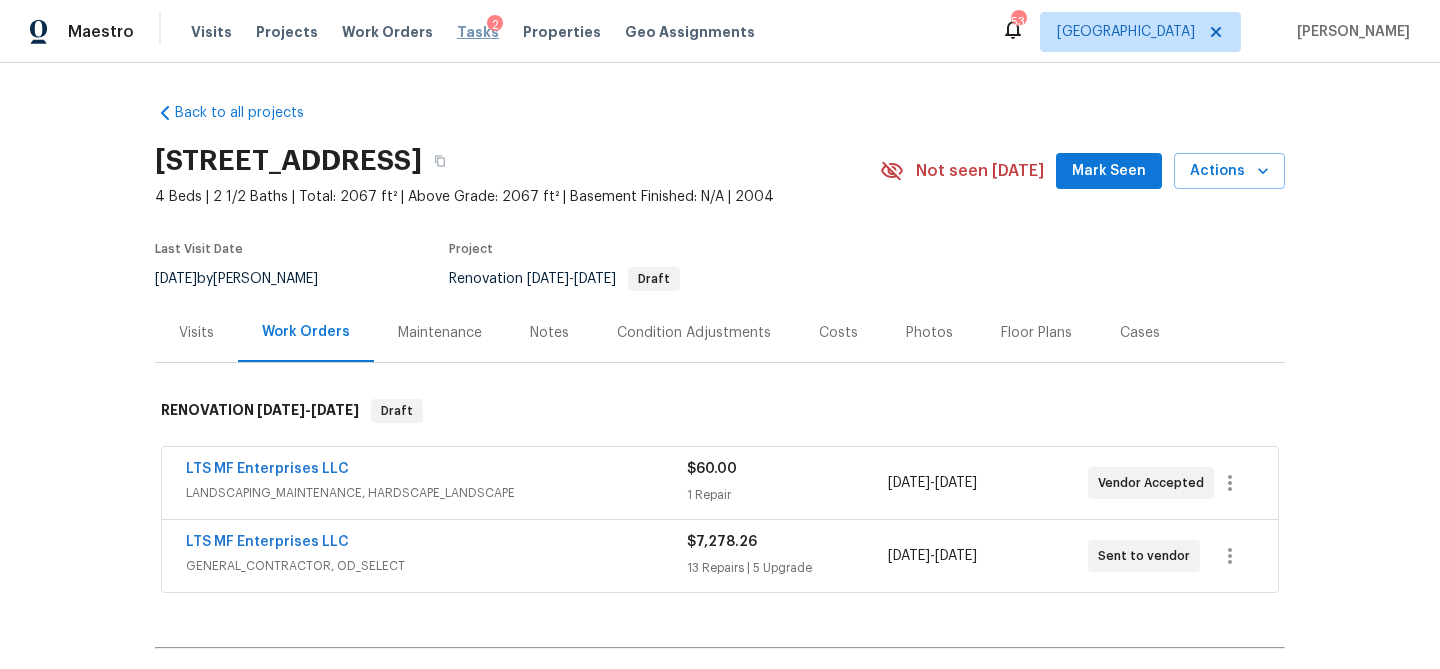 scroll, scrollTop: 0, scrollLeft: 0, axis: both 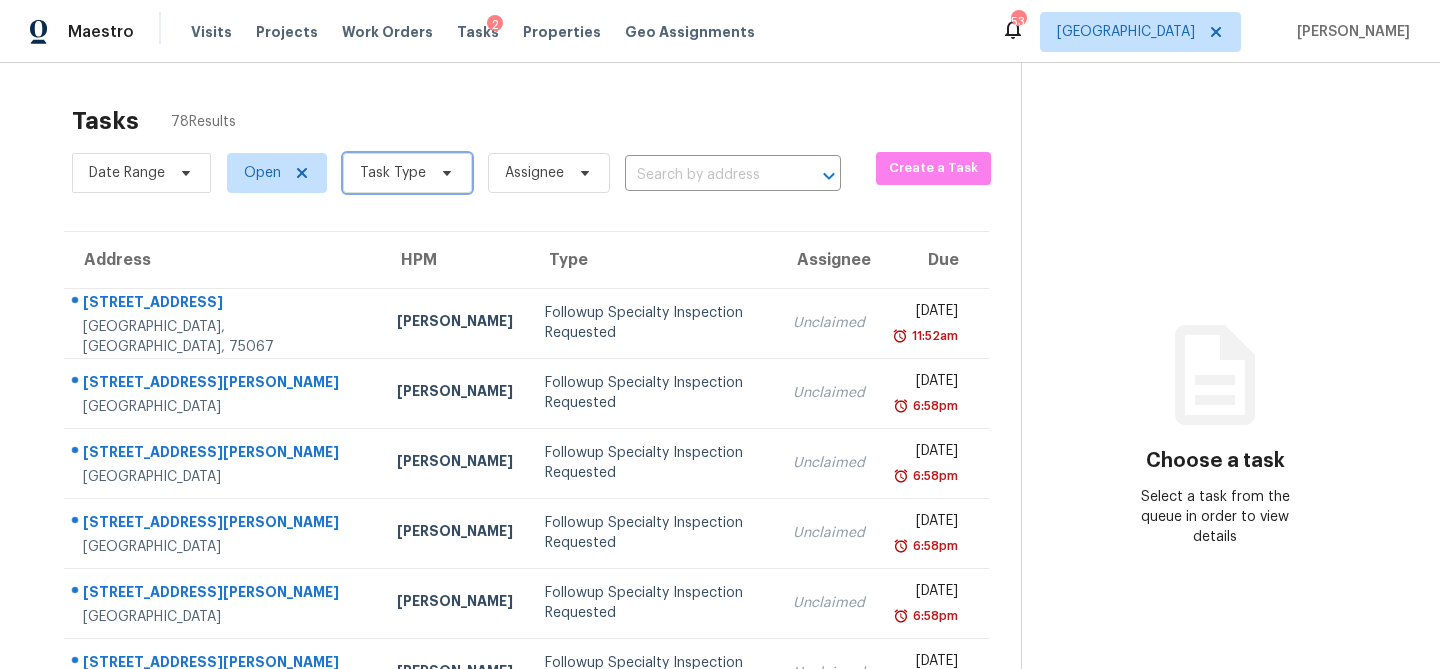 click 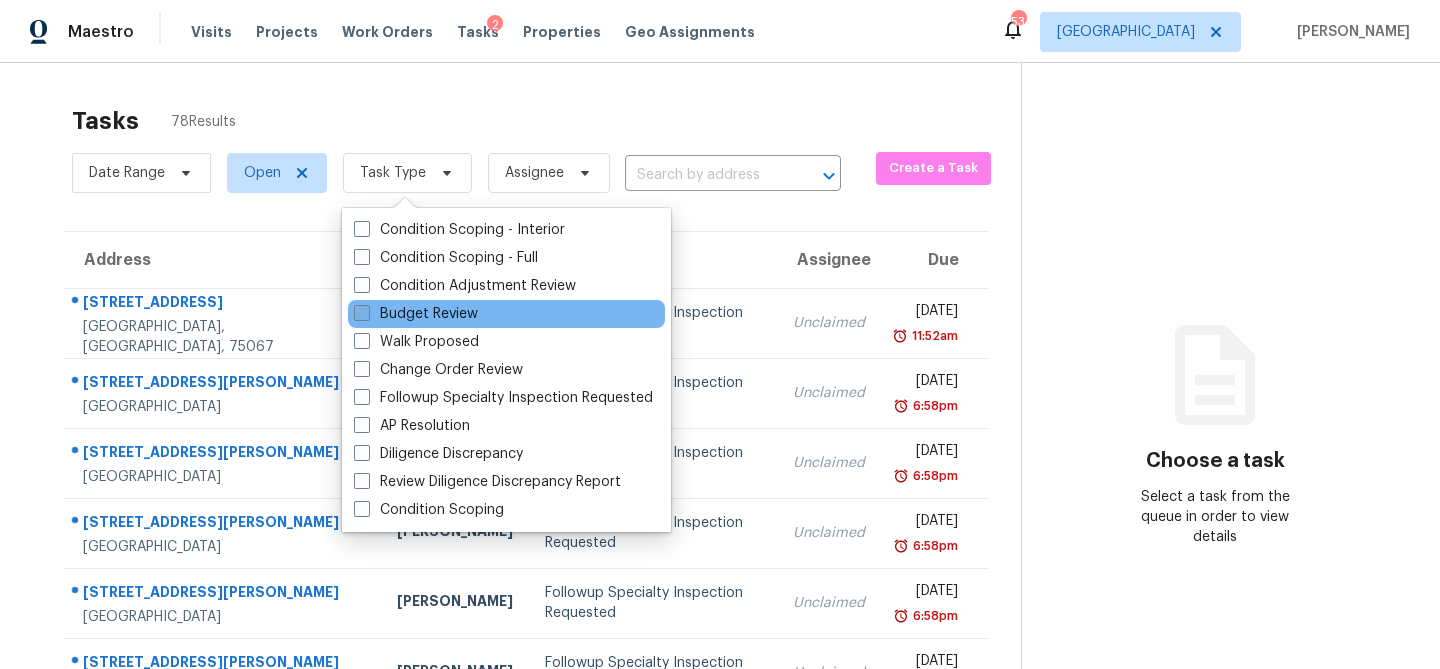 click on "Budget Review" at bounding box center [416, 314] 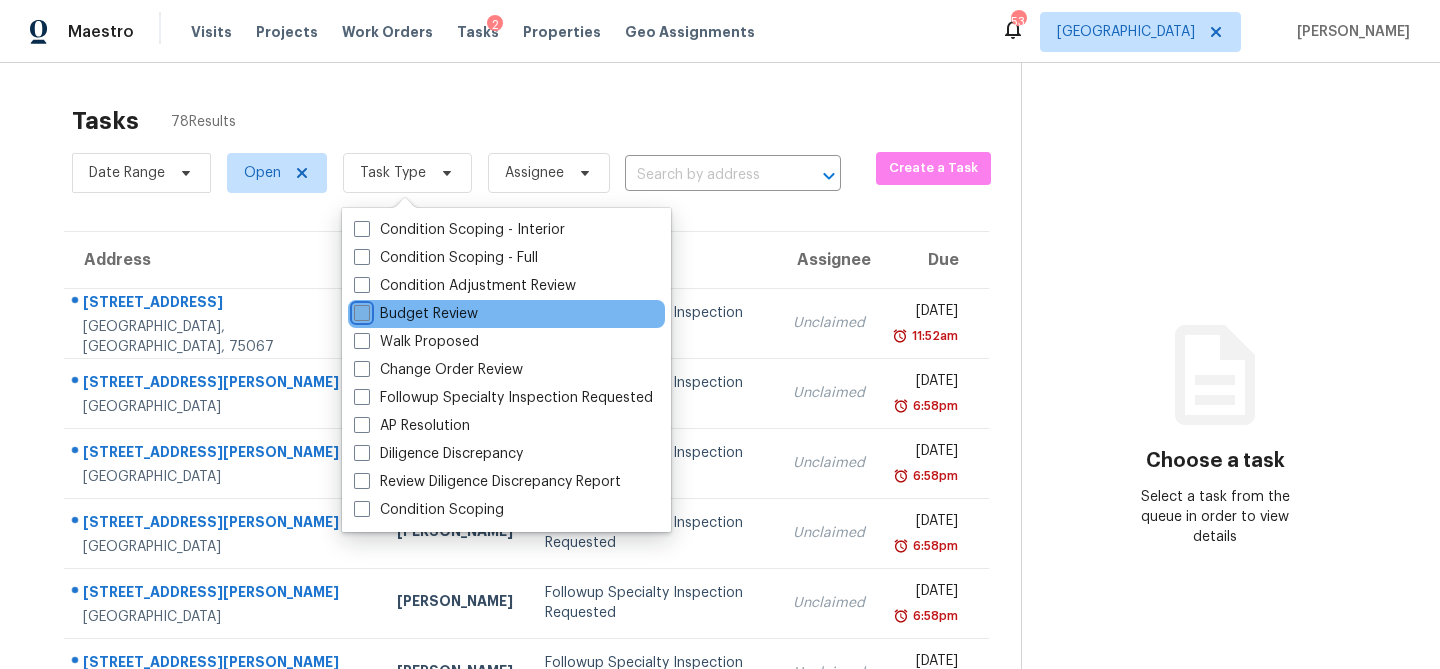 click on "Budget Review" at bounding box center (360, 310) 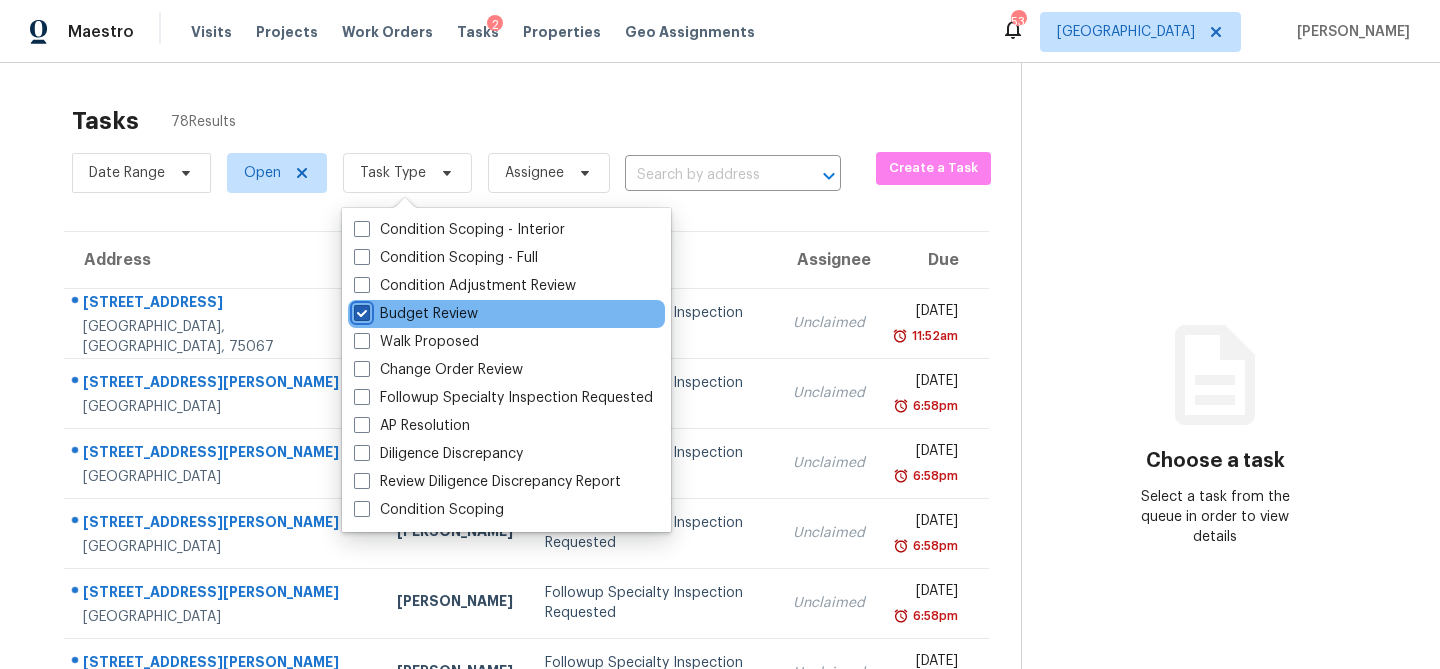 checkbox on "true" 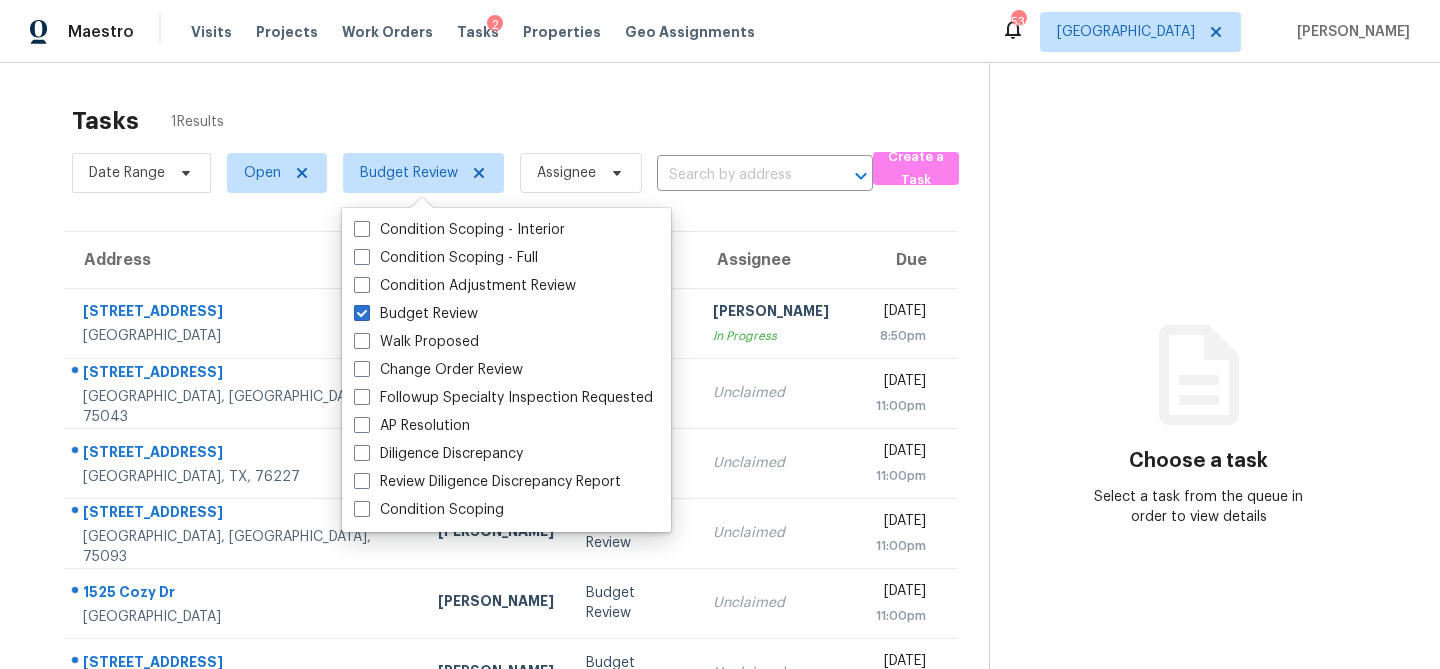 click on "Tasks 1  Results" at bounding box center [530, 121] 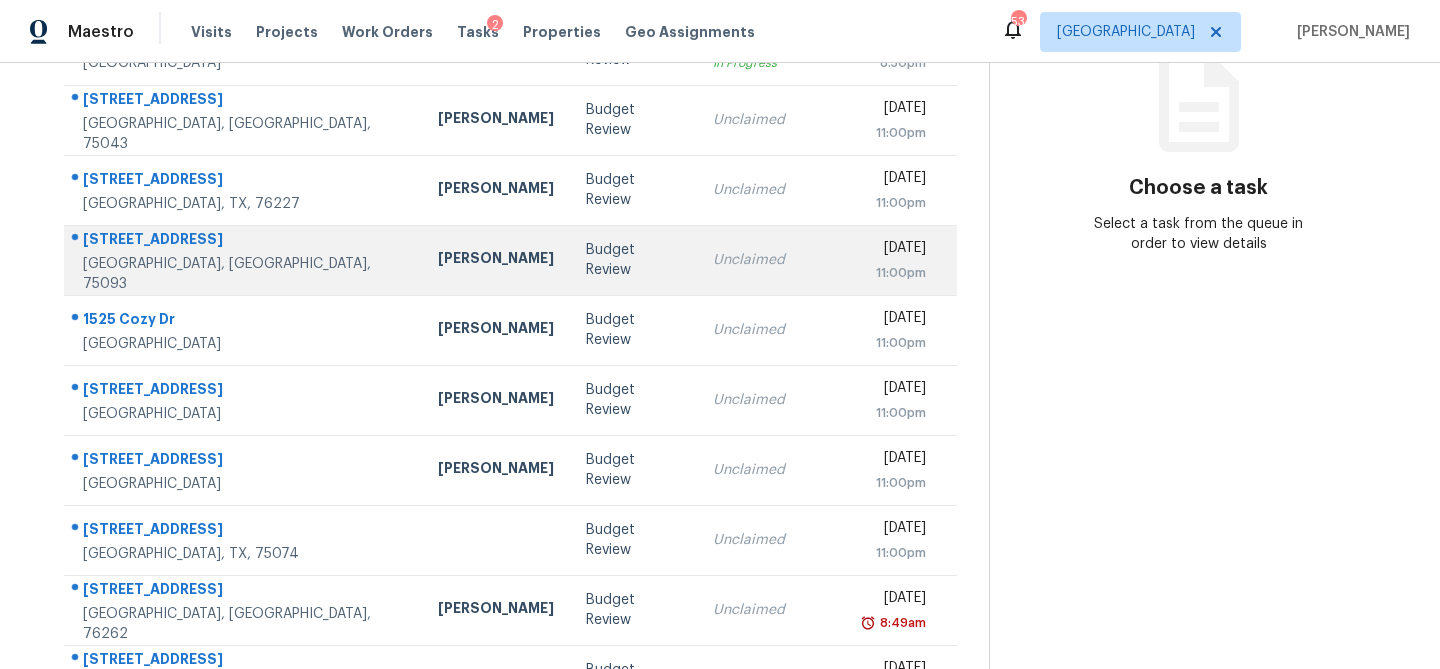 scroll, scrollTop: 335, scrollLeft: 0, axis: vertical 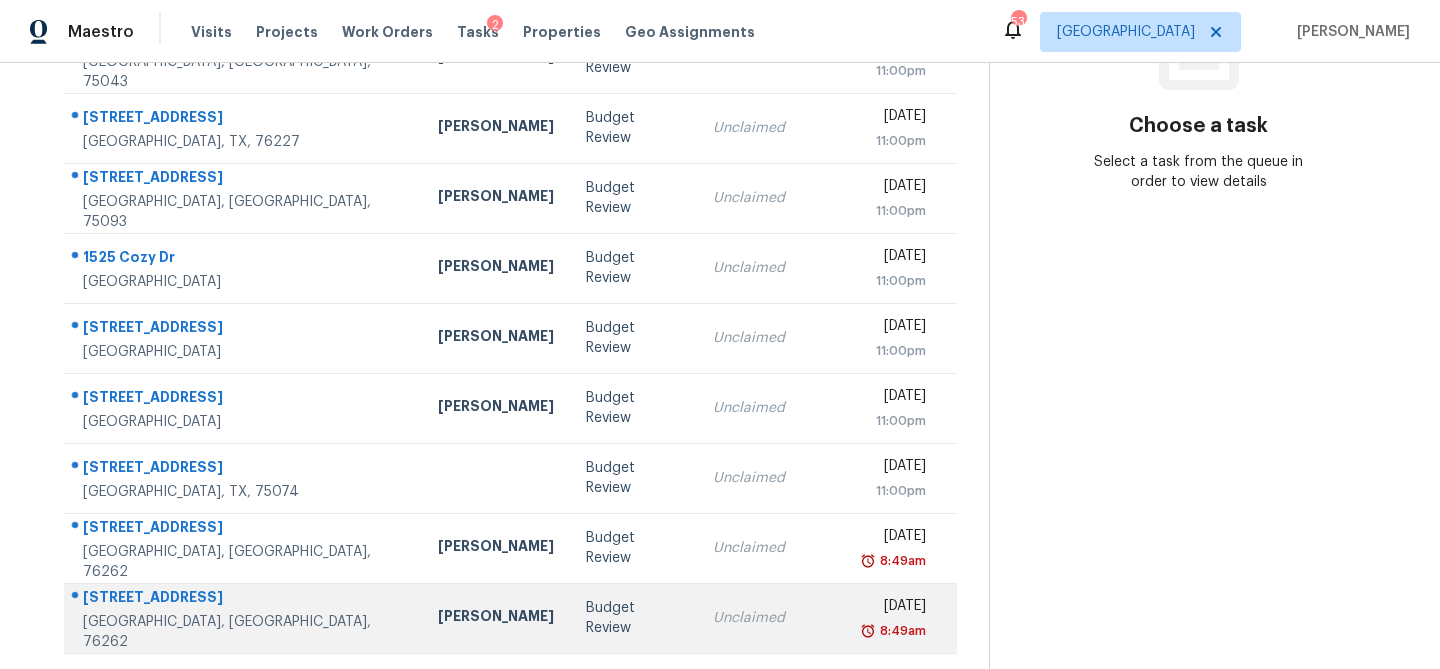 click on "Unclaimed" at bounding box center (771, 618) 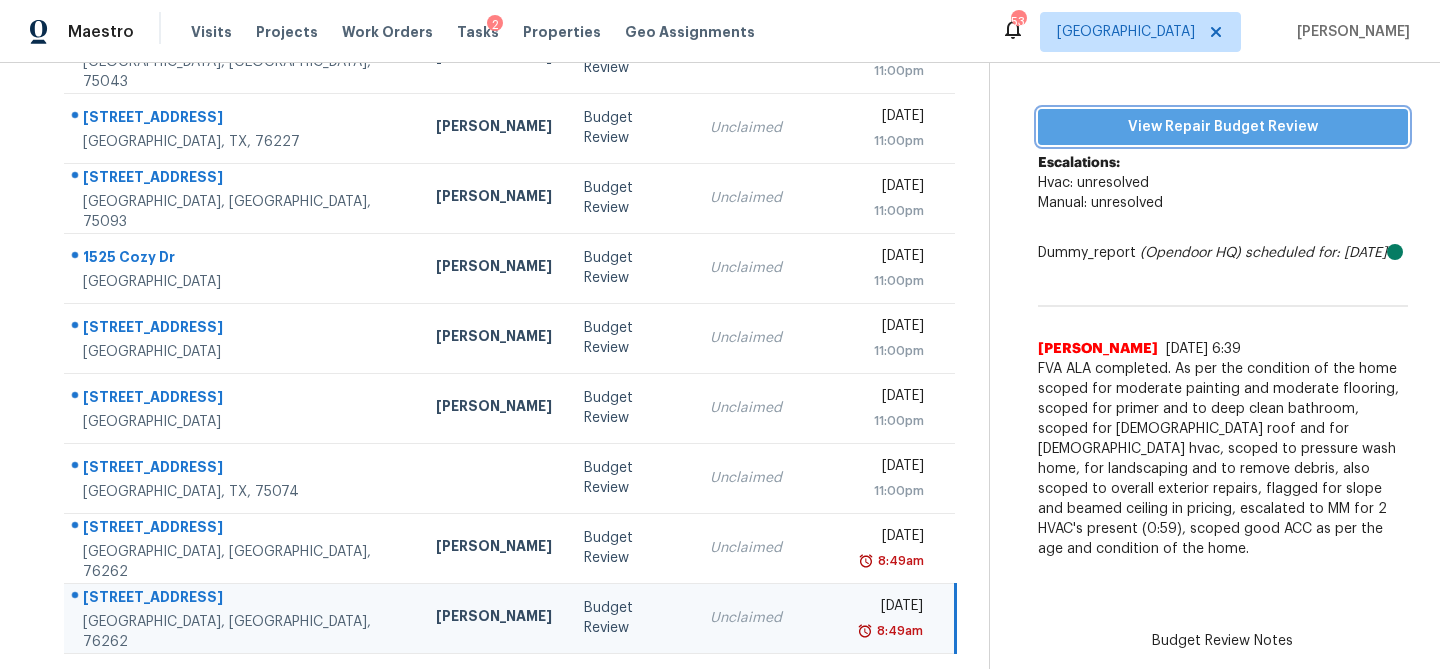 click on "View Repair Budget Review" at bounding box center (1223, 127) 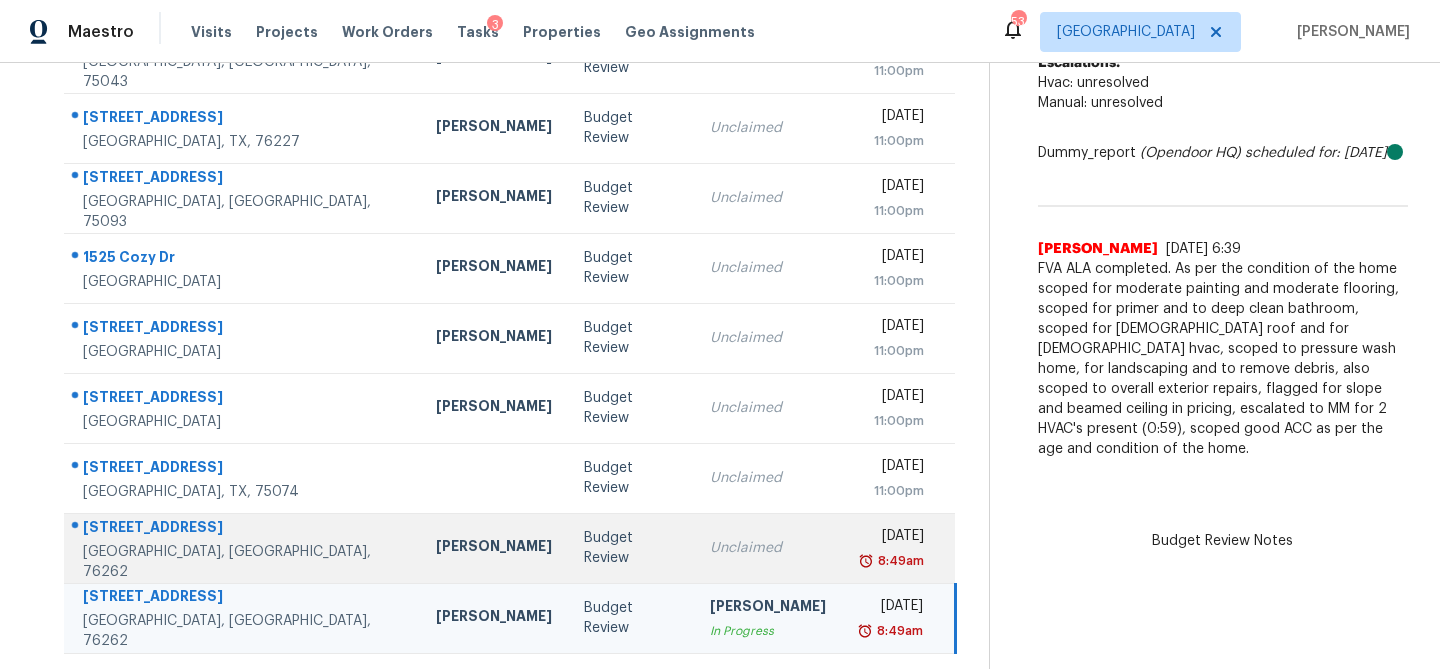 click on "Budget Review" at bounding box center [631, 548] 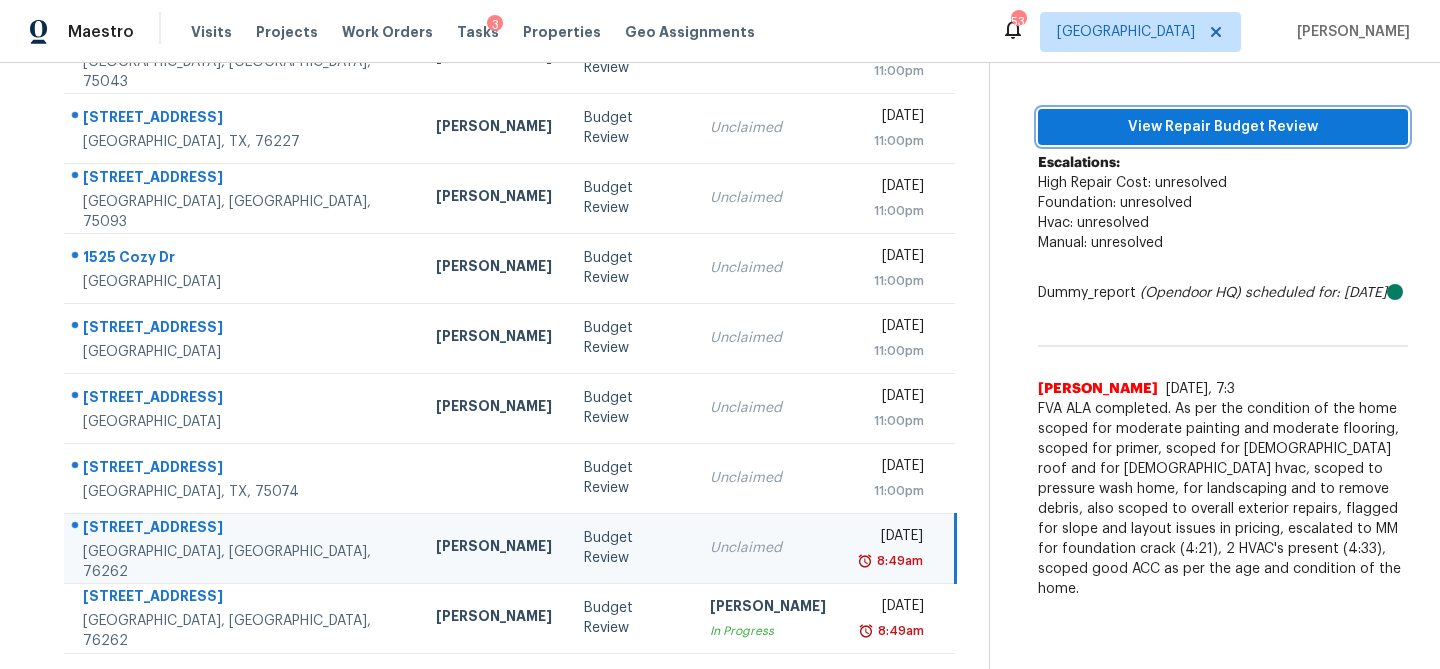 click on "View Repair Budget Review" at bounding box center (1223, 127) 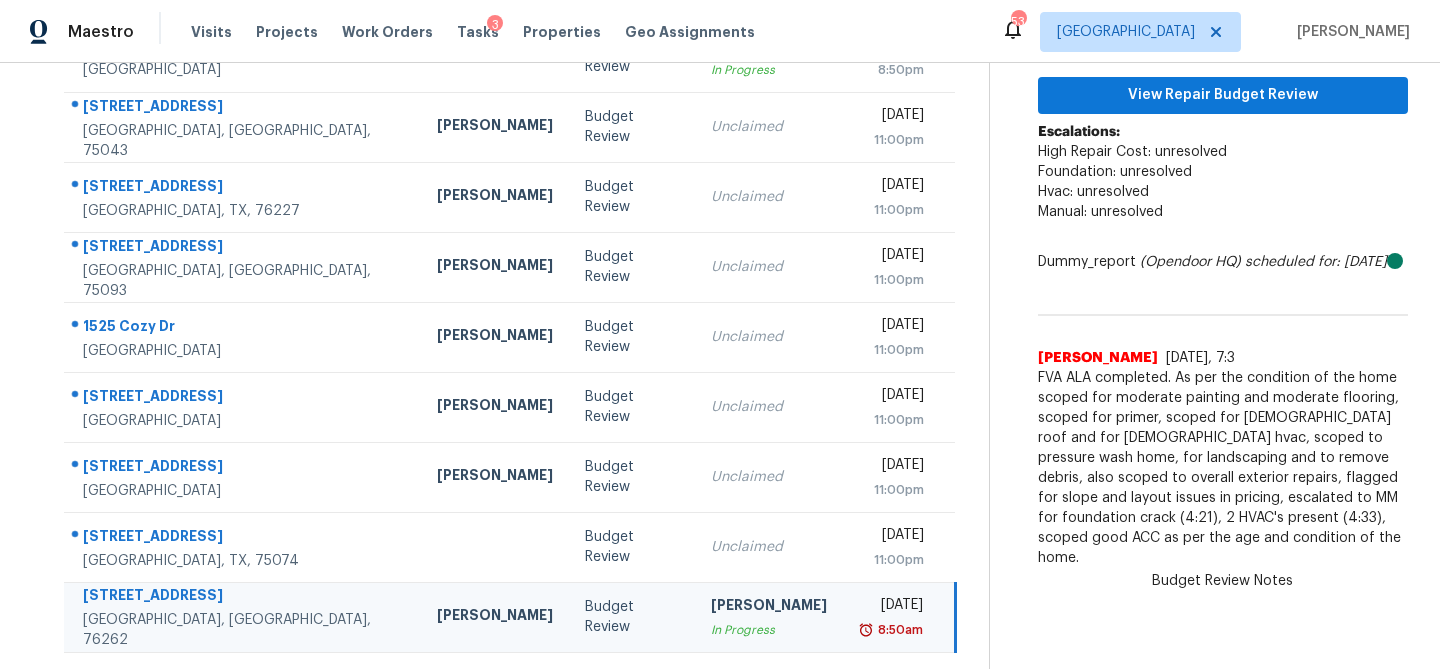scroll, scrollTop: 265, scrollLeft: 0, axis: vertical 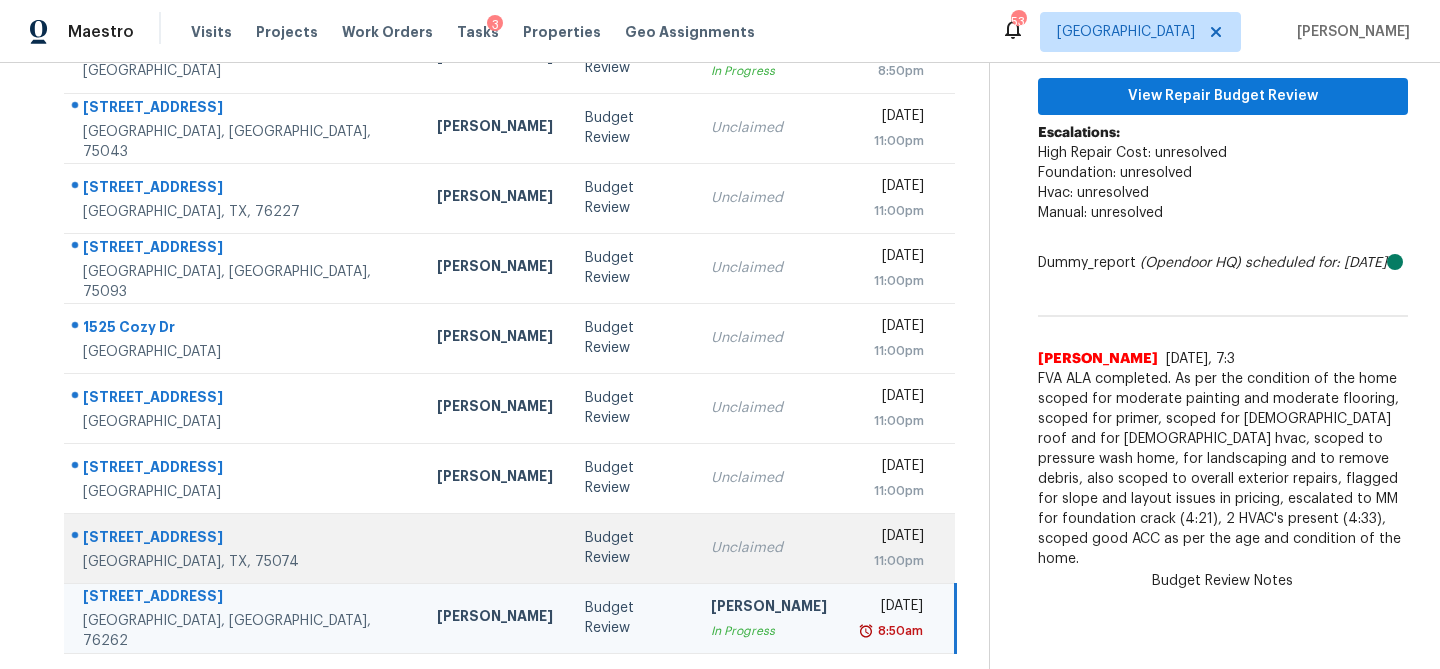 click on "Budget Review" at bounding box center [632, 548] 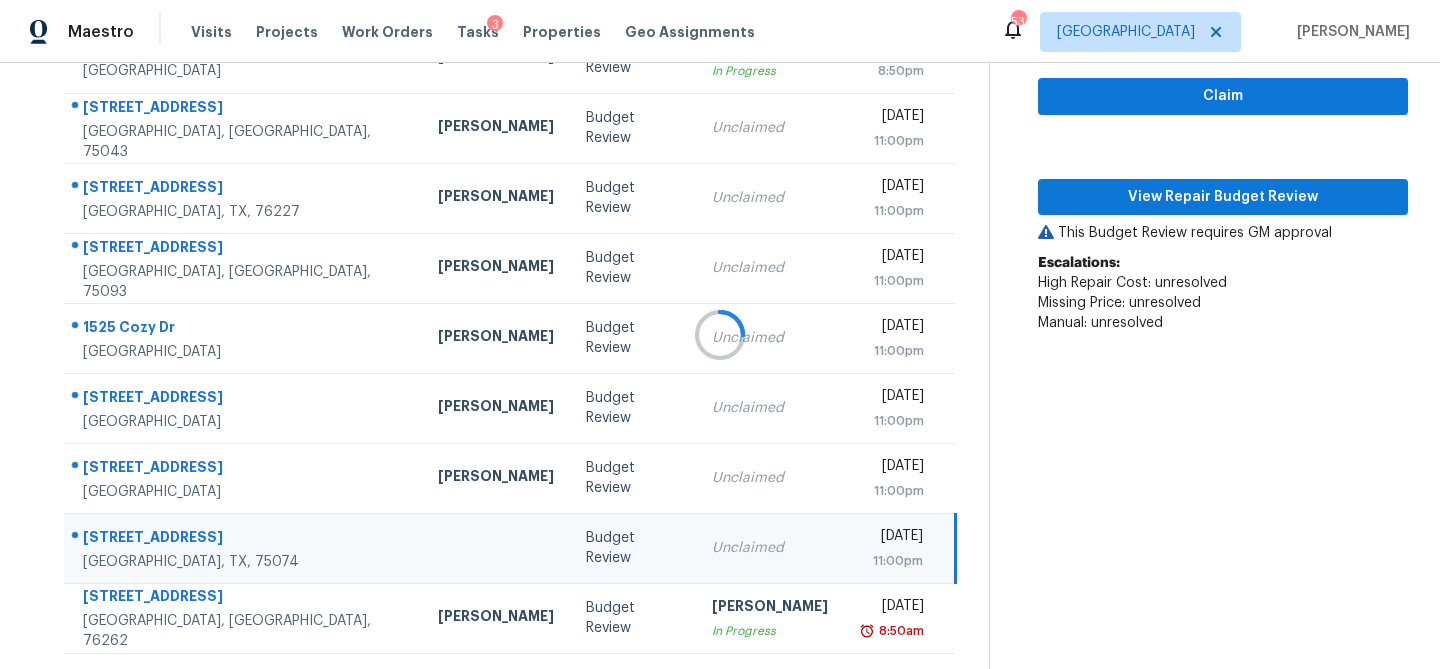 scroll, scrollTop: 325, scrollLeft: 0, axis: vertical 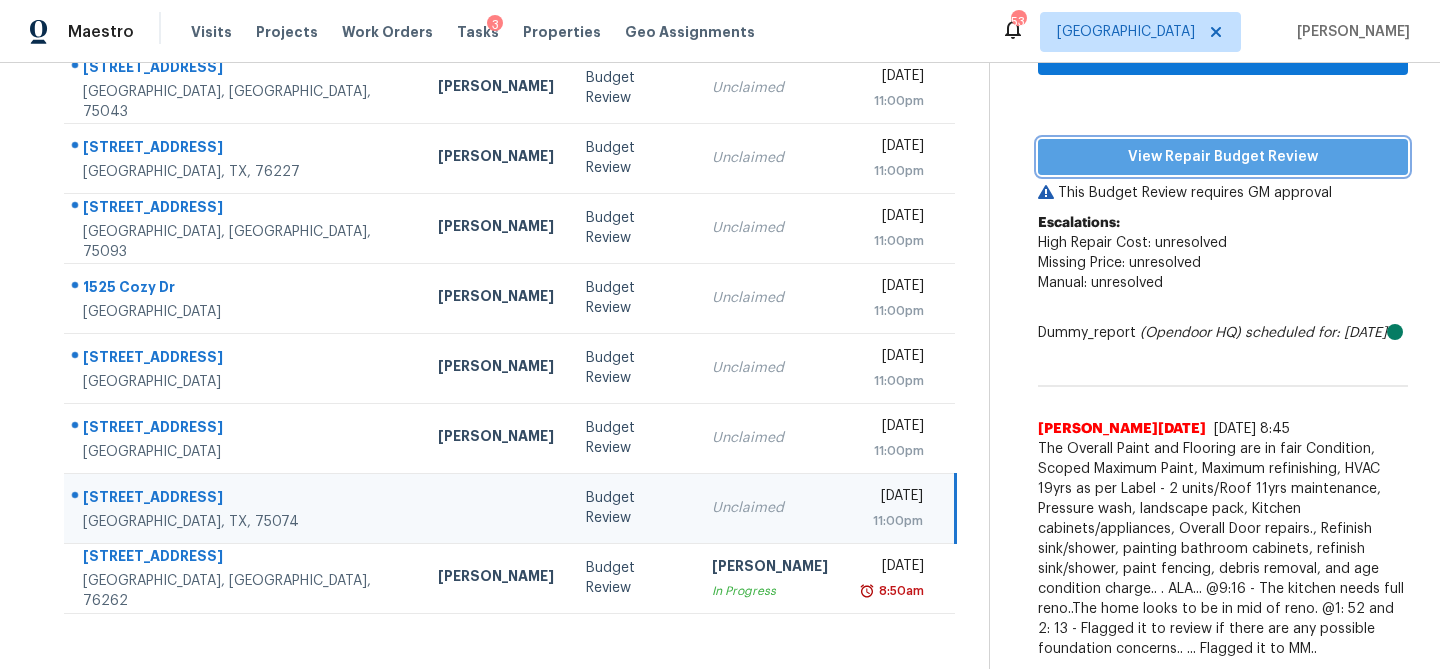click on "View Repair Budget Review" at bounding box center (1223, 157) 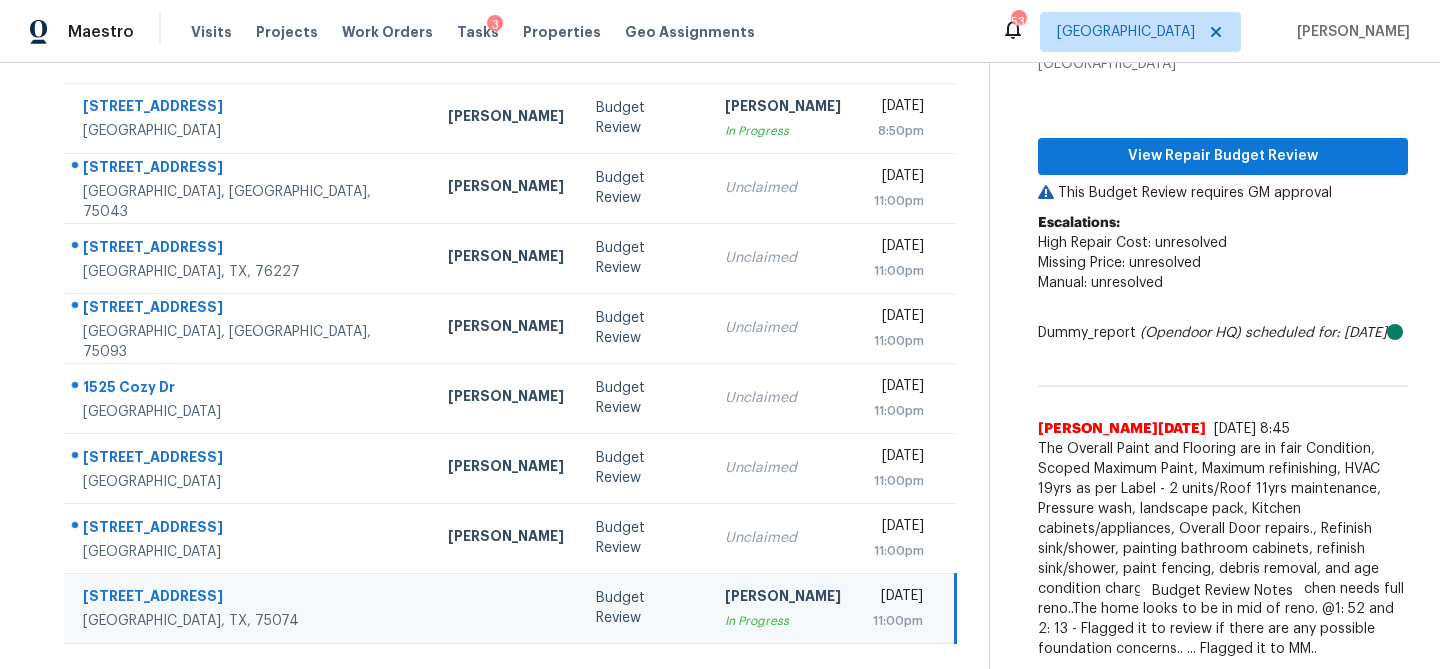 scroll, scrollTop: 225, scrollLeft: 0, axis: vertical 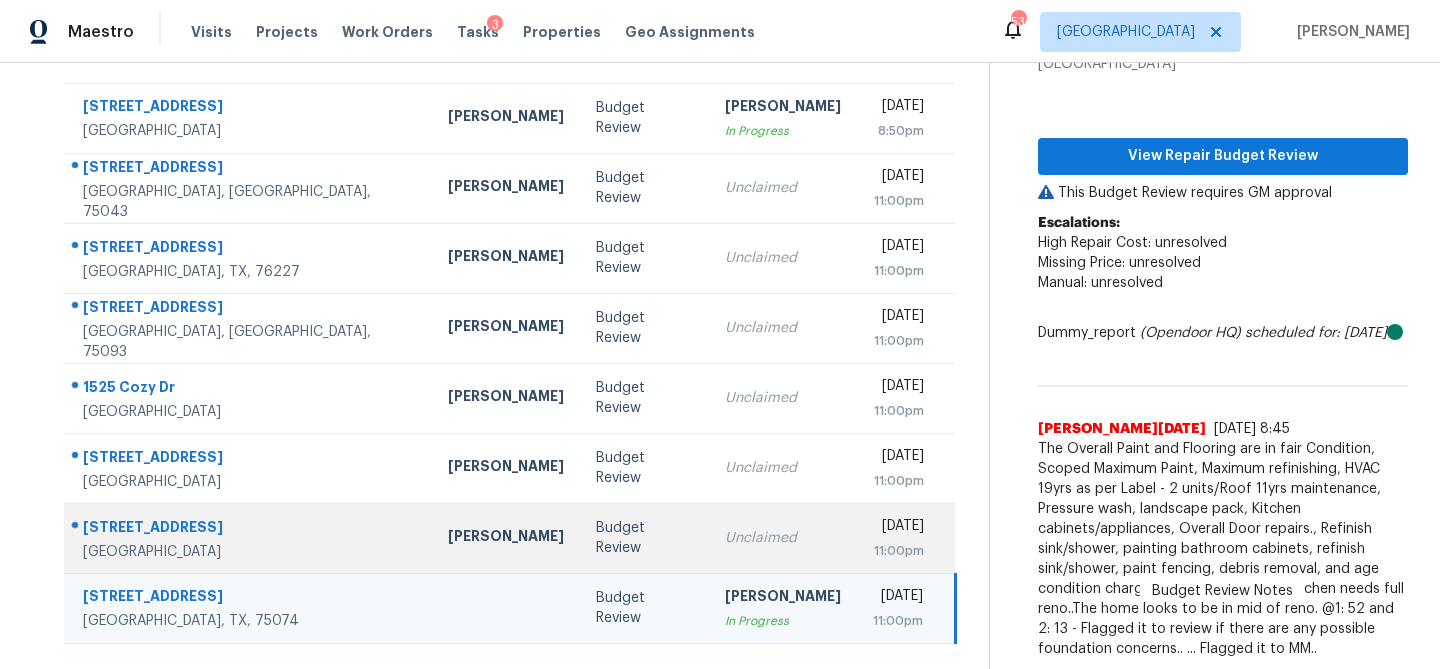 click on "Budget Review" at bounding box center (644, 538) 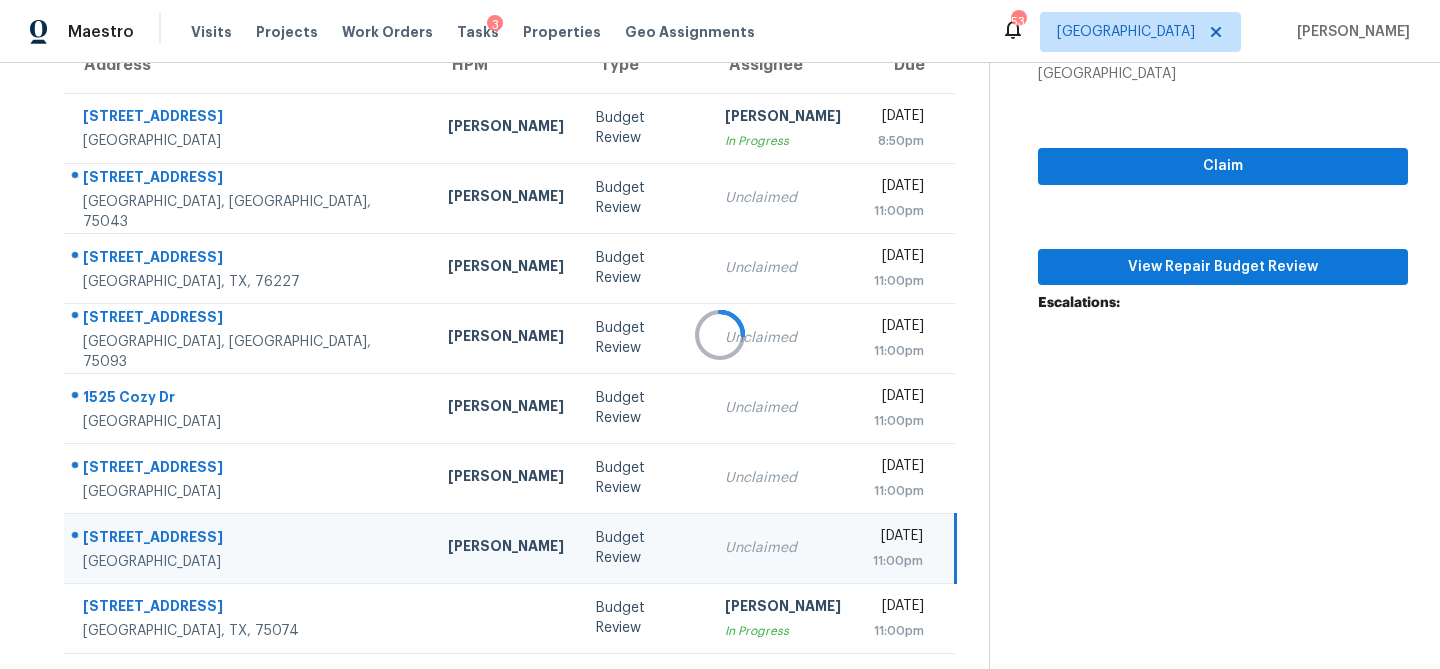 scroll, scrollTop: 315, scrollLeft: 0, axis: vertical 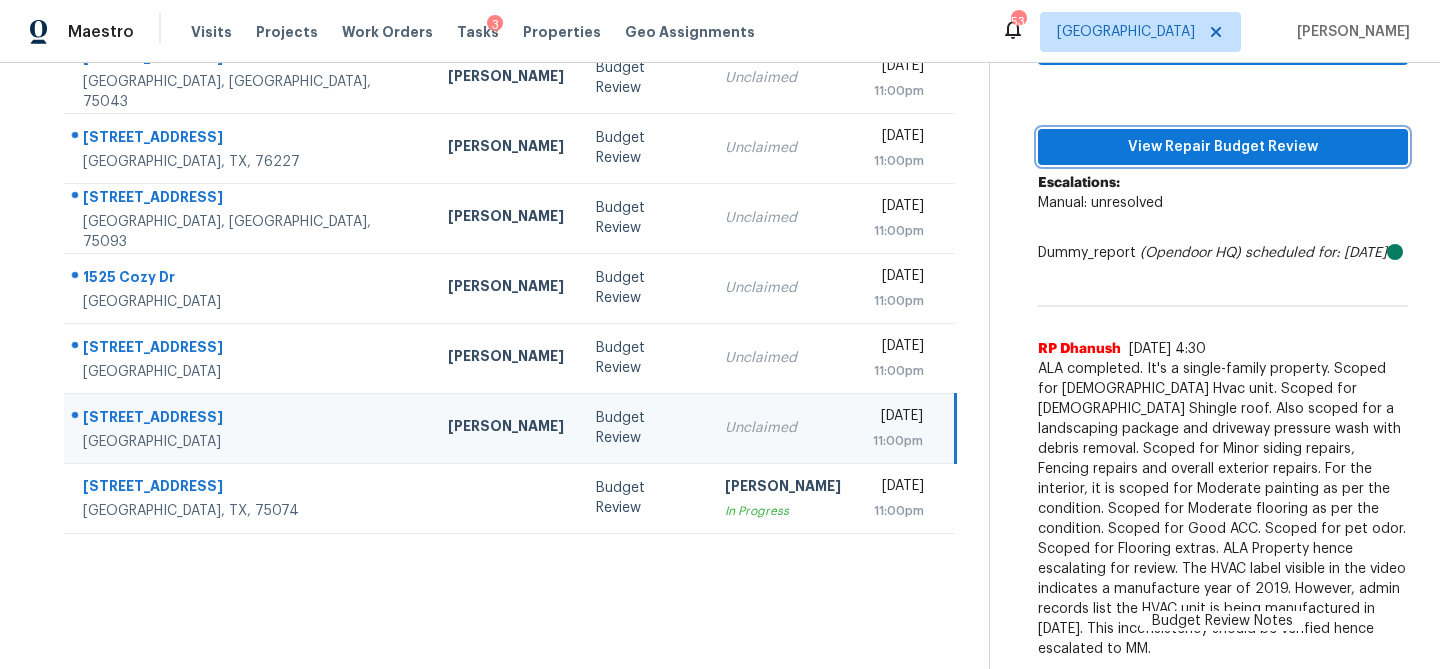 click on "View Repair Budget Review" at bounding box center [1223, 147] 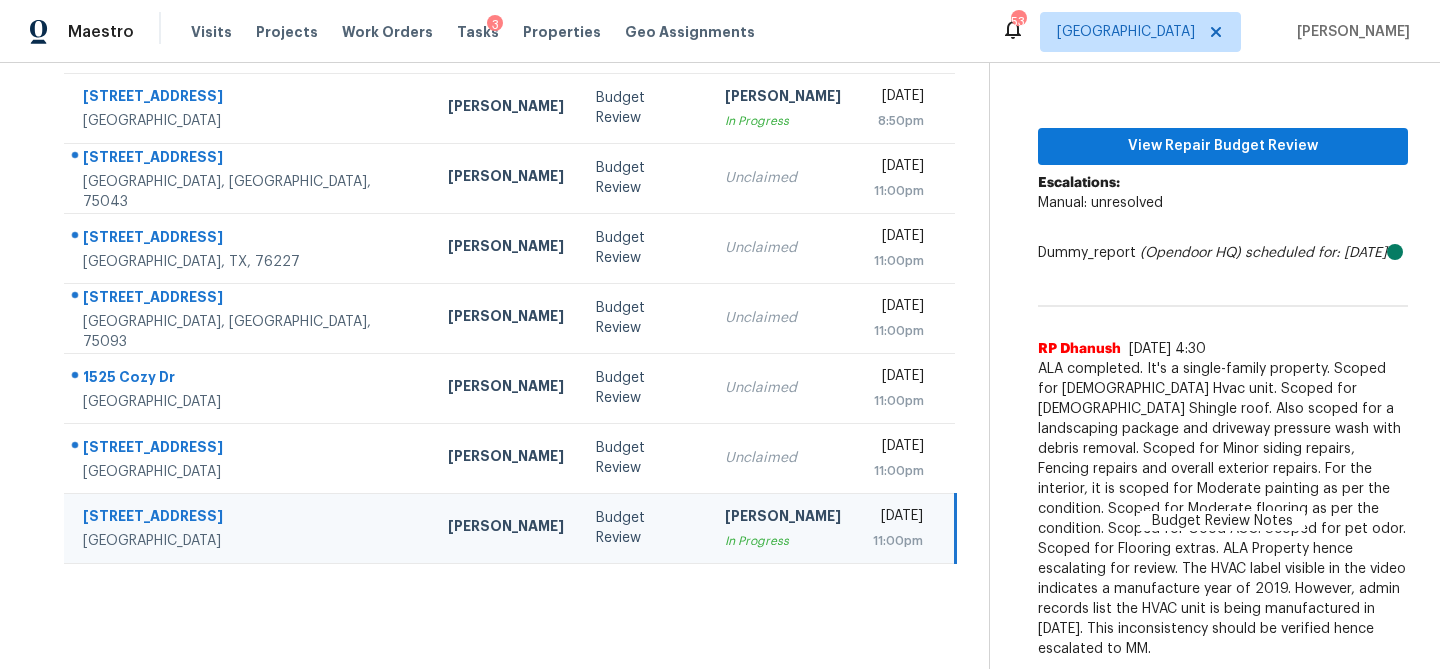scroll, scrollTop: 215, scrollLeft: 0, axis: vertical 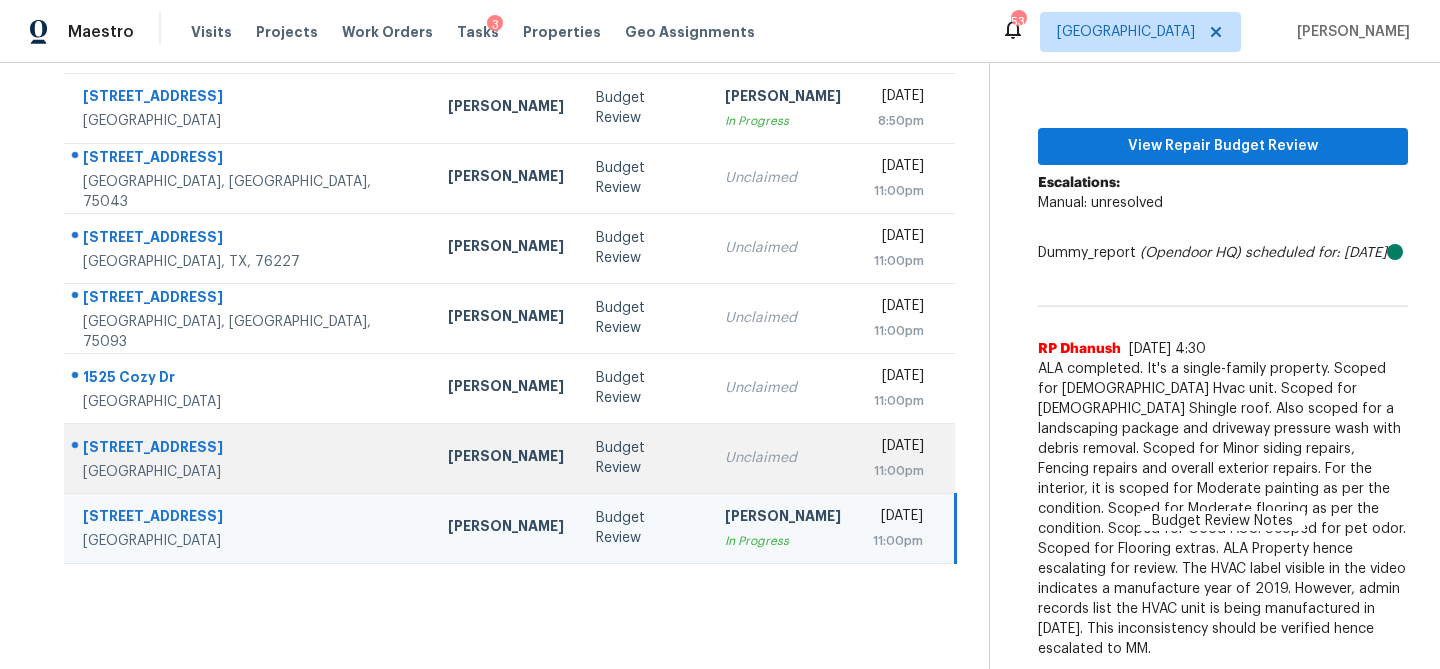 click on "Budget Review" at bounding box center [644, 458] 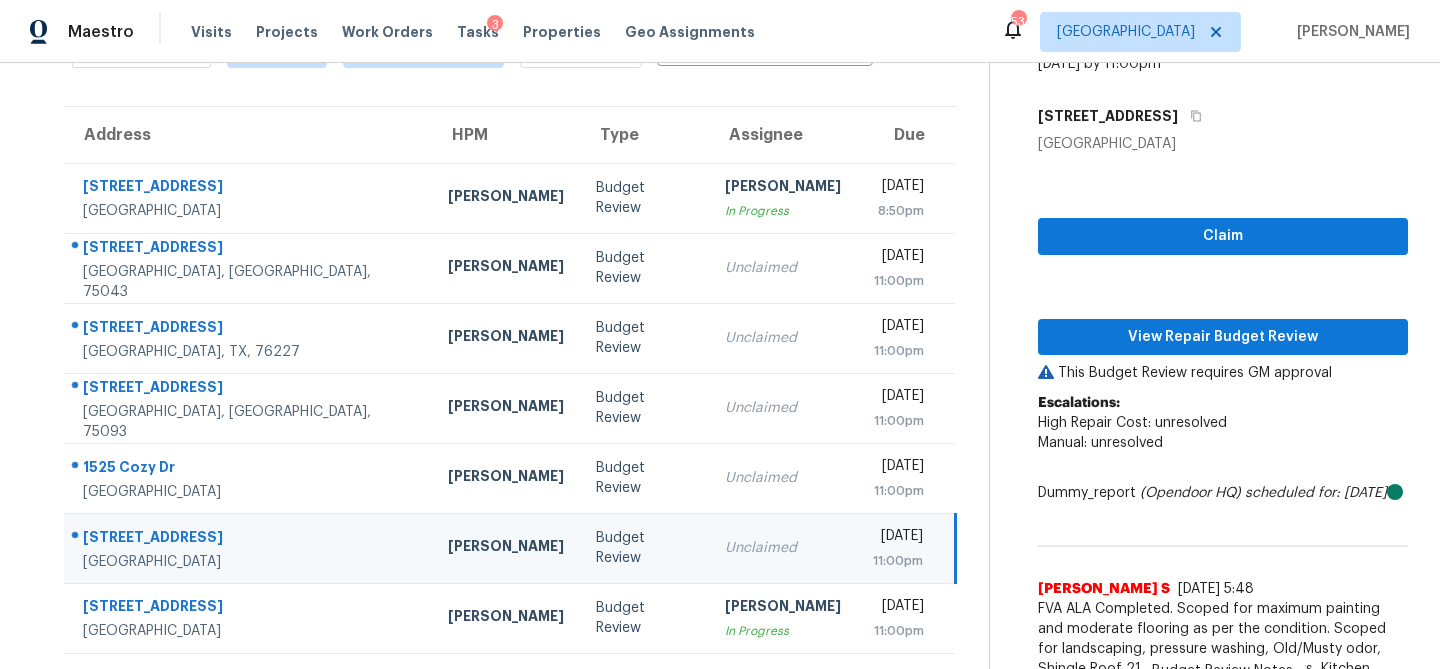 scroll, scrollTop: 305, scrollLeft: 0, axis: vertical 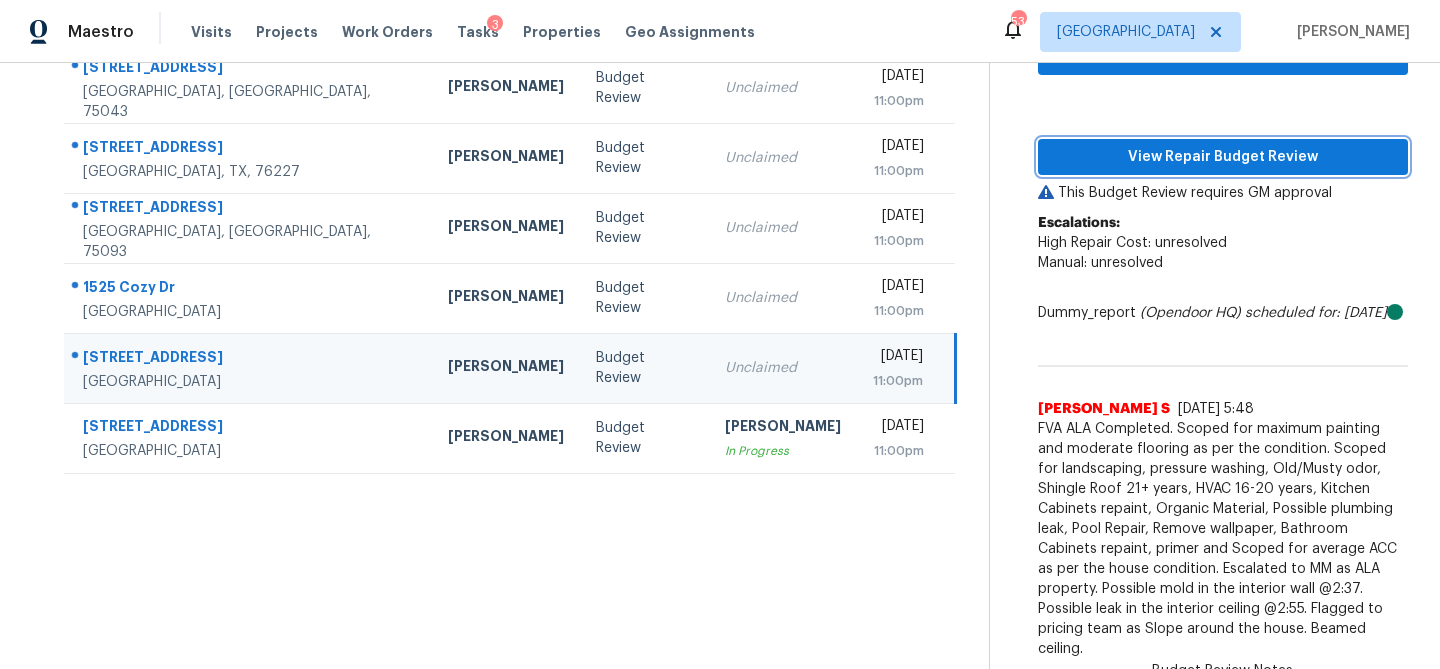click on "View Repair Budget Review" at bounding box center [1223, 157] 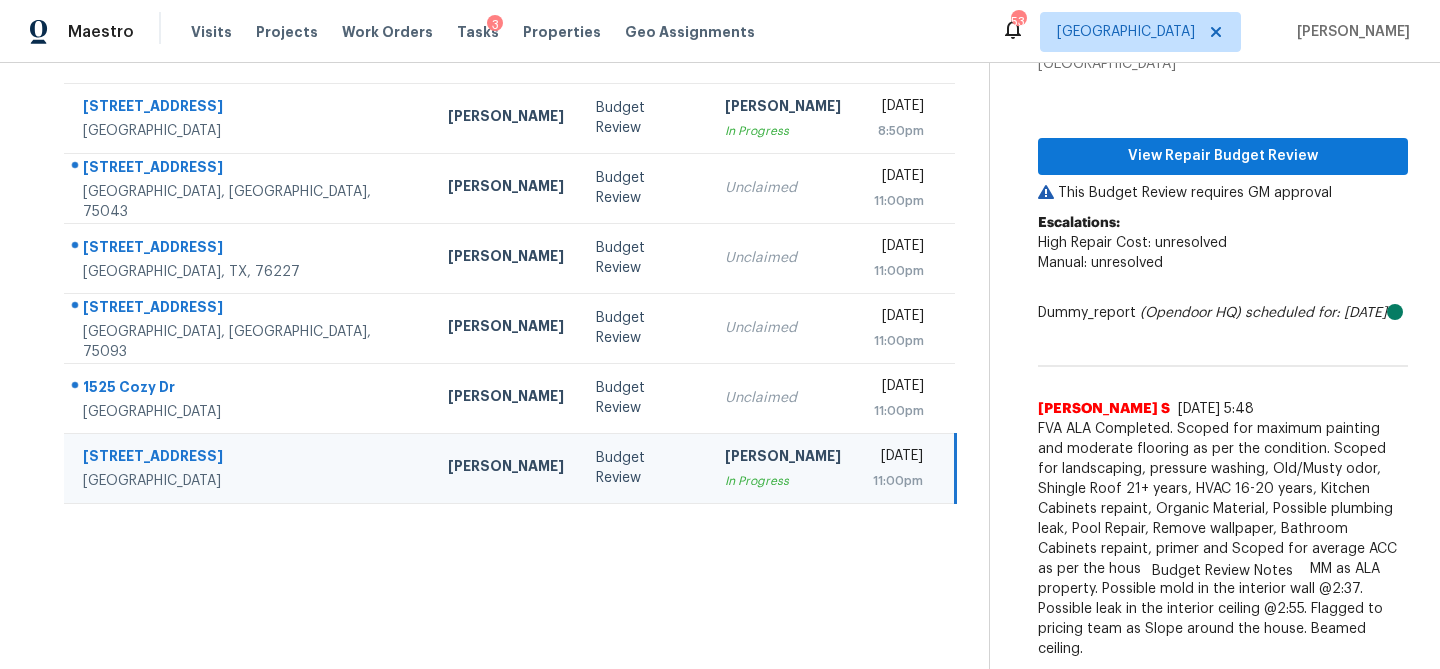 scroll, scrollTop: 205, scrollLeft: 0, axis: vertical 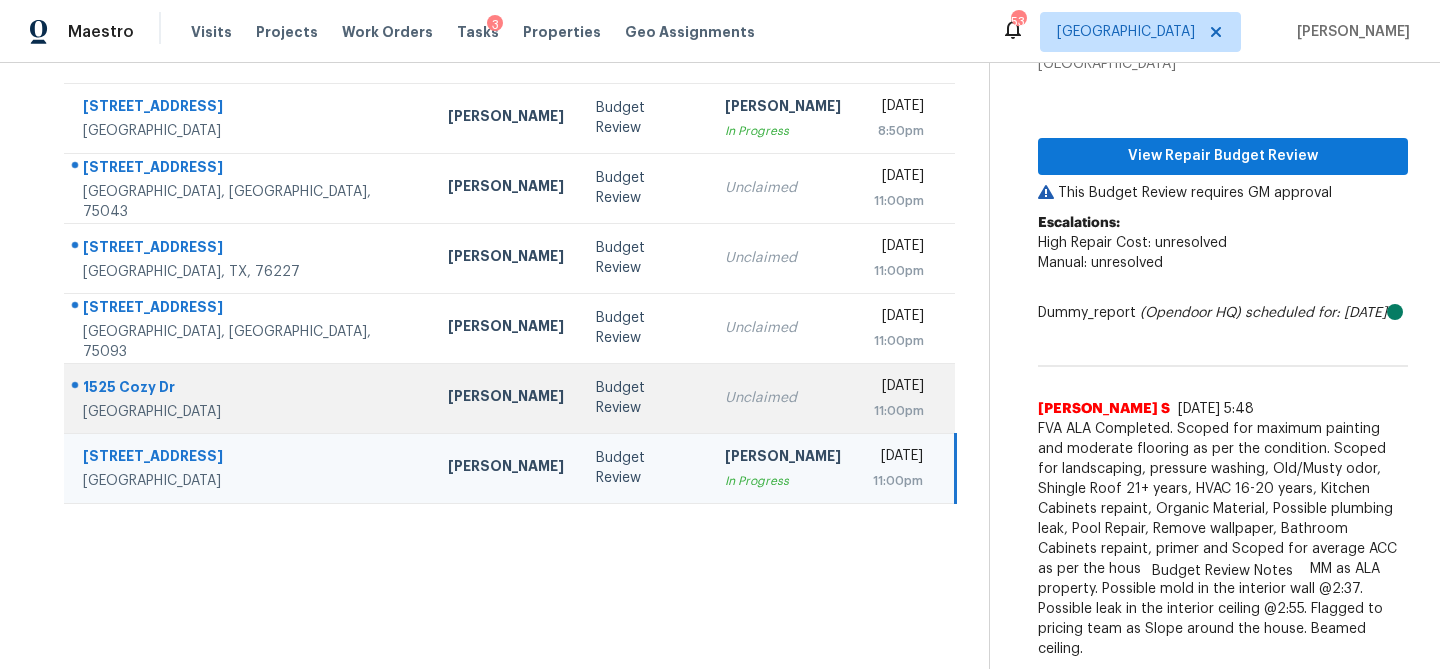 click on "Unclaimed" at bounding box center (783, 398) 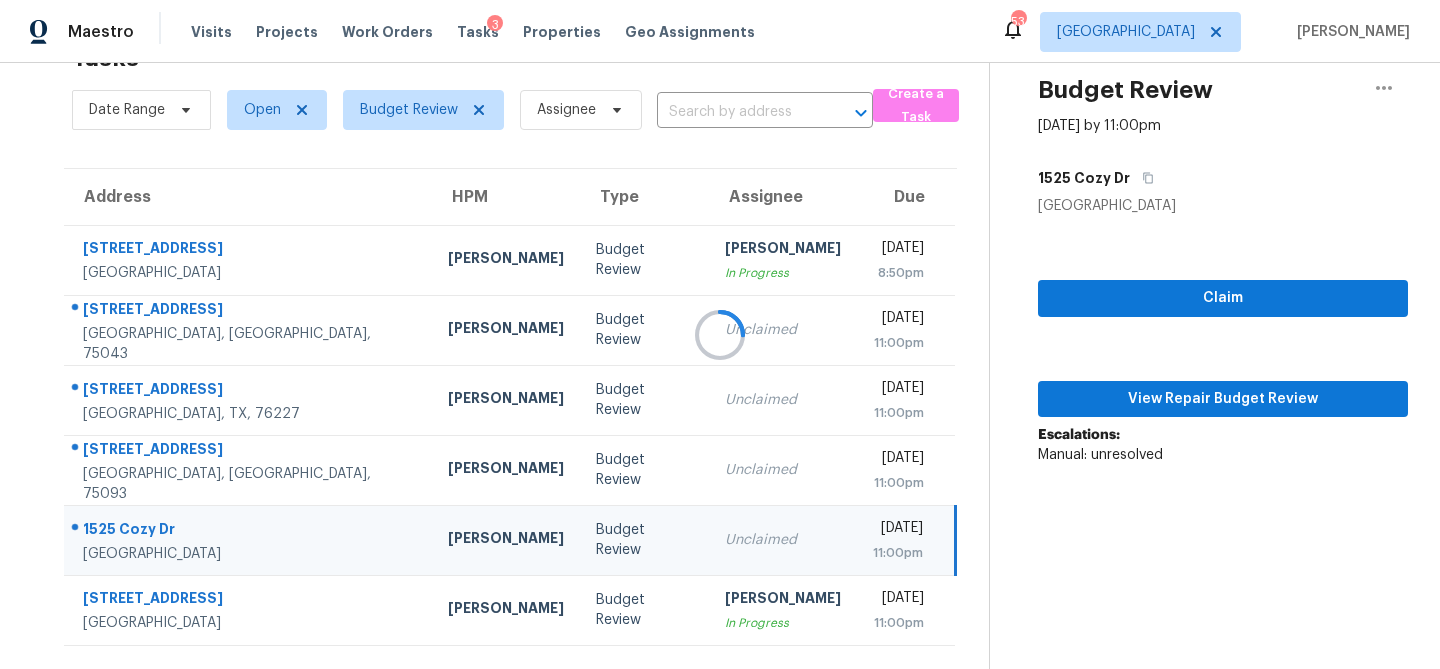 scroll, scrollTop: 175, scrollLeft: 0, axis: vertical 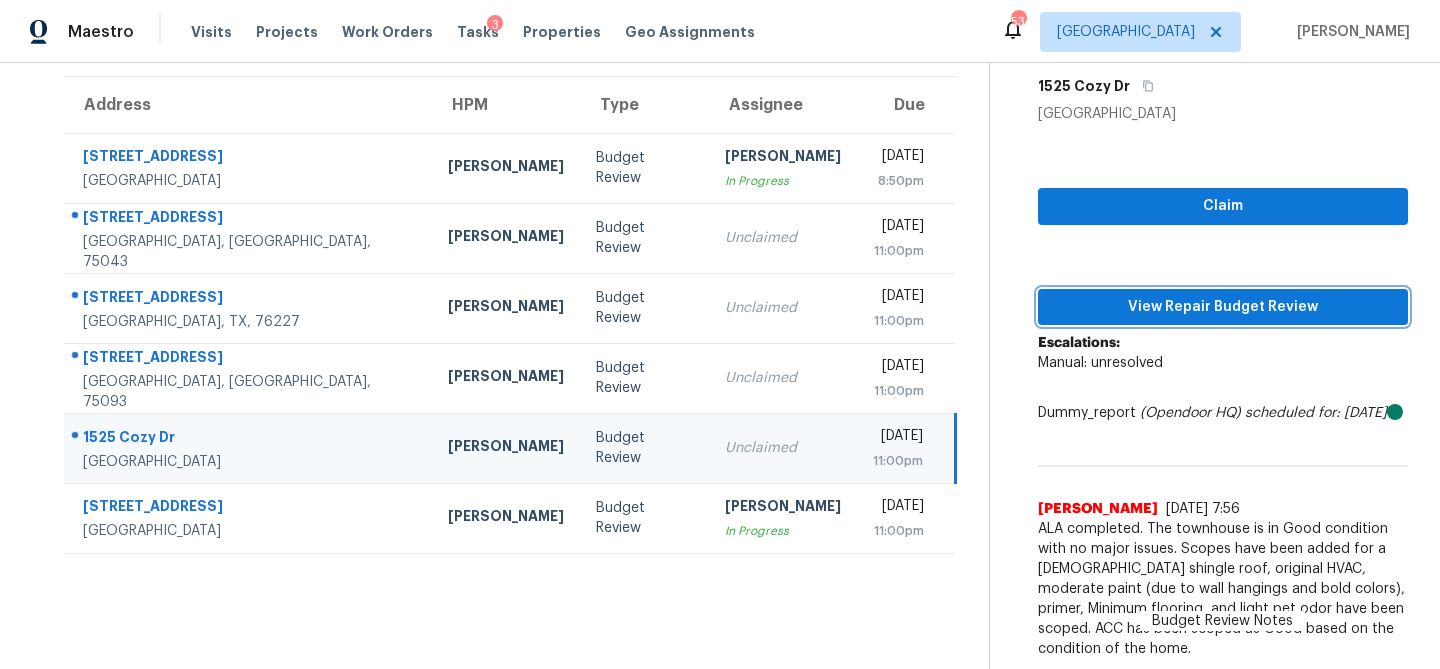 click on "View Repair Budget Review" at bounding box center [1223, 307] 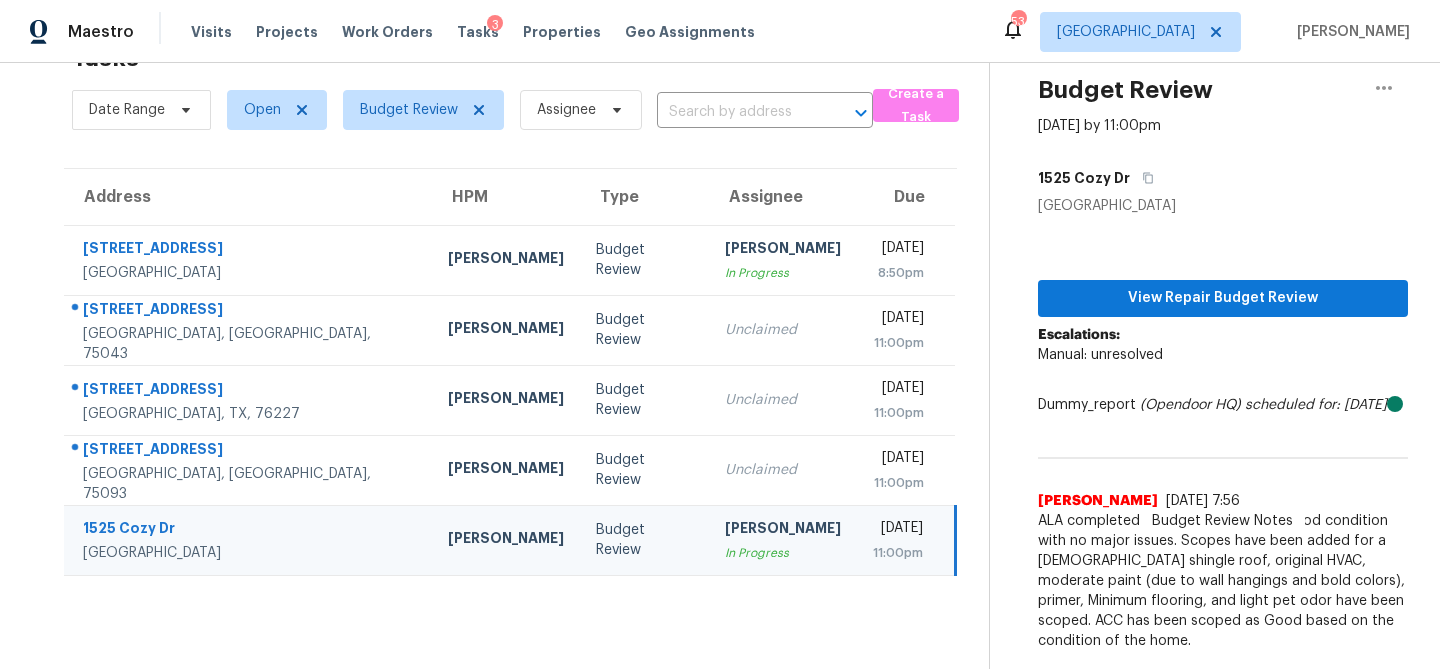 scroll, scrollTop: 75, scrollLeft: 0, axis: vertical 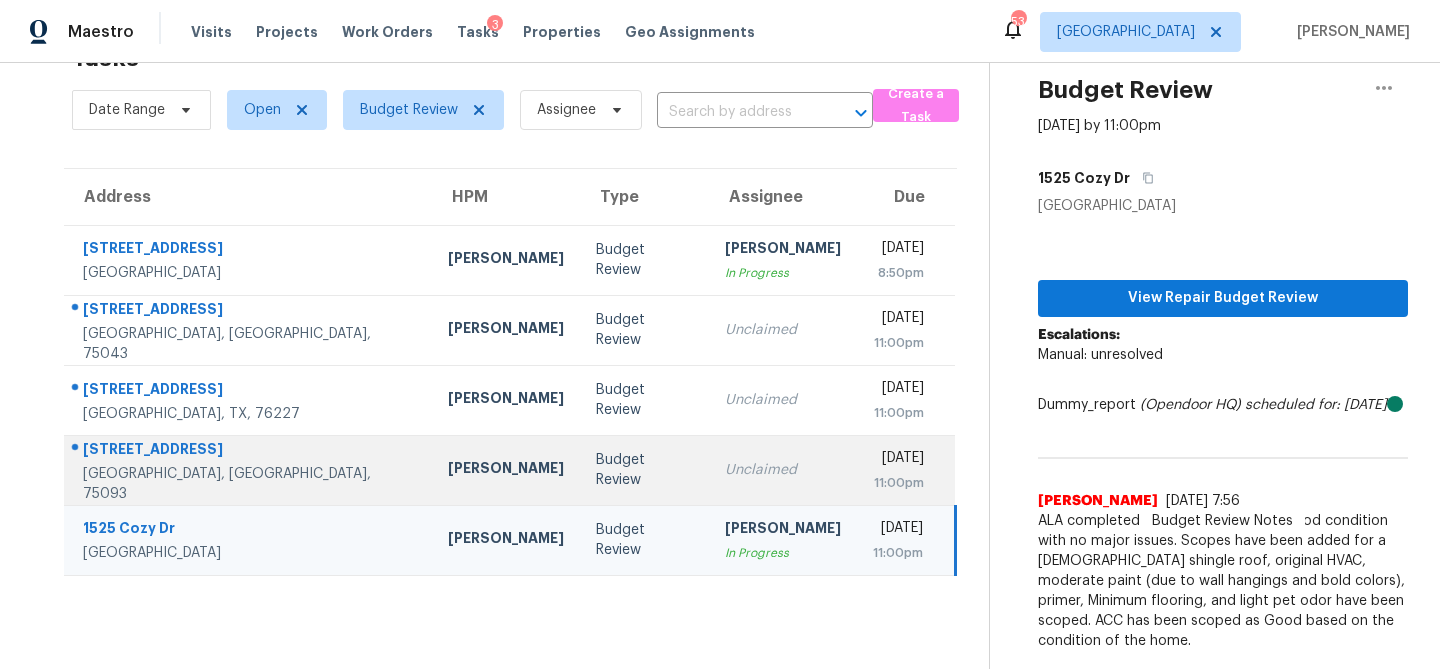 click on "Unclaimed" at bounding box center [783, 470] 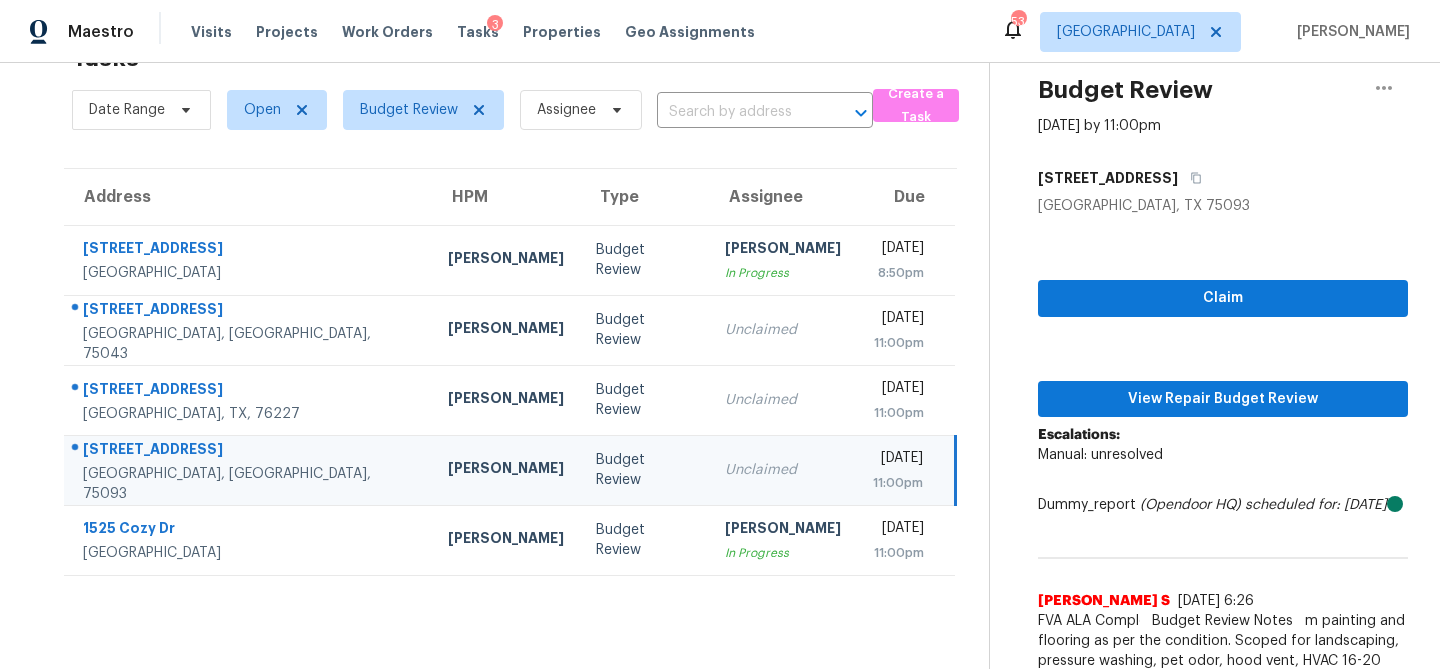 scroll, scrollTop: 175, scrollLeft: 0, axis: vertical 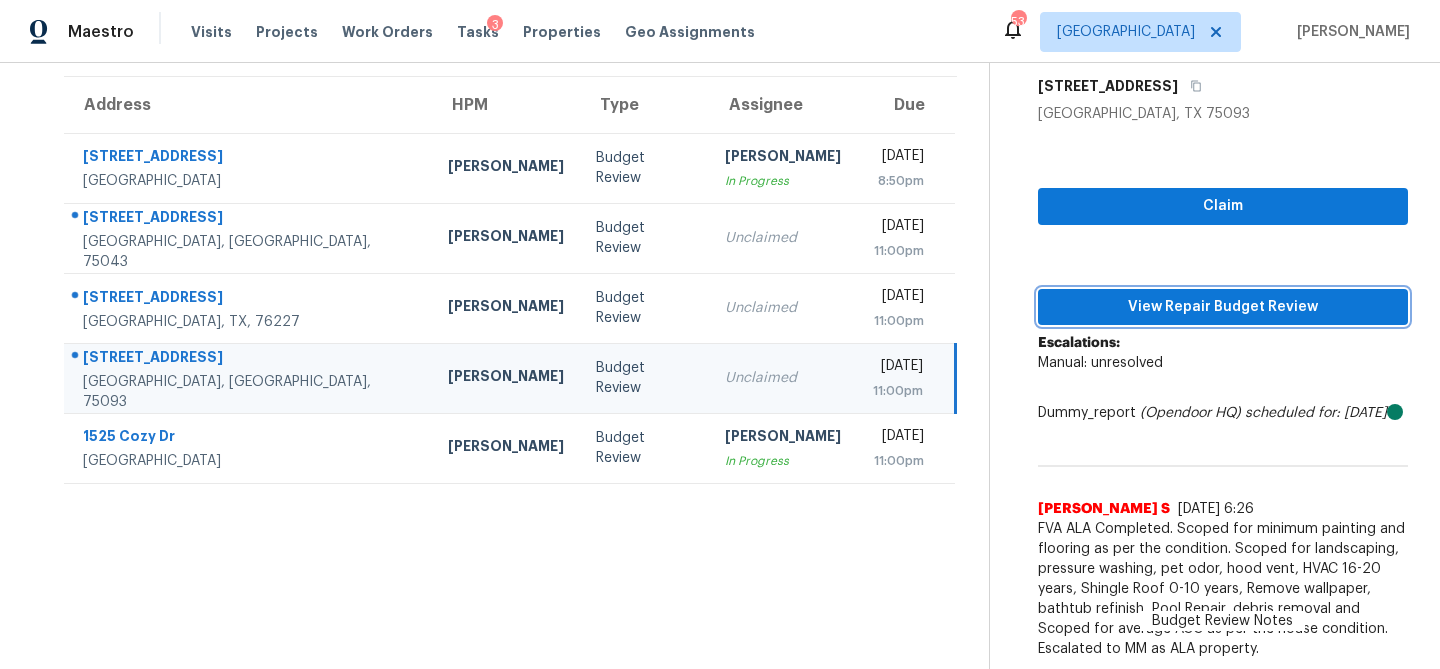 click on "View Repair Budget Review" at bounding box center (1223, 307) 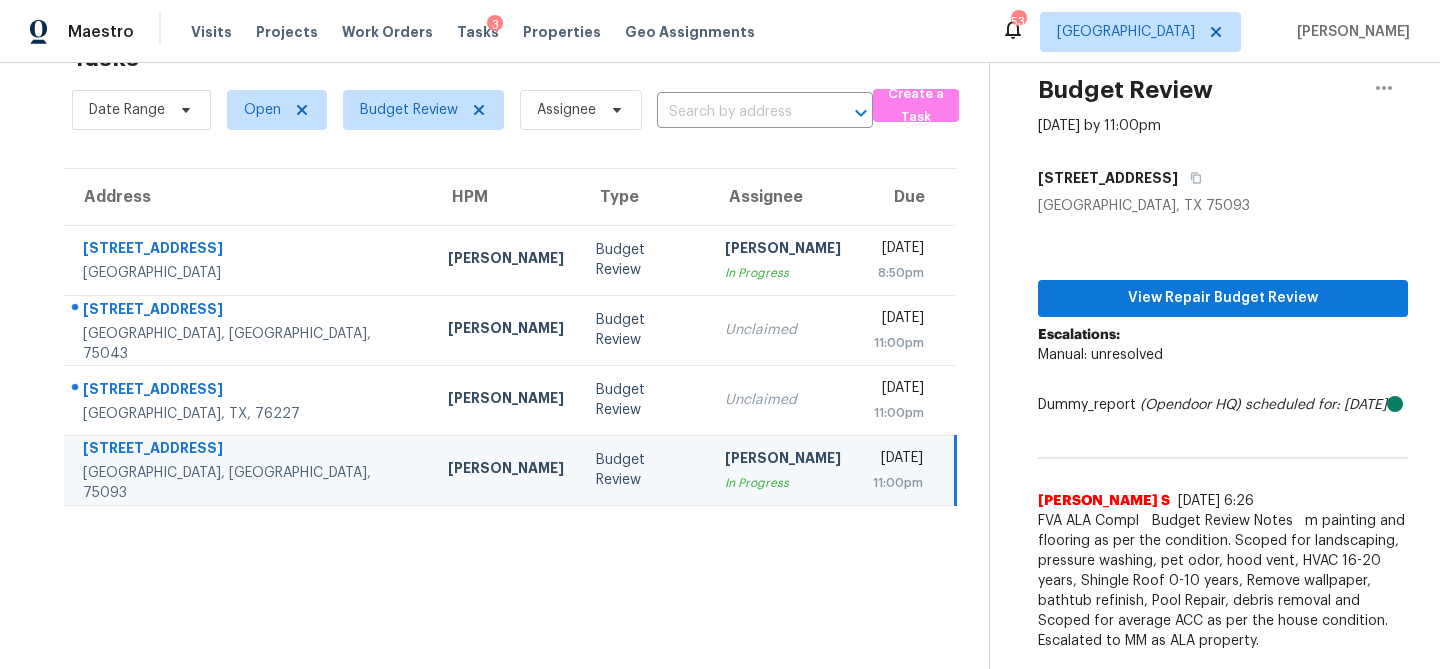 scroll, scrollTop: 75, scrollLeft: 0, axis: vertical 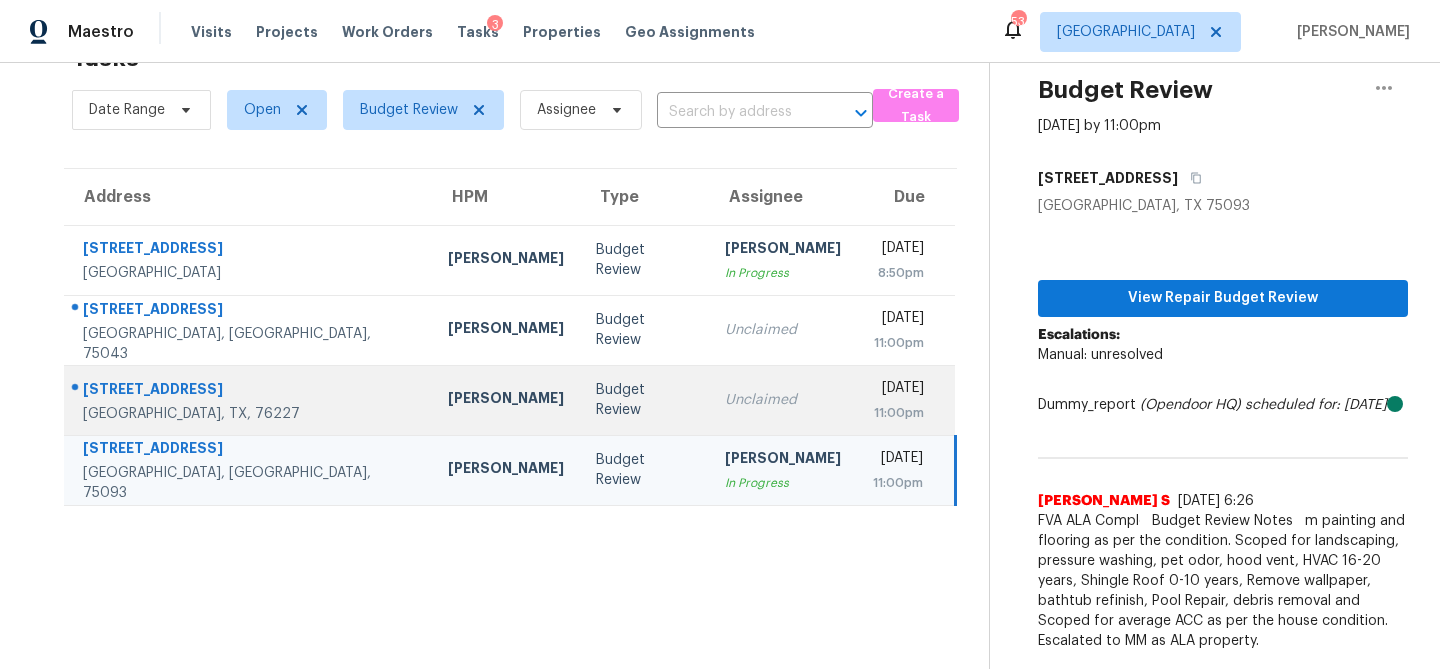 click on "Budget Review" at bounding box center [644, 400] 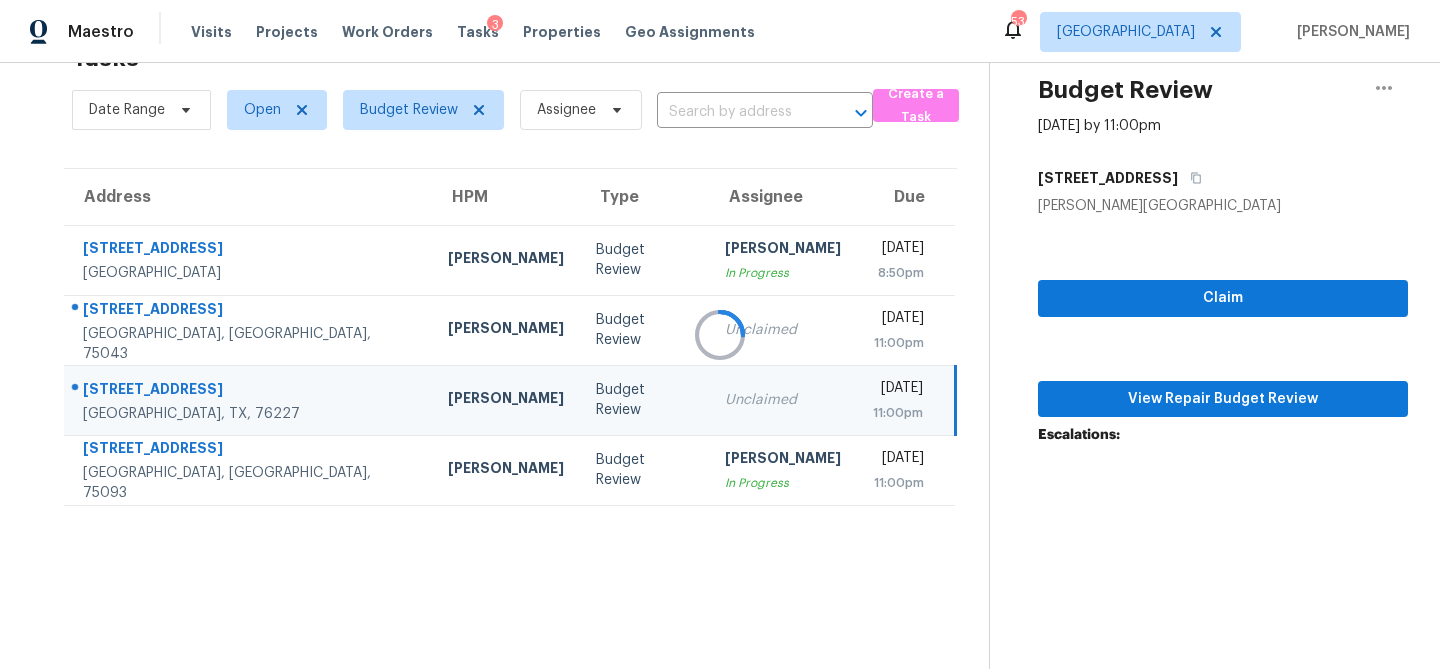 scroll, scrollTop: 175, scrollLeft: 0, axis: vertical 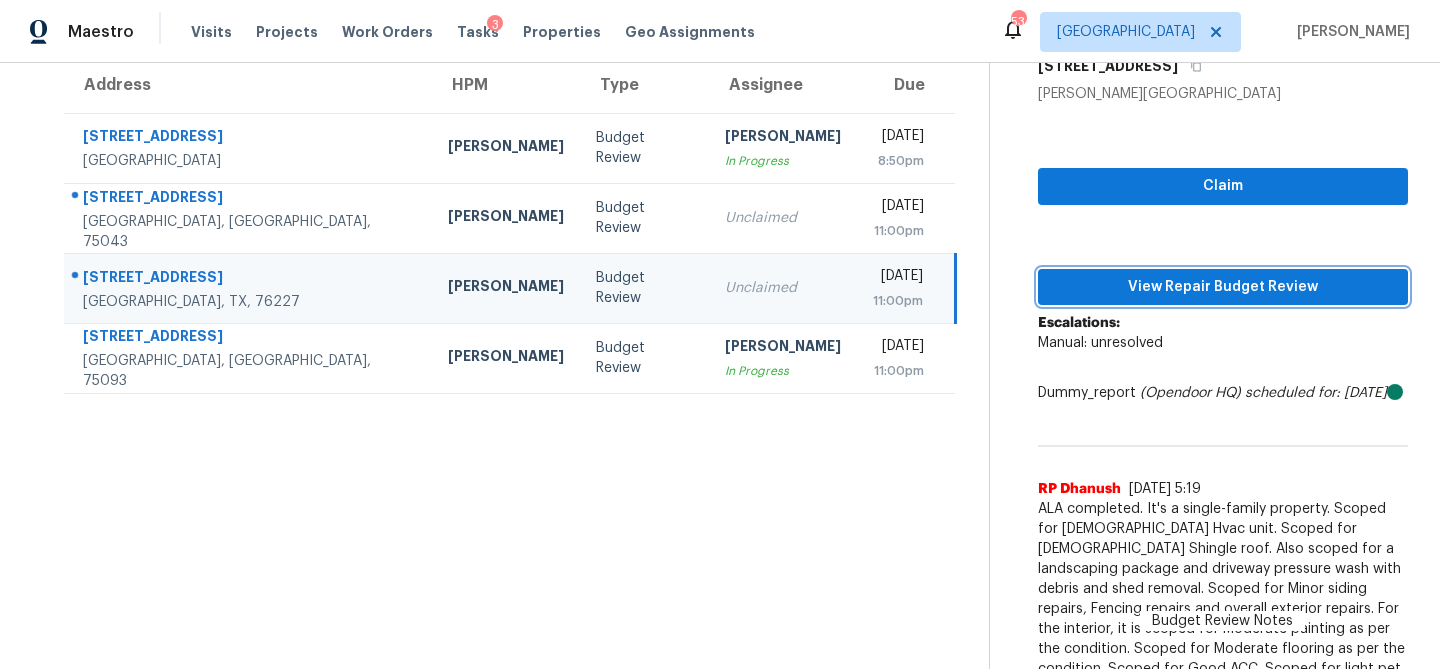 click on "View Repair Budget Review" at bounding box center [1223, 287] 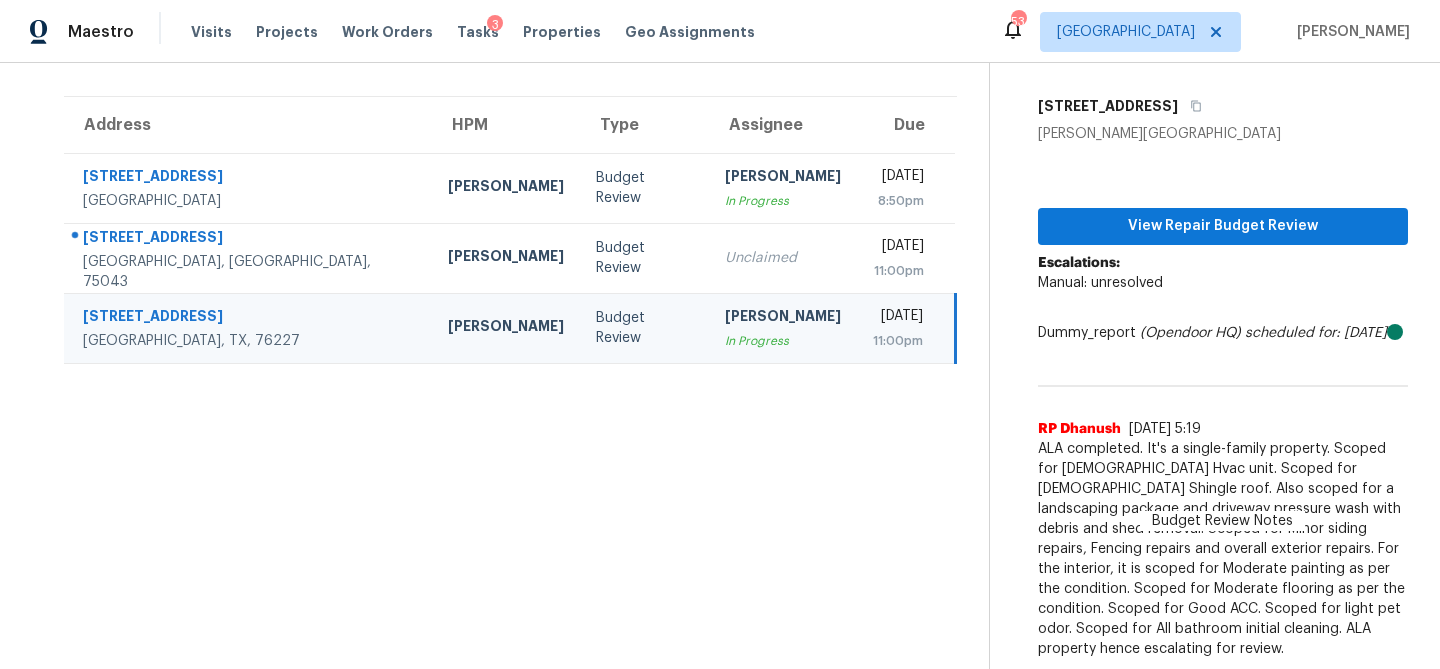 scroll, scrollTop: 155, scrollLeft: 0, axis: vertical 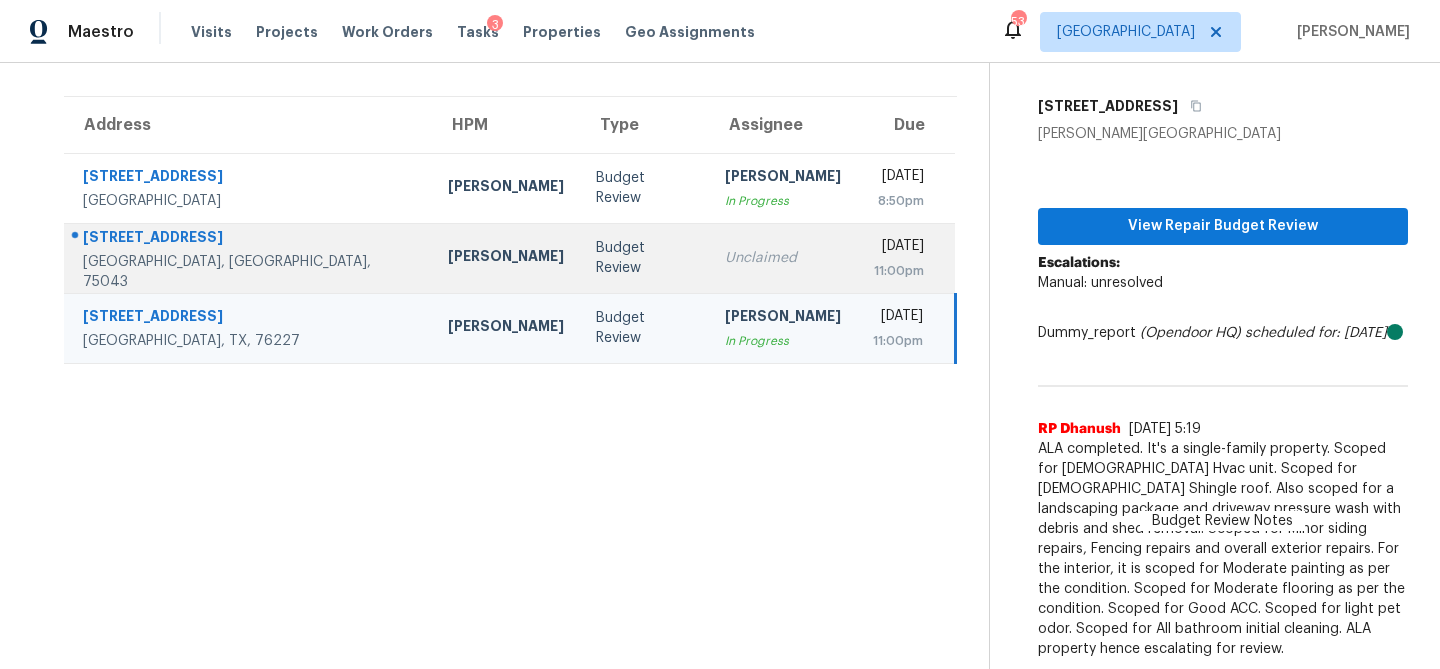 click on "Unclaimed" at bounding box center [783, 258] 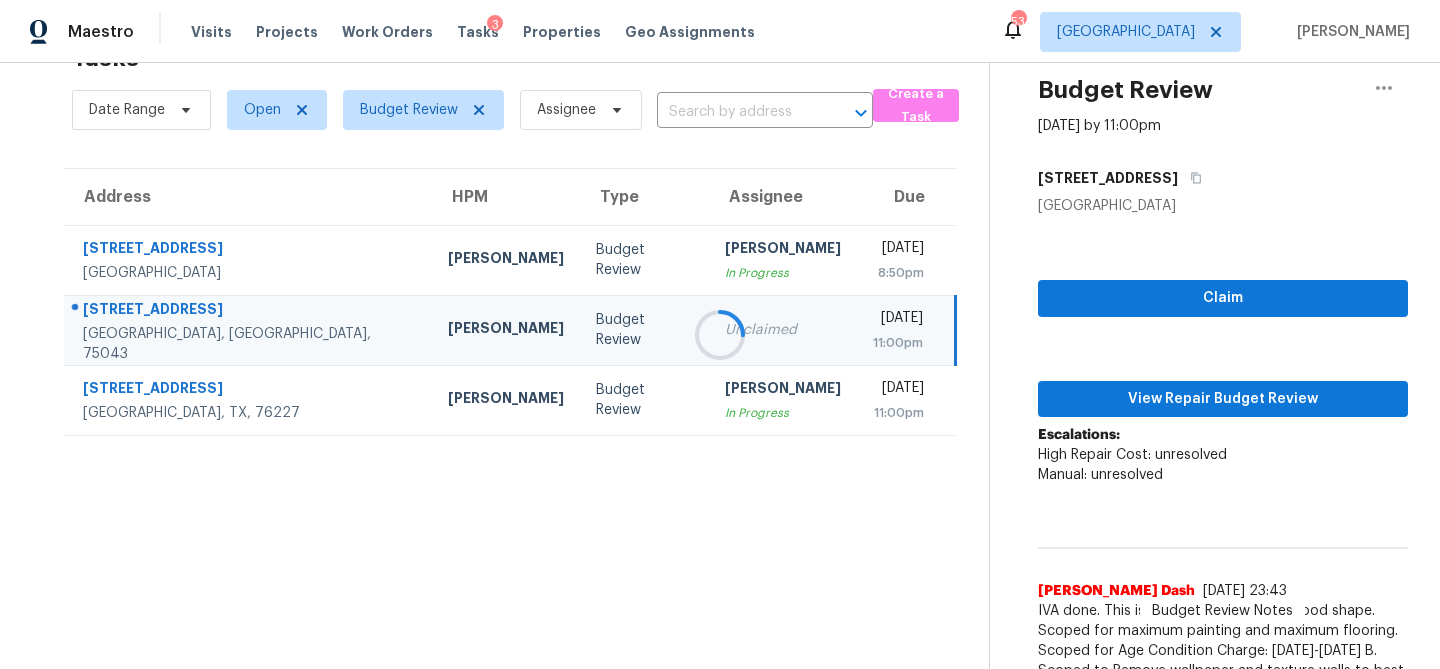 scroll, scrollTop: 175, scrollLeft: 0, axis: vertical 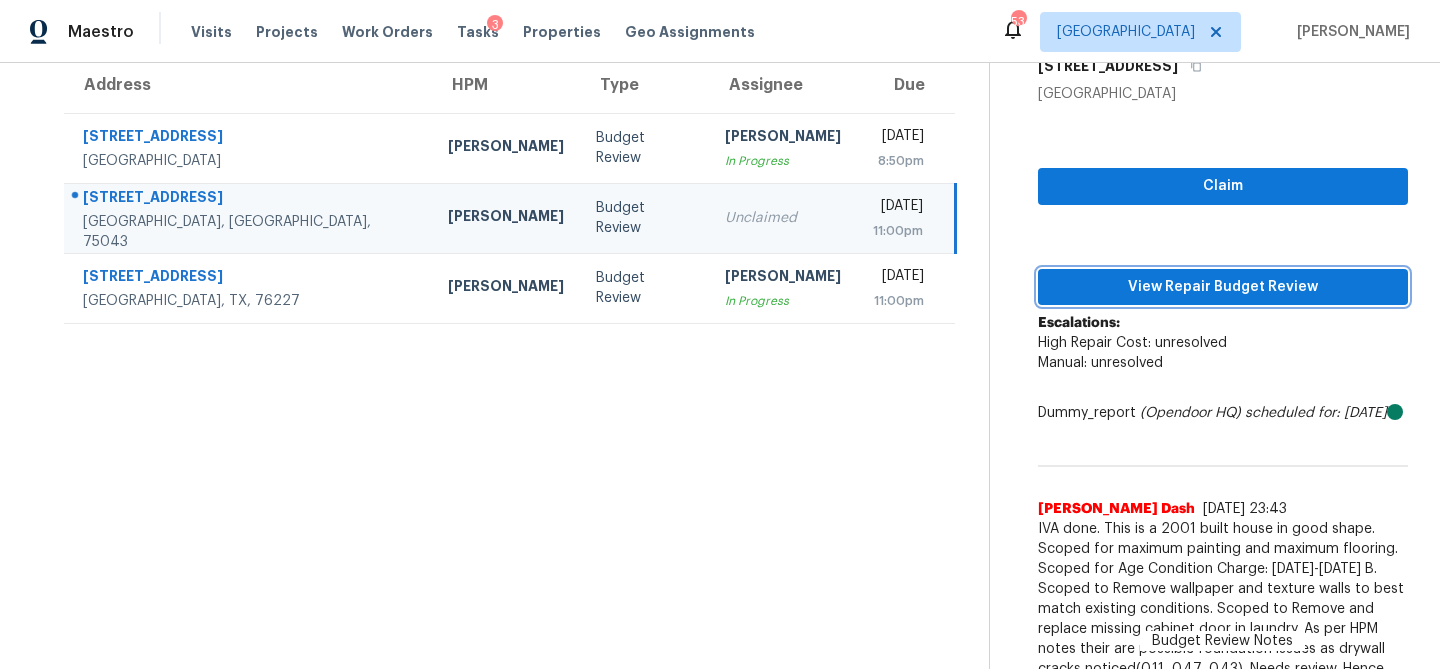 click on "View Repair Budget Review" at bounding box center (1223, 287) 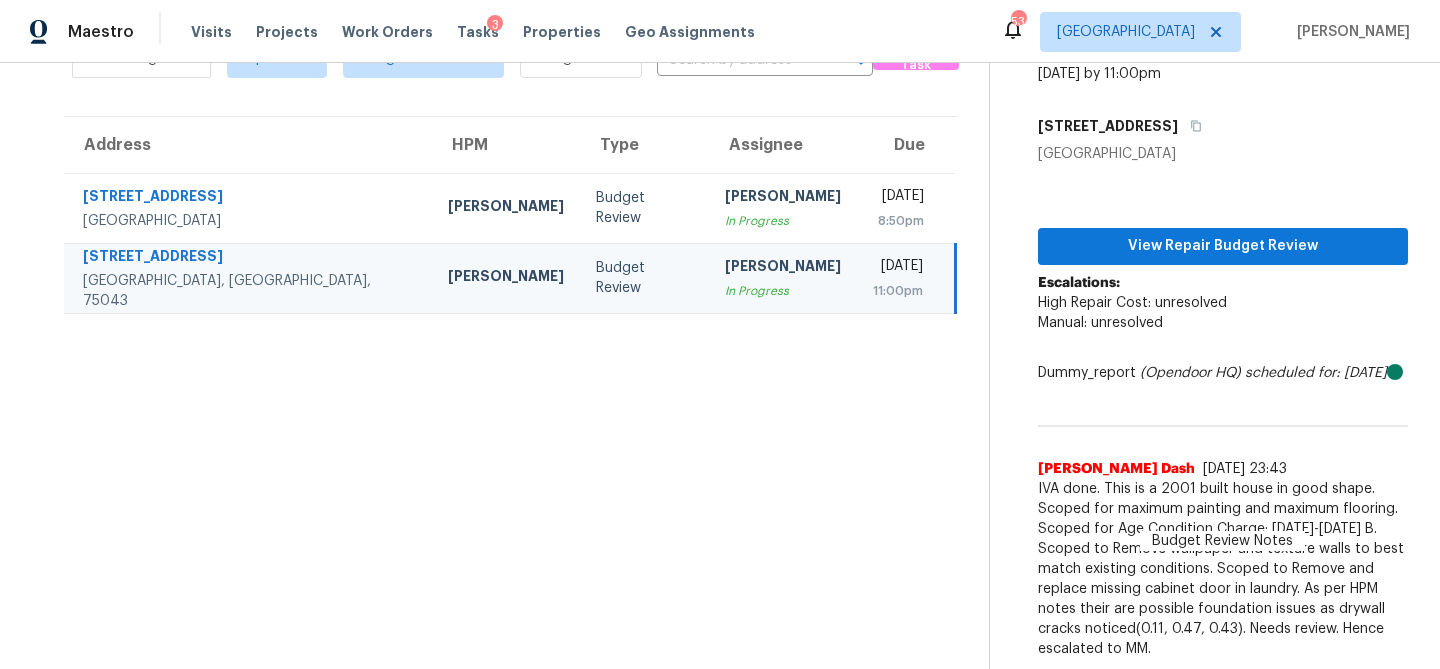 scroll, scrollTop: 135, scrollLeft: 0, axis: vertical 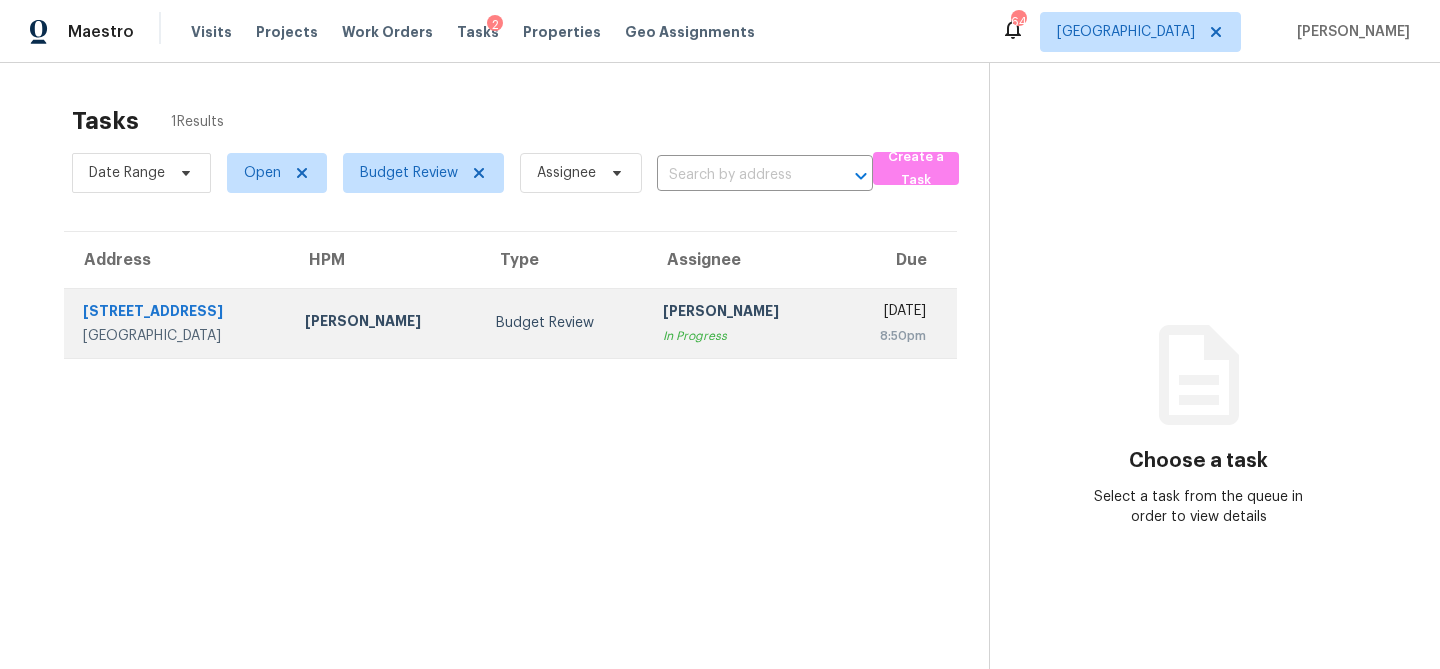 click on "[PERSON_NAME]" at bounding box center [384, 323] 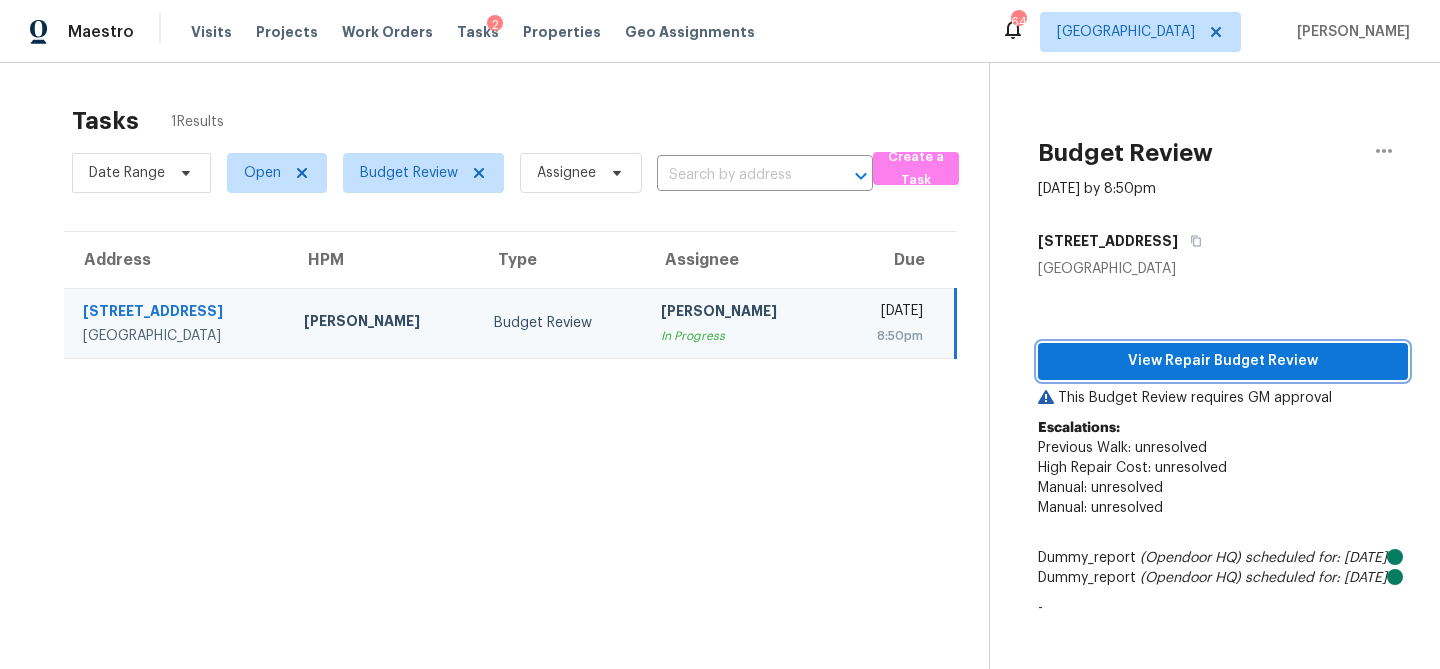 click on "View Repair Budget Review" at bounding box center [1223, 361] 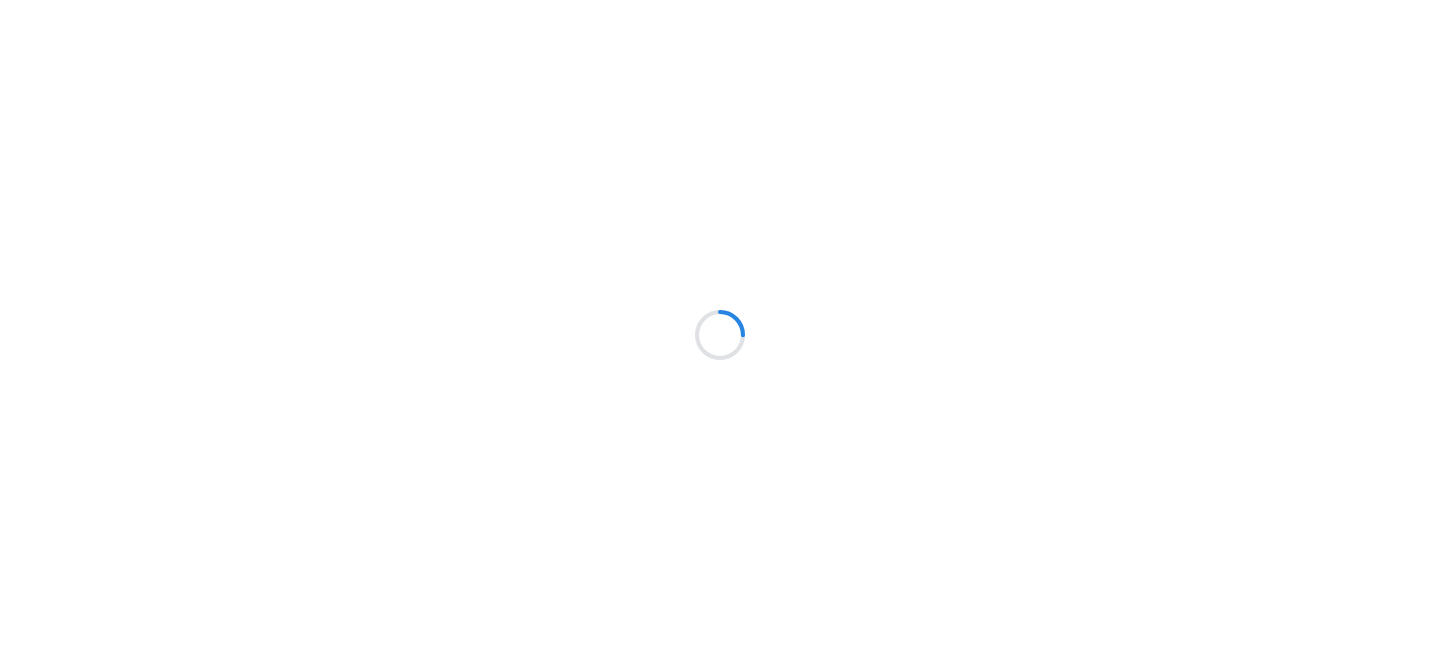 scroll, scrollTop: 0, scrollLeft: 0, axis: both 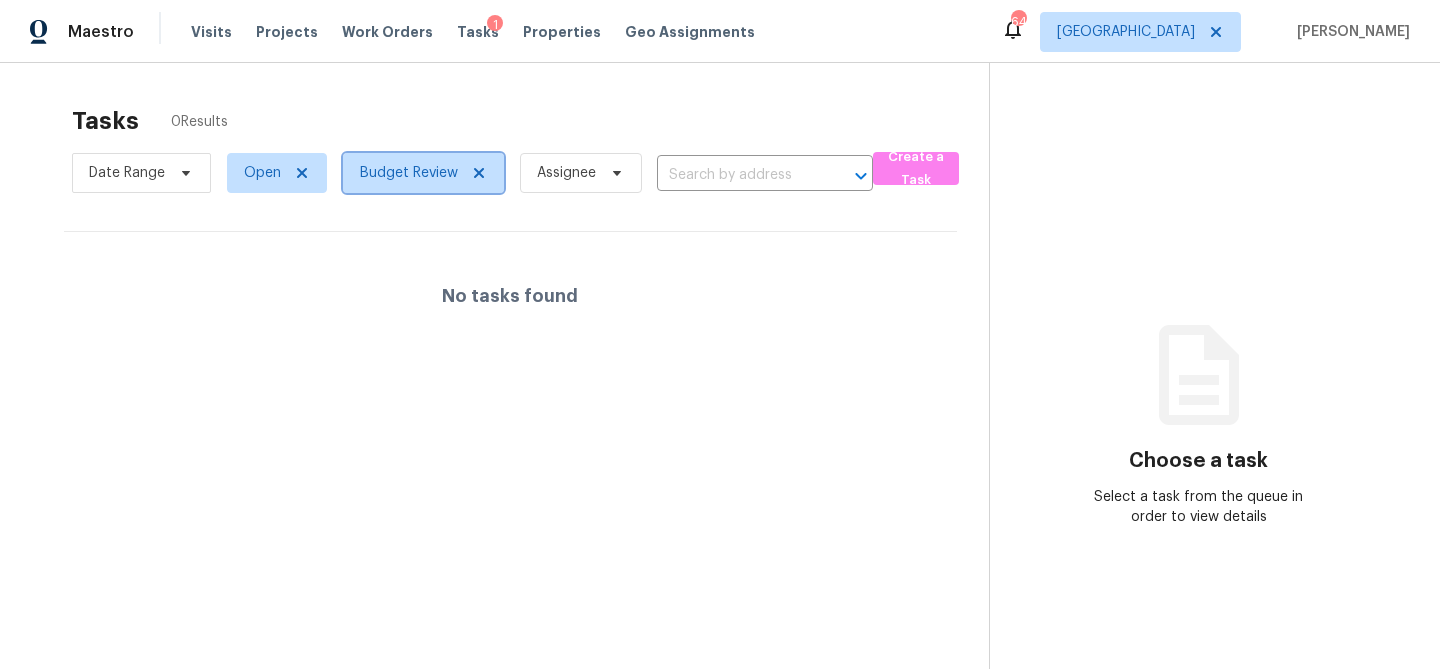 click 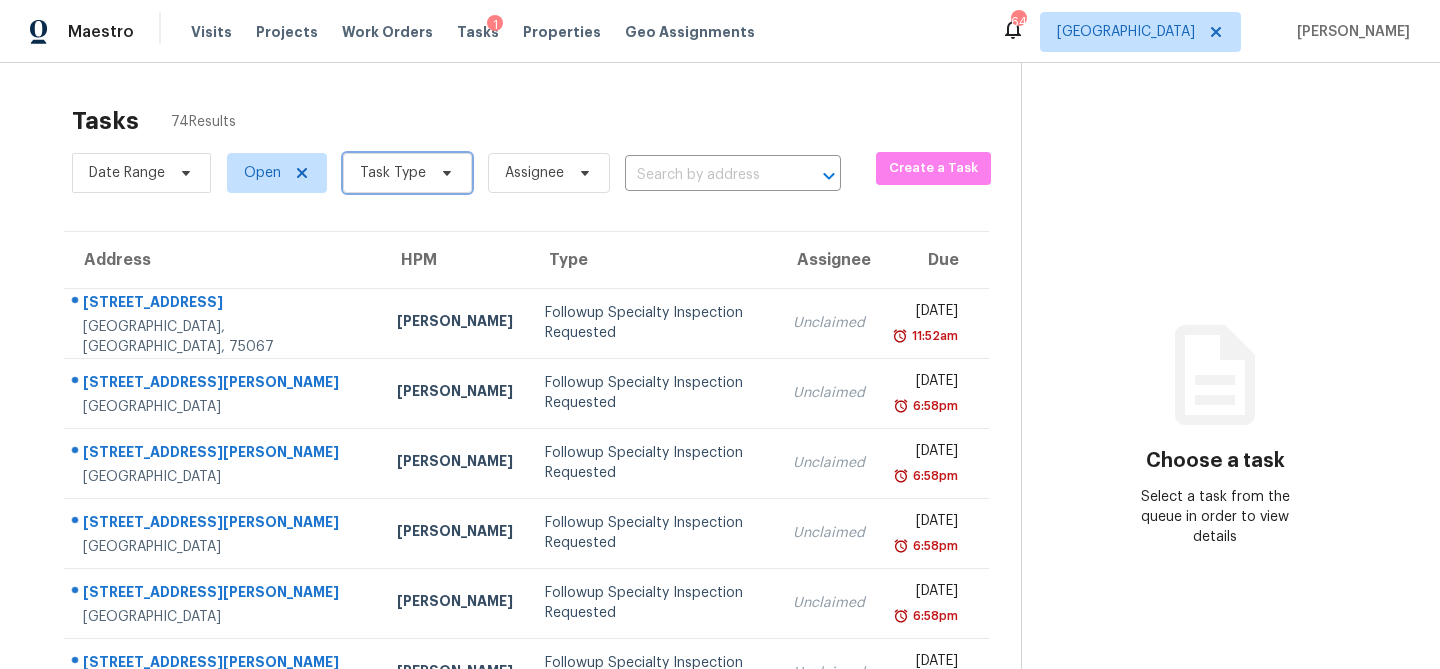 click 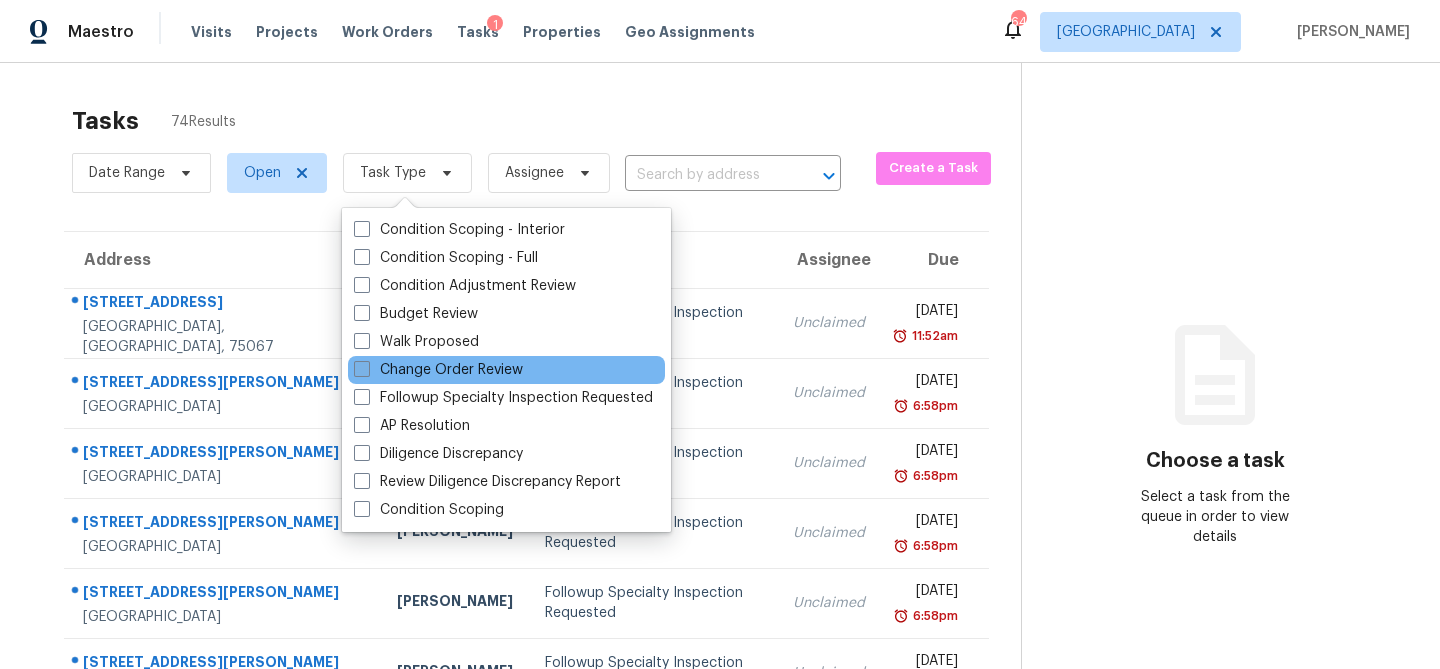click on "Change Order Review" at bounding box center [438, 370] 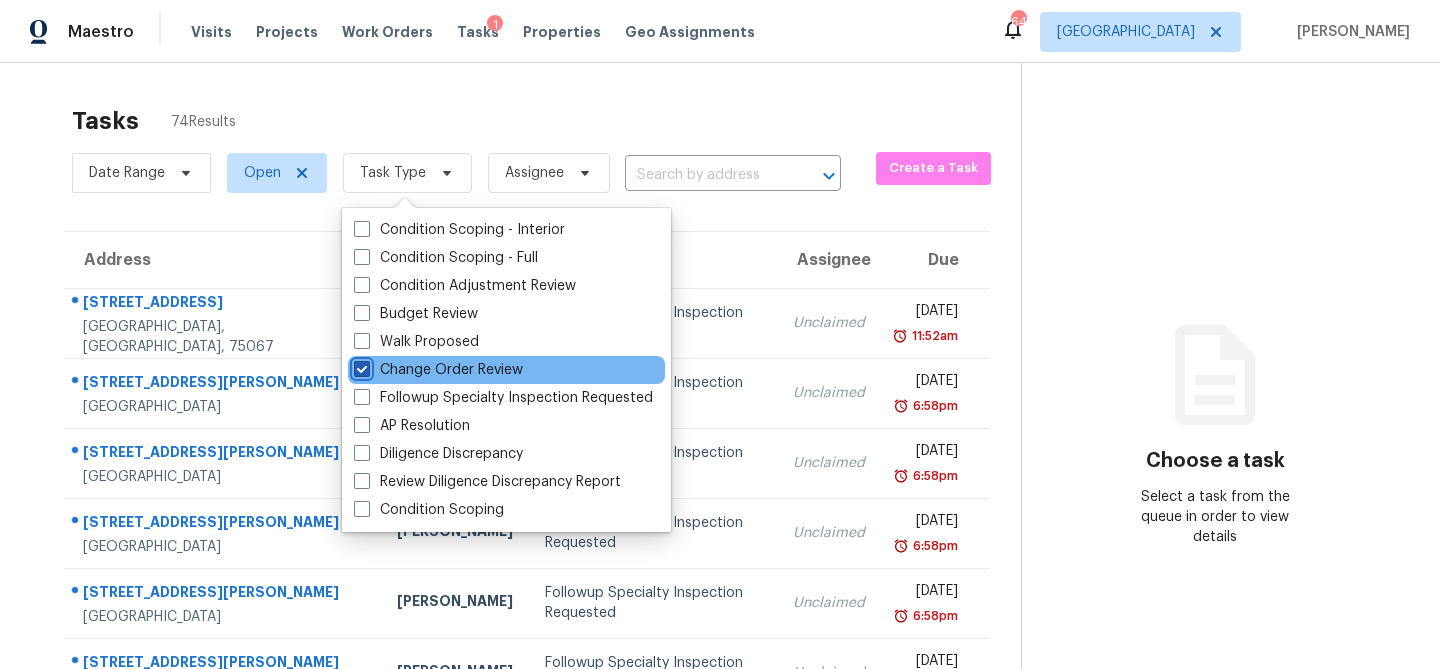 checkbox on "true" 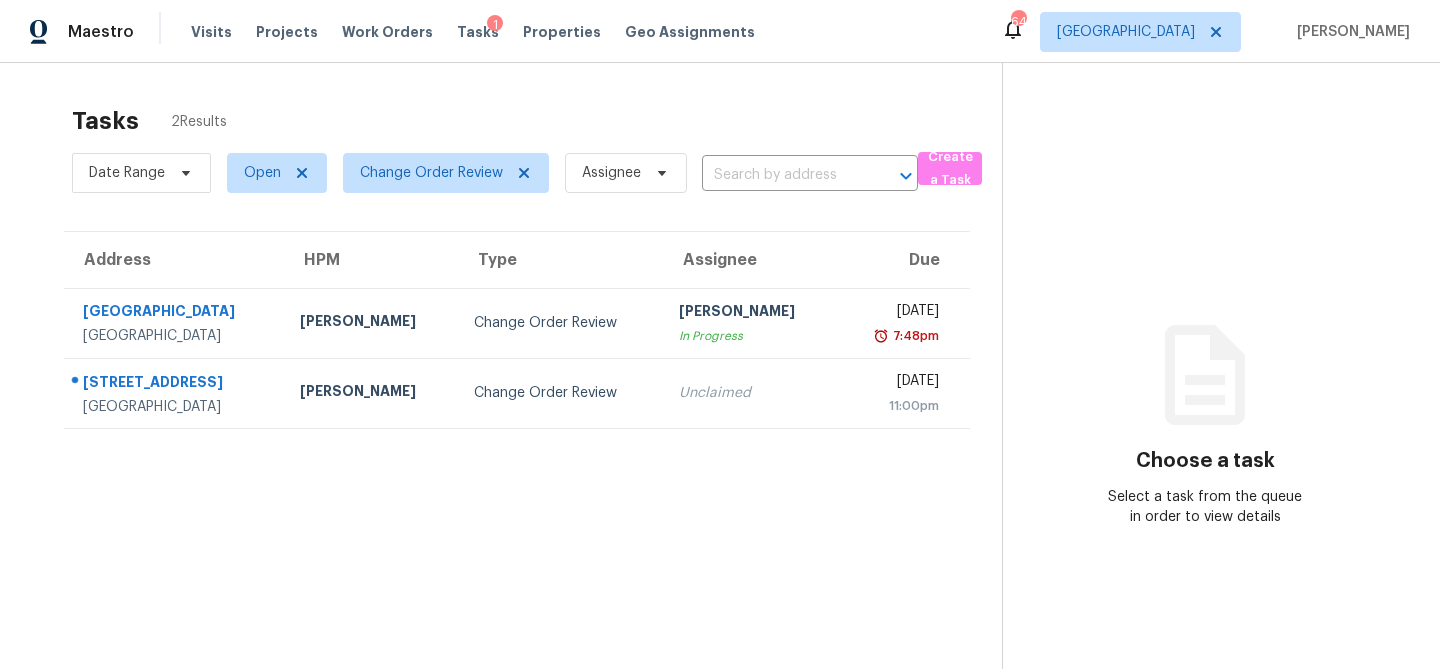 click on "Tasks 2  Results" at bounding box center [537, 121] 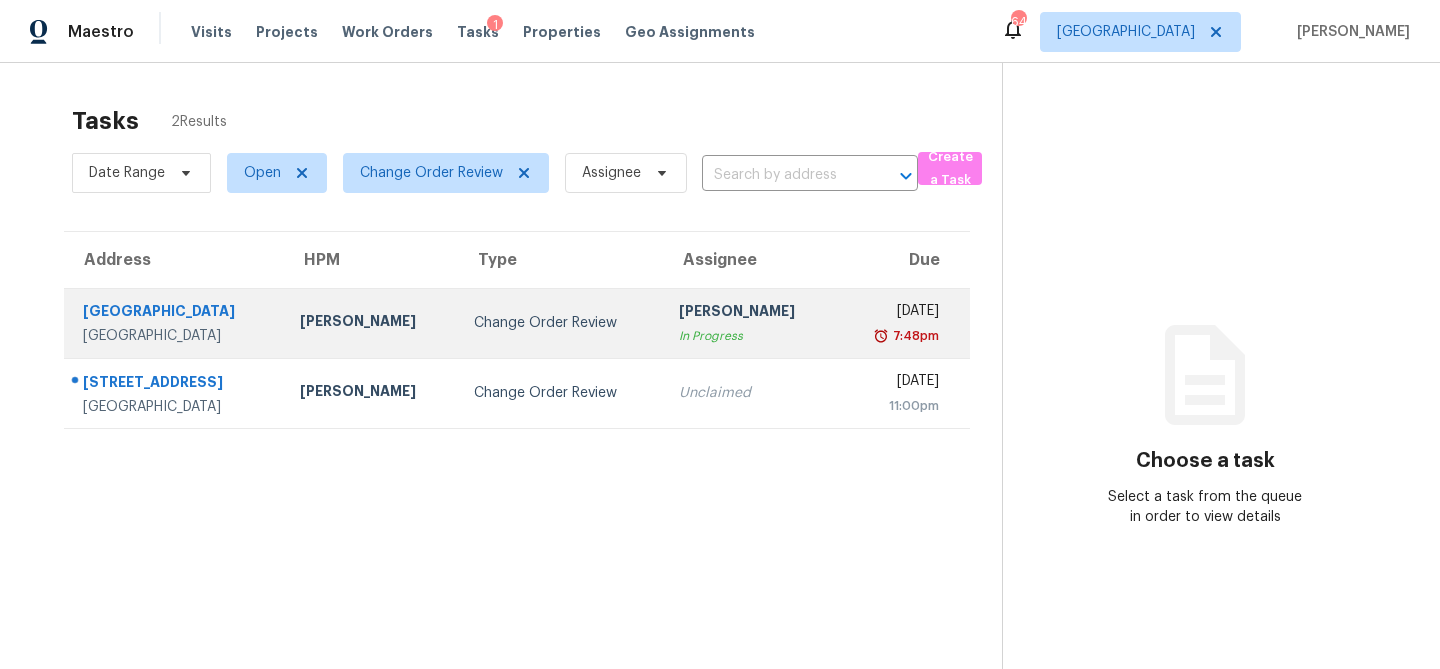 click on "Jason Fletcher" at bounding box center (371, 323) 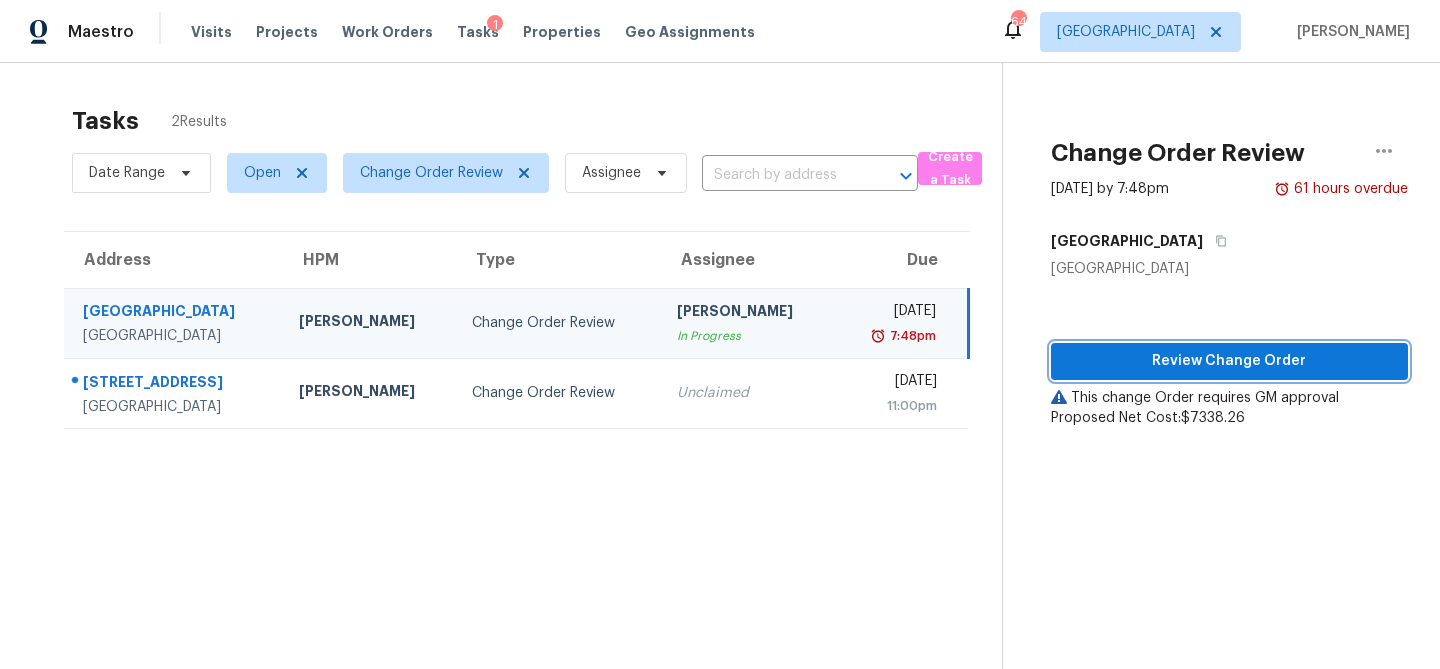 click on "Review Change Order" at bounding box center (1229, 361) 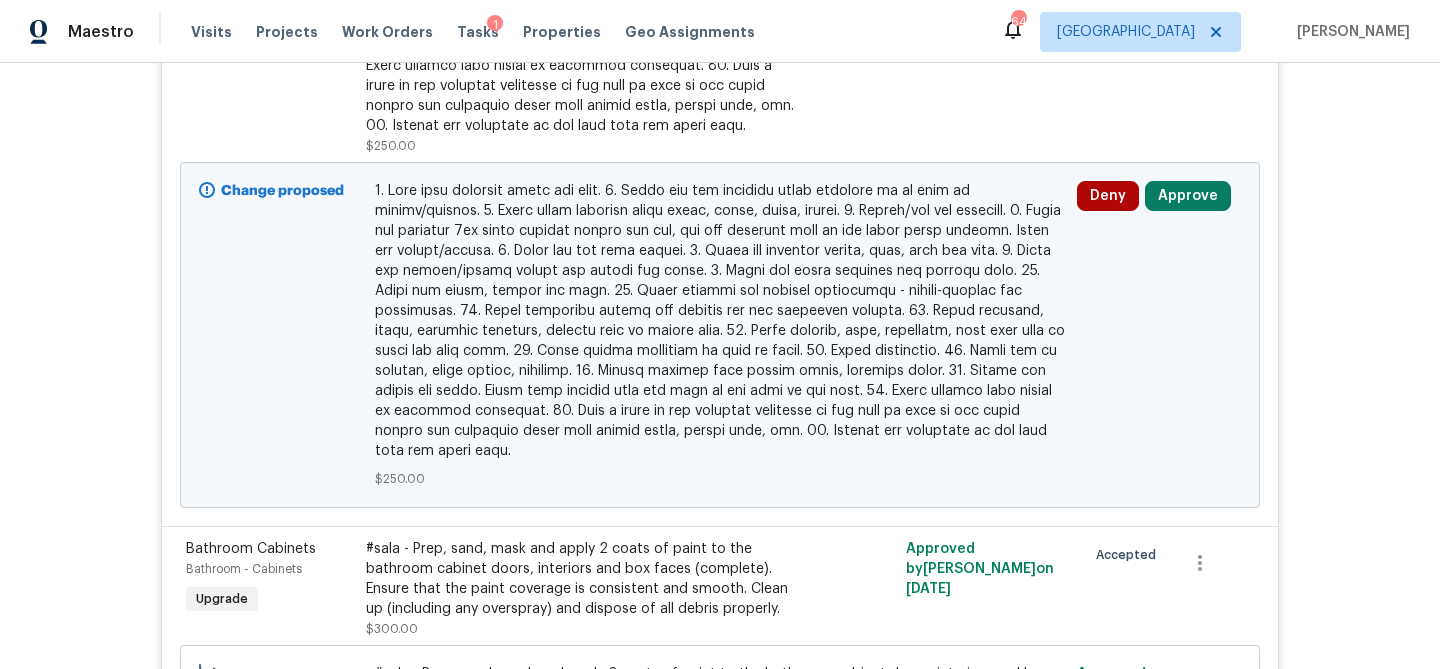 scroll, scrollTop: 1353, scrollLeft: 0, axis: vertical 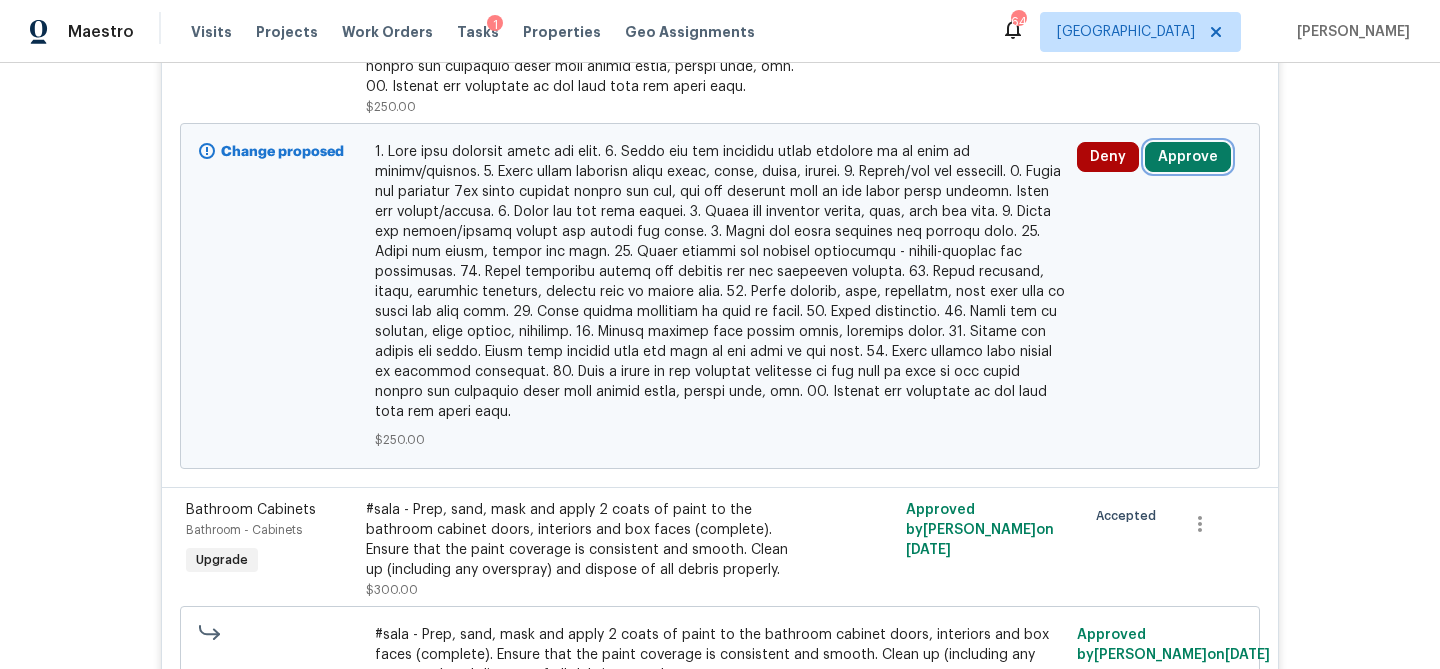 click on "Approve" at bounding box center (1188, 157) 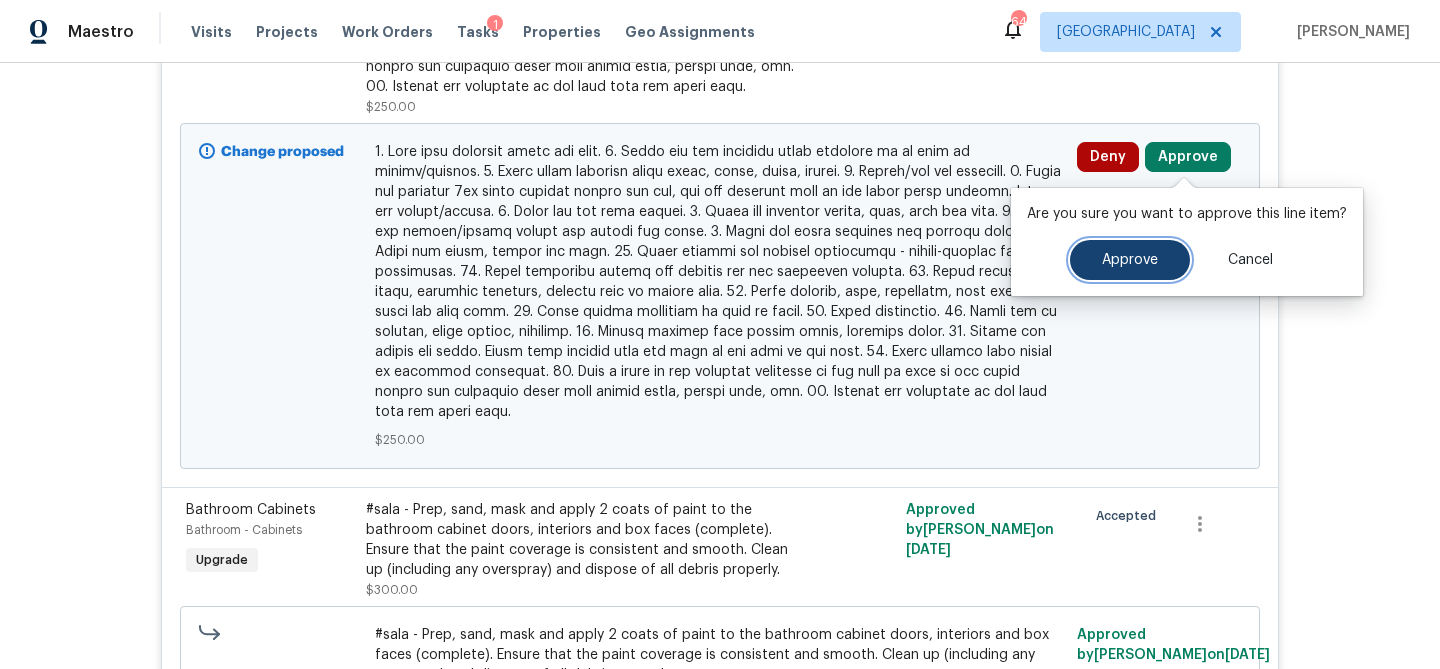 click on "Approve" at bounding box center [1130, 260] 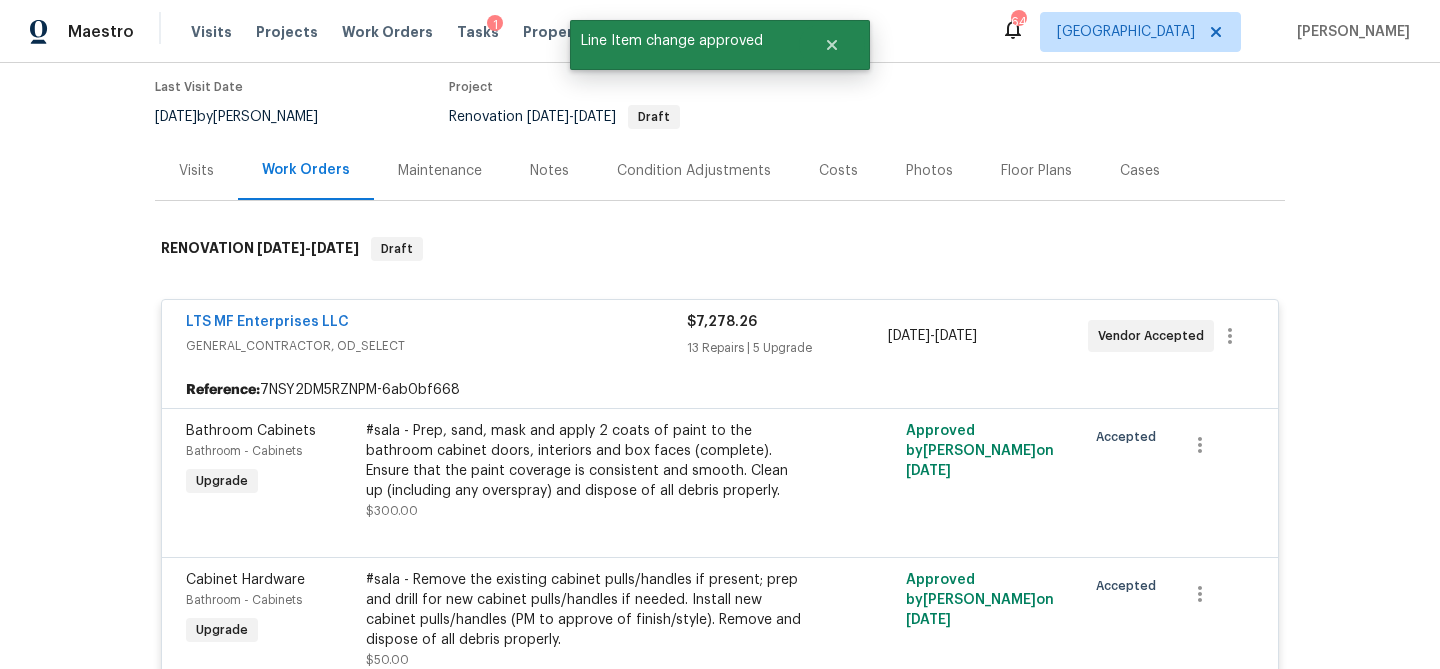 scroll, scrollTop: 0, scrollLeft: 0, axis: both 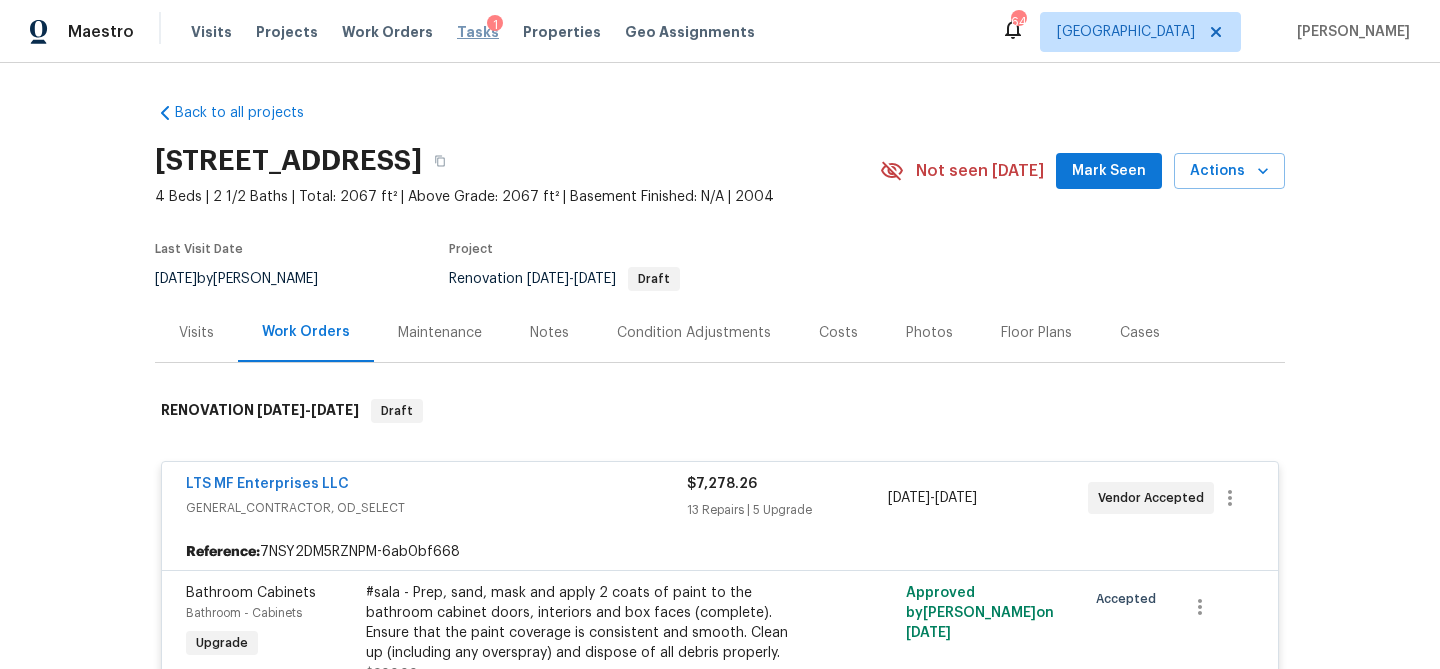 click on "Tasks" at bounding box center [478, 32] 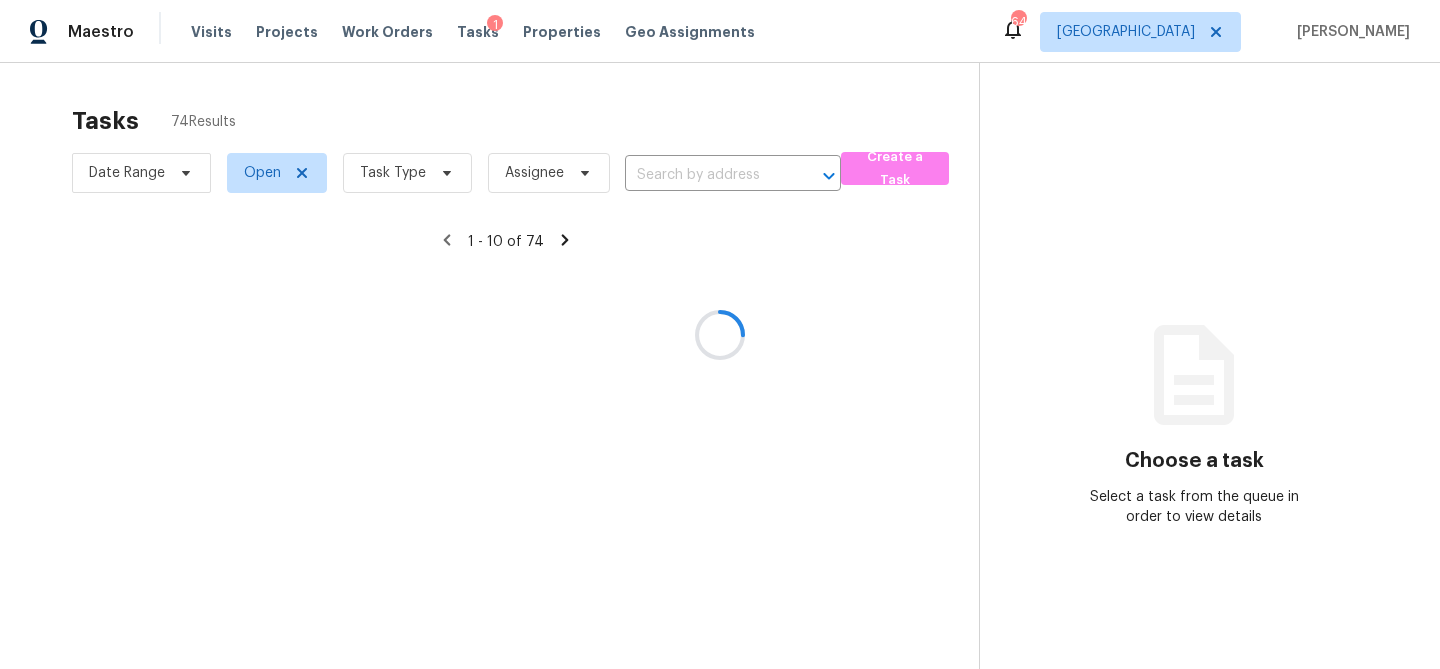 click at bounding box center (720, 334) 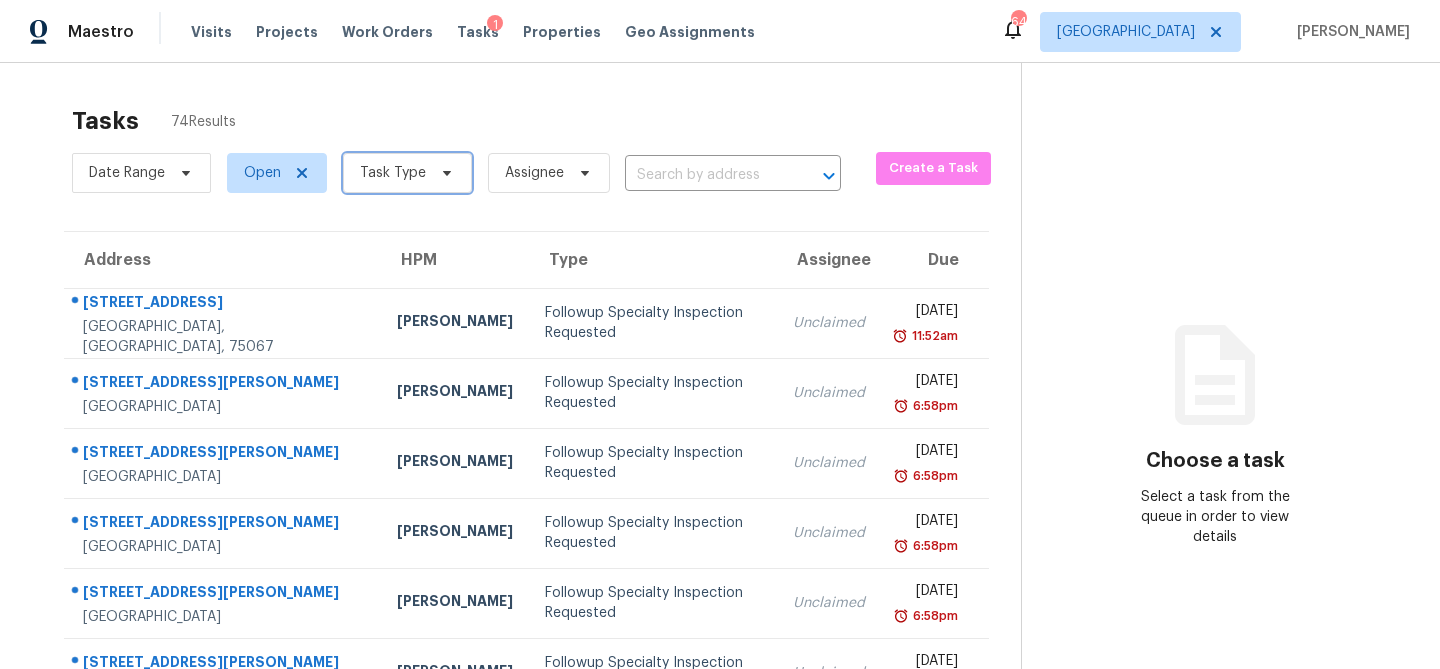 click 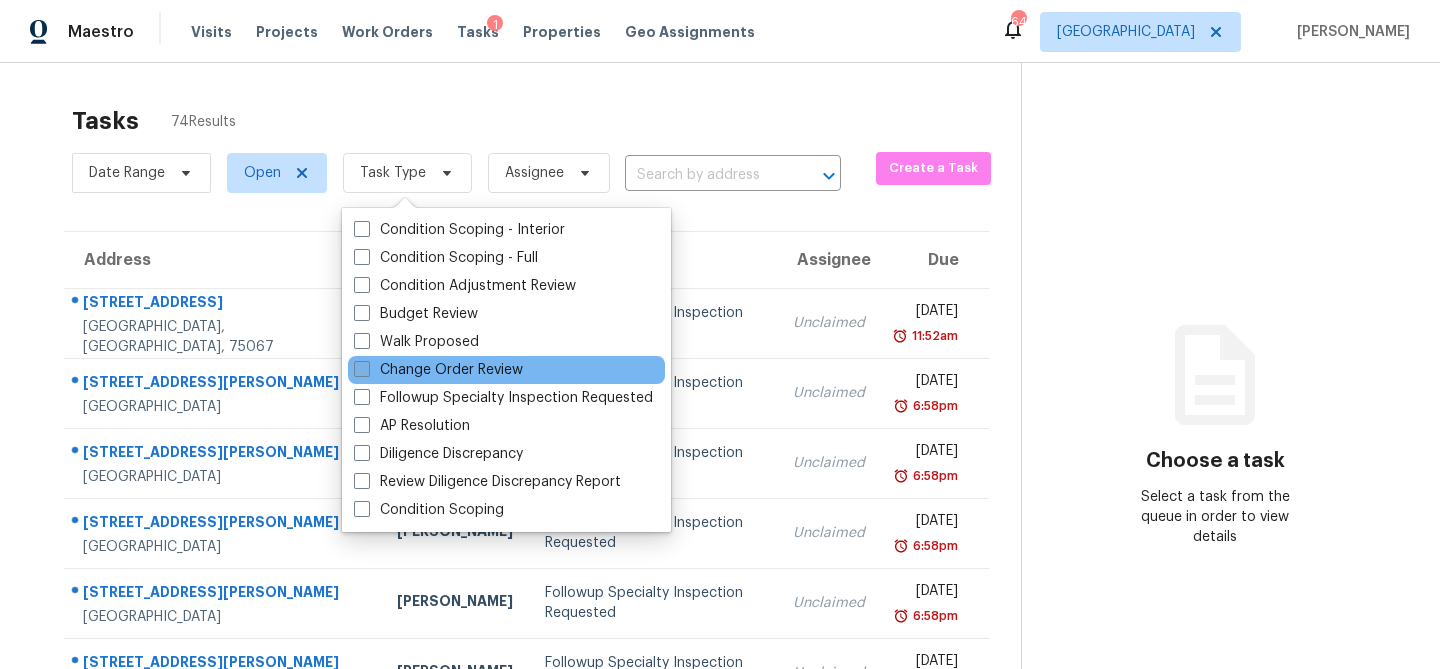 click on "Change Order Review" at bounding box center (438, 370) 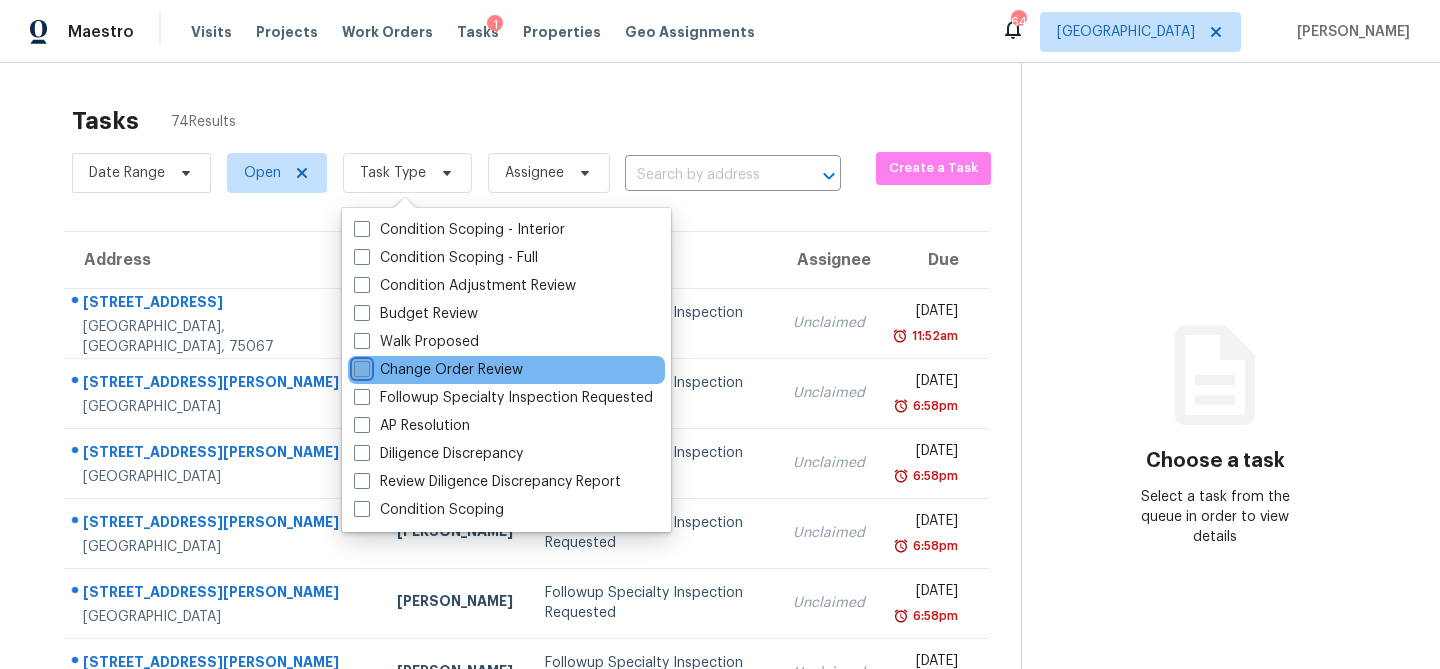 click on "Change Order Review" at bounding box center [360, 366] 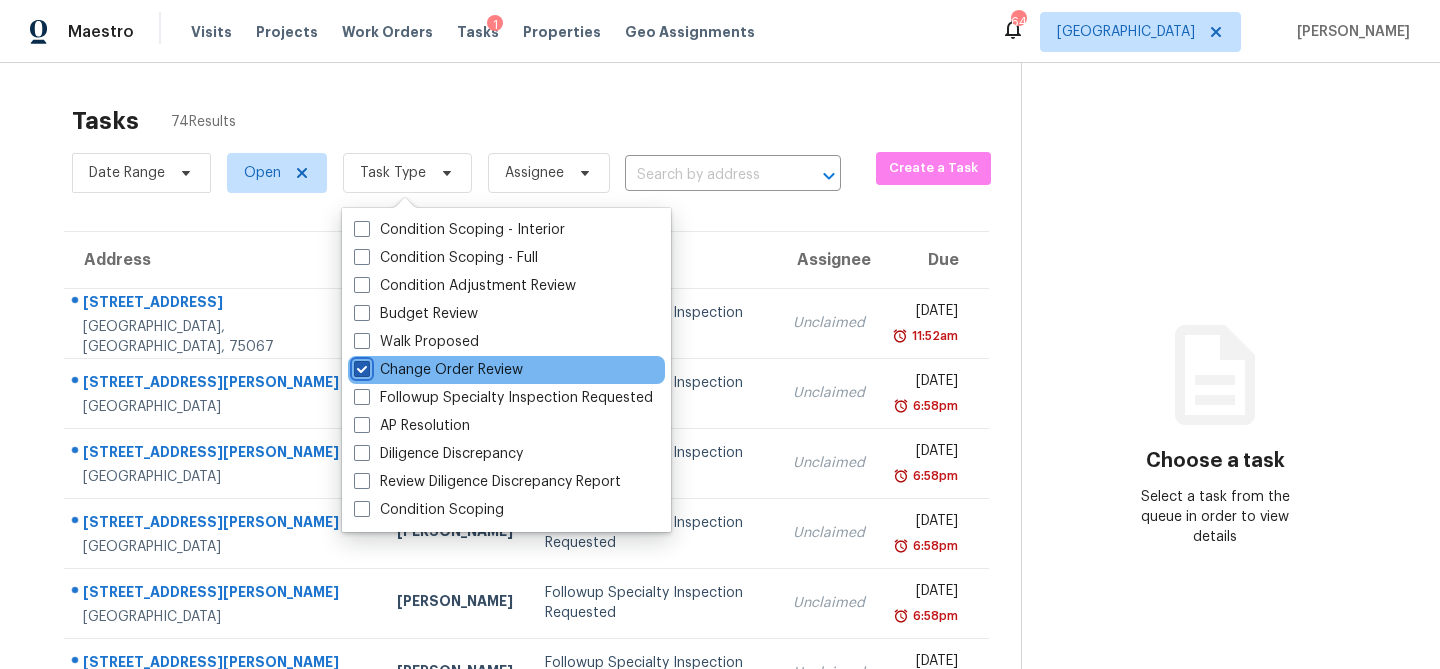 checkbox on "true" 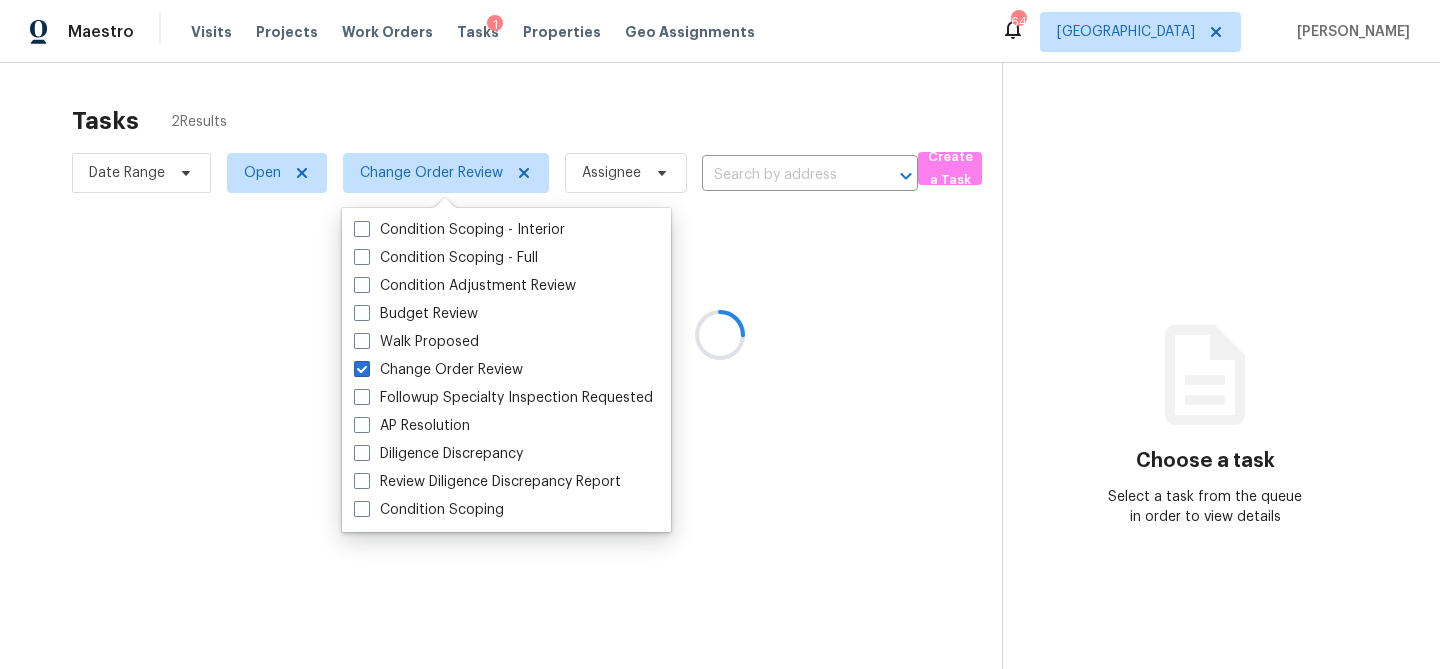 click at bounding box center [720, 334] 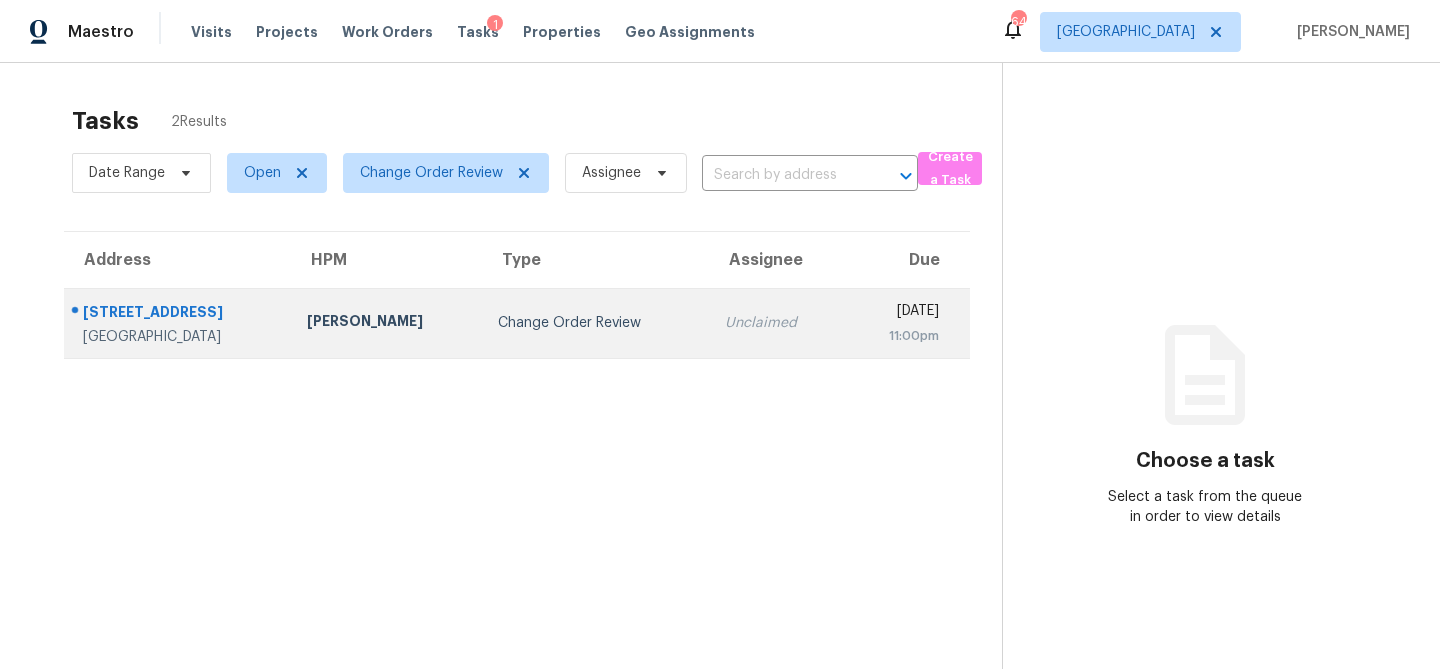 click on "Change Order Review" at bounding box center [595, 323] 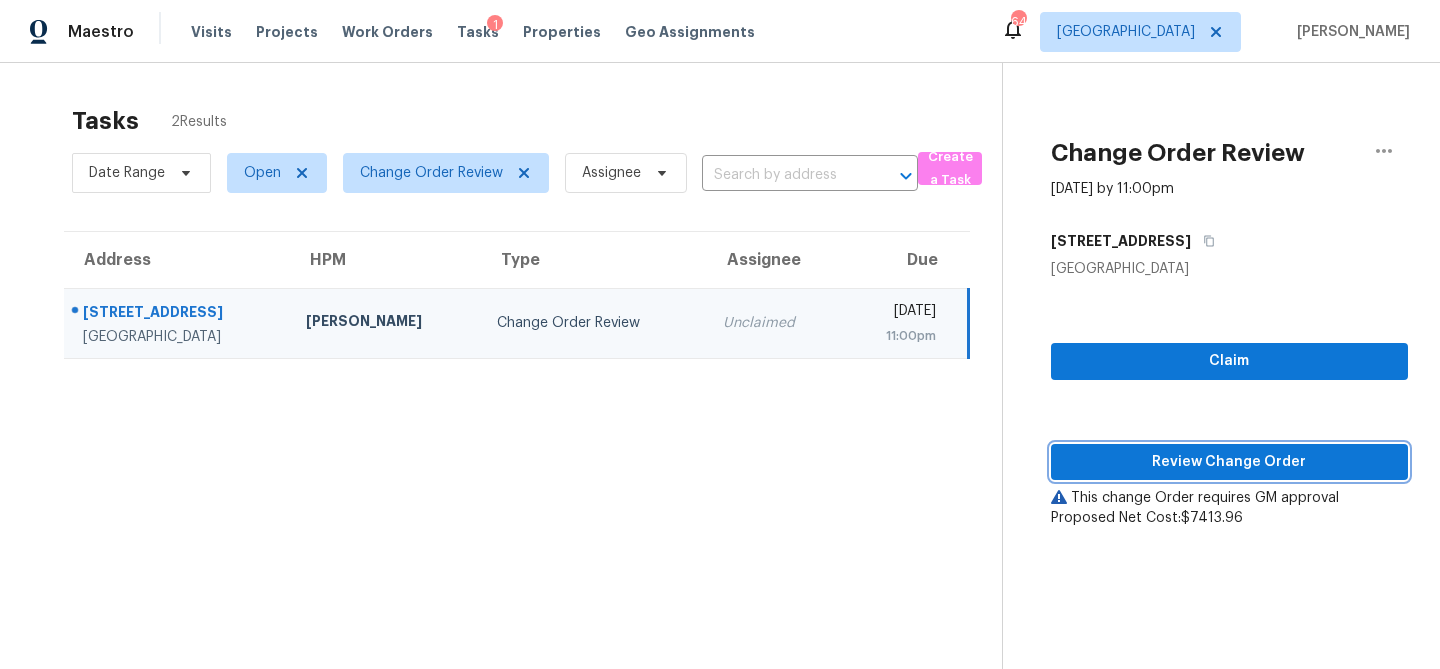 click on "Review Change Order" at bounding box center (1229, 462) 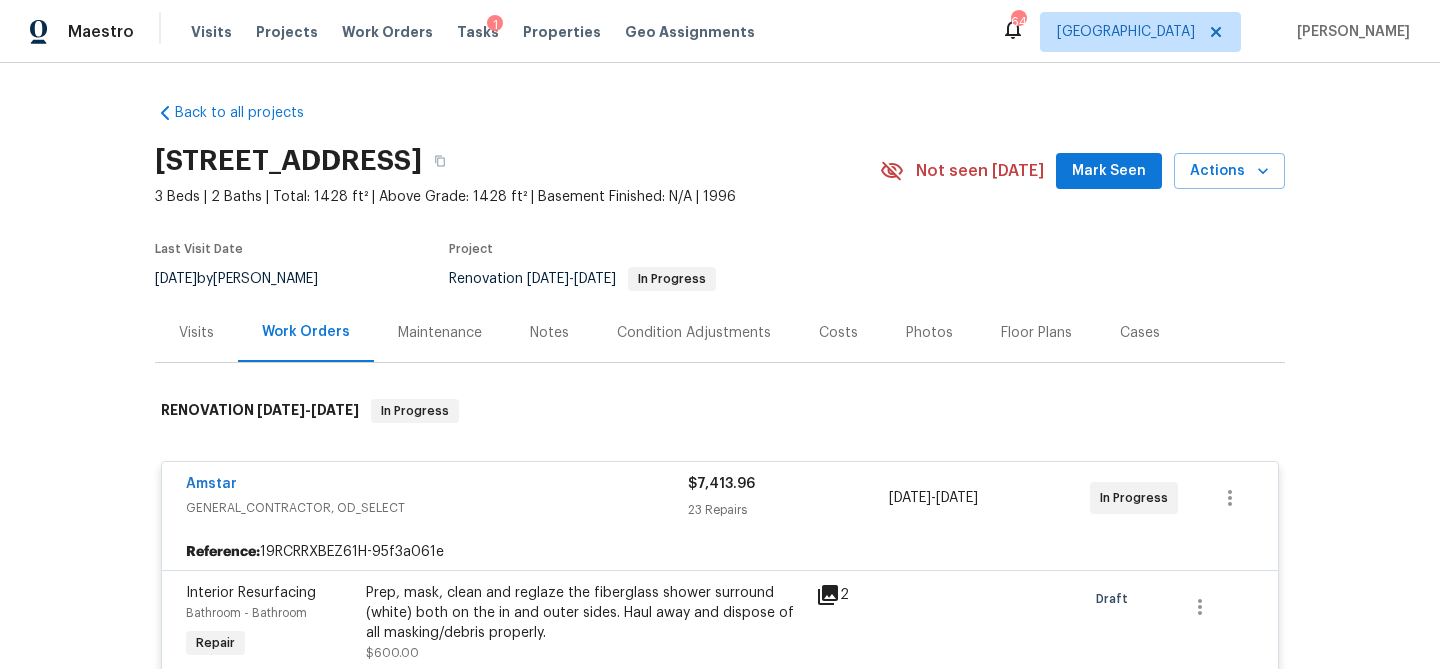 click on "Costs" at bounding box center (838, 333) 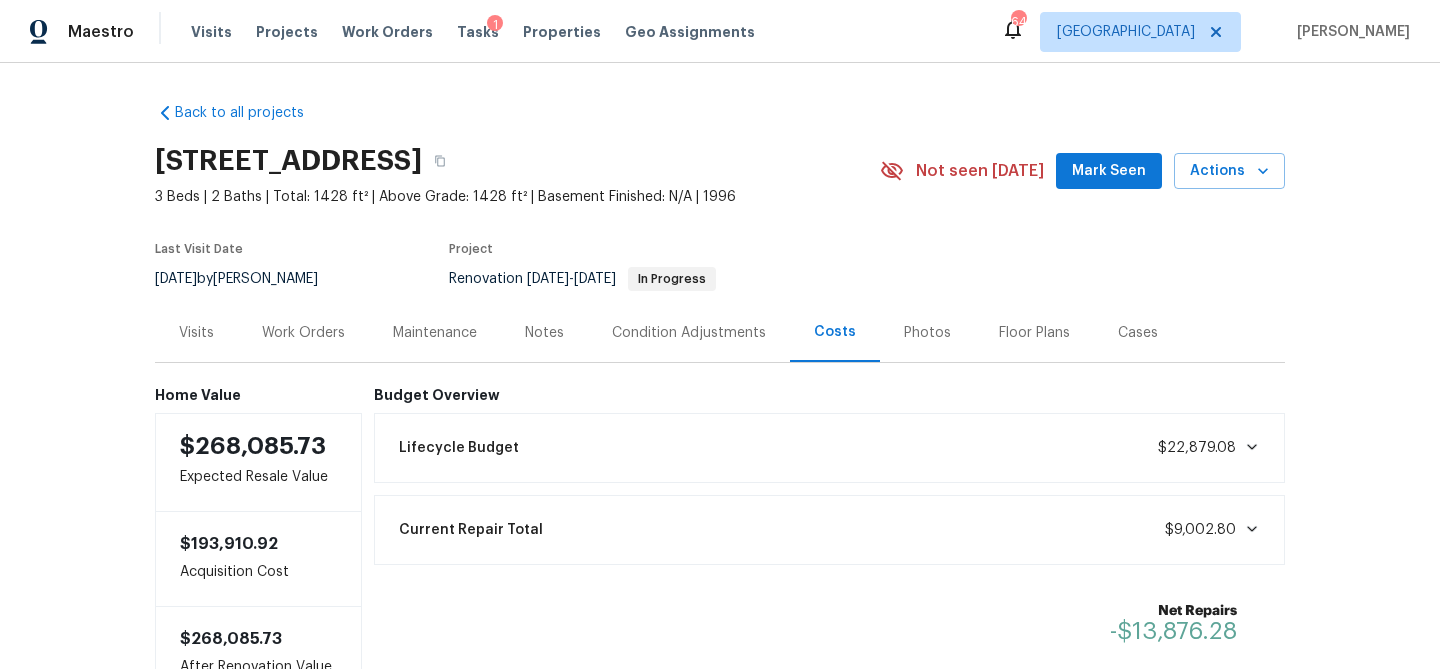 click on "Work Orders" at bounding box center (303, 333) 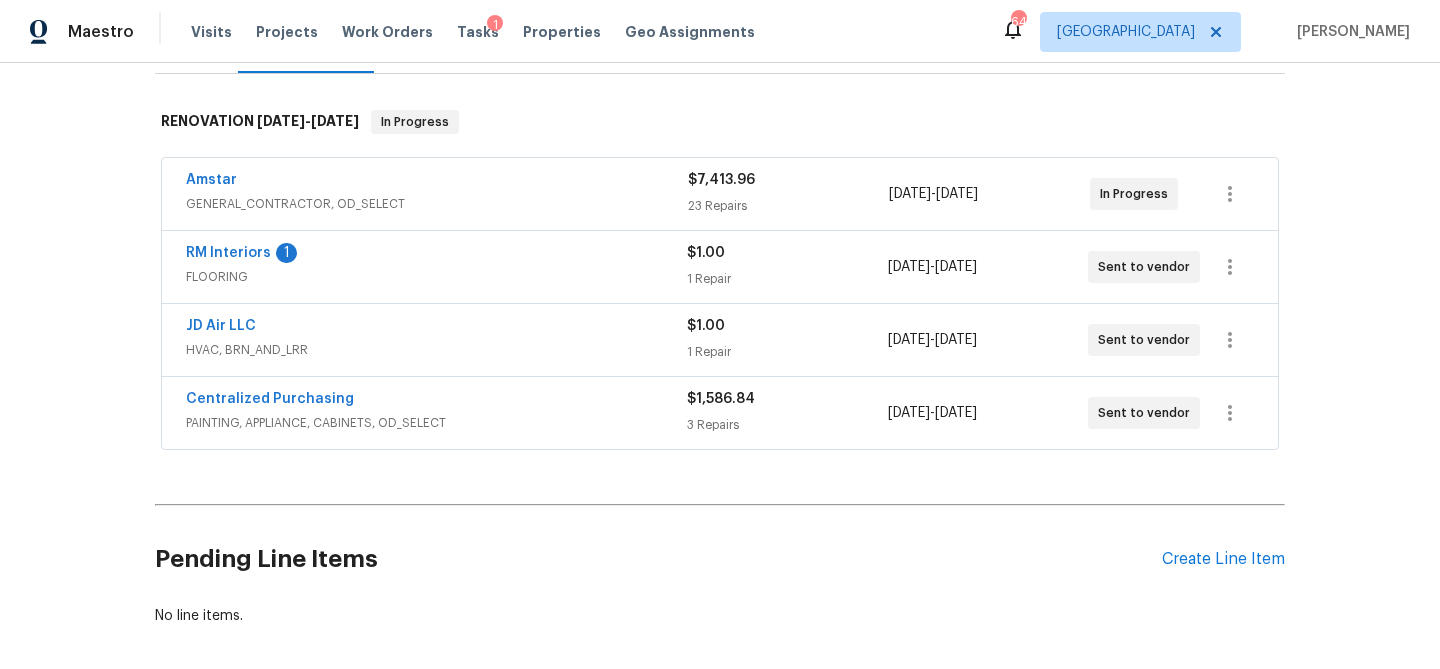 scroll, scrollTop: 288, scrollLeft: 0, axis: vertical 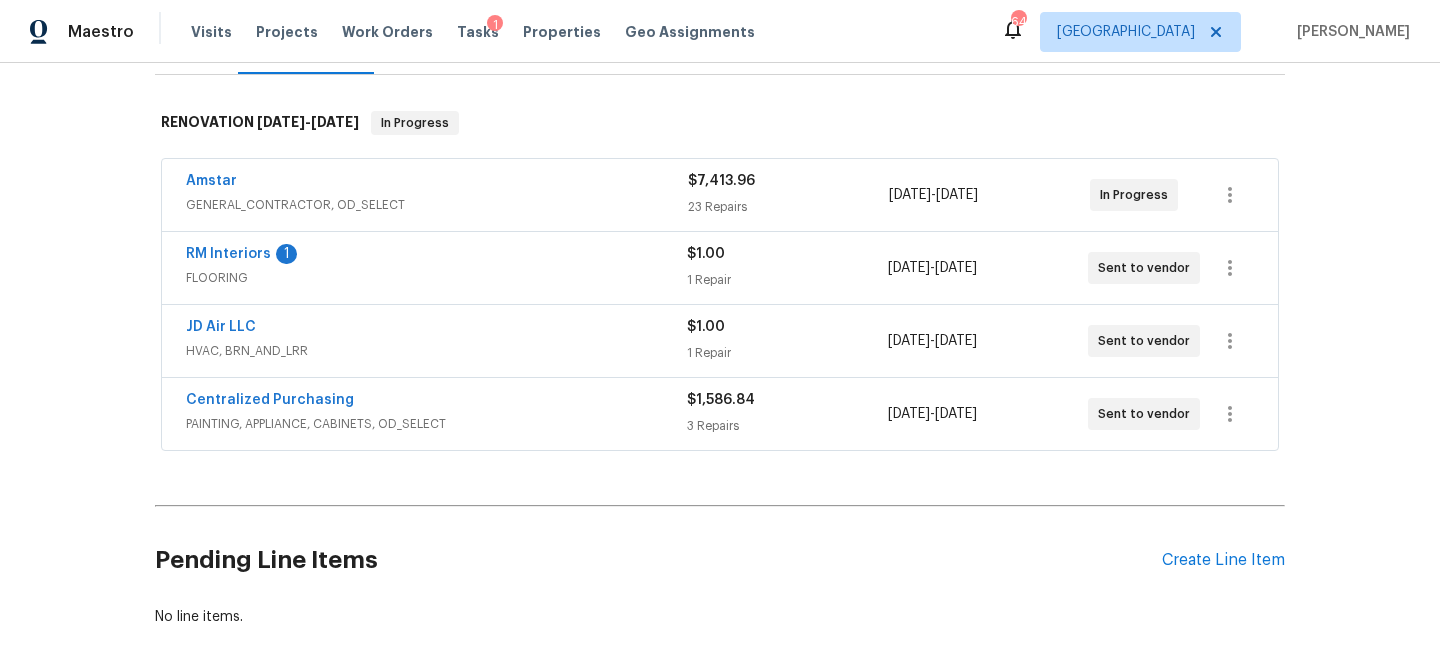 click on "Amstar" at bounding box center [211, 181] 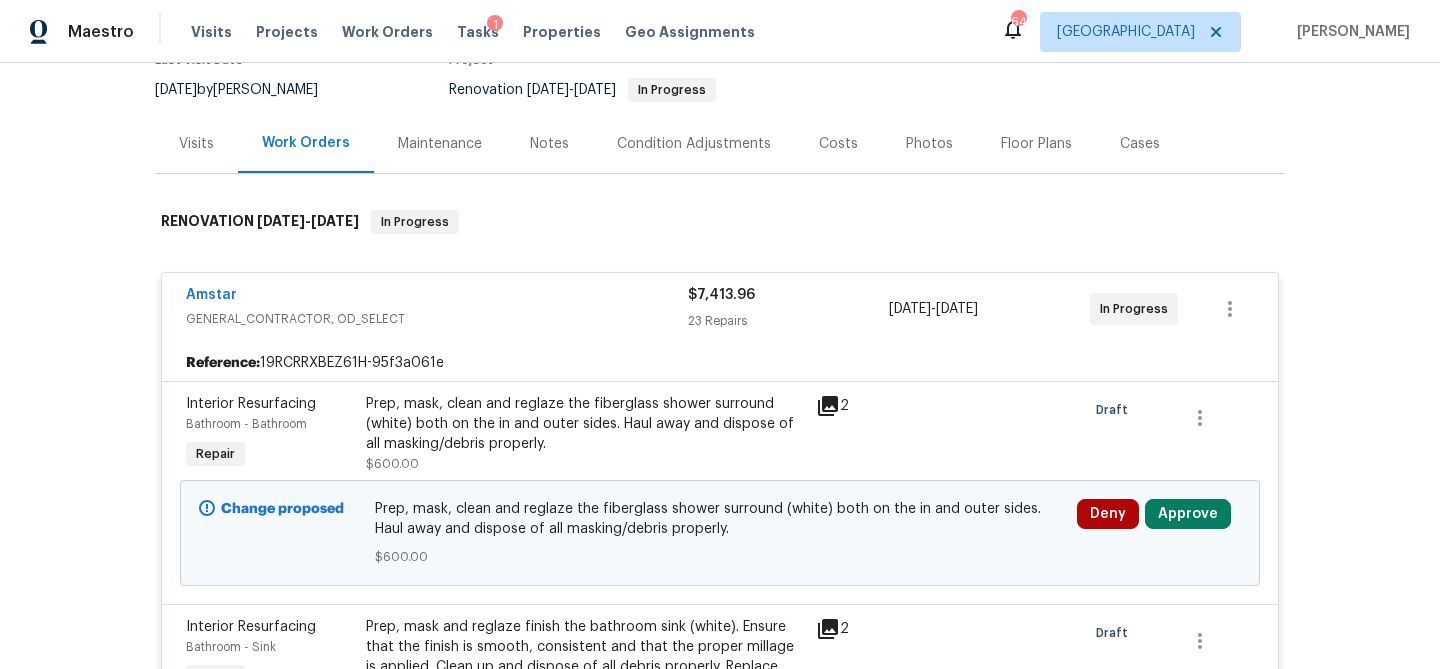 scroll, scrollTop: 172, scrollLeft: 0, axis: vertical 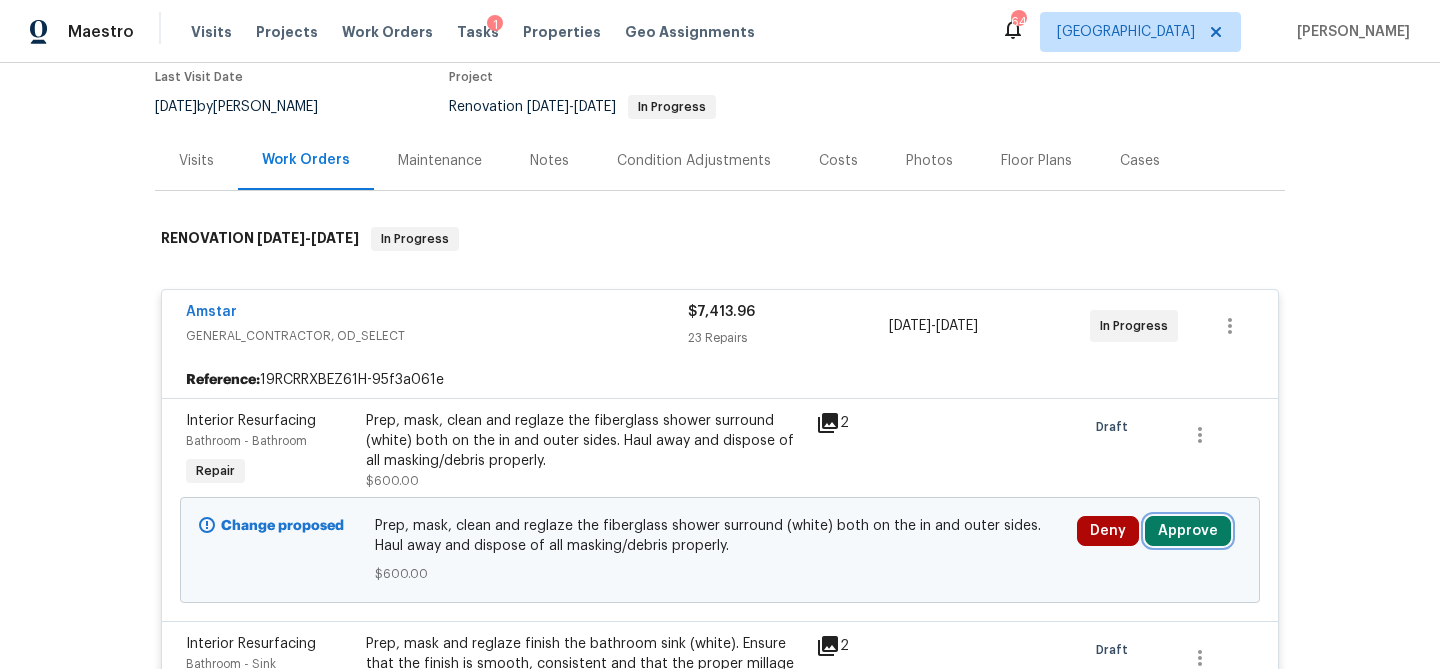 click on "Approve" at bounding box center [1188, 531] 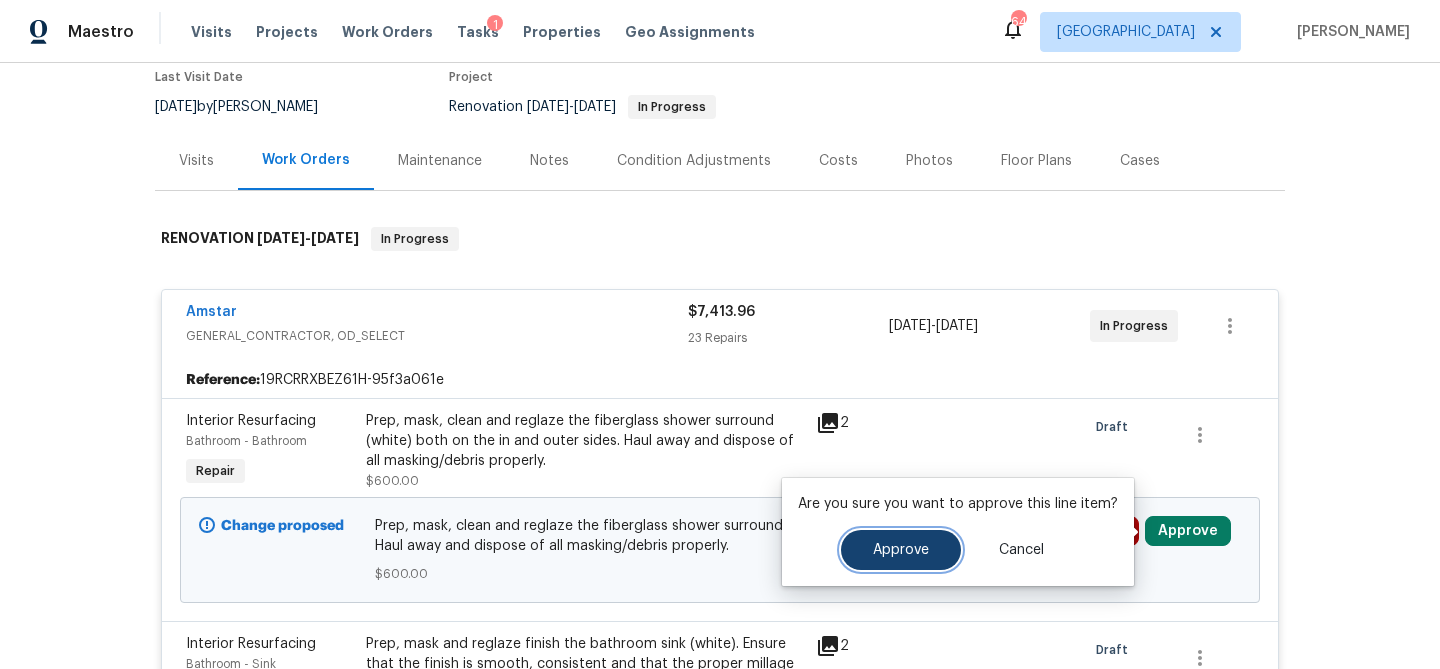 click on "Approve" at bounding box center [901, 550] 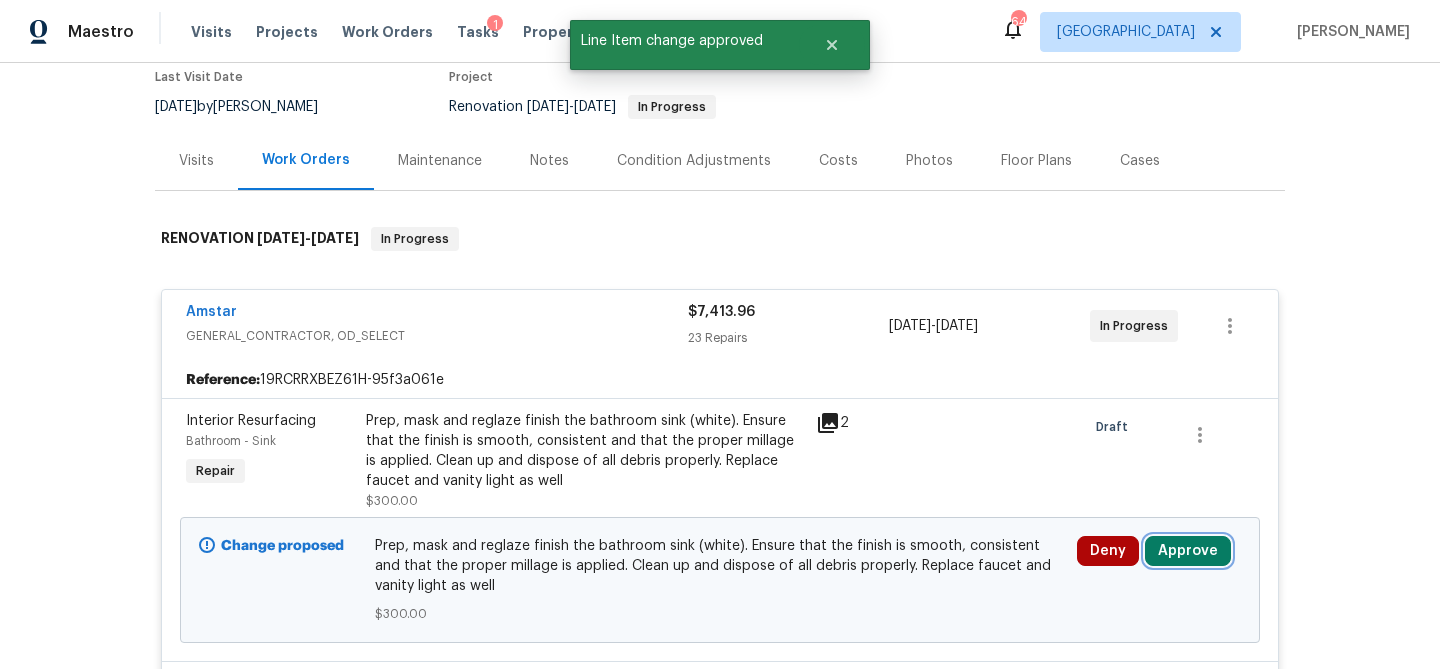 click on "Approve" at bounding box center [1188, 551] 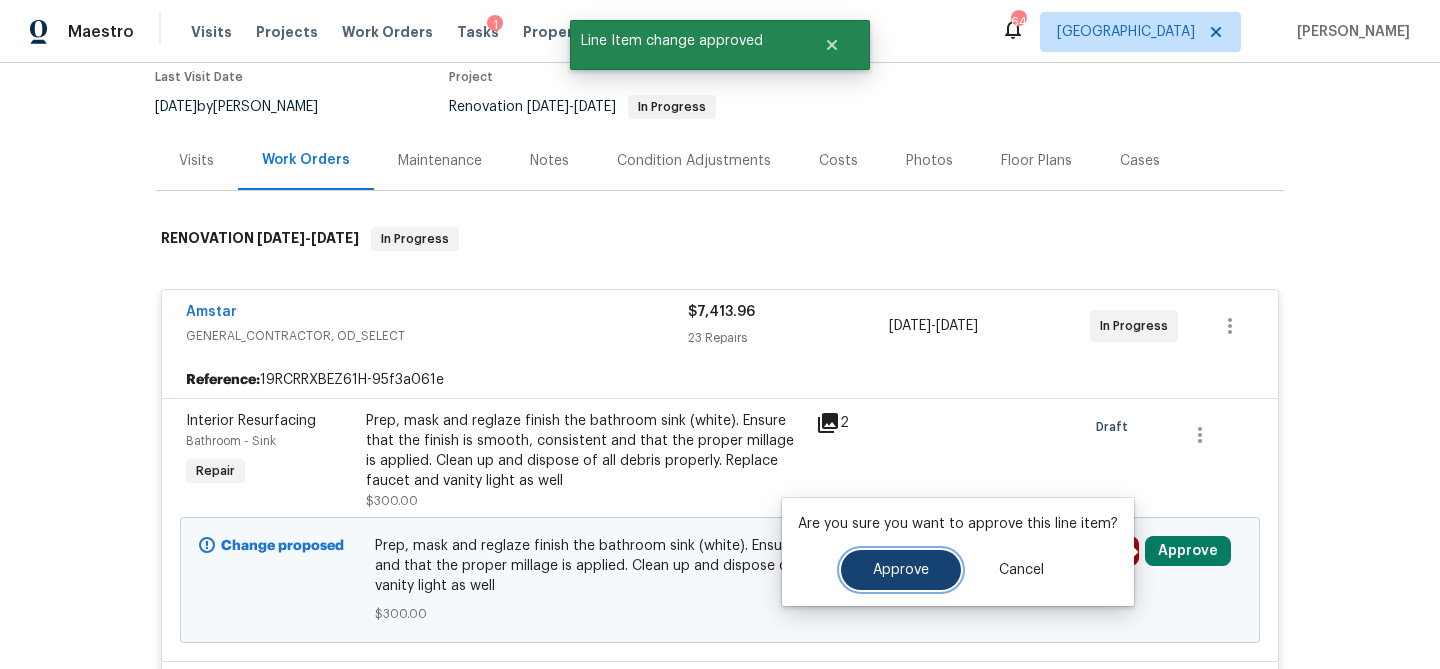 click on "Approve" at bounding box center (901, 570) 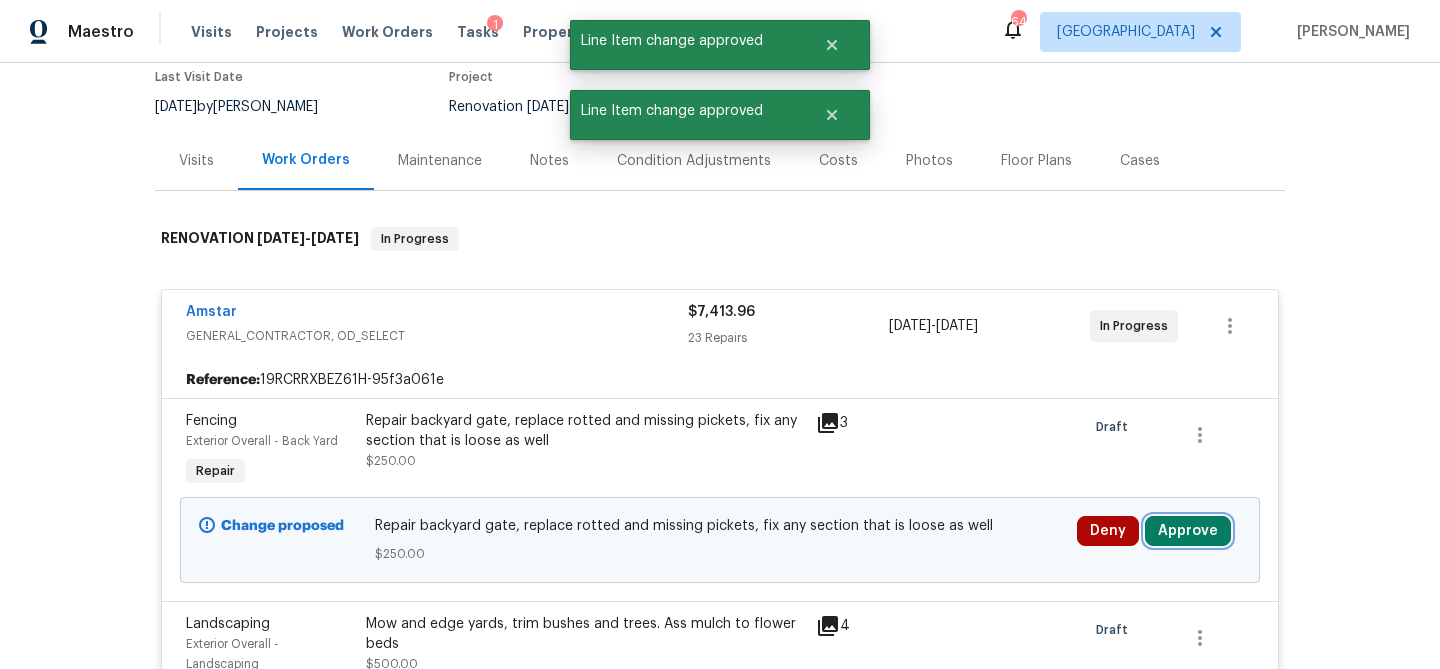 click on "Approve" at bounding box center (1188, 531) 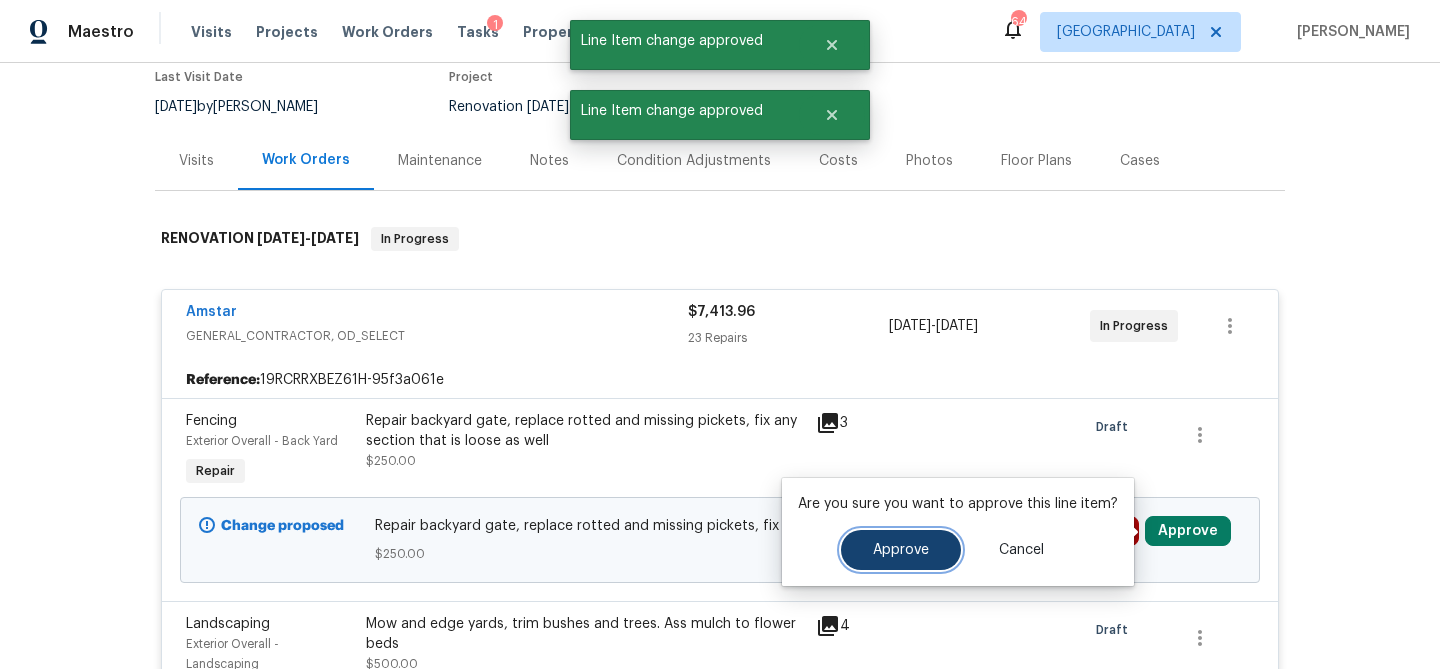 click on "Approve" at bounding box center (901, 550) 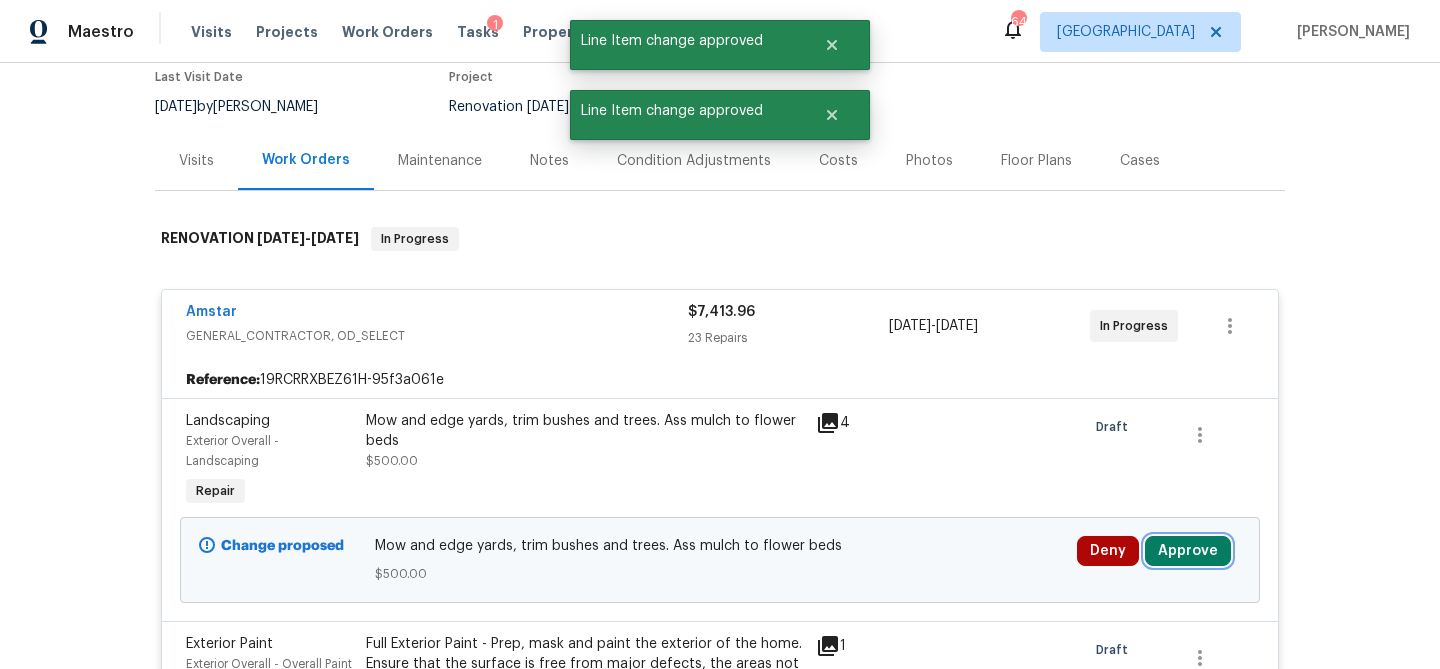 click on "Approve" at bounding box center (1188, 551) 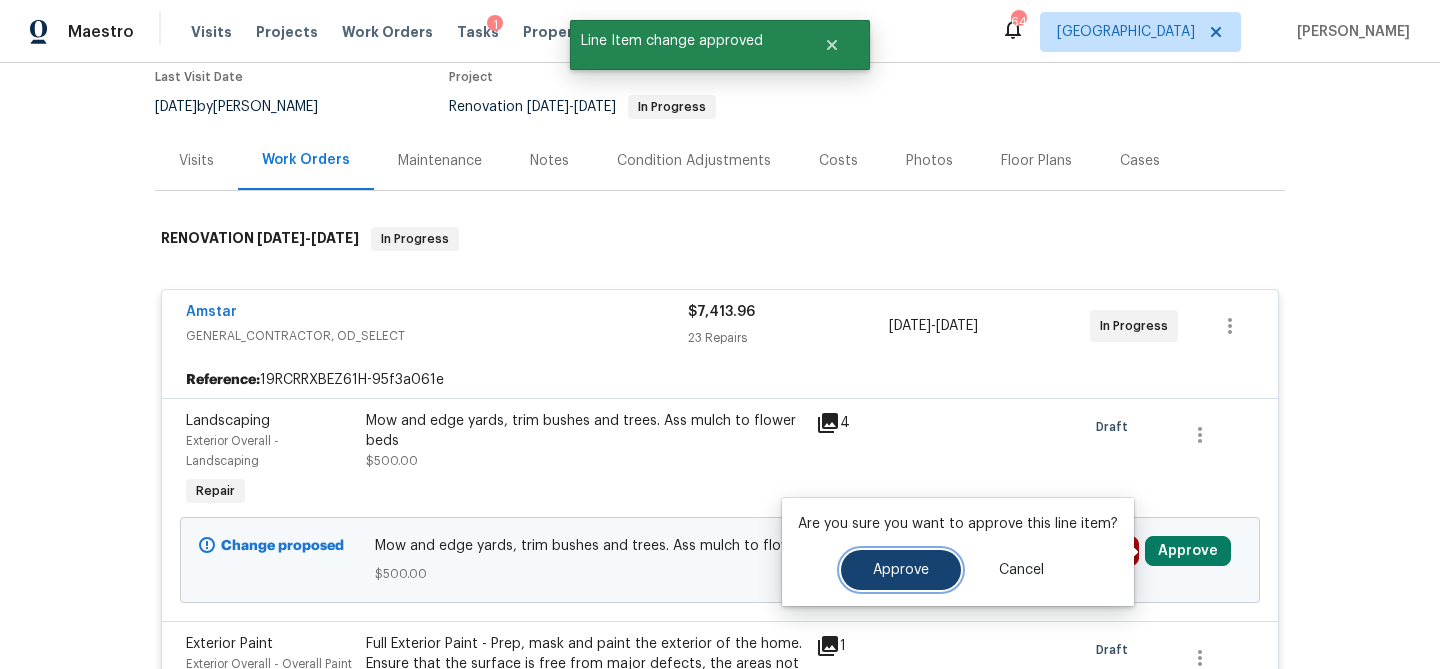 click on "Approve" at bounding box center [901, 570] 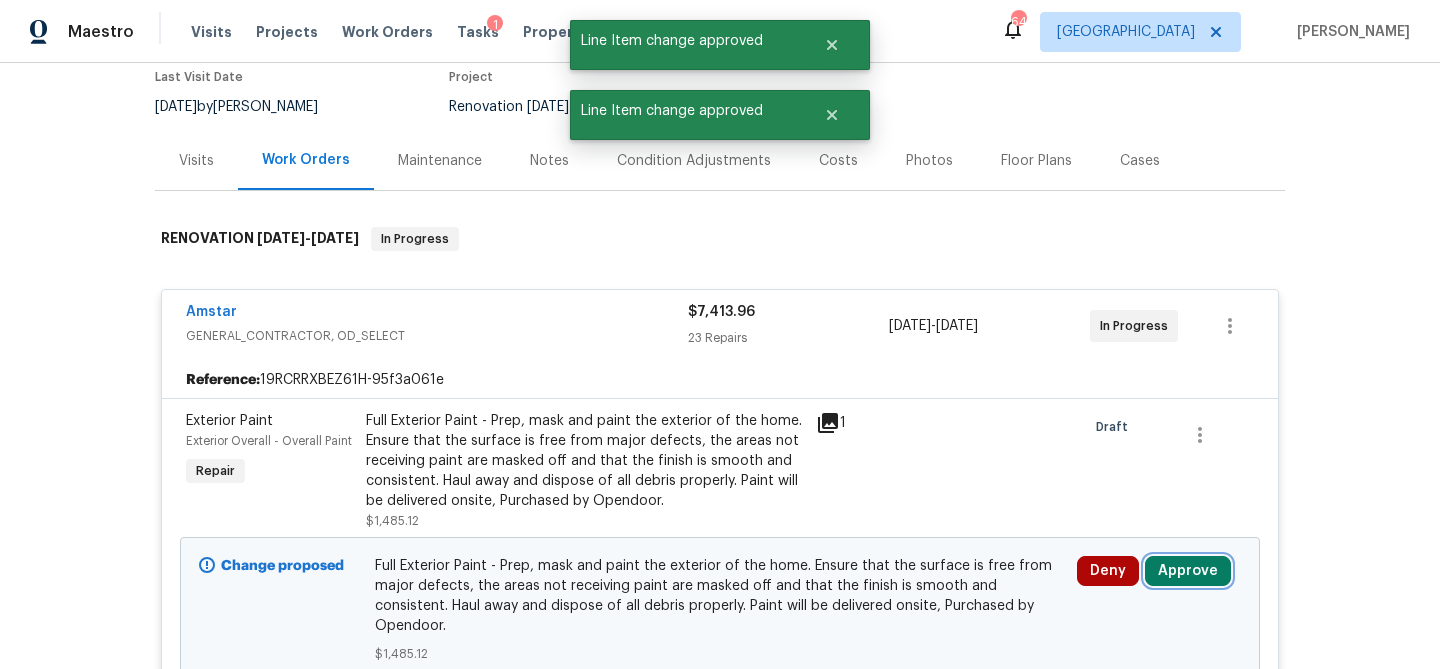 click on "Approve" at bounding box center [1188, 571] 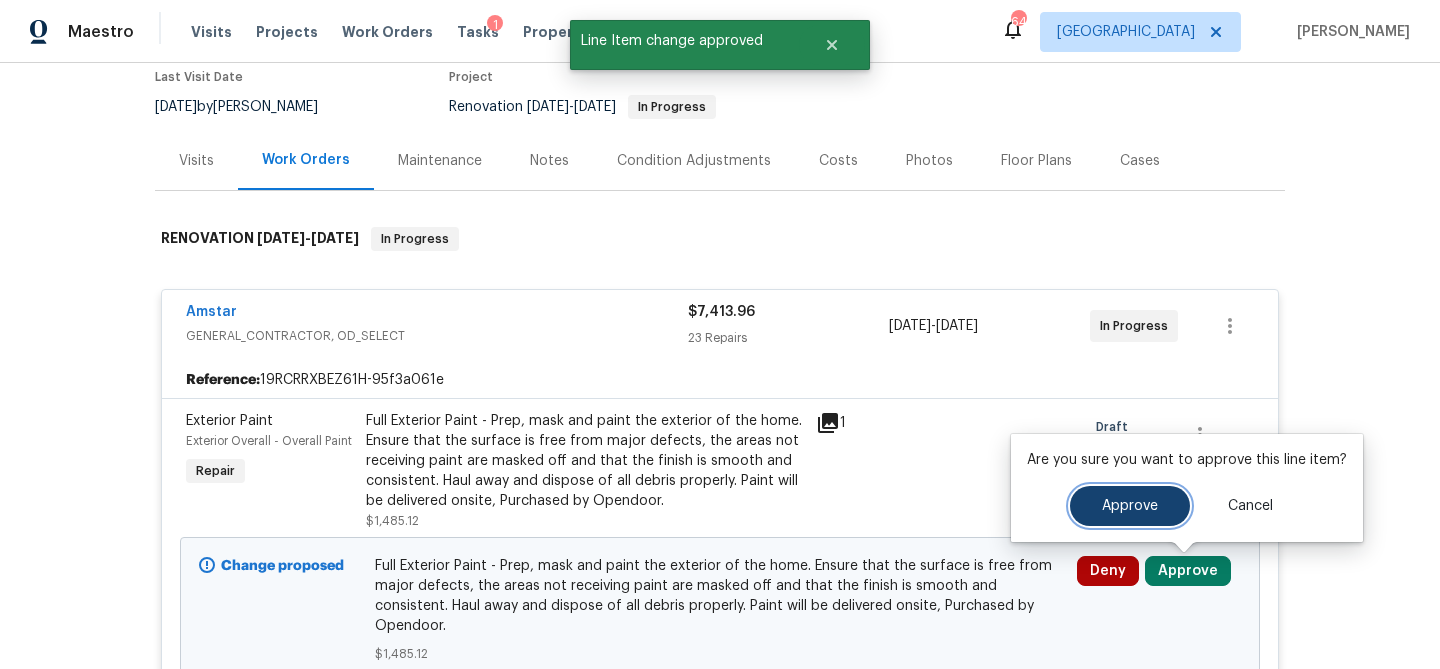 click on "Approve" at bounding box center [1130, 506] 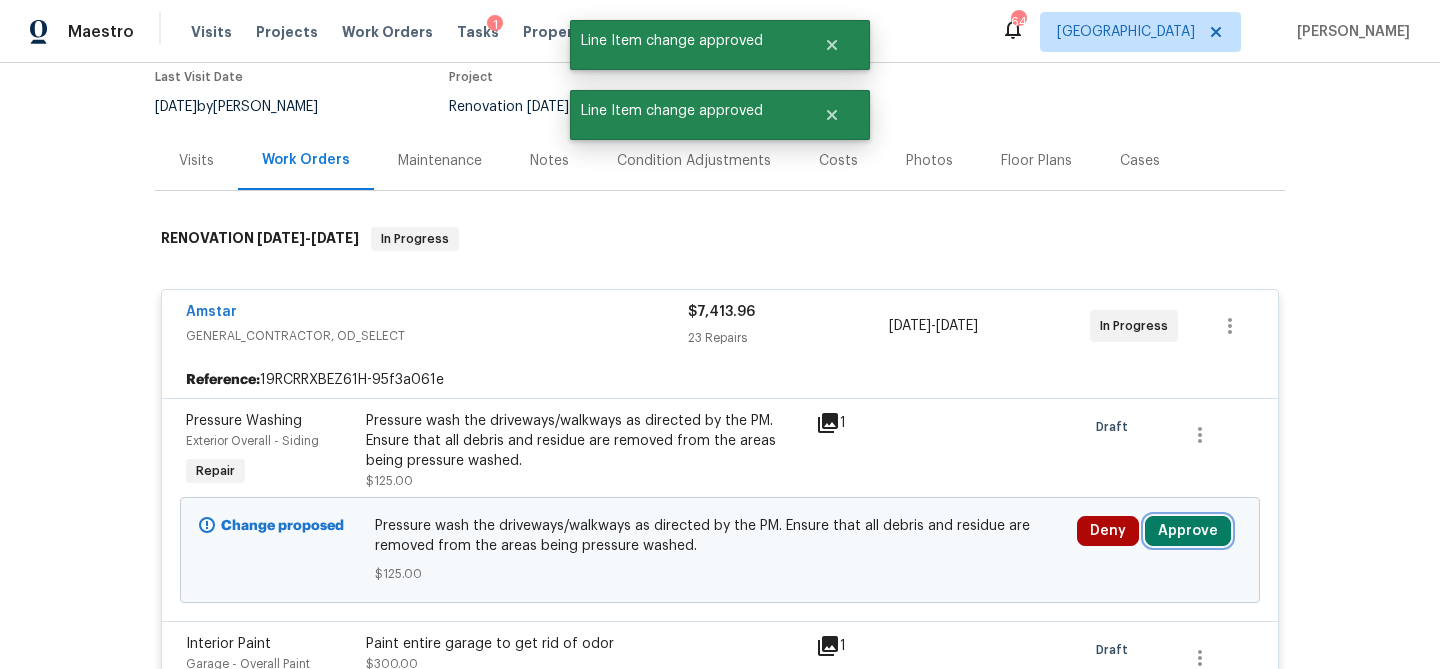click on "Approve" at bounding box center (1188, 531) 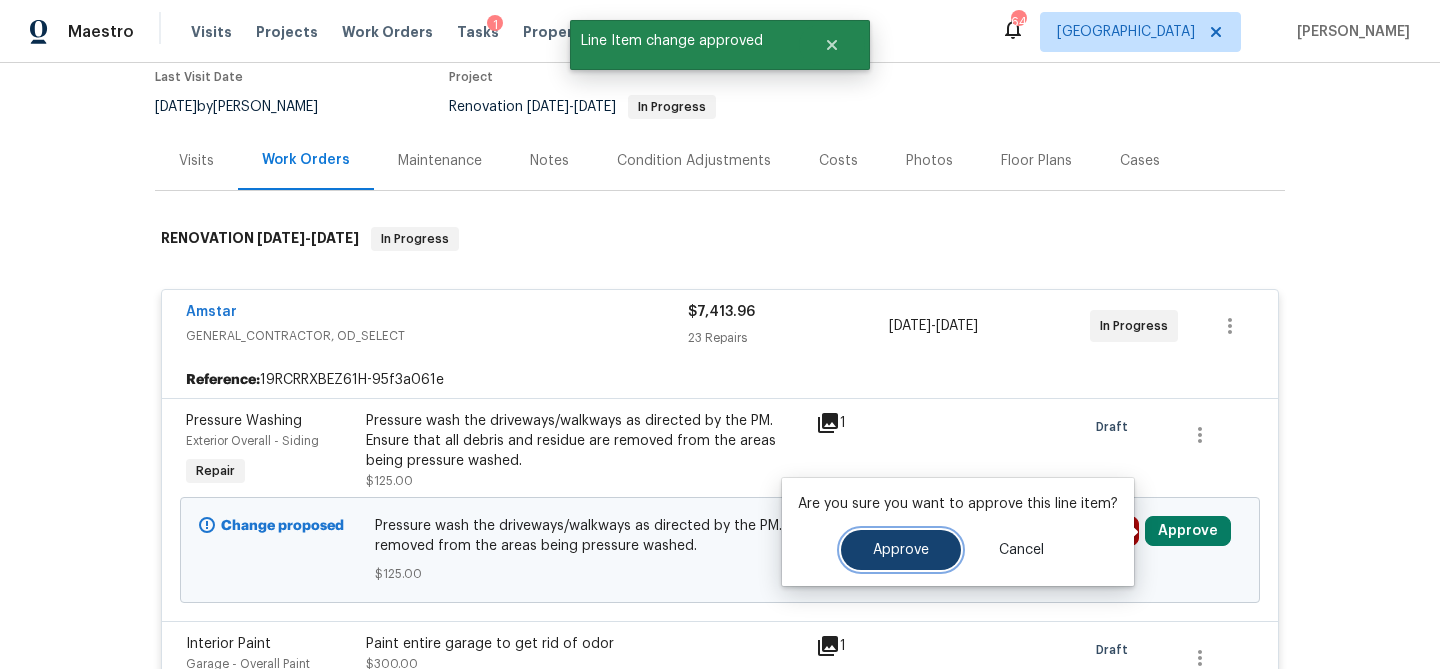 click on "Approve" at bounding box center [901, 550] 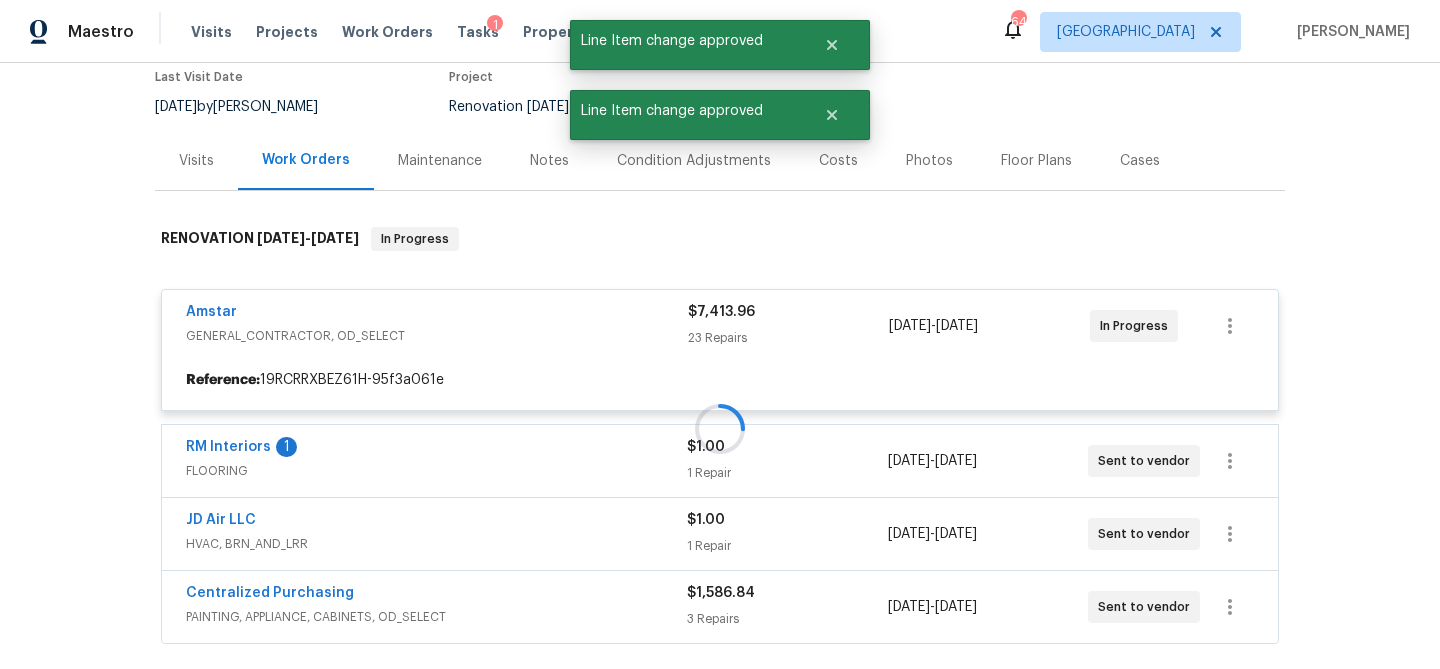 click at bounding box center [720, 428] 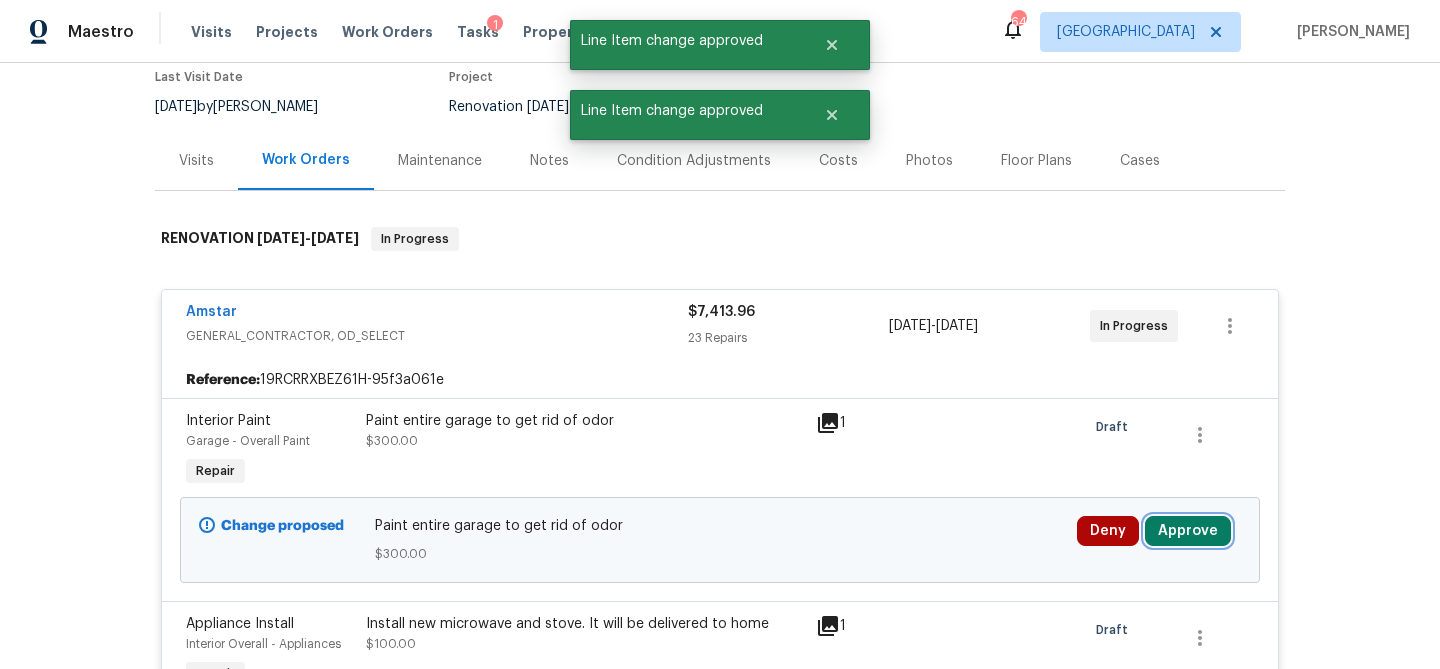 click on "Approve" at bounding box center [1188, 531] 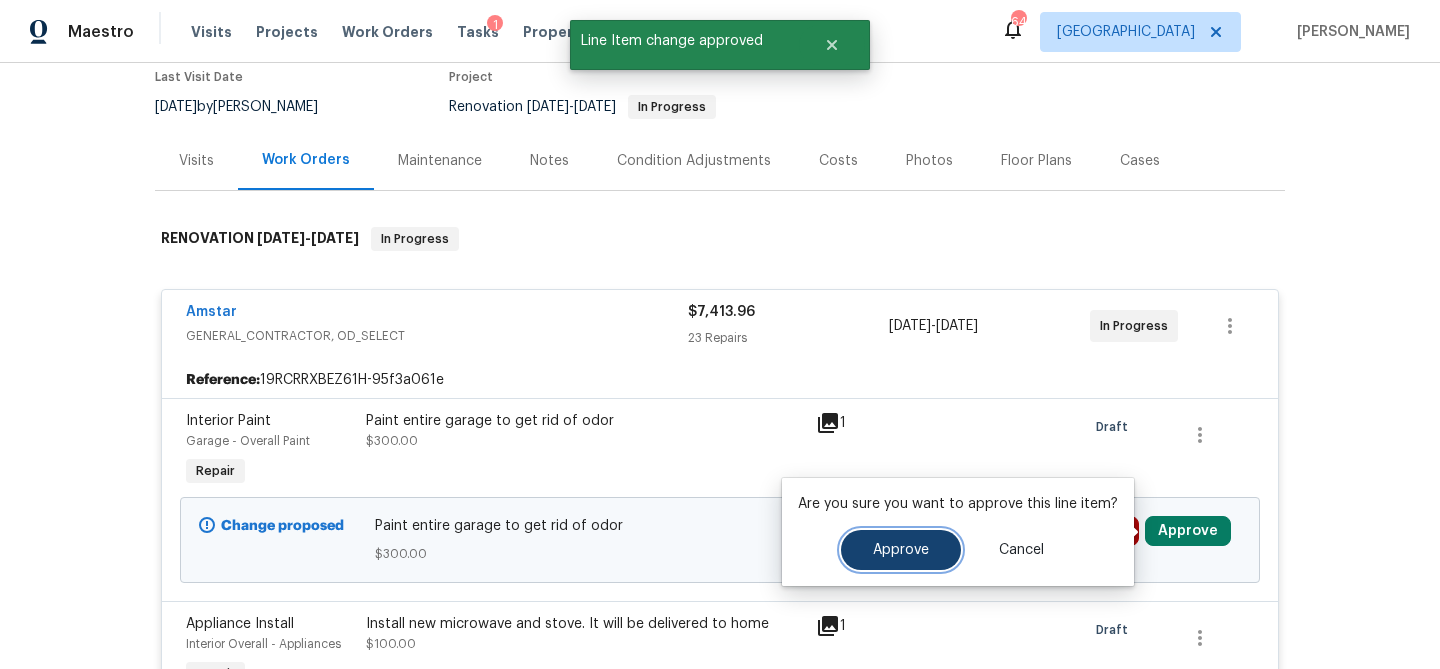 click on "Approve" at bounding box center (901, 550) 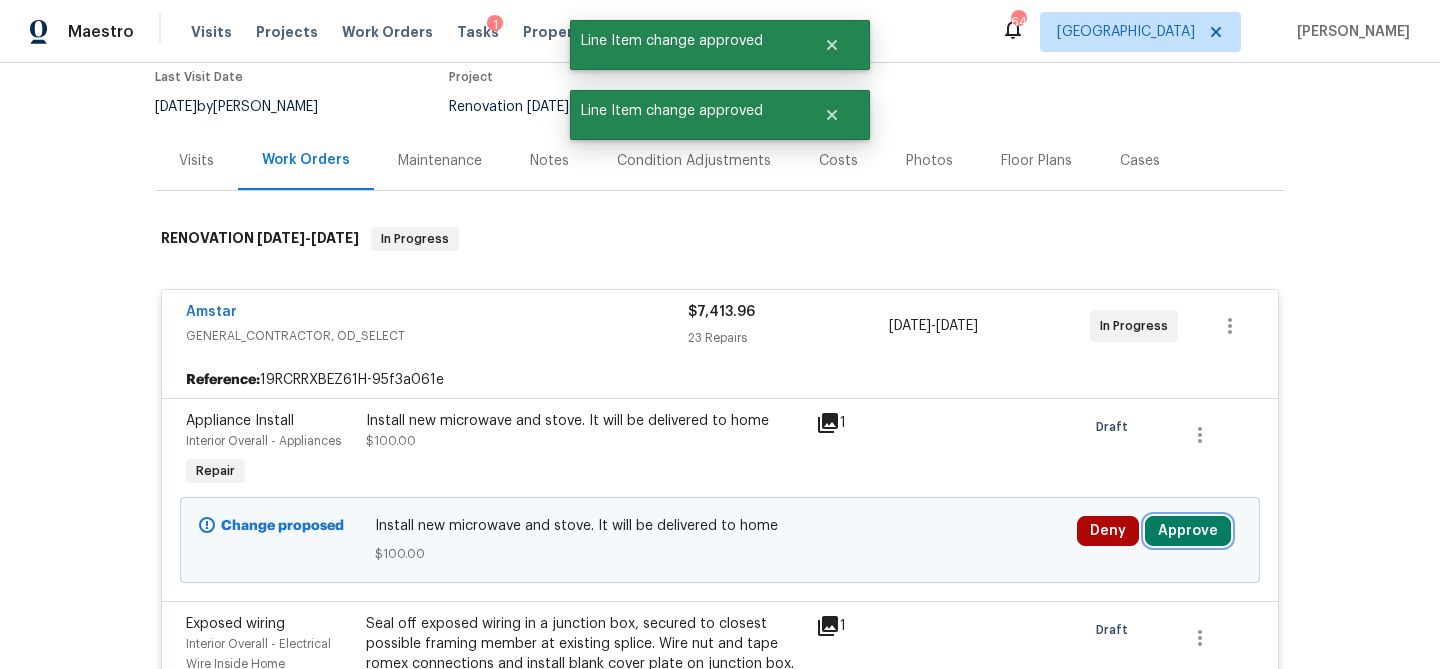 click on "Approve" at bounding box center (1188, 531) 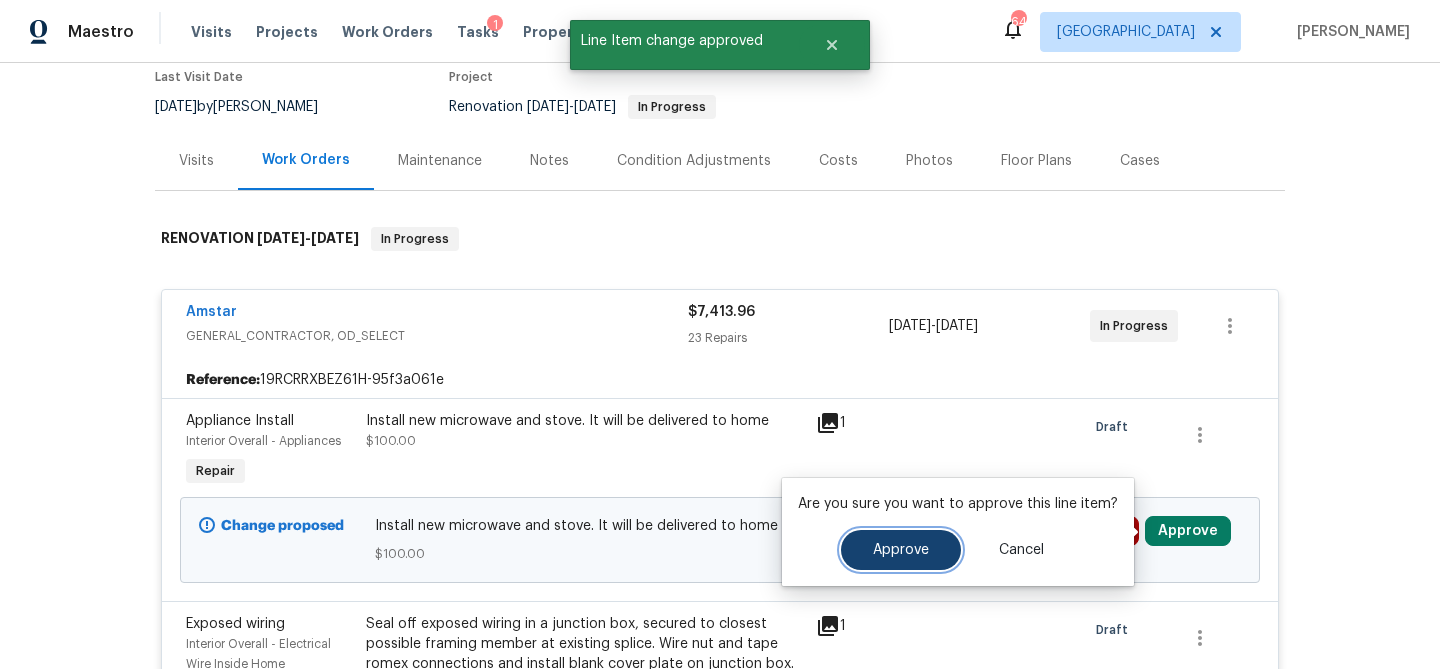 click on "Approve" at bounding box center (901, 550) 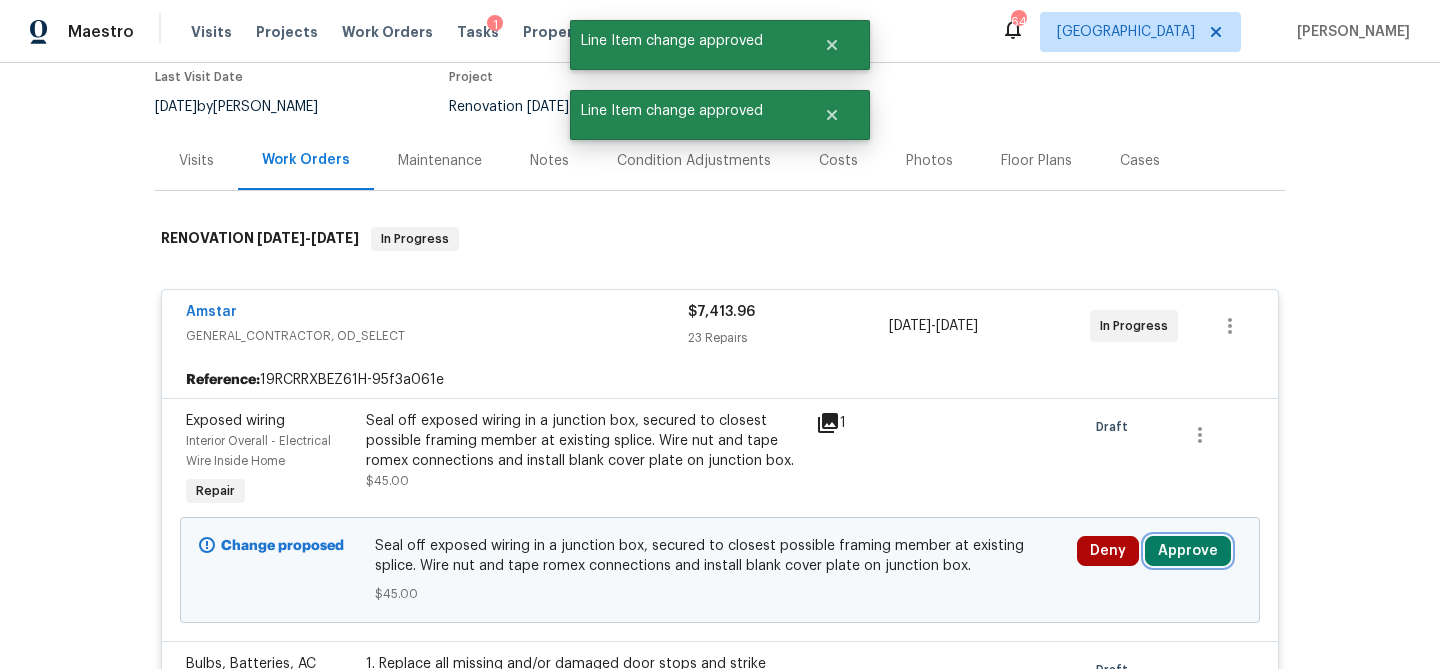 click on "Approve" at bounding box center [1188, 551] 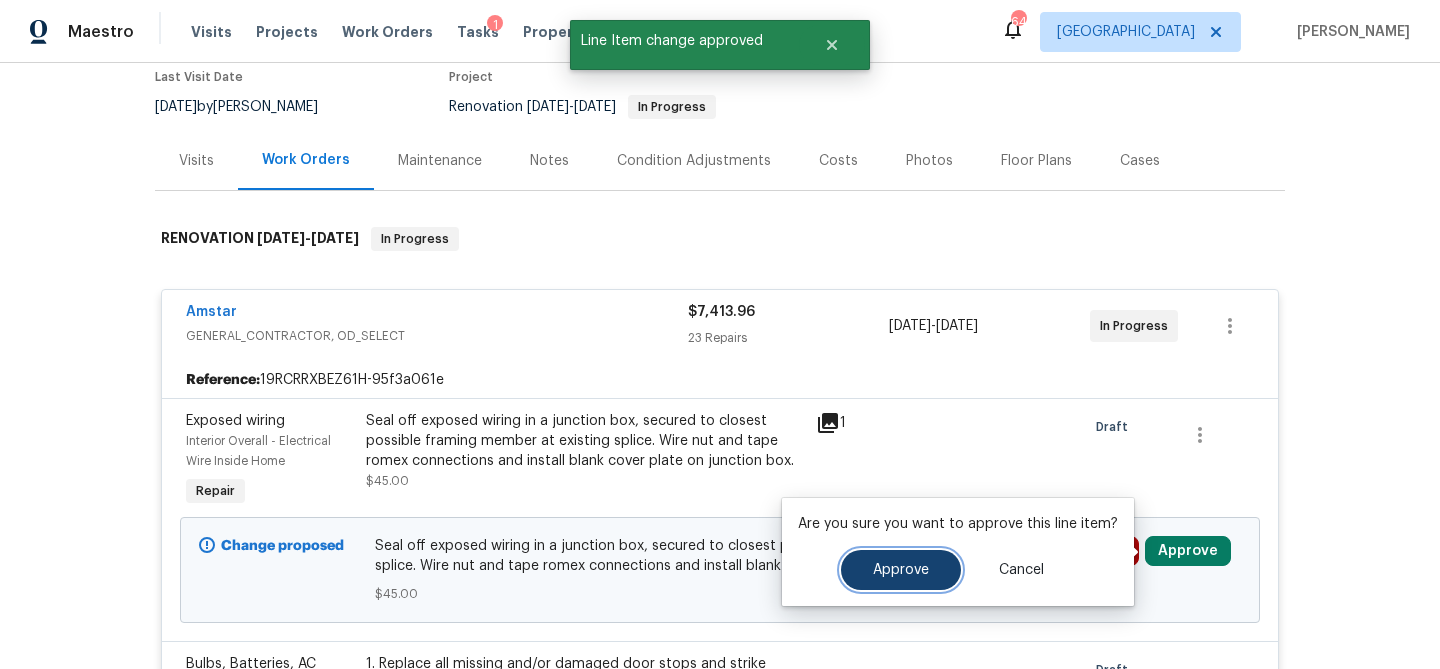 click on "Approve" at bounding box center [901, 570] 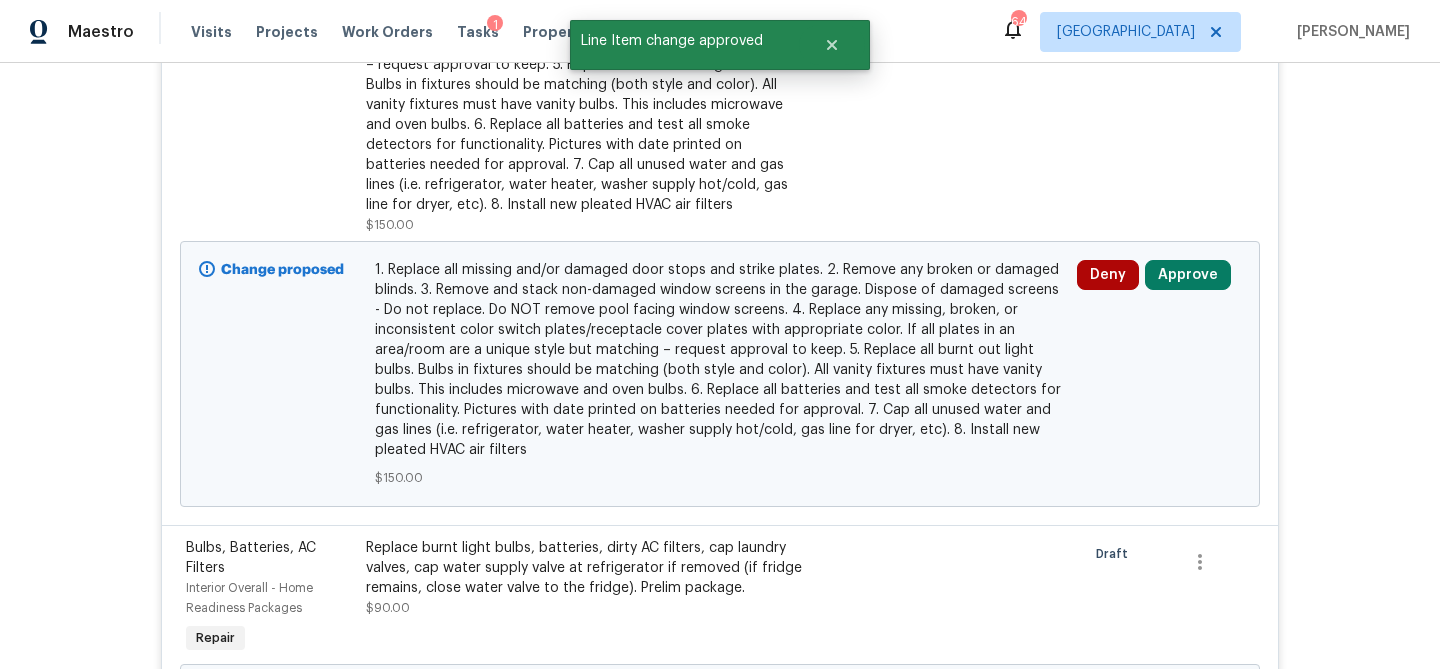 scroll, scrollTop: 686, scrollLeft: 0, axis: vertical 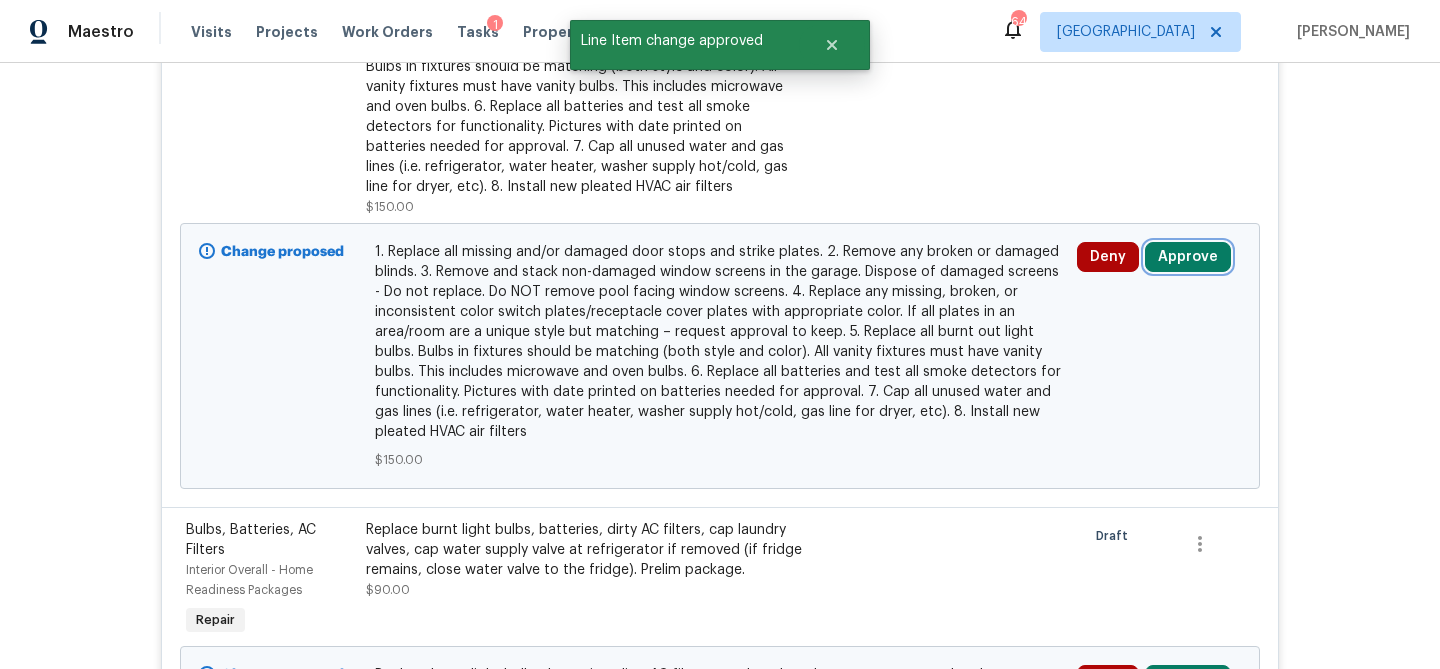 click on "Approve" at bounding box center [1188, 257] 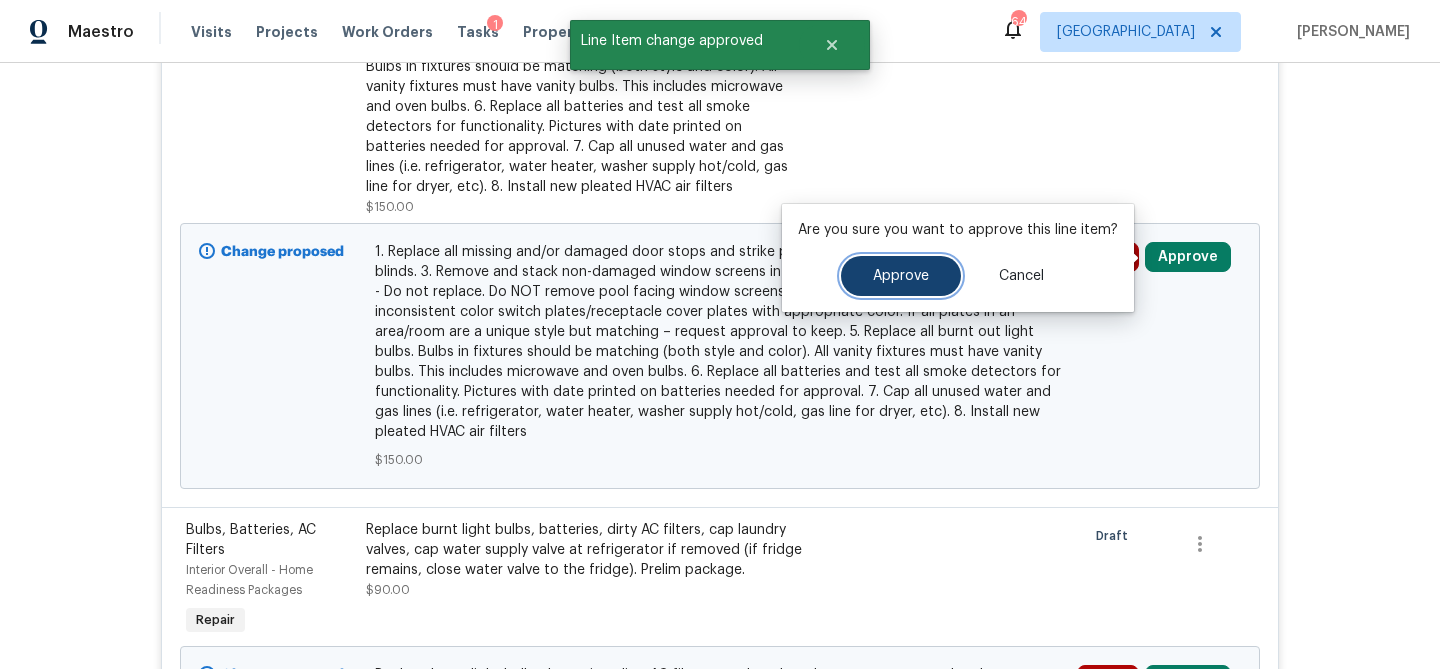click on "Approve" at bounding box center (901, 276) 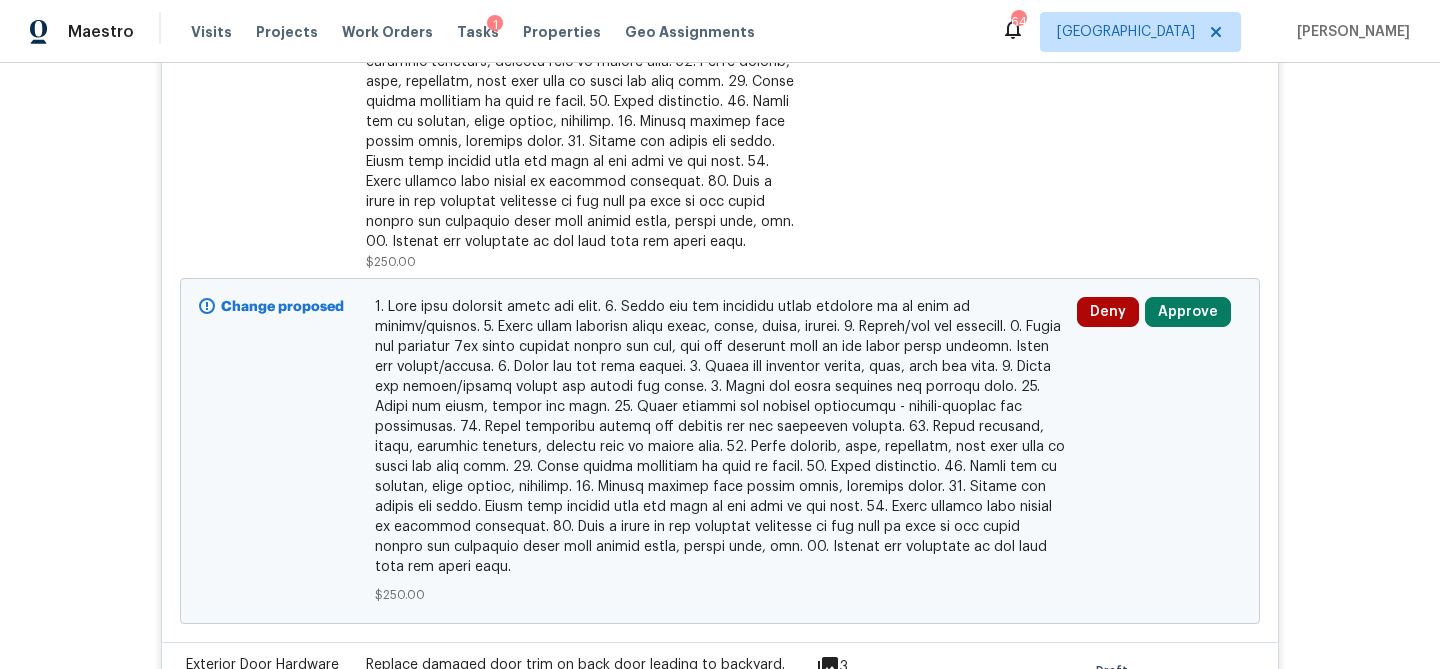 scroll, scrollTop: 1027, scrollLeft: 0, axis: vertical 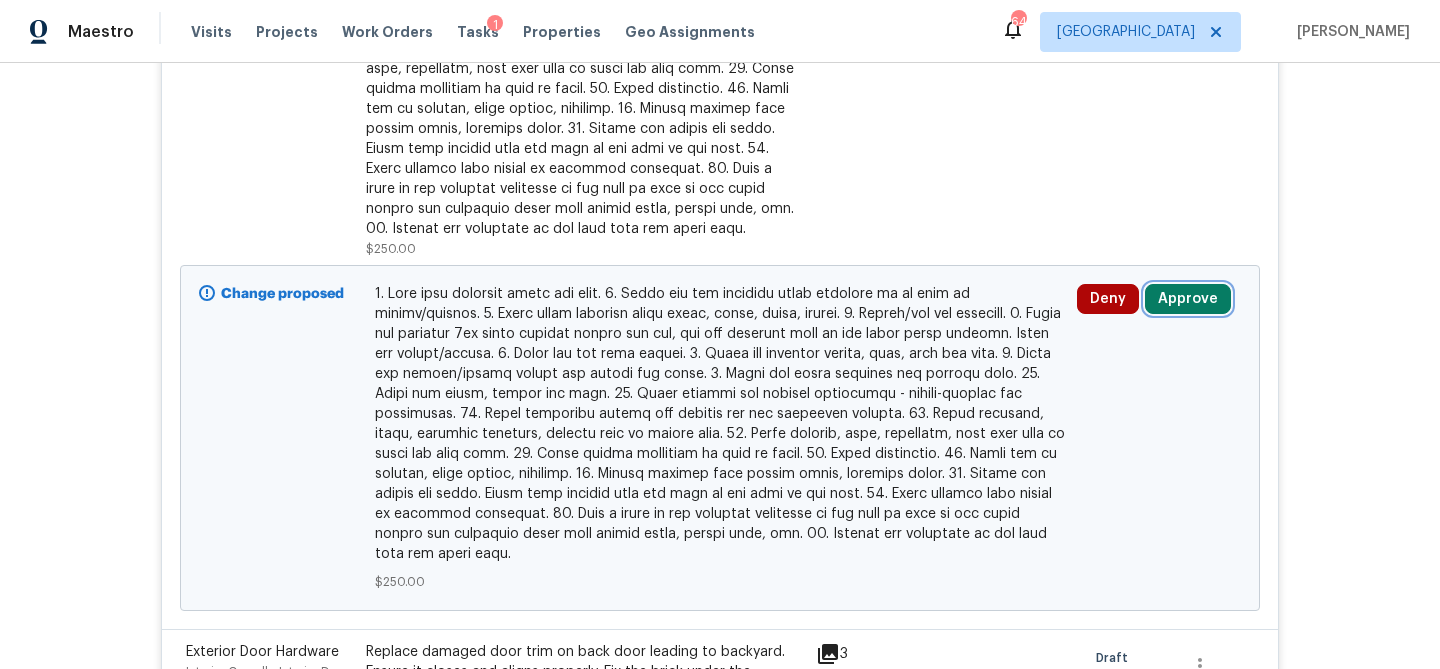 click on "Approve" at bounding box center (1188, 299) 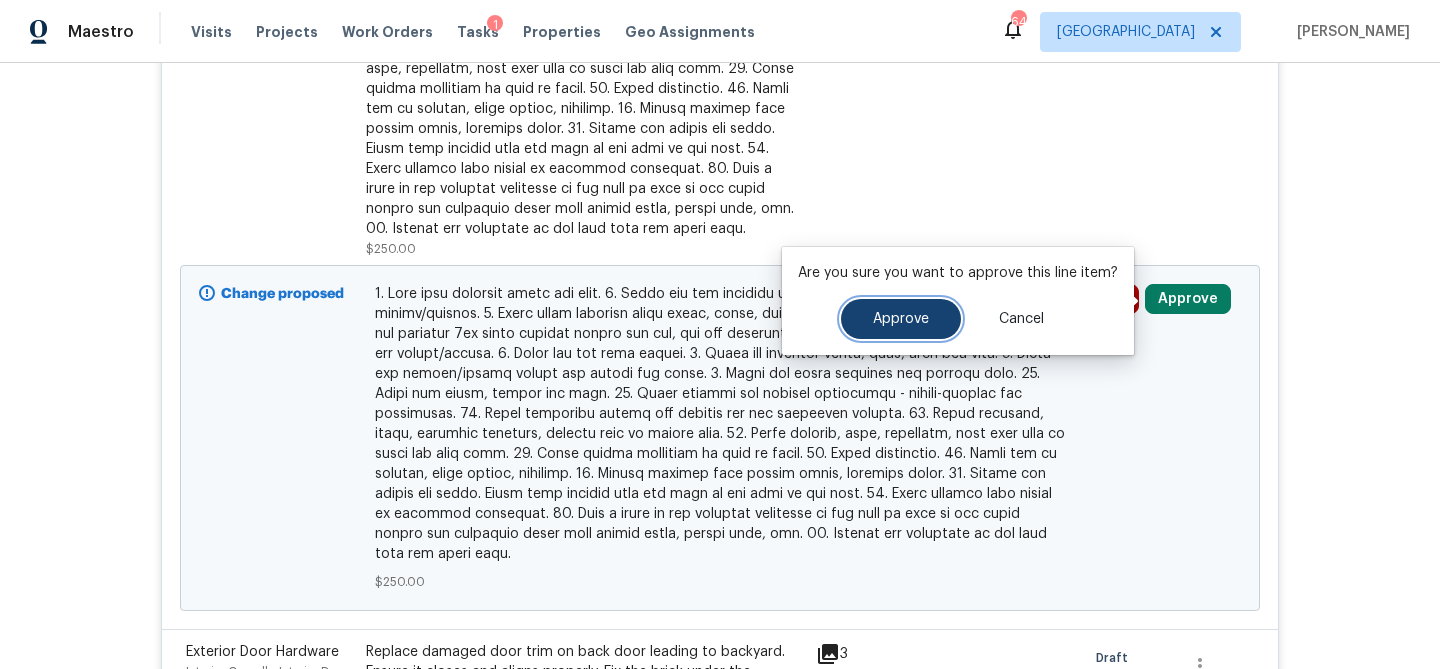 click on "Approve" at bounding box center (901, 319) 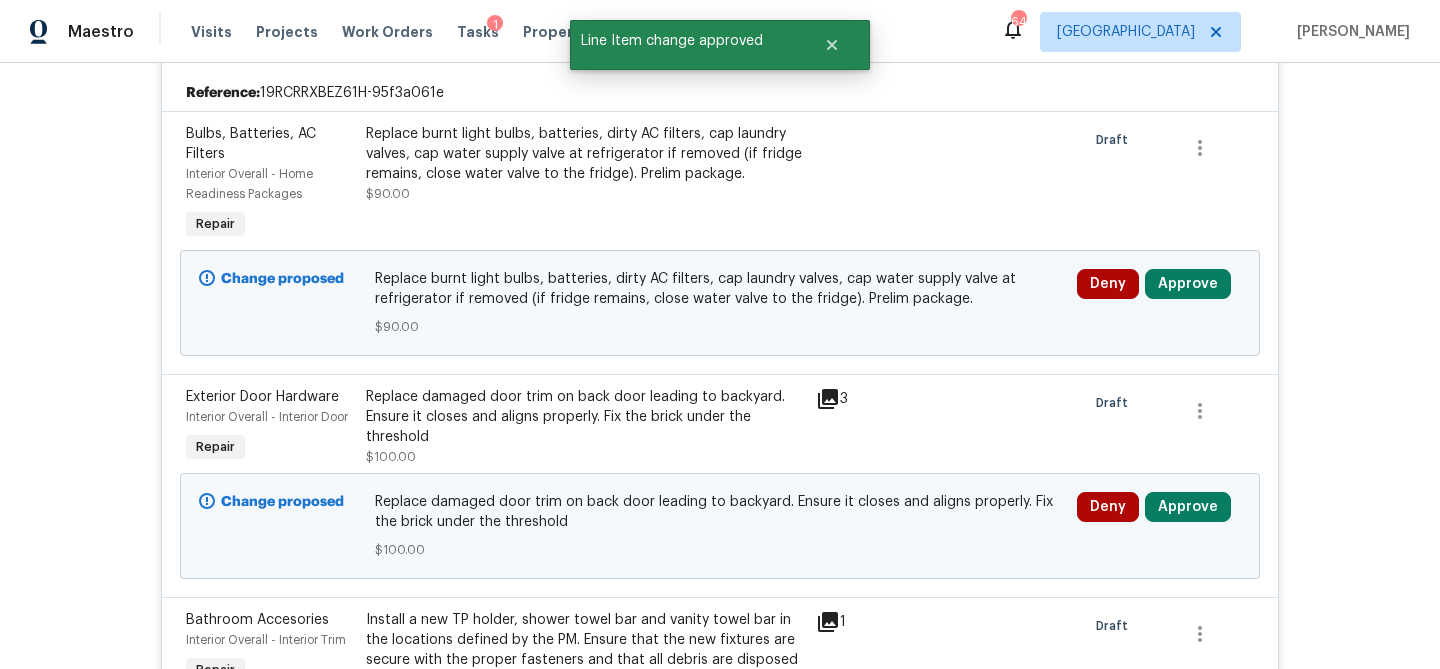scroll, scrollTop: 1027, scrollLeft: 0, axis: vertical 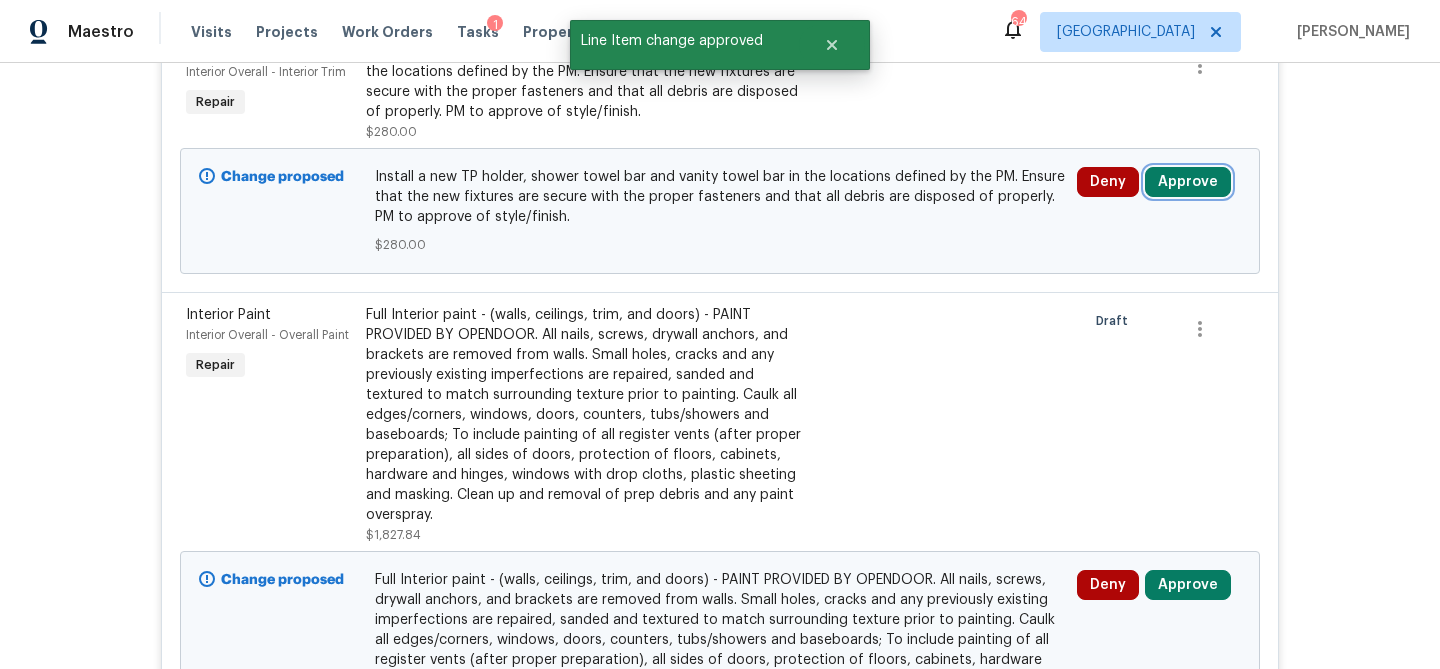 click on "Approve" at bounding box center (1188, 182) 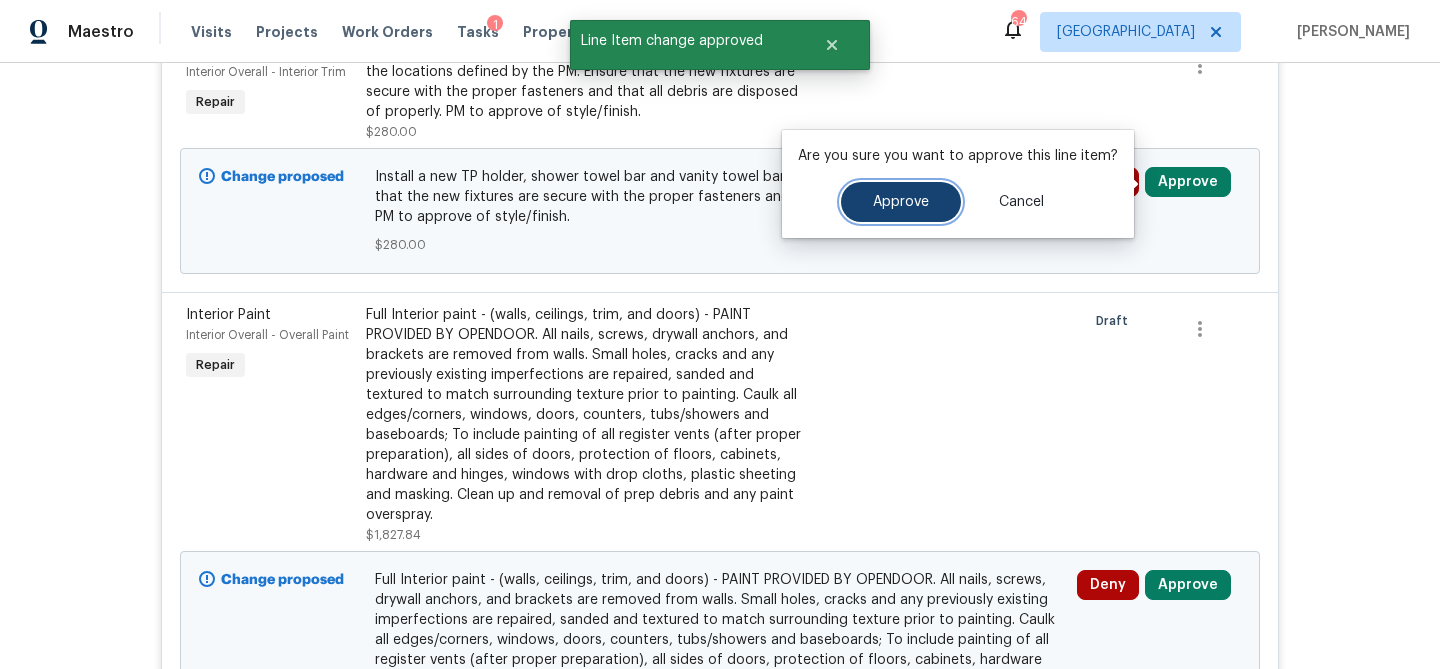 click on "Approve" at bounding box center [901, 202] 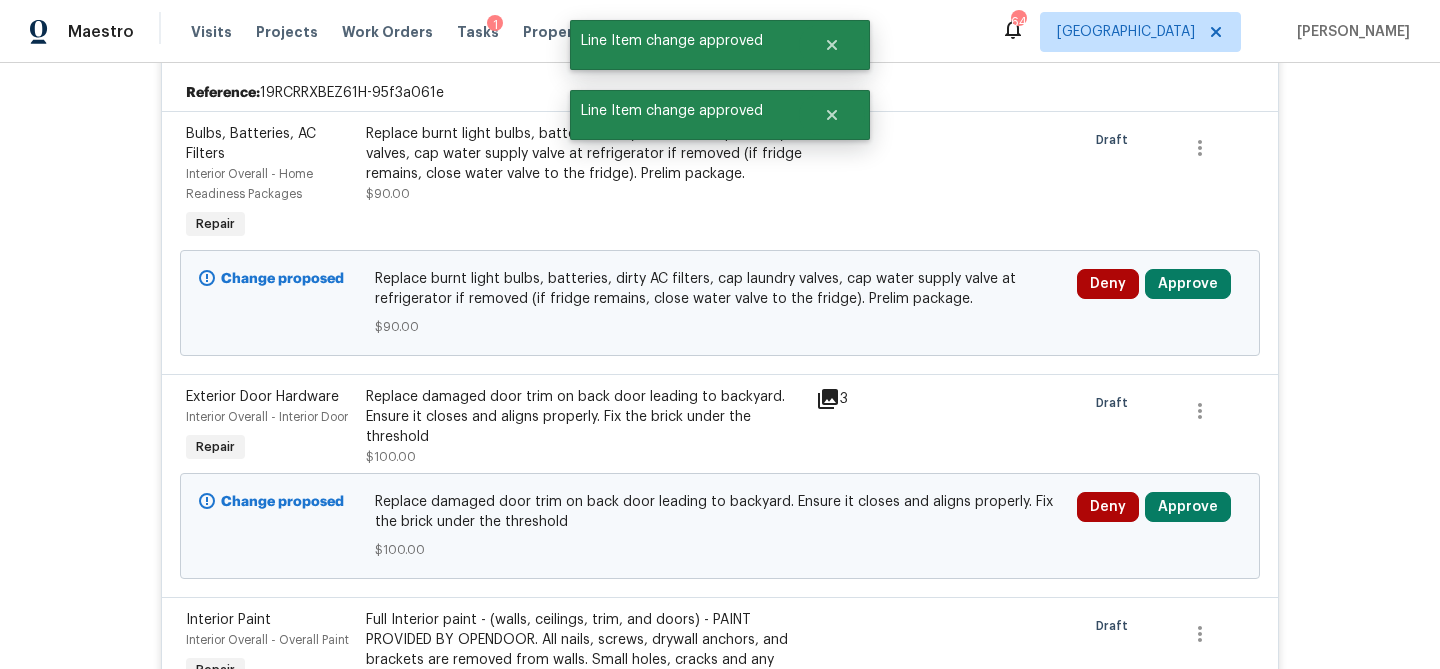 scroll, scrollTop: 1027, scrollLeft: 0, axis: vertical 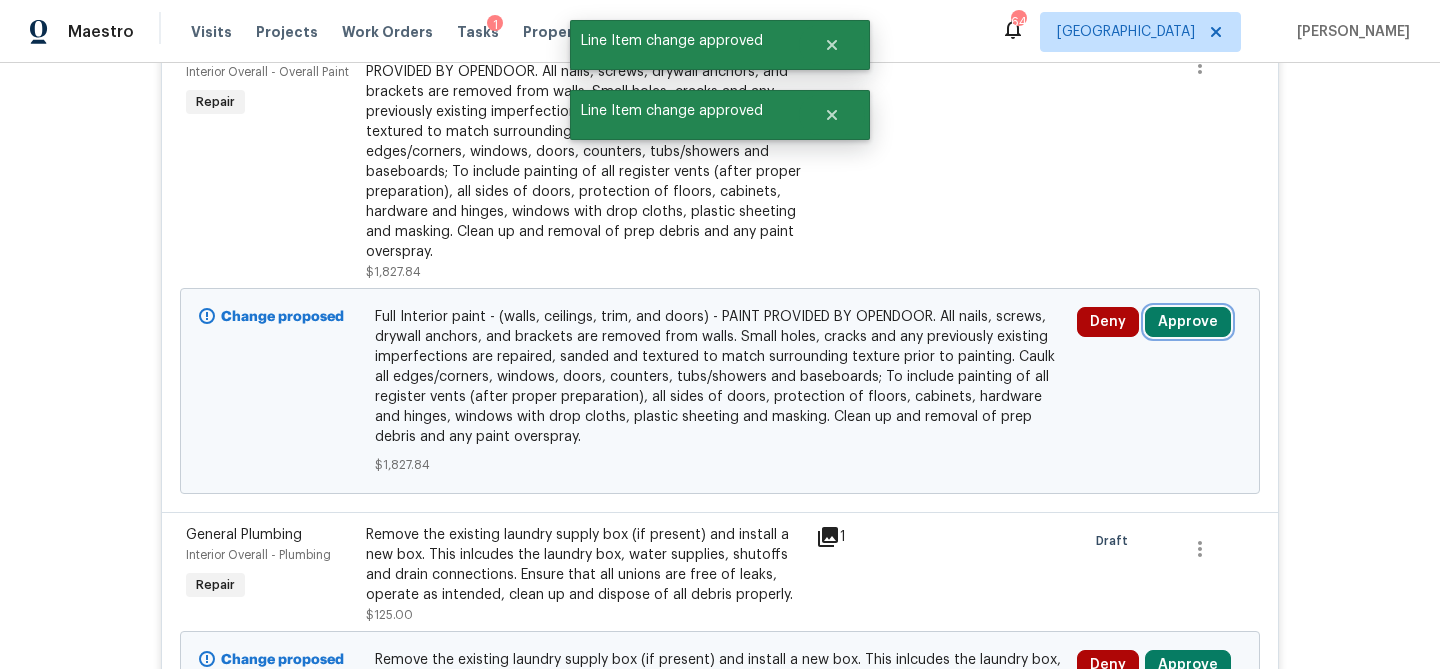 click on "Approve" at bounding box center [1188, 322] 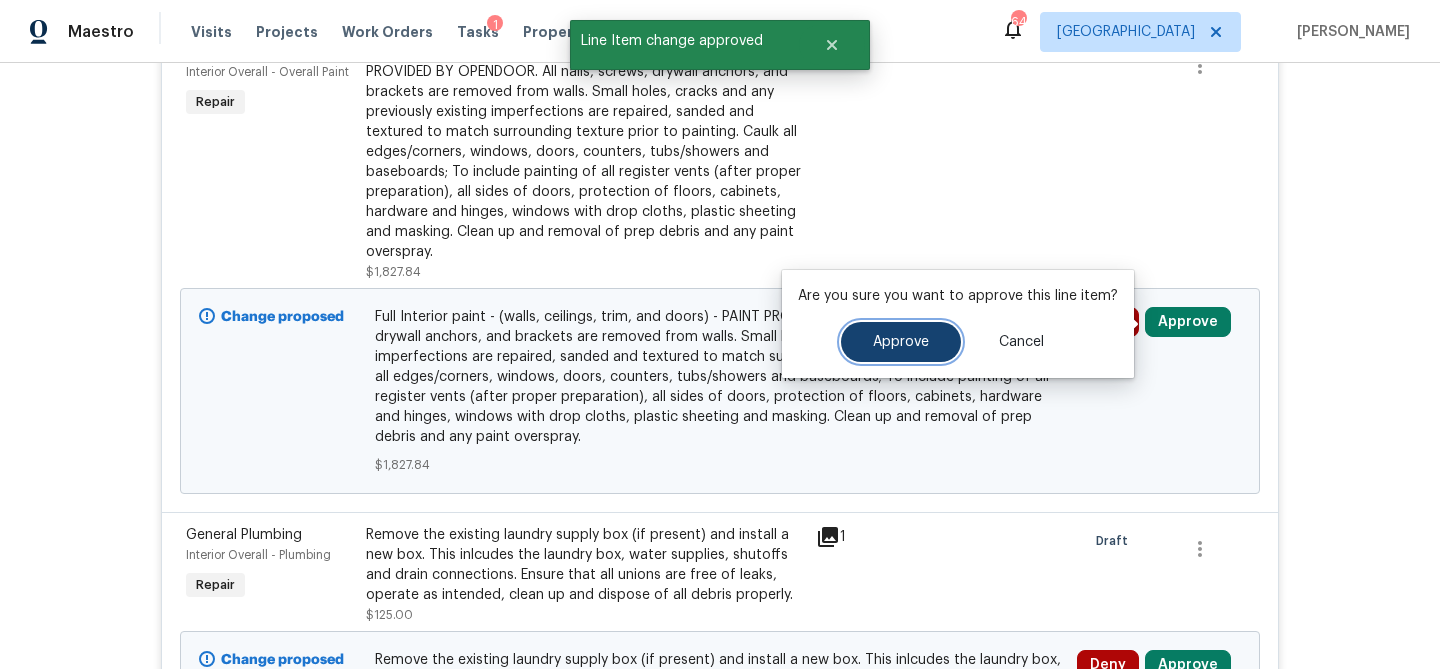 click on "Approve" at bounding box center [901, 342] 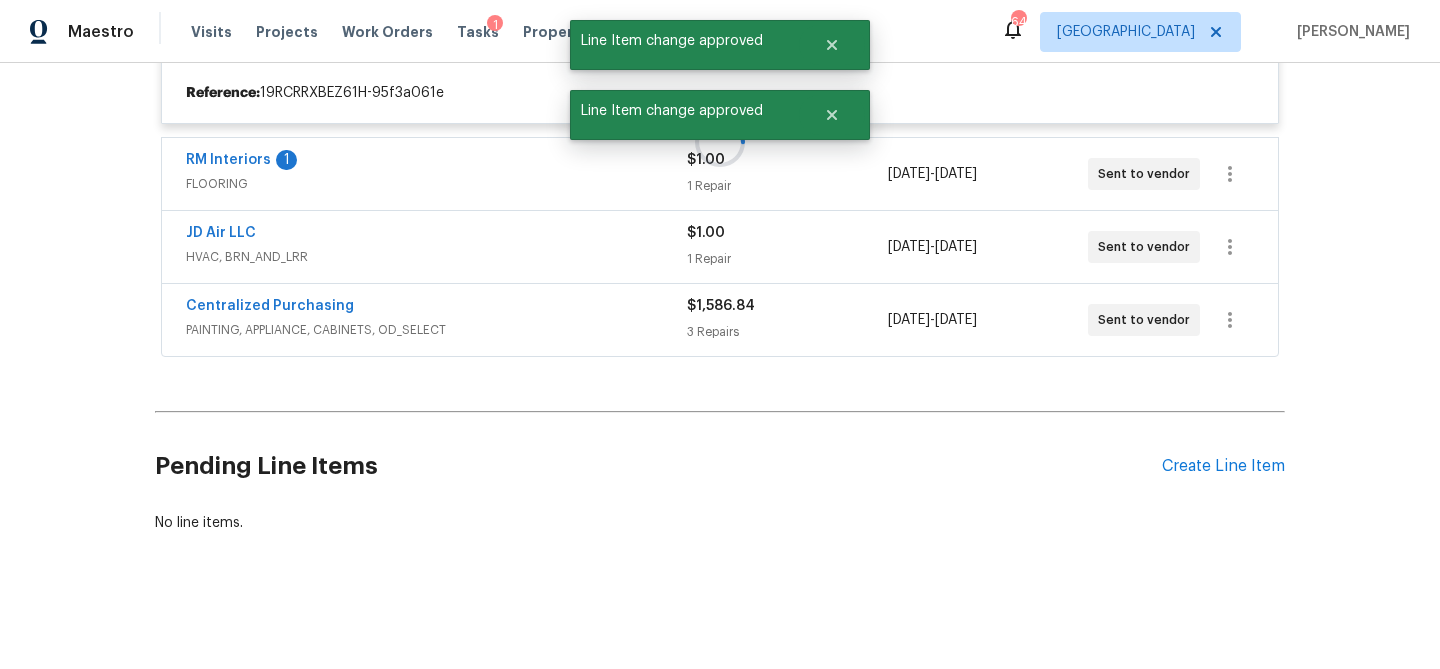 scroll, scrollTop: 1027, scrollLeft: 0, axis: vertical 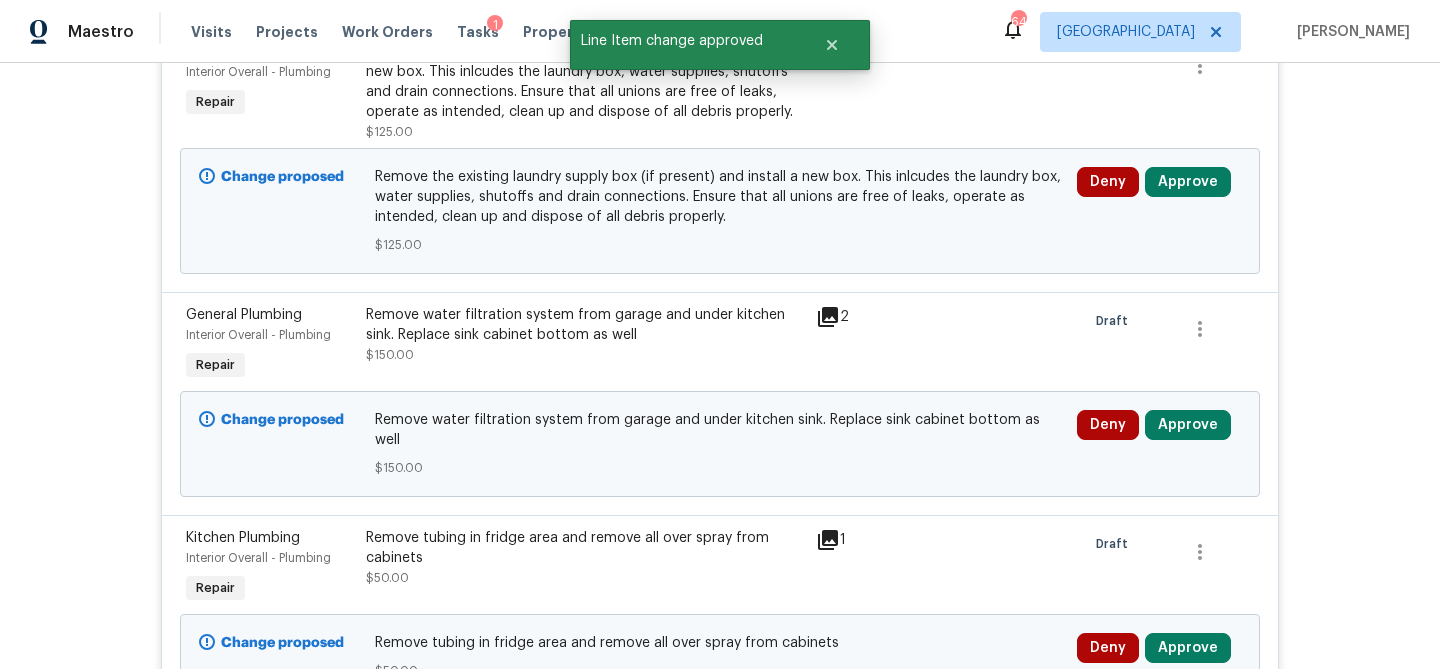 click on "Change proposed Remove the existing laundry supply box (if present) and install a new box. This inlcudes the laundry box, water supplies, shutoffs and drain connections. Ensure that all unions are free of leaks, operate as intended, clean up and dispose of all debris properly. $125.00 Deny Approve" at bounding box center [720, 211] 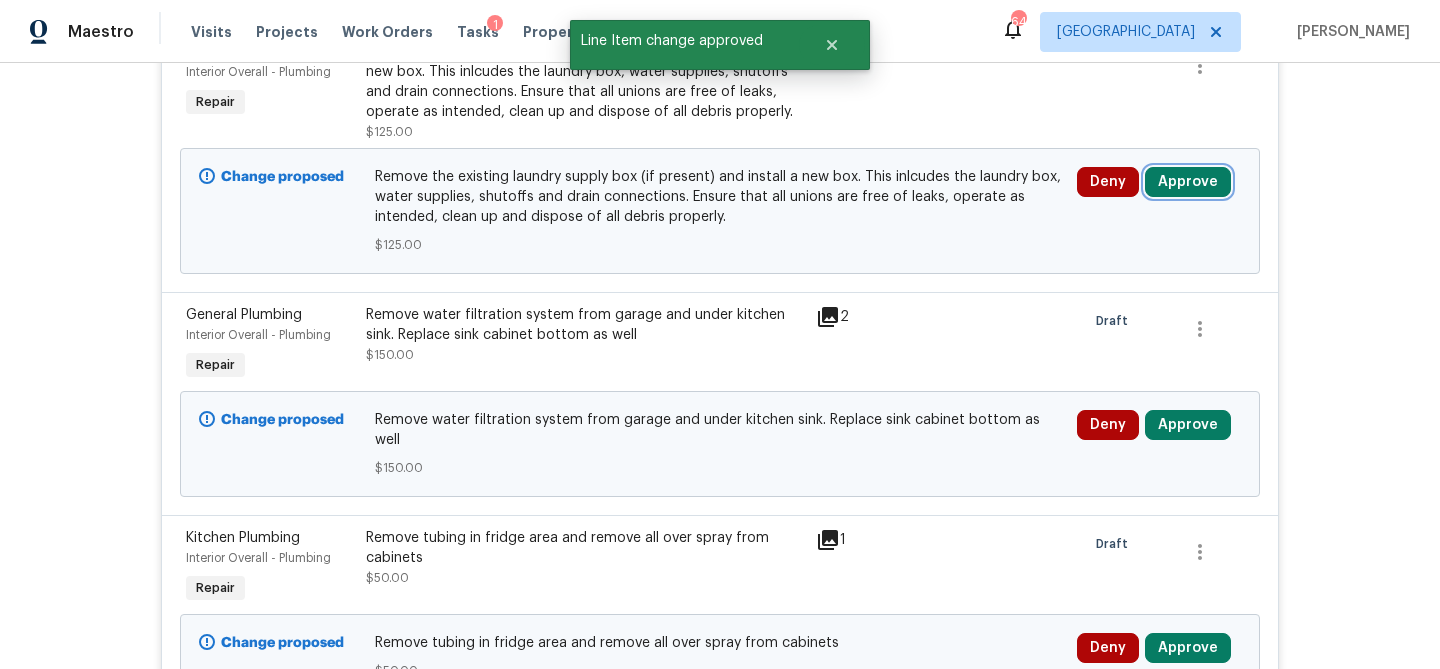click on "Approve" at bounding box center [1188, 182] 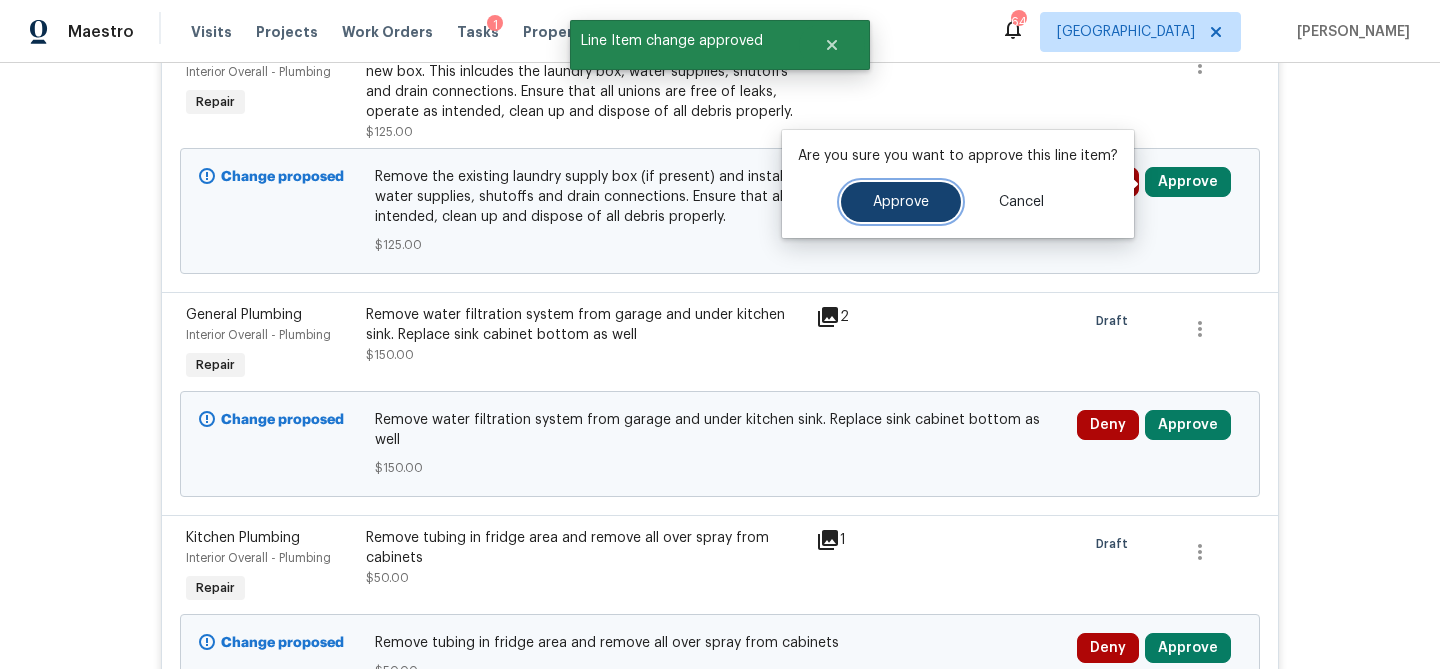 click on "Approve" at bounding box center [901, 202] 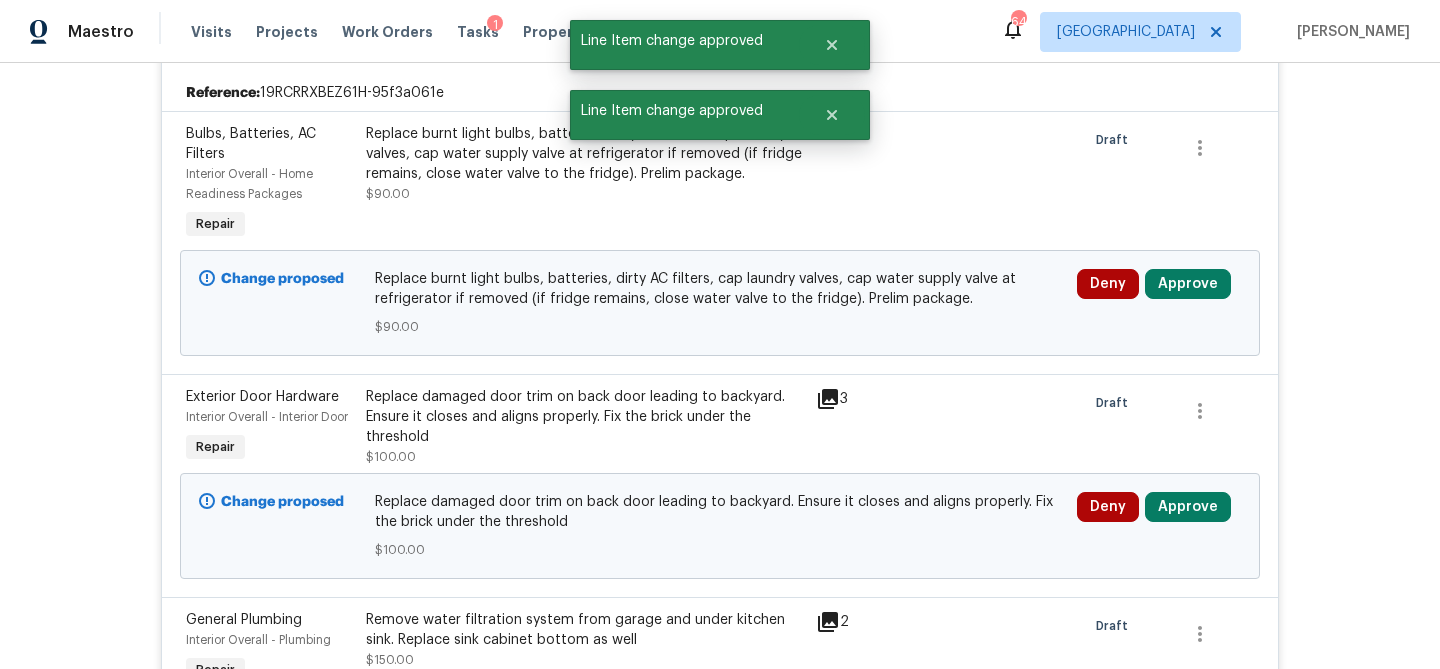 scroll, scrollTop: 1027, scrollLeft: 0, axis: vertical 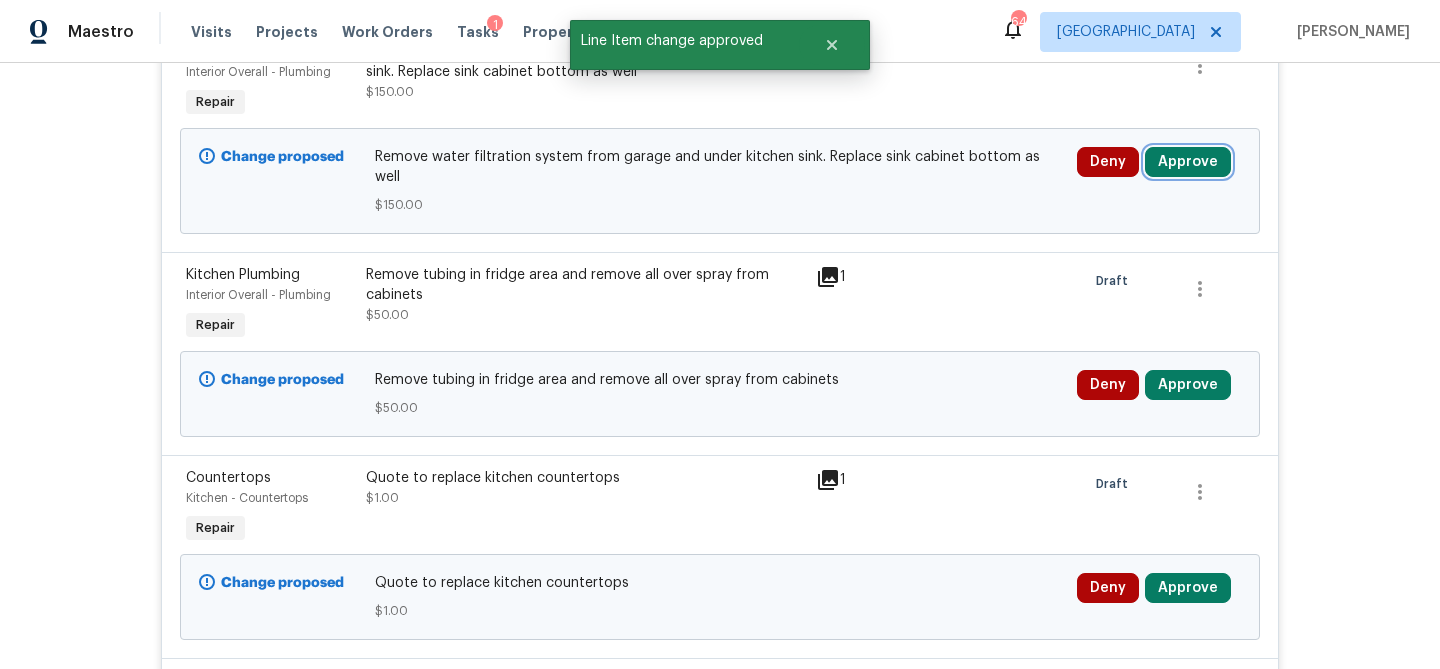 click on "Approve" at bounding box center [1188, 162] 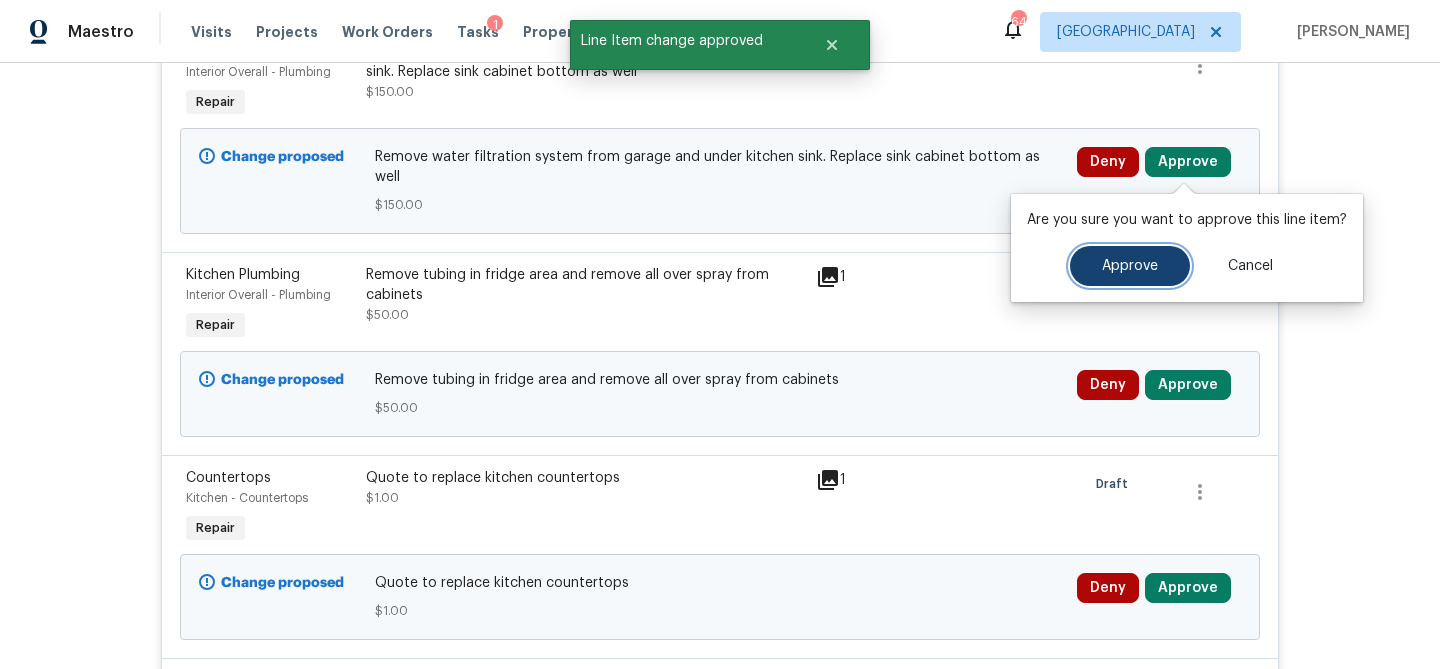 click on "Approve" at bounding box center (1130, 266) 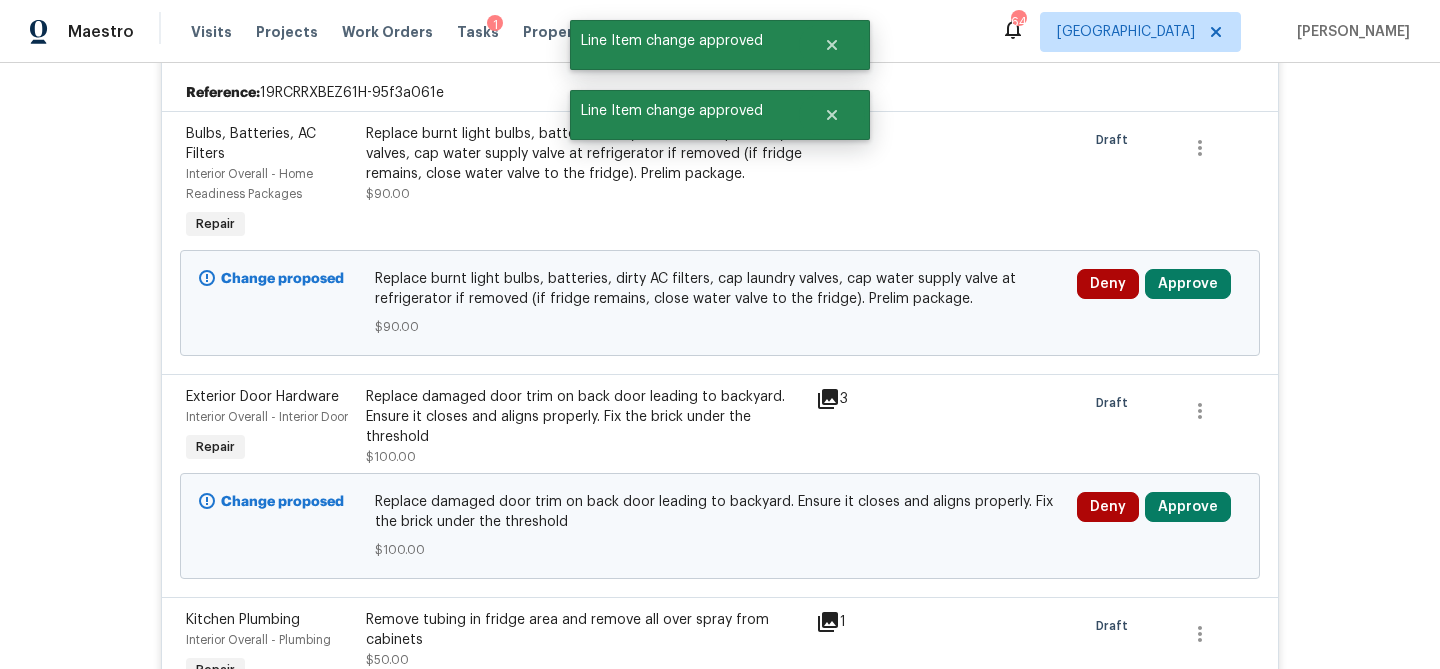 scroll, scrollTop: 1027, scrollLeft: 0, axis: vertical 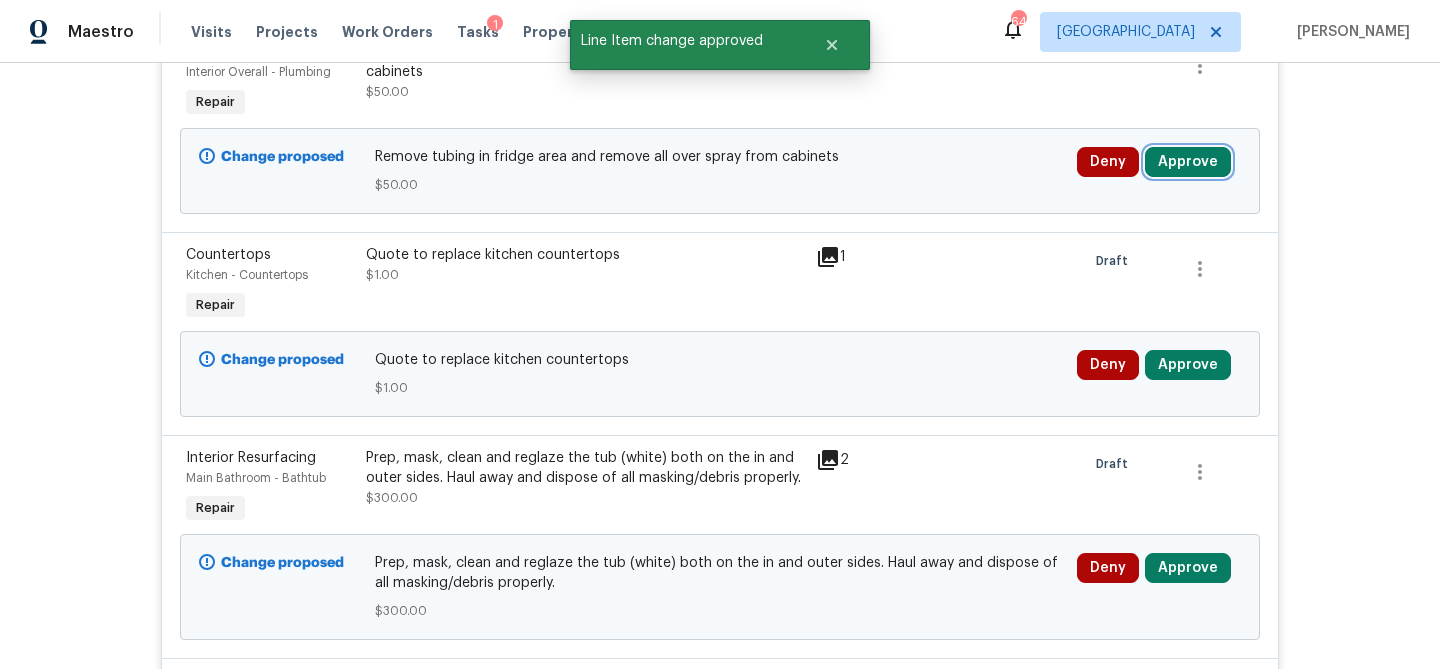 click on "Approve" at bounding box center (1188, 162) 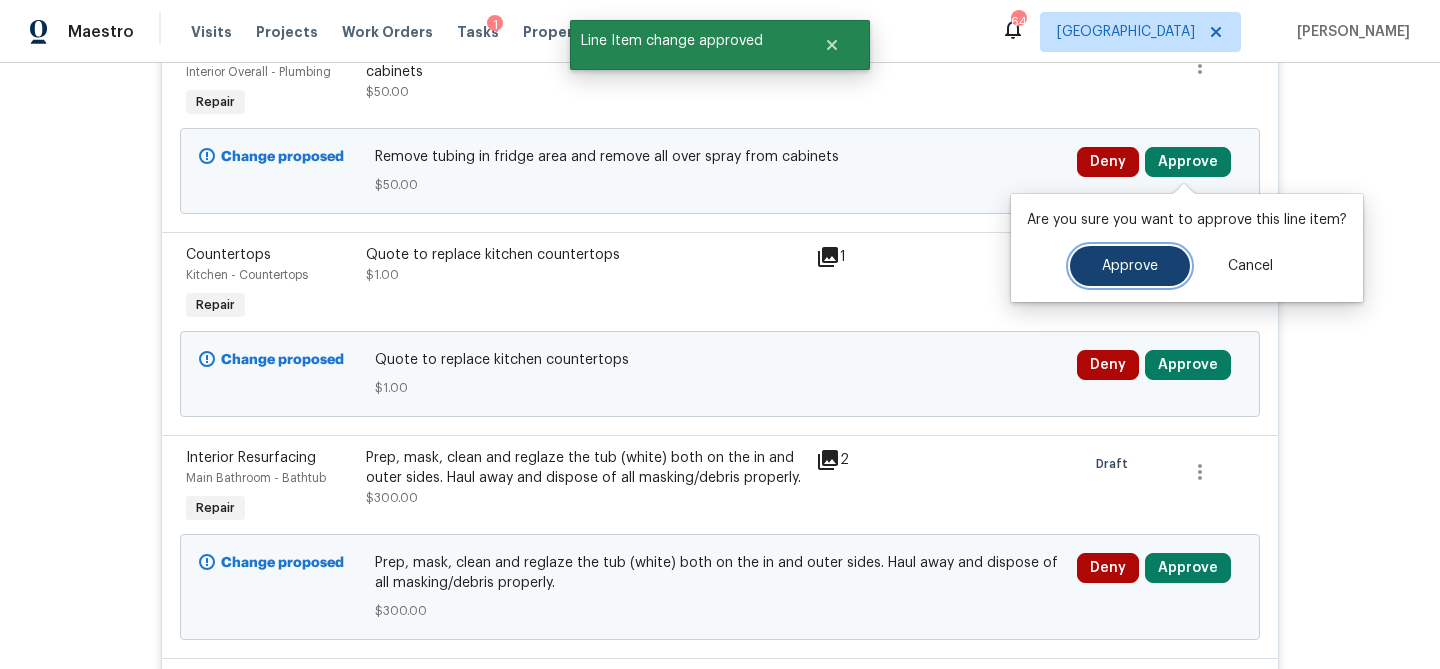 click on "Approve" at bounding box center [1130, 266] 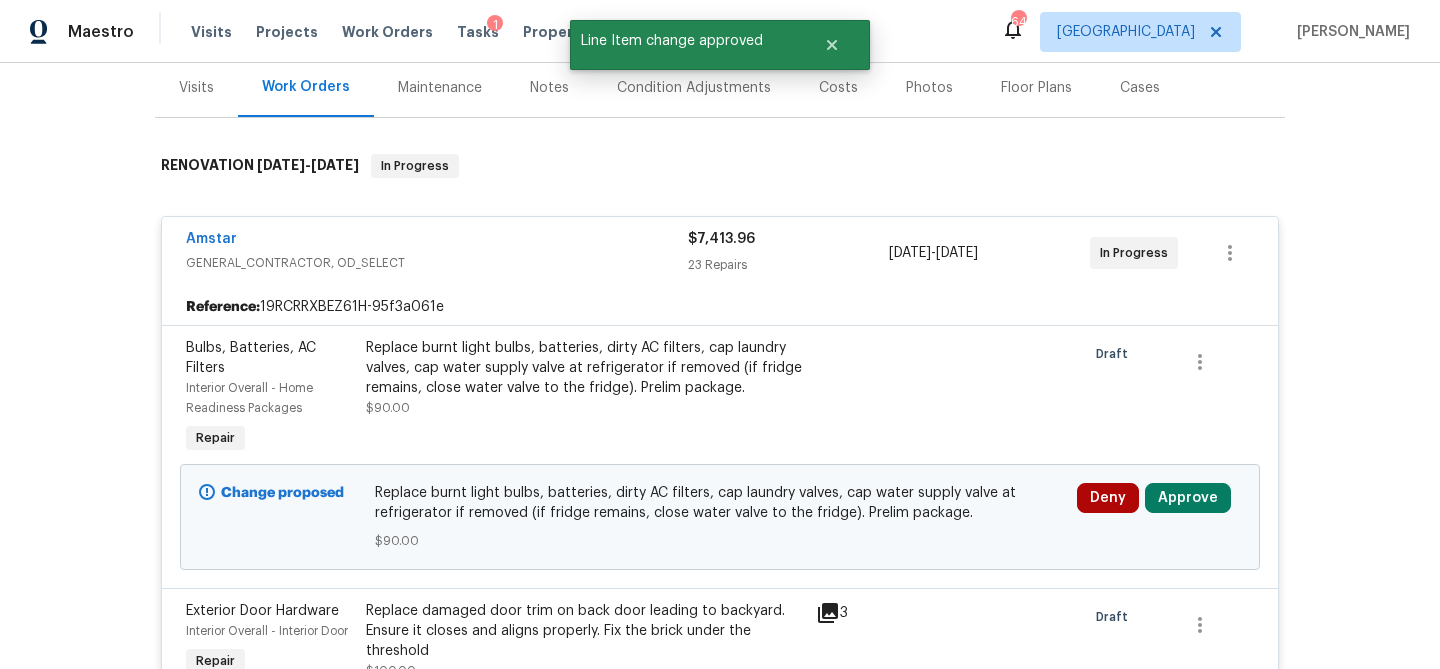 scroll, scrollTop: 233, scrollLeft: 0, axis: vertical 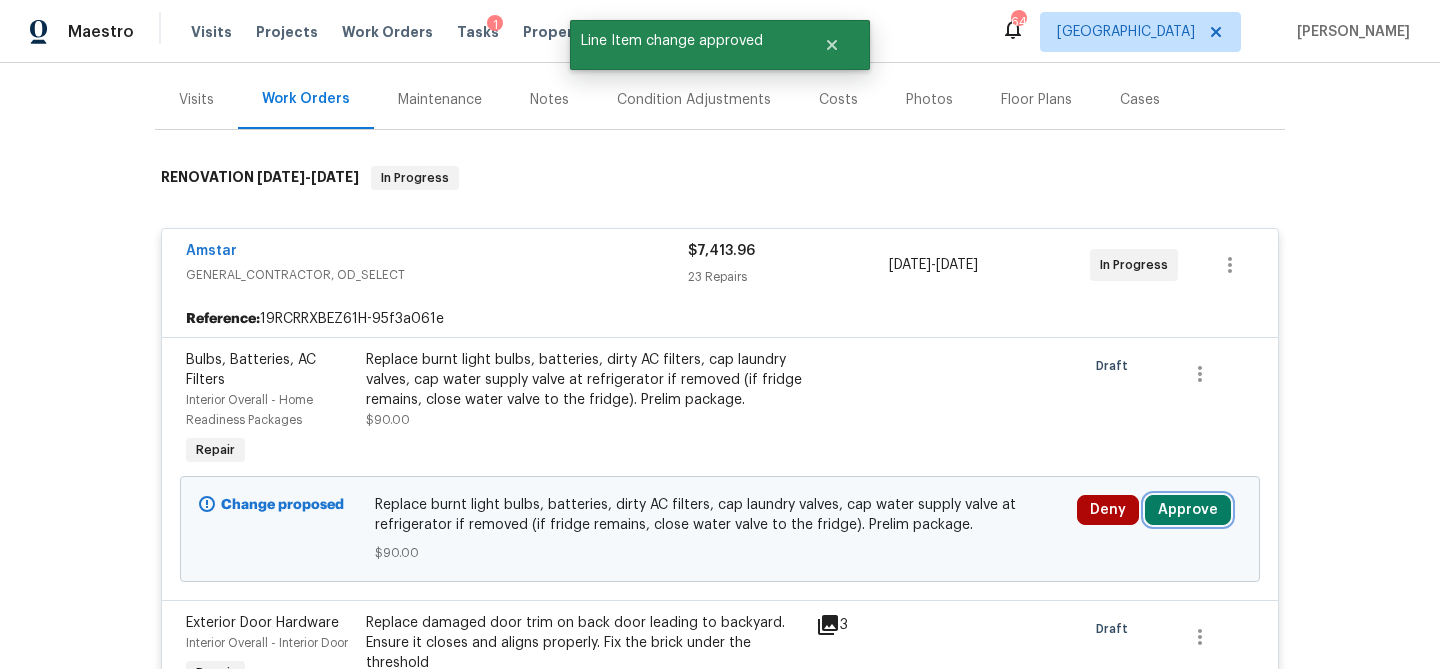 click on "Approve" at bounding box center (1188, 510) 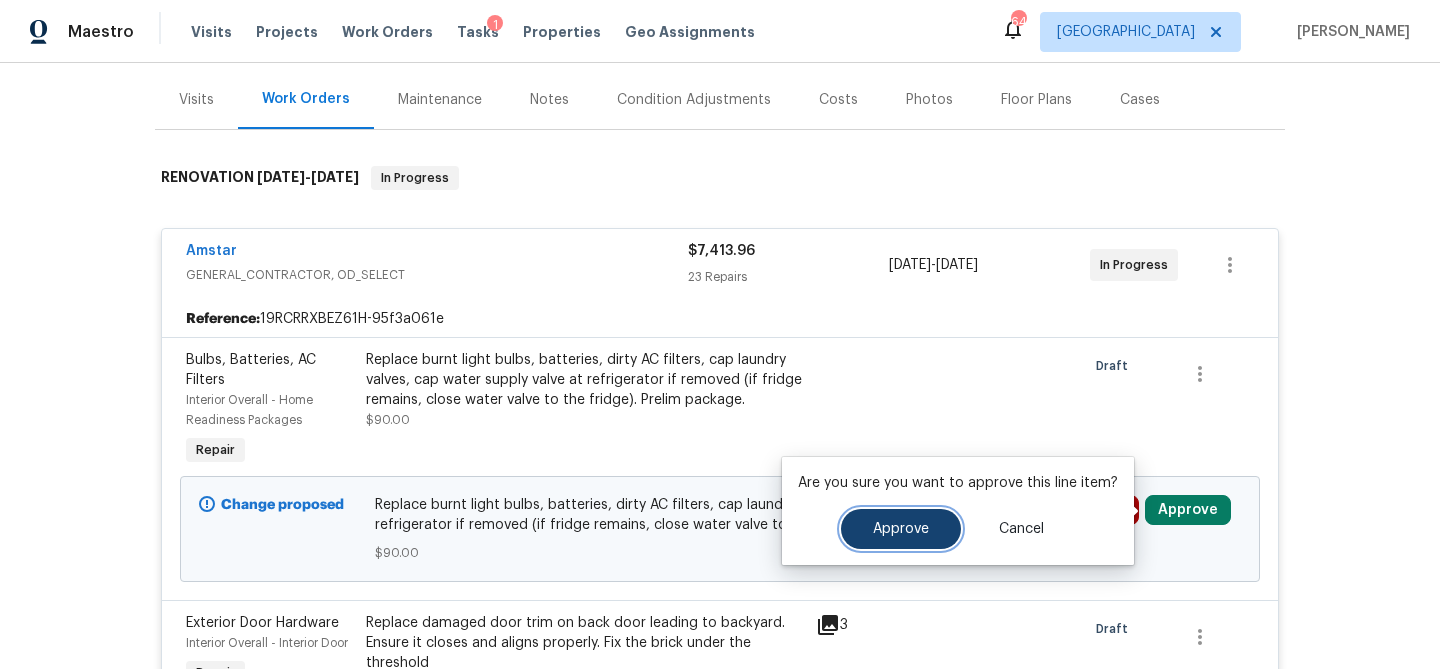 click on "Approve" at bounding box center (901, 529) 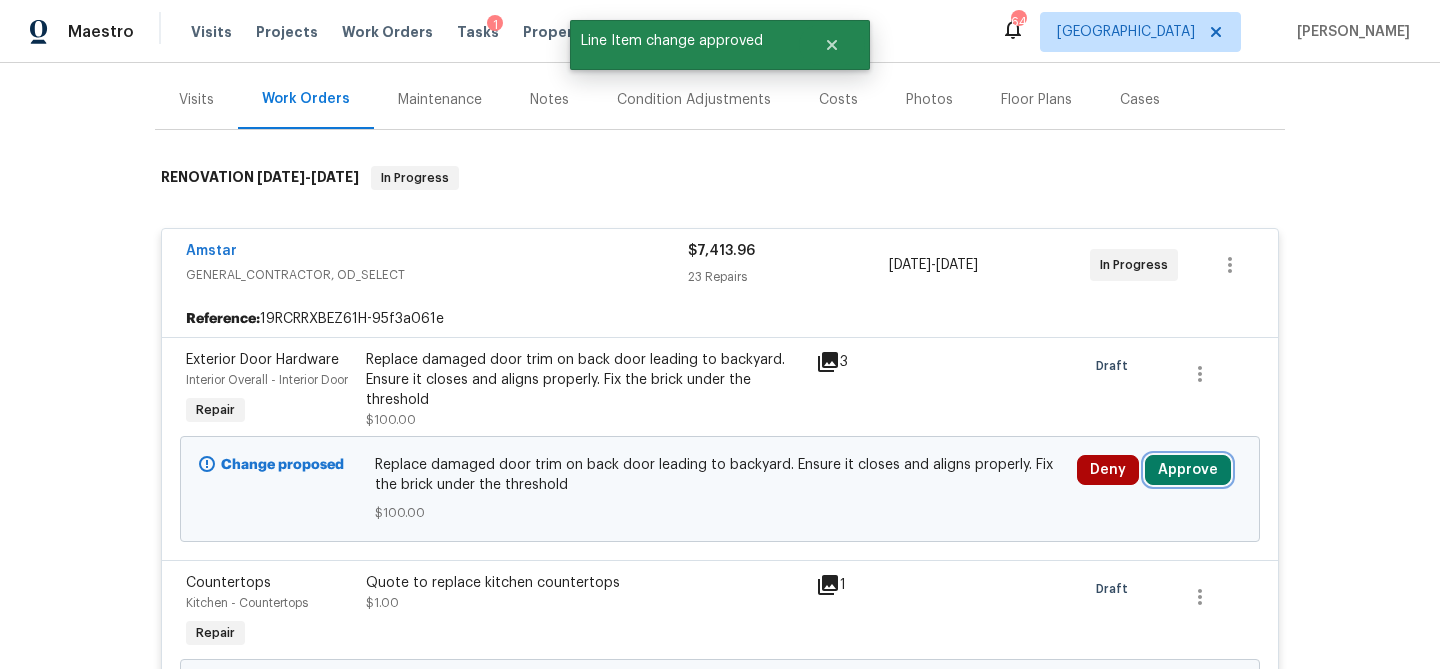 click on "Approve" at bounding box center [1188, 470] 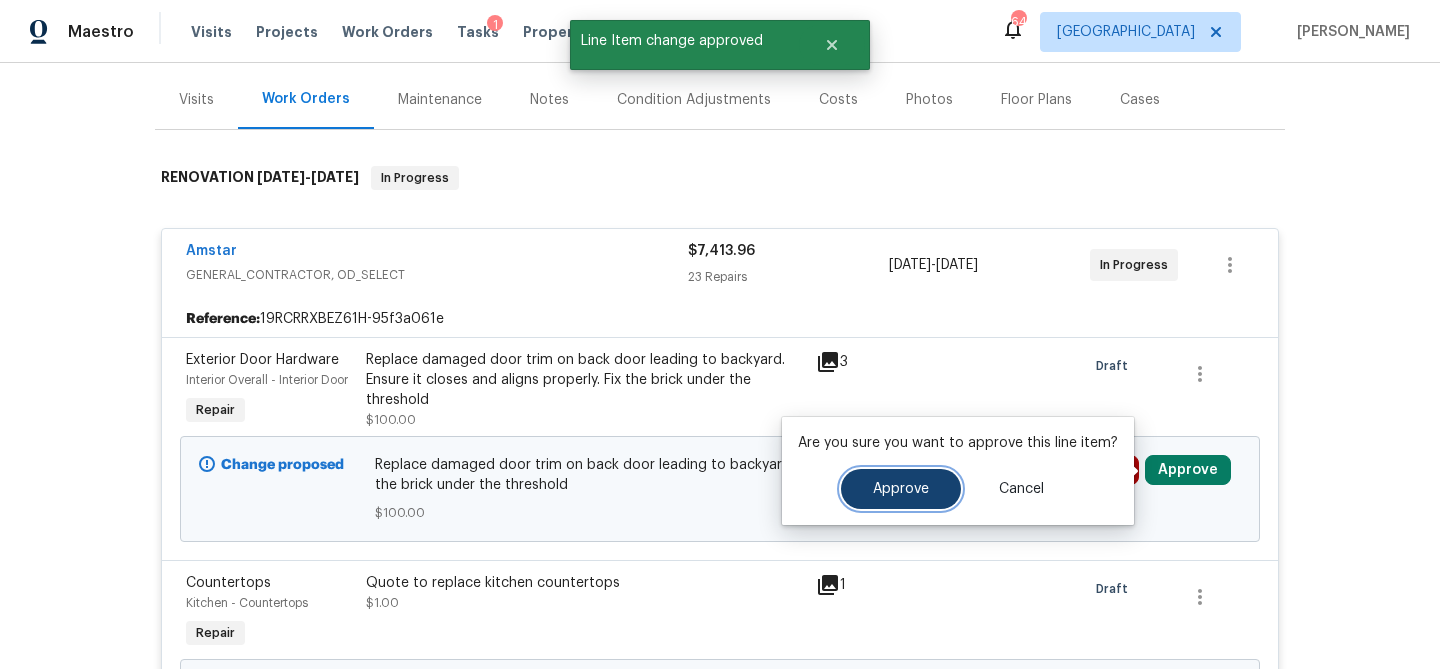 click on "Approve" at bounding box center (901, 489) 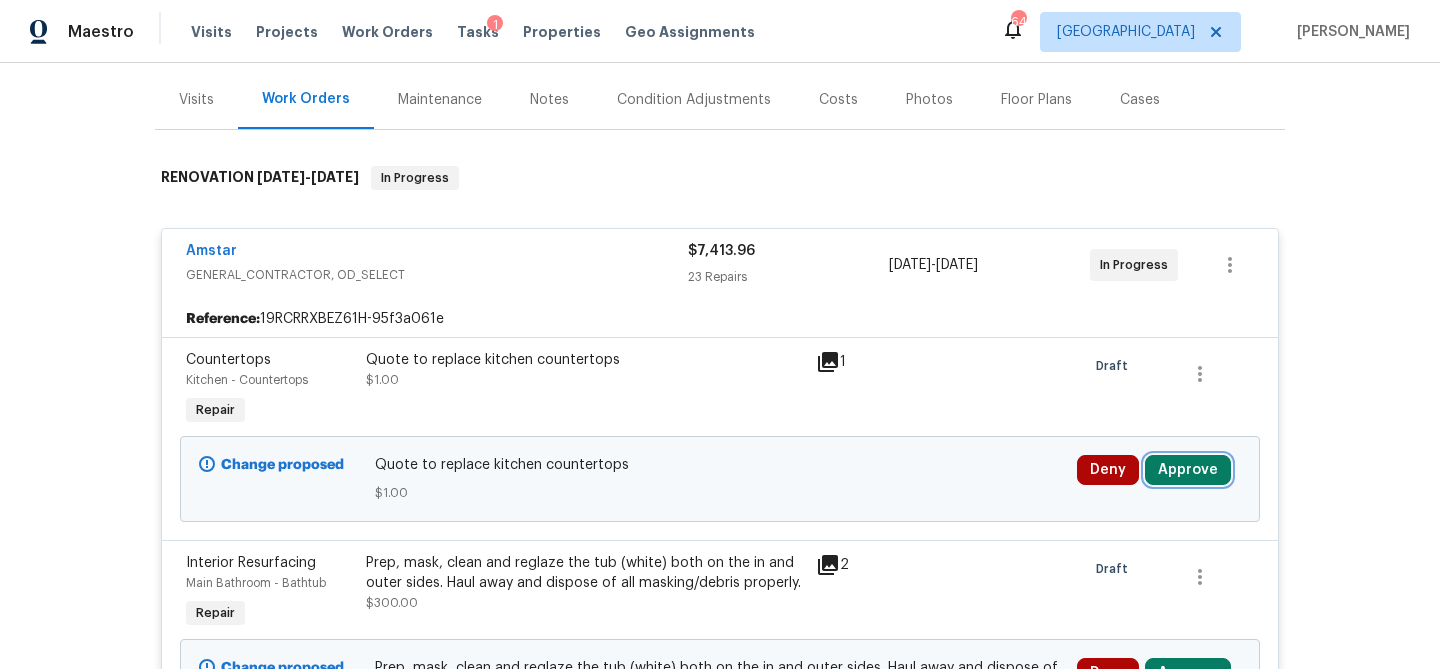 click on "Approve" at bounding box center (1188, 470) 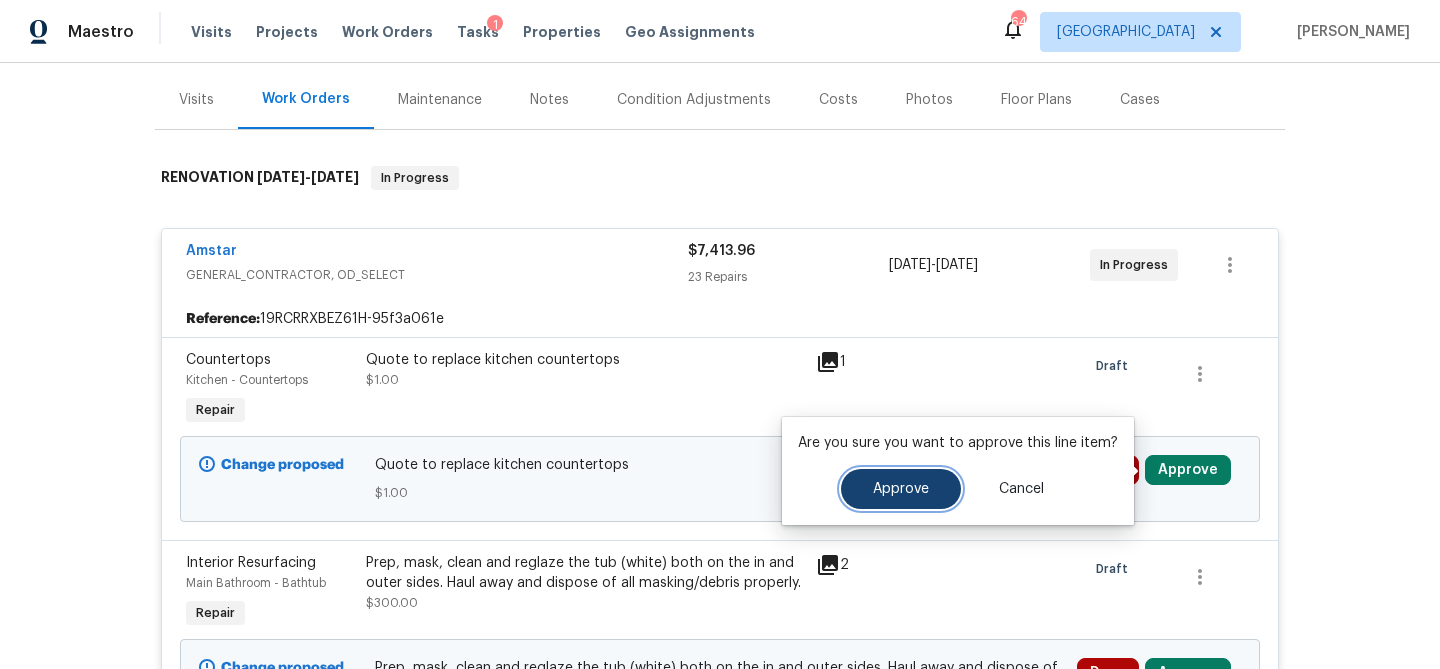click on "Approve" at bounding box center (901, 489) 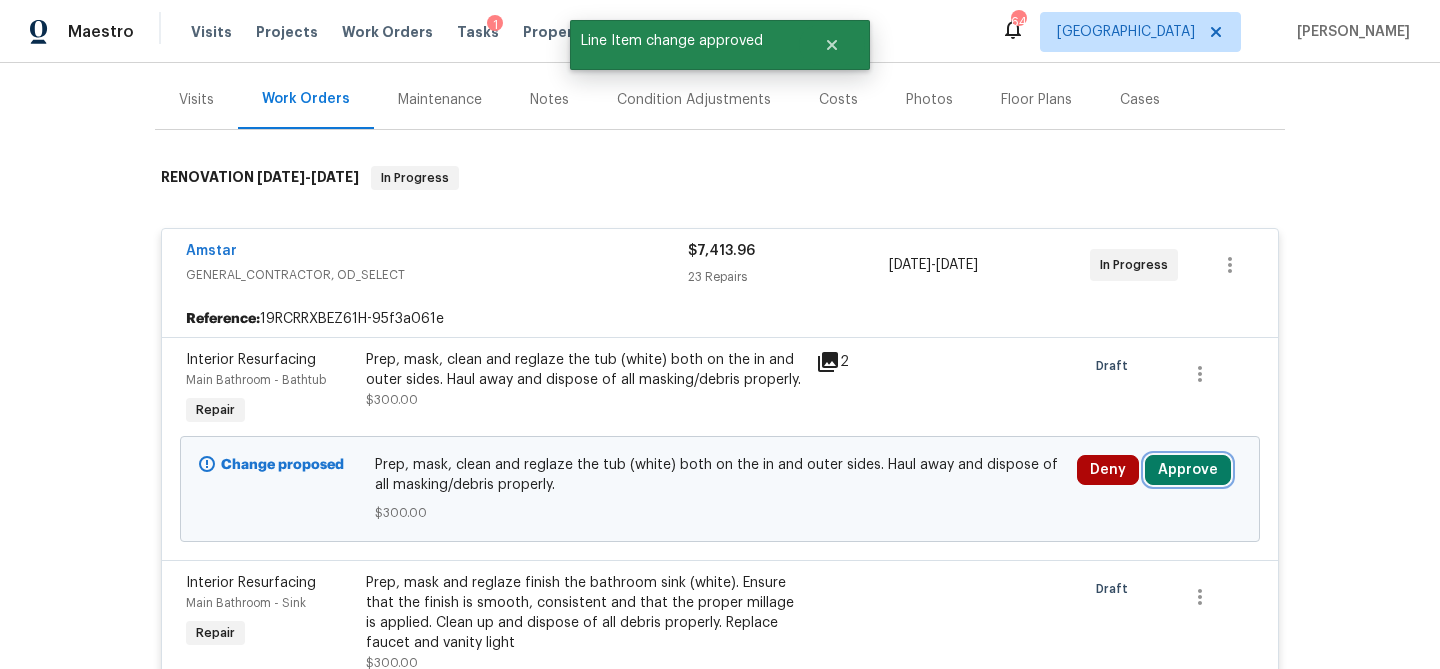 click on "Approve" at bounding box center (1188, 470) 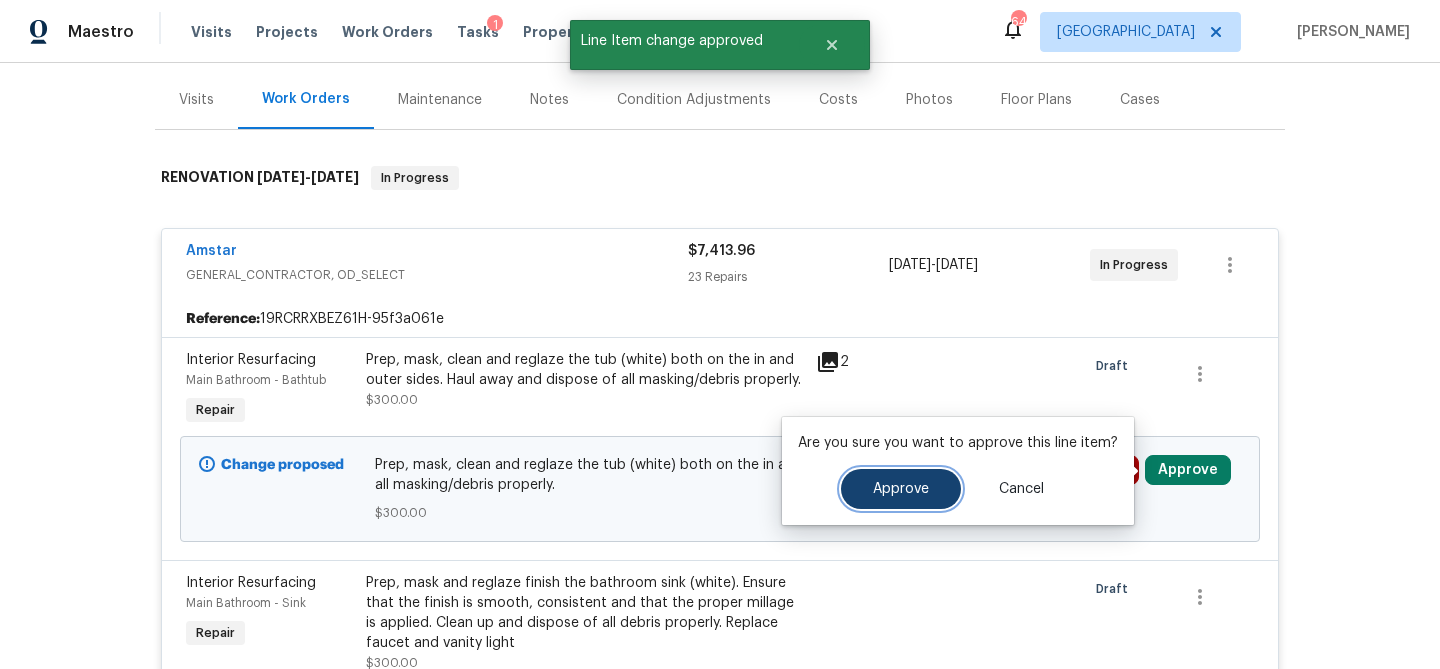 click on "Approve" at bounding box center [901, 489] 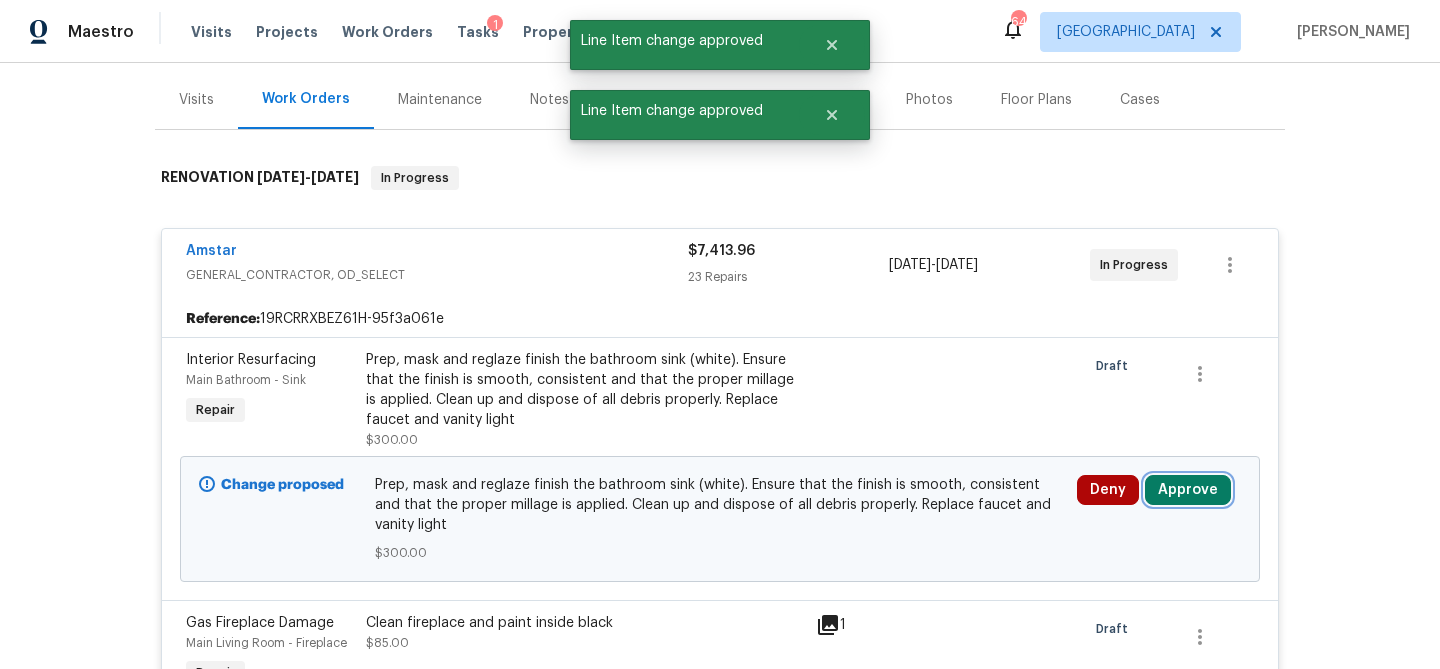 click on "Approve" at bounding box center (1188, 490) 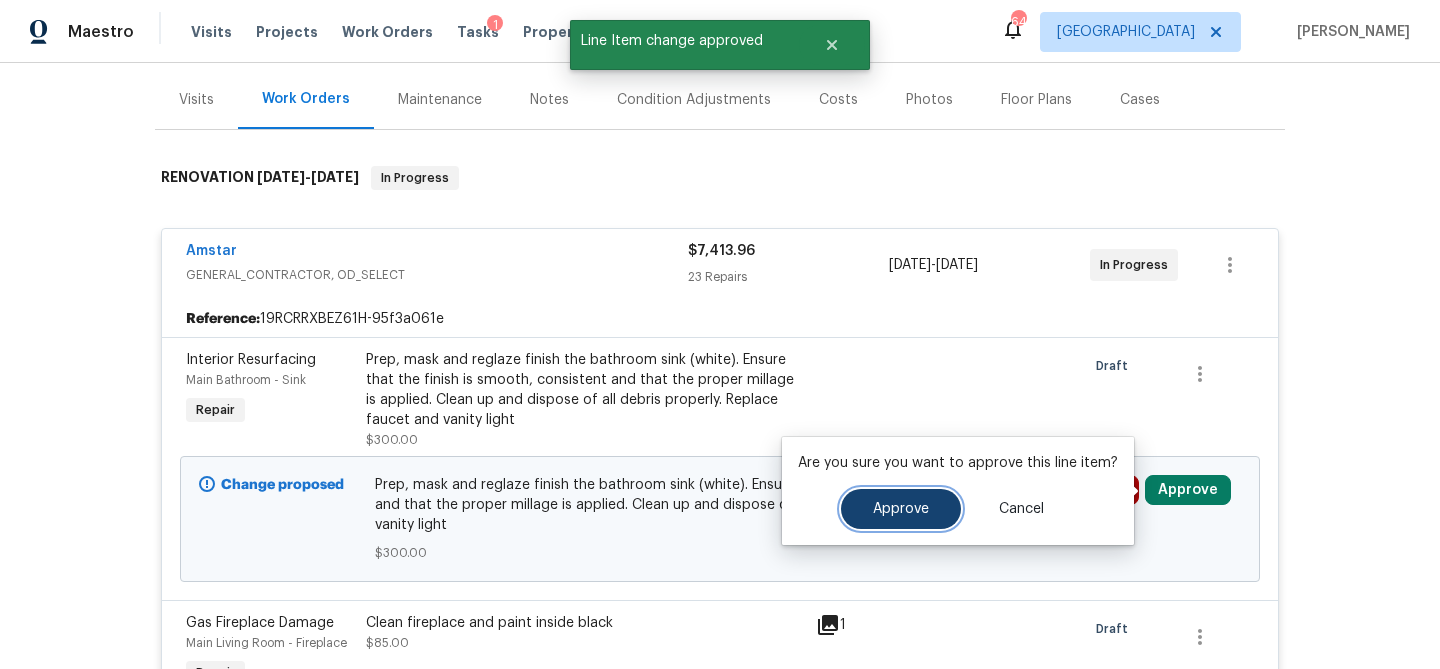 click on "Approve" at bounding box center (901, 509) 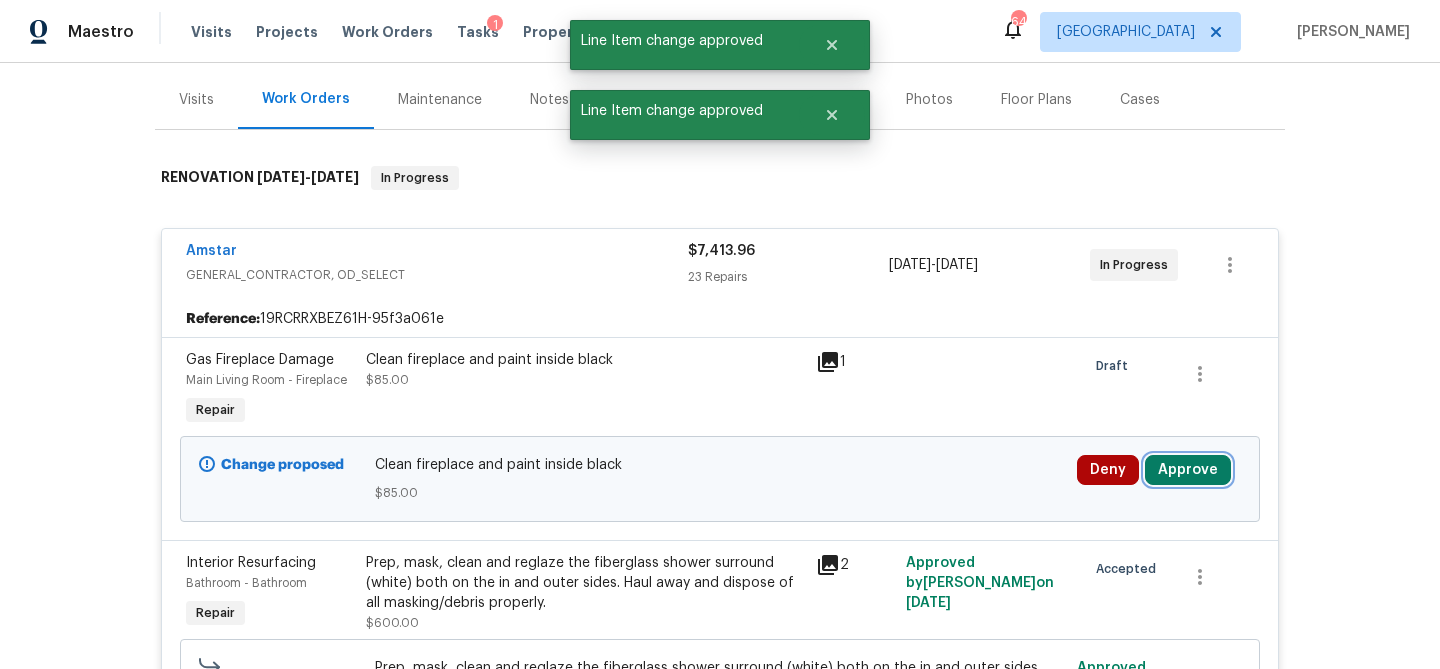 click on "Approve" at bounding box center [1188, 470] 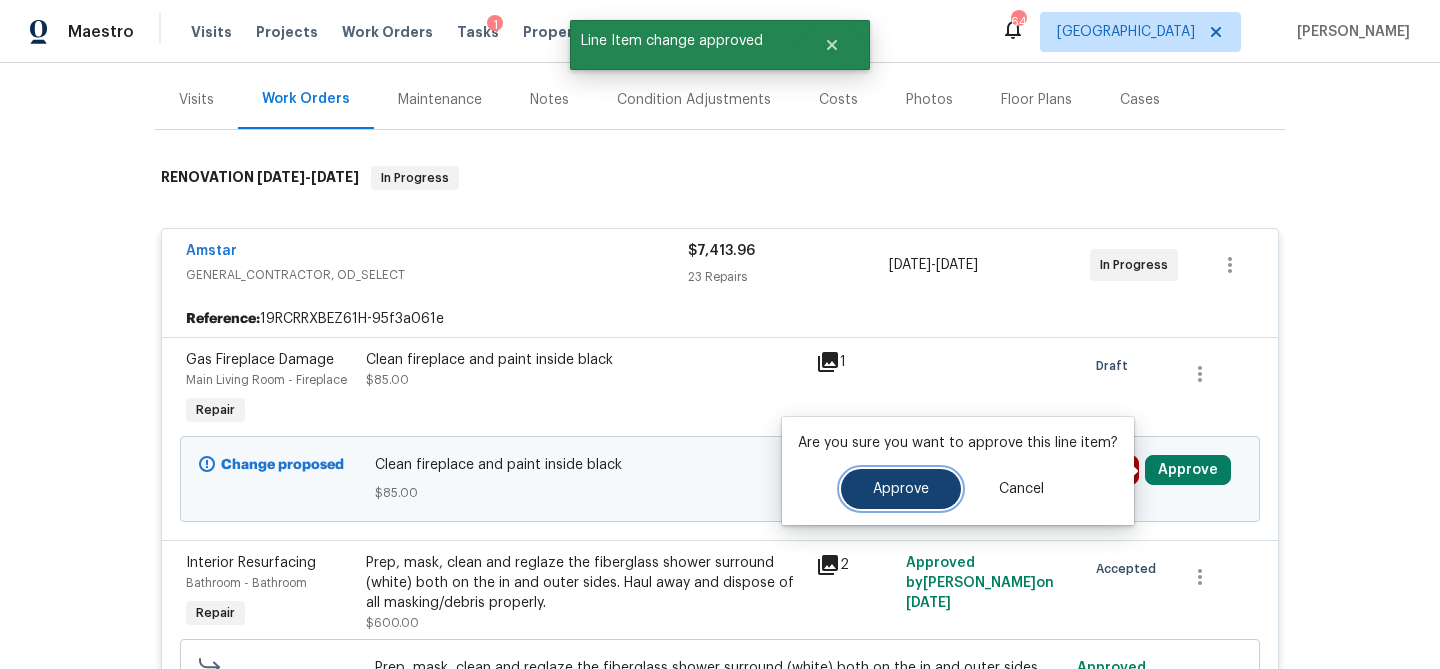click on "Approve" at bounding box center [901, 489] 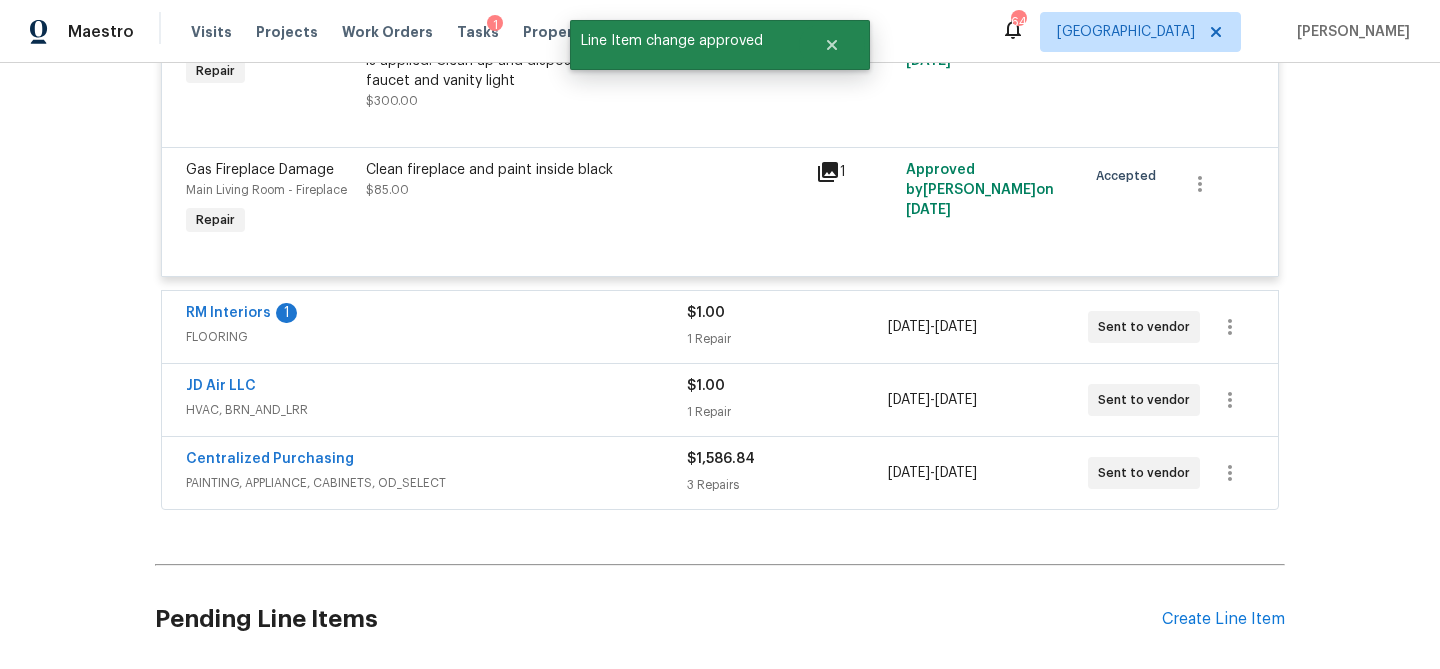 scroll, scrollTop: 4427, scrollLeft: 0, axis: vertical 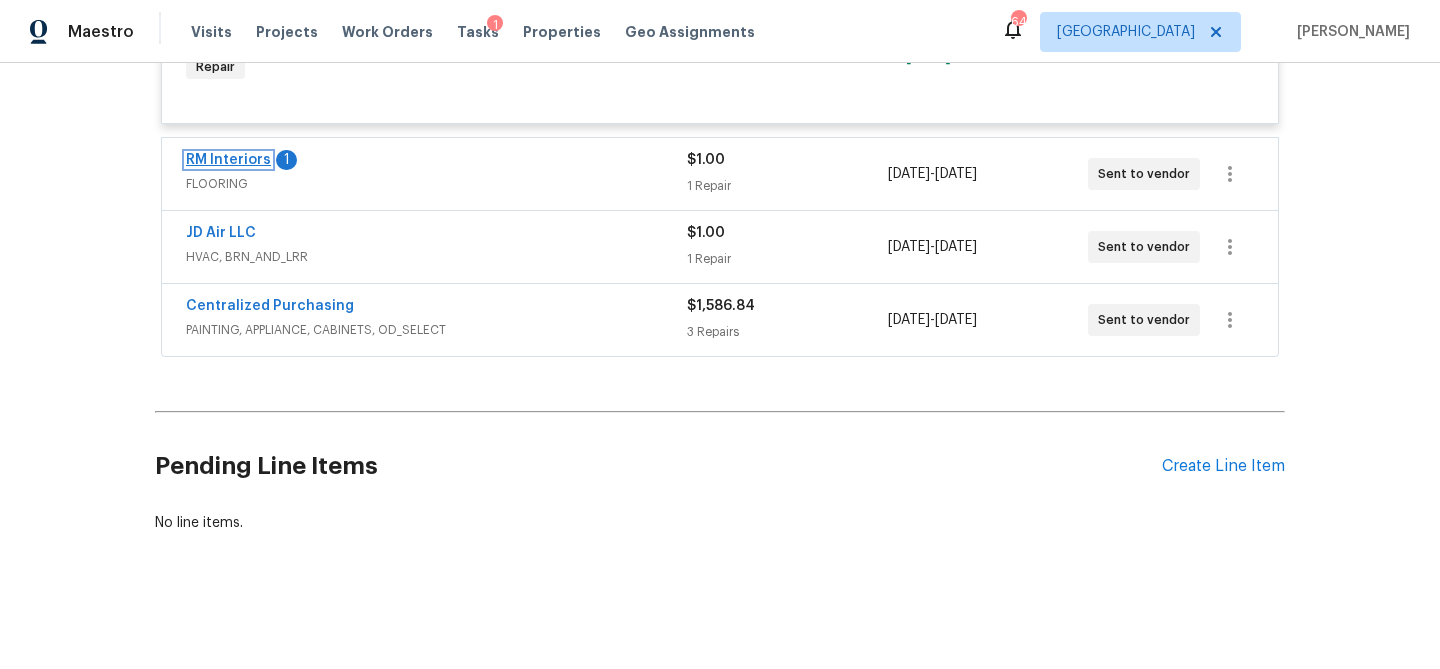 click on "RM Interiors" at bounding box center (228, 160) 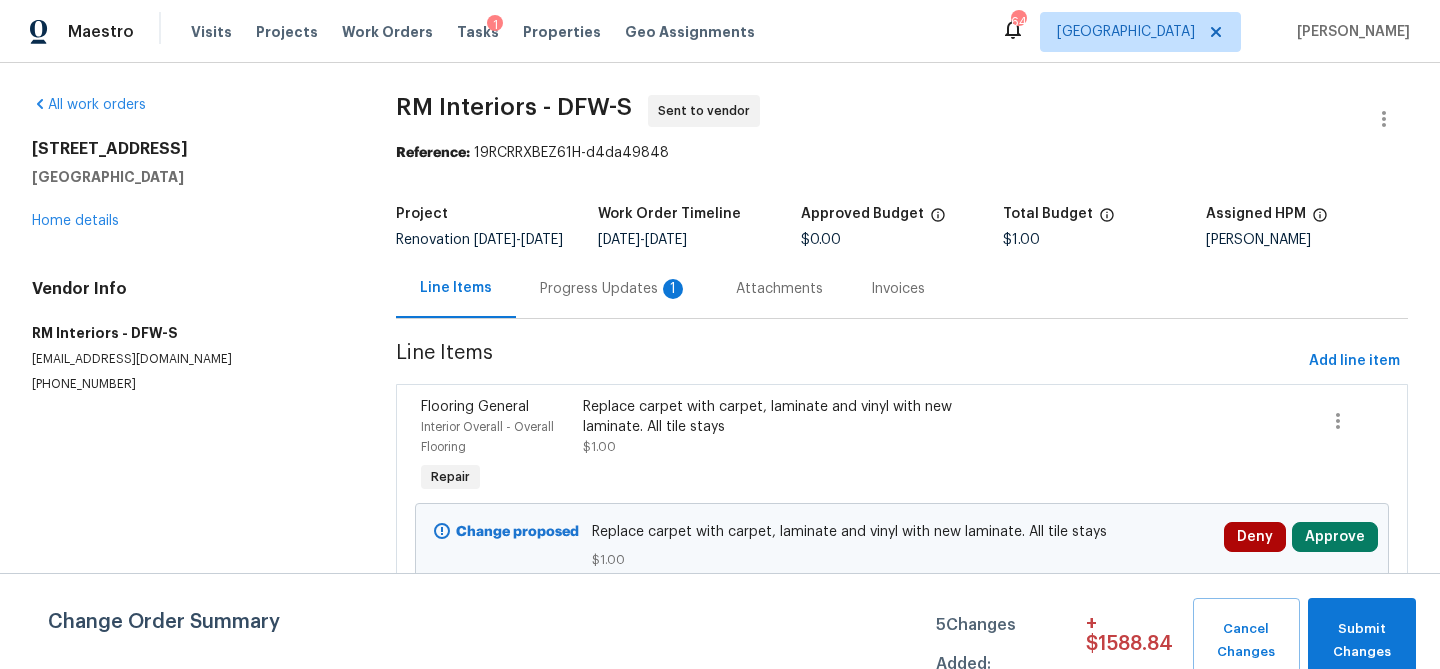 scroll, scrollTop: 6, scrollLeft: 0, axis: vertical 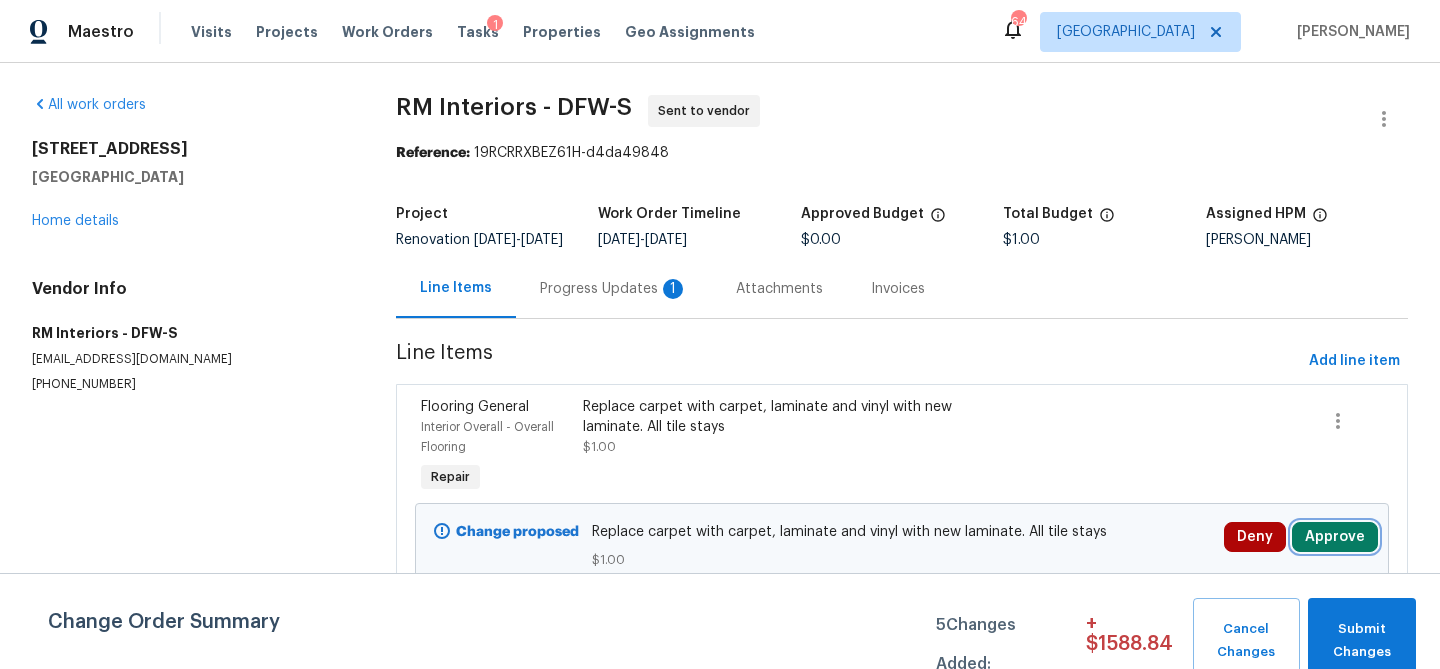 click on "Approve" at bounding box center (1335, 537) 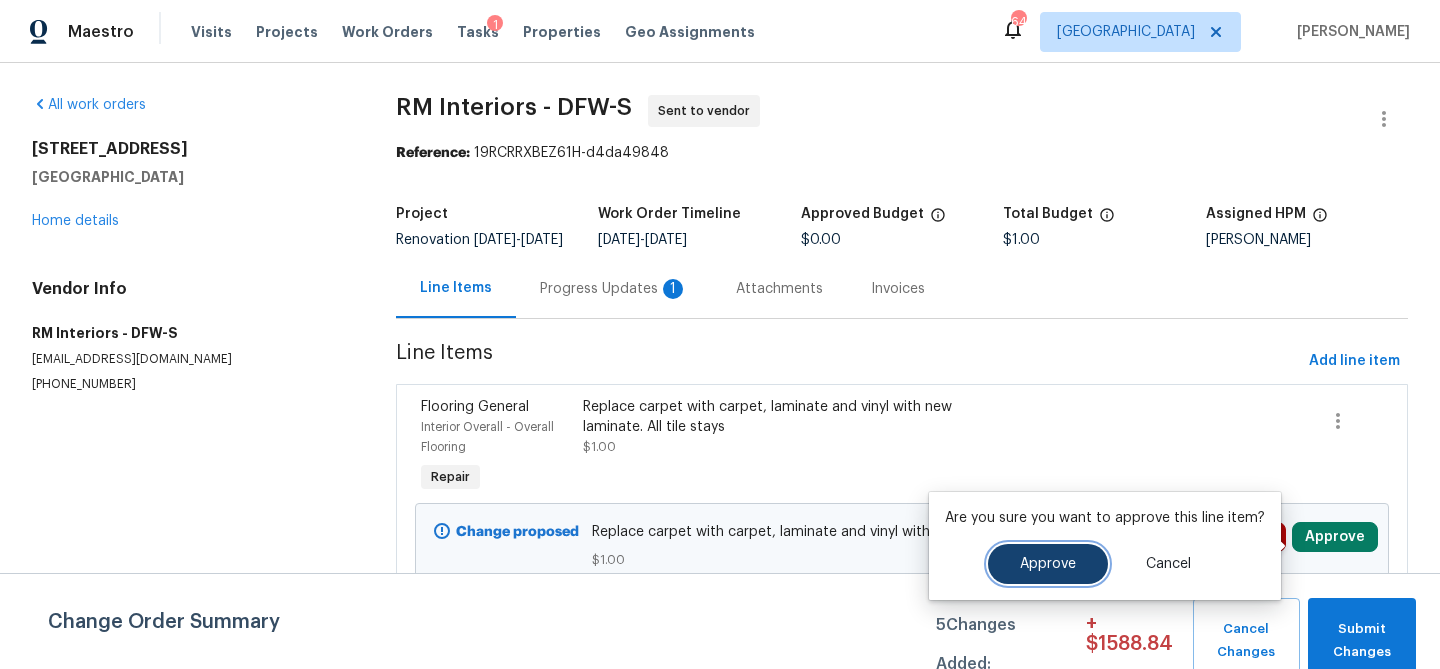 click on "Approve" at bounding box center (1048, 564) 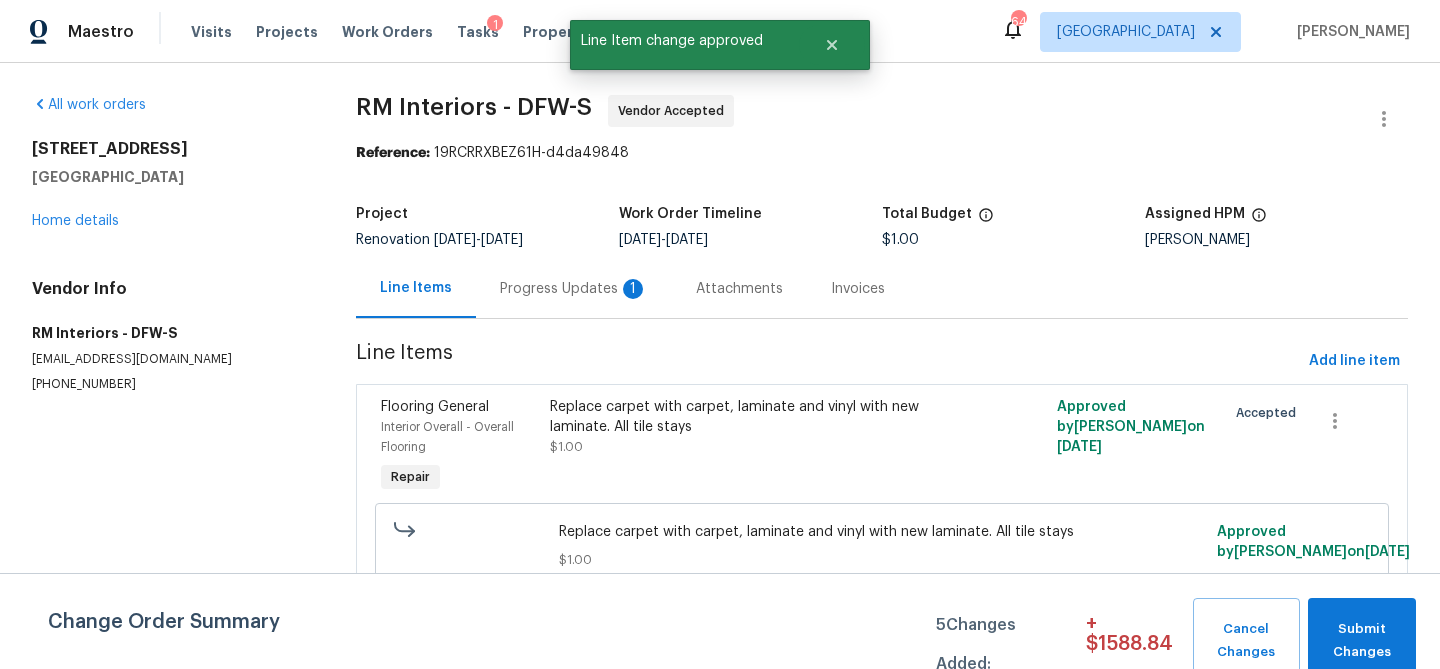 scroll, scrollTop: 0, scrollLeft: 0, axis: both 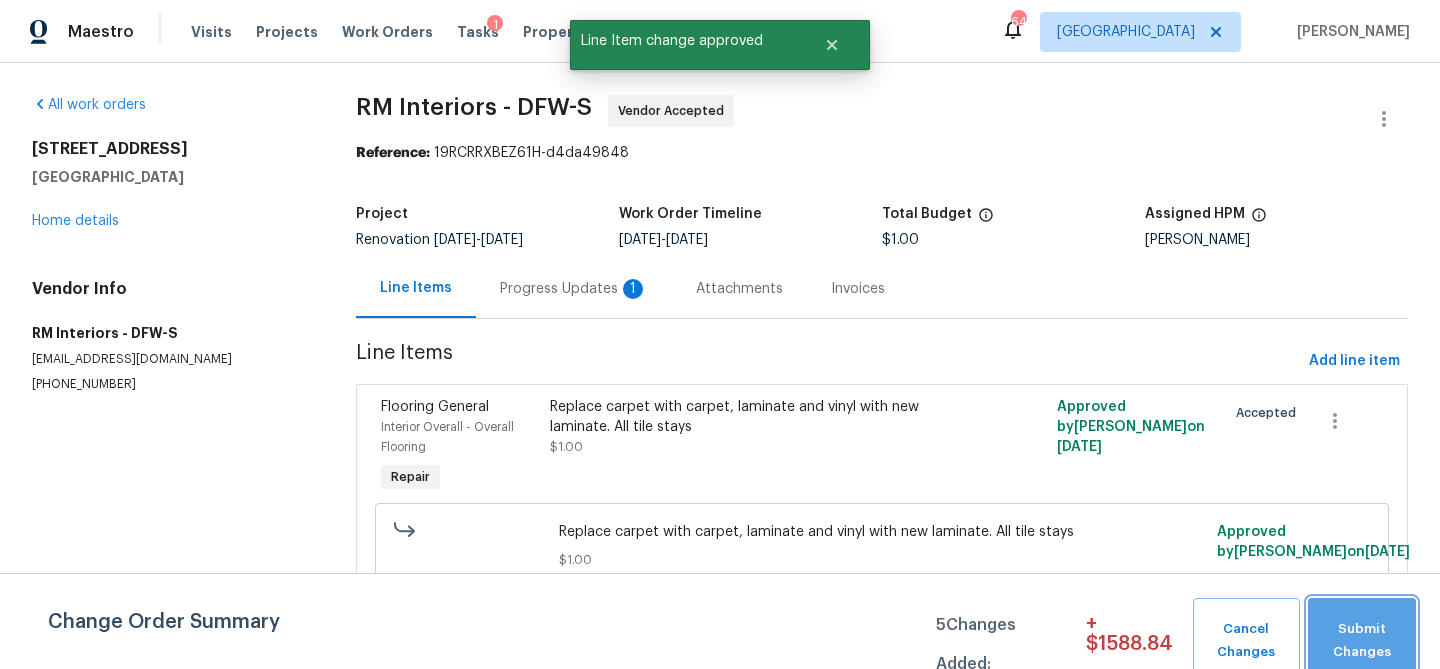 click on "Submit Changes" at bounding box center (1362, 641) 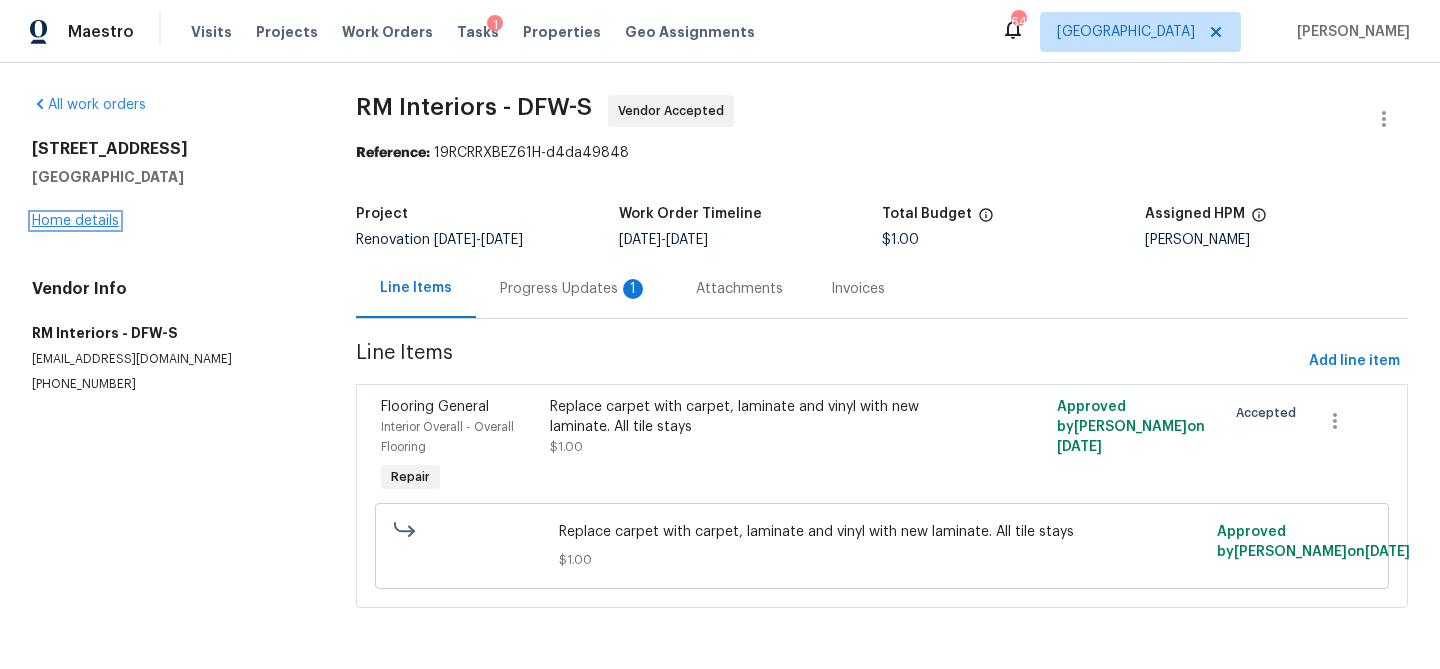 click on "Home details" at bounding box center [75, 221] 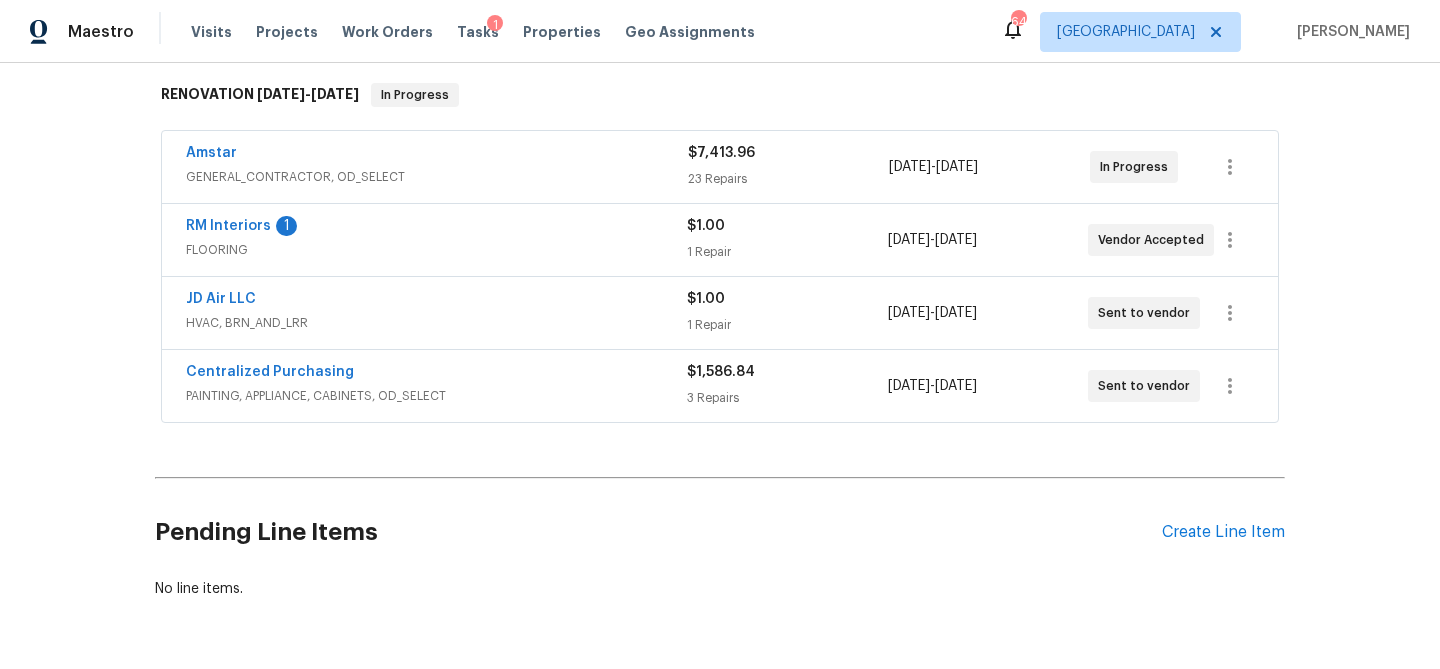 scroll, scrollTop: 313, scrollLeft: 0, axis: vertical 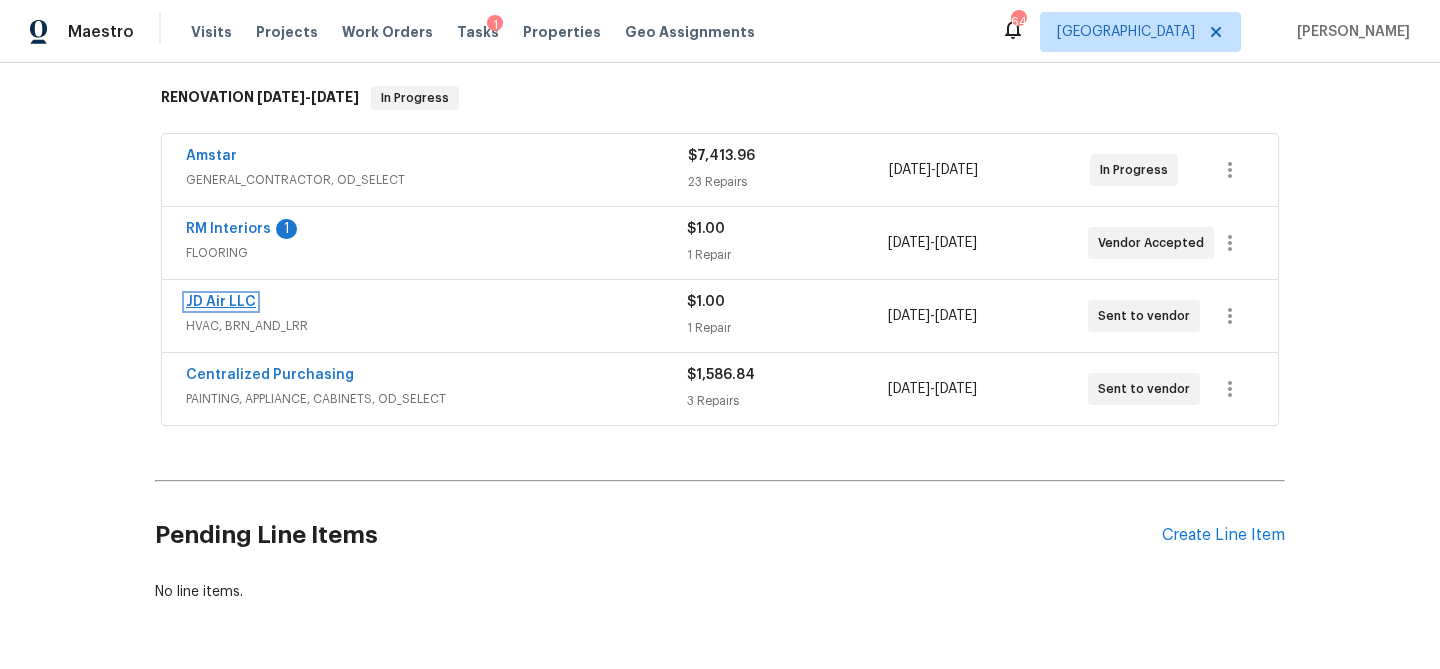 click on "JD Air LLC" at bounding box center [221, 302] 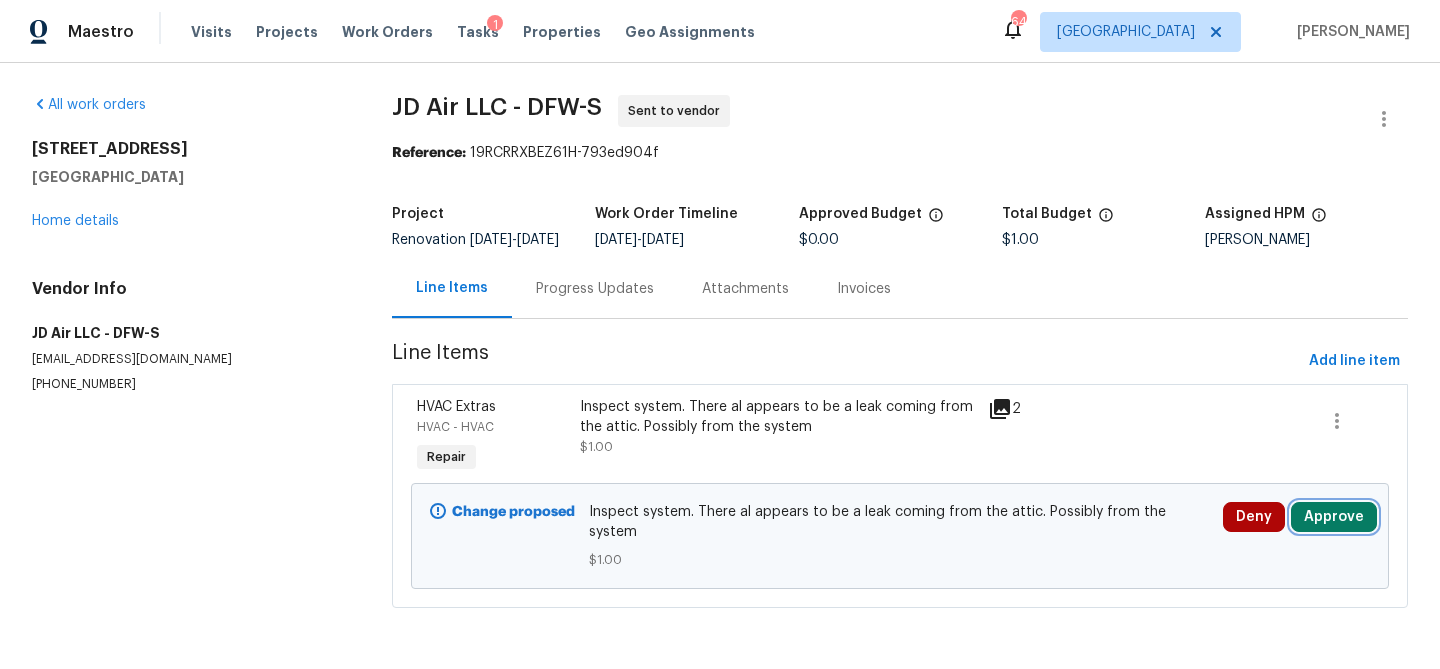 click on "Approve" at bounding box center [1334, 517] 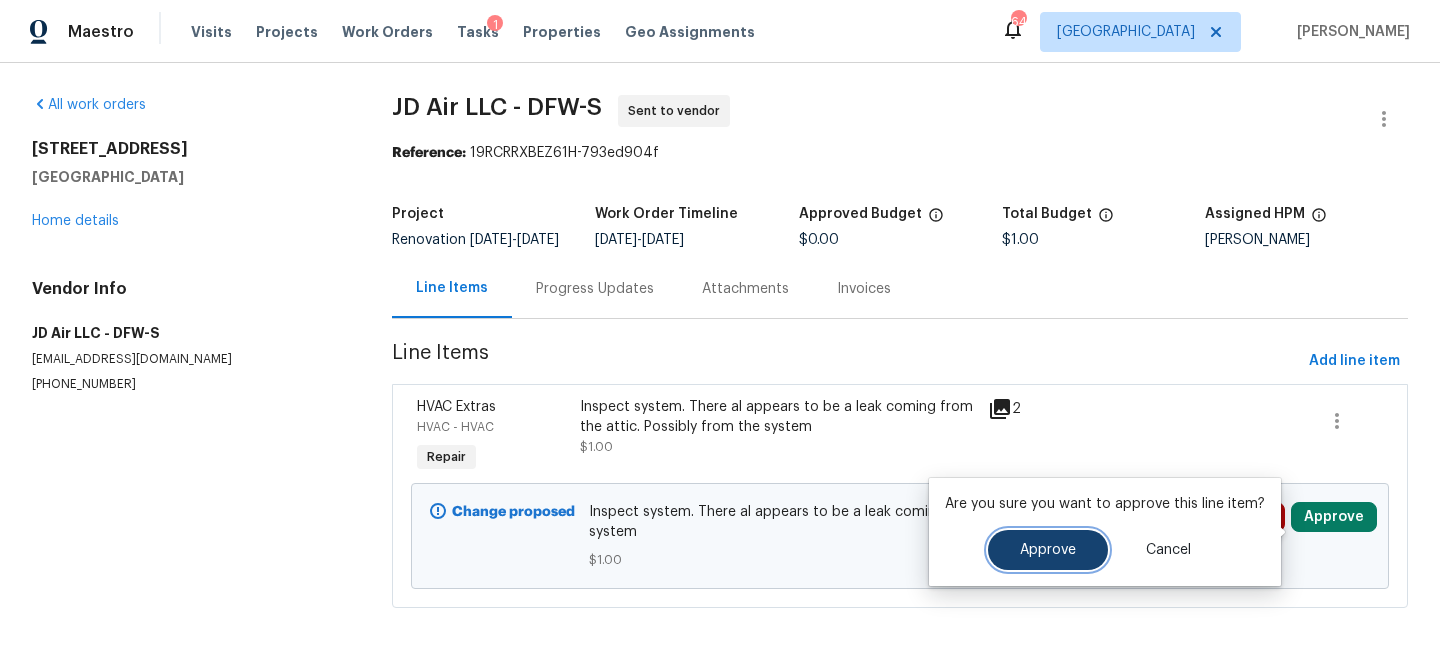 click on "Approve" at bounding box center (1048, 550) 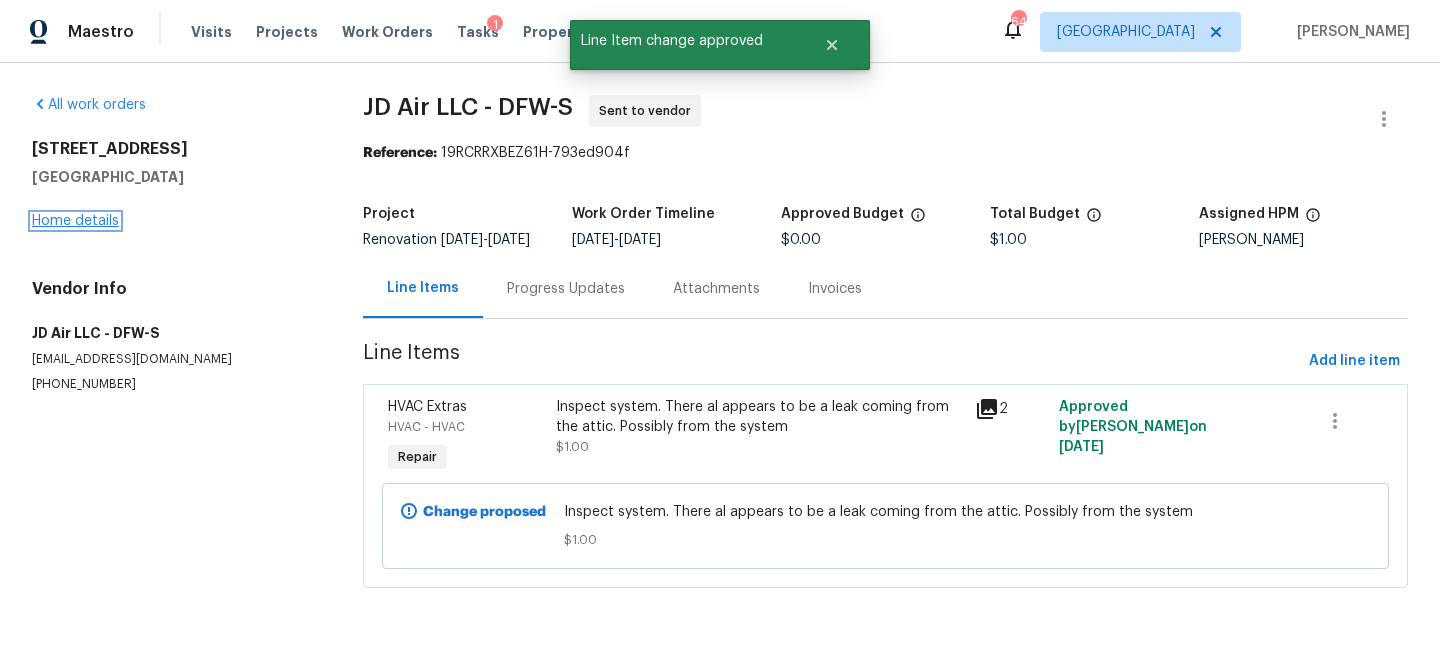 click on "Home details" at bounding box center (75, 221) 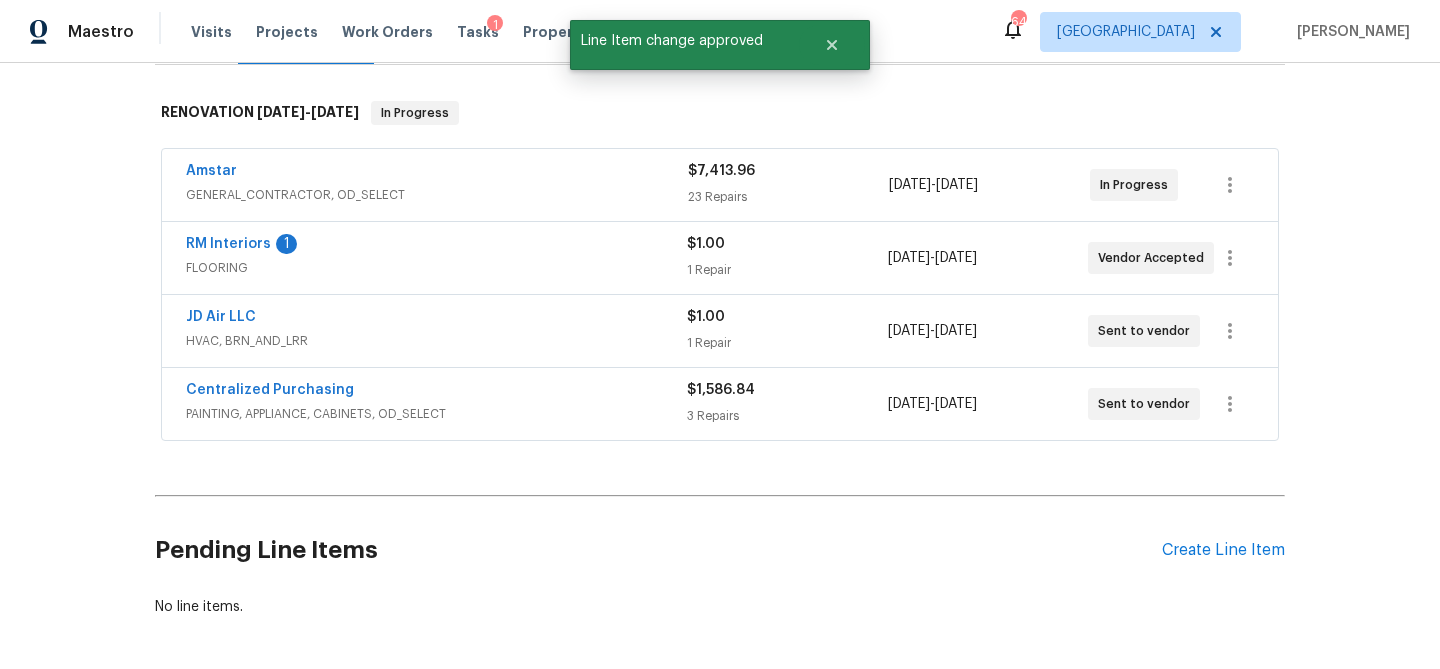 scroll, scrollTop: 352, scrollLeft: 0, axis: vertical 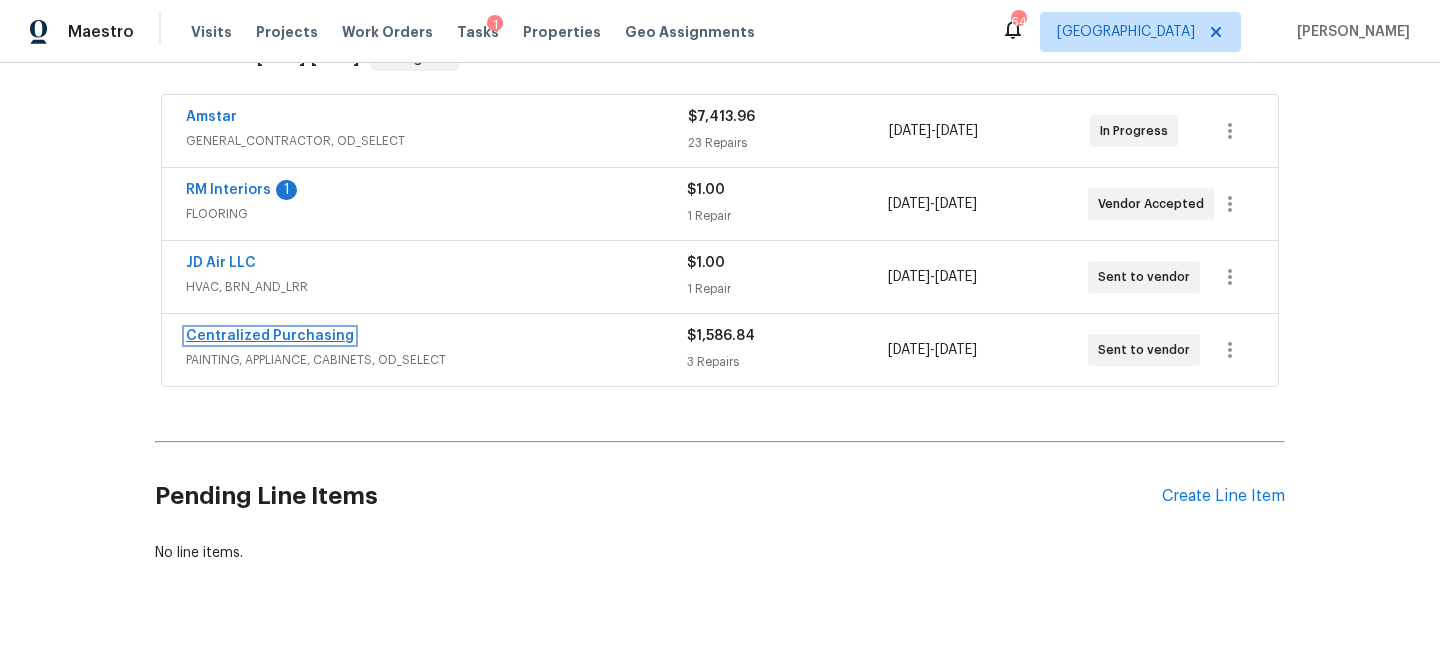 click on "Centralized Purchasing" at bounding box center (270, 336) 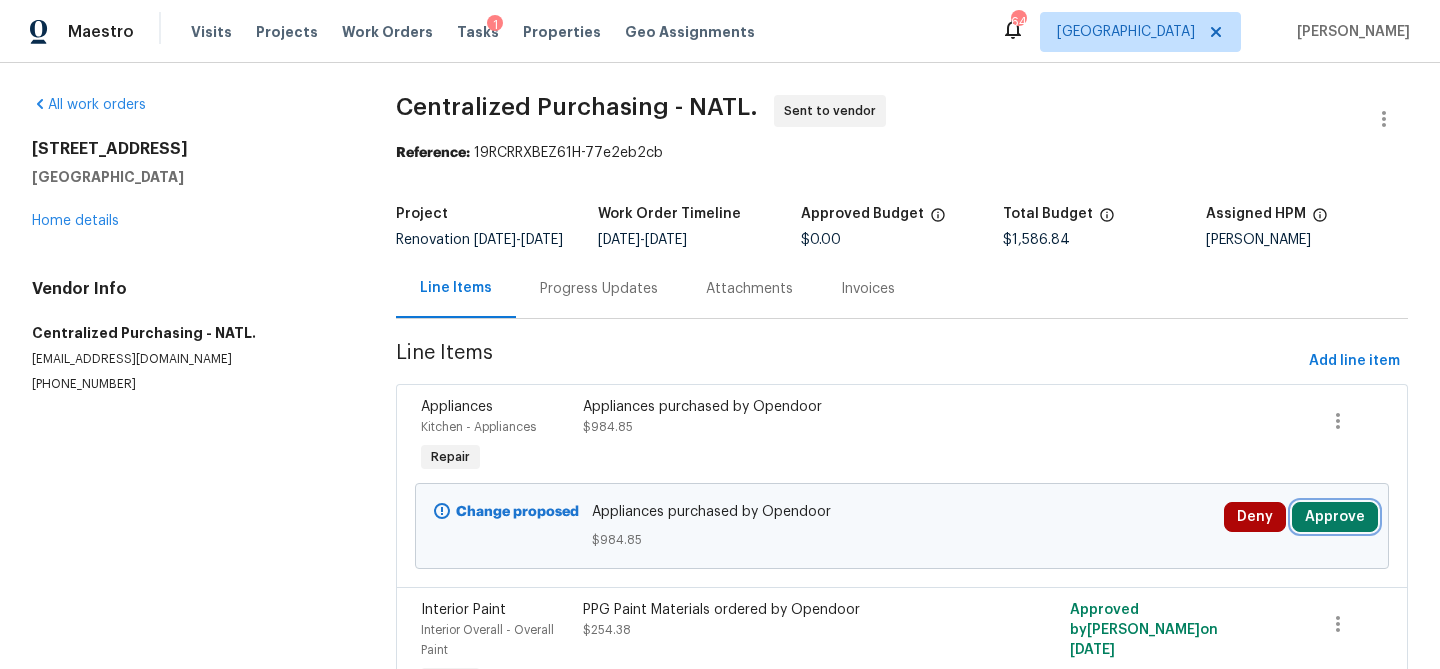 click on "Approve" at bounding box center (1335, 517) 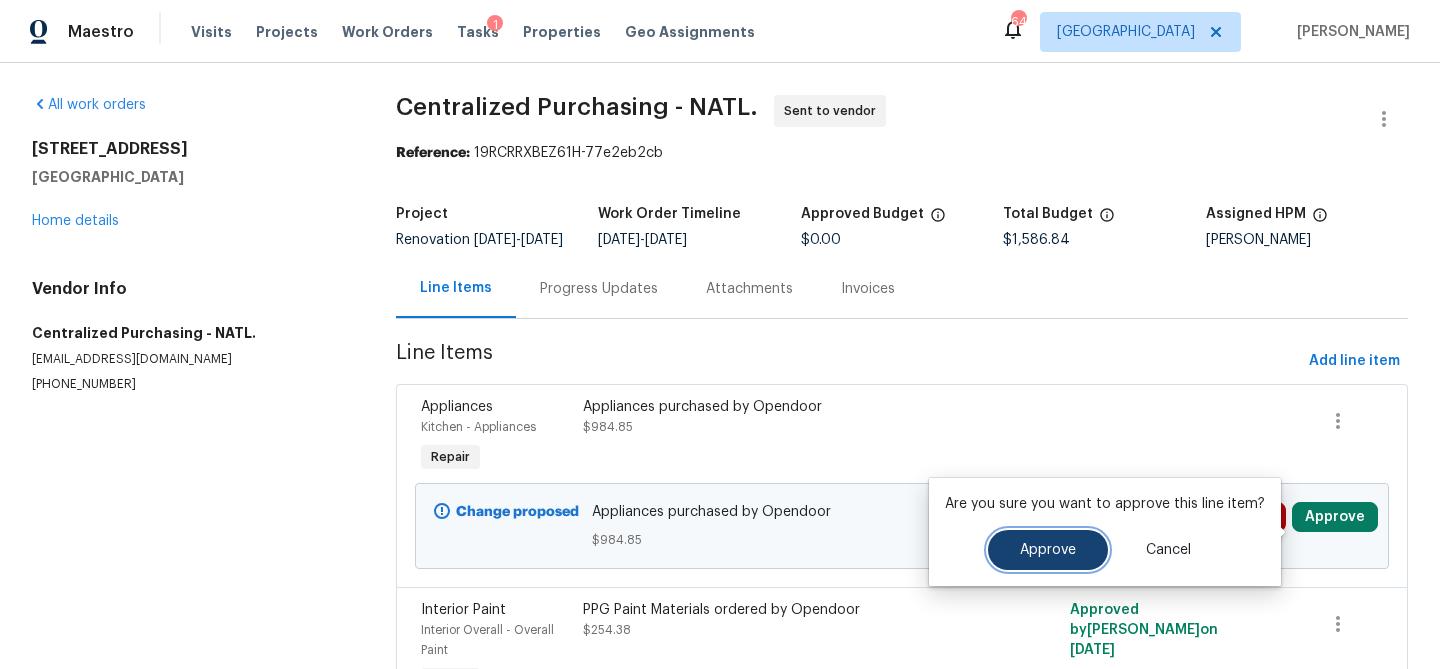 click on "Approve" at bounding box center [1048, 550] 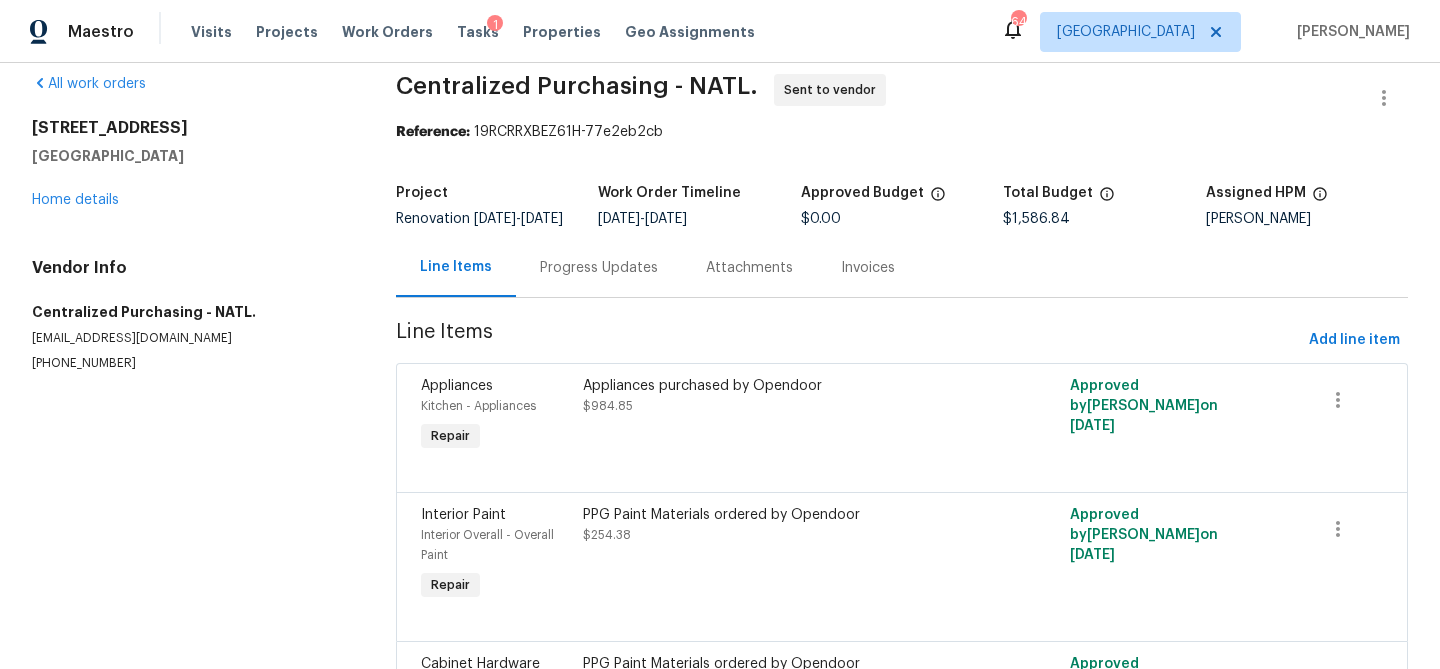 scroll, scrollTop: 0, scrollLeft: 0, axis: both 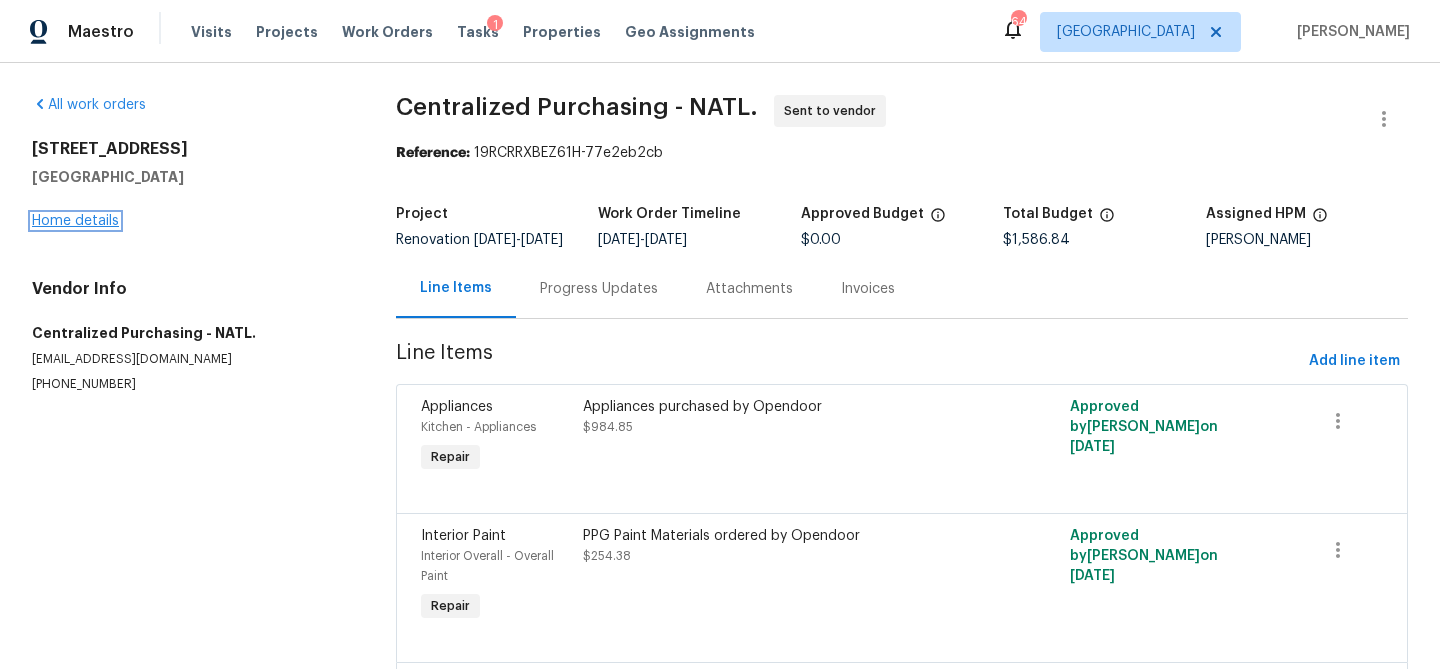 click on "Home details" at bounding box center [75, 221] 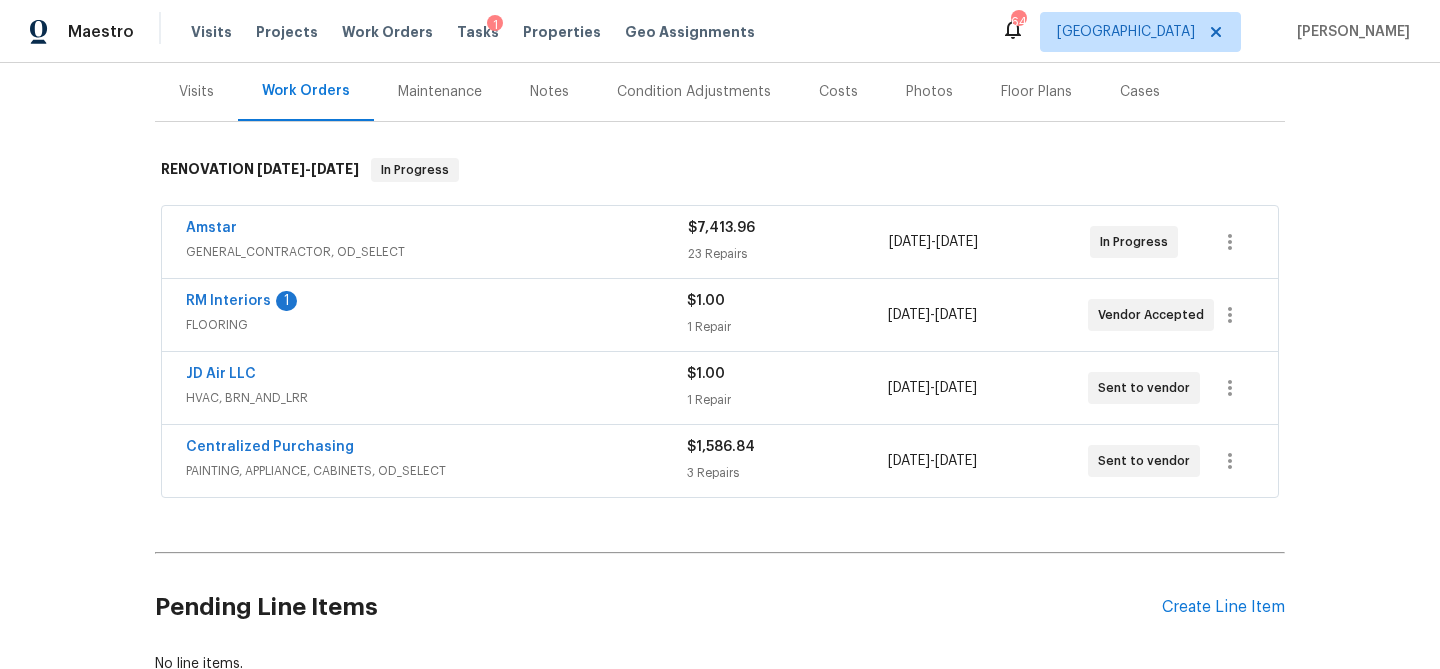 scroll, scrollTop: 0, scrollLeft: 0, axis: both 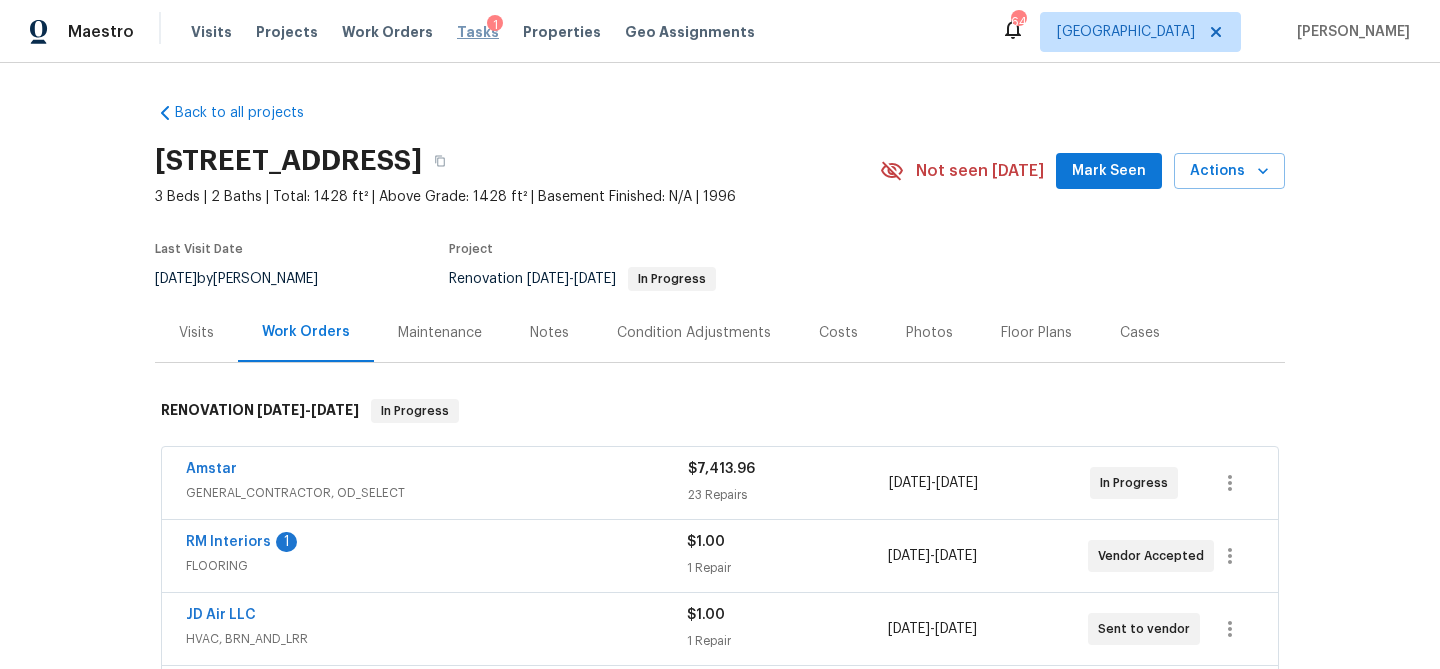 click on "Tasks" at bounding box center [478, 32] 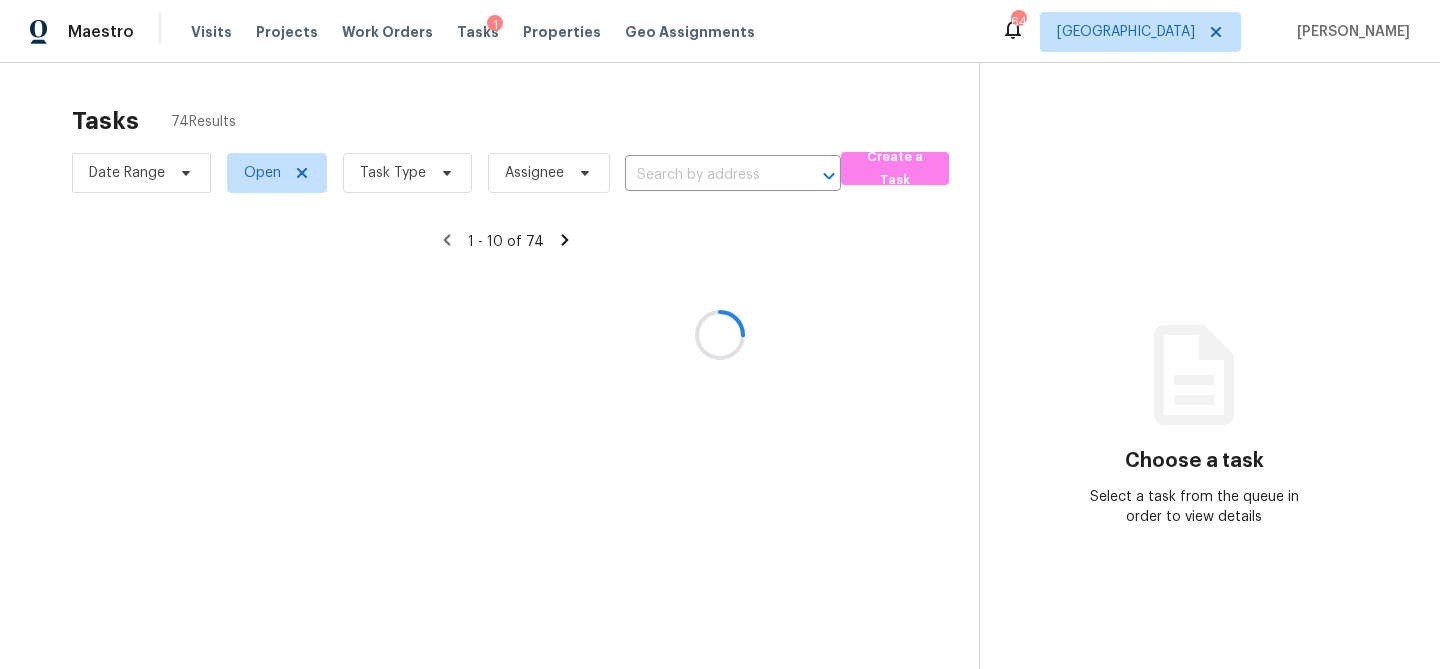 click at bounding box center [720, 334] 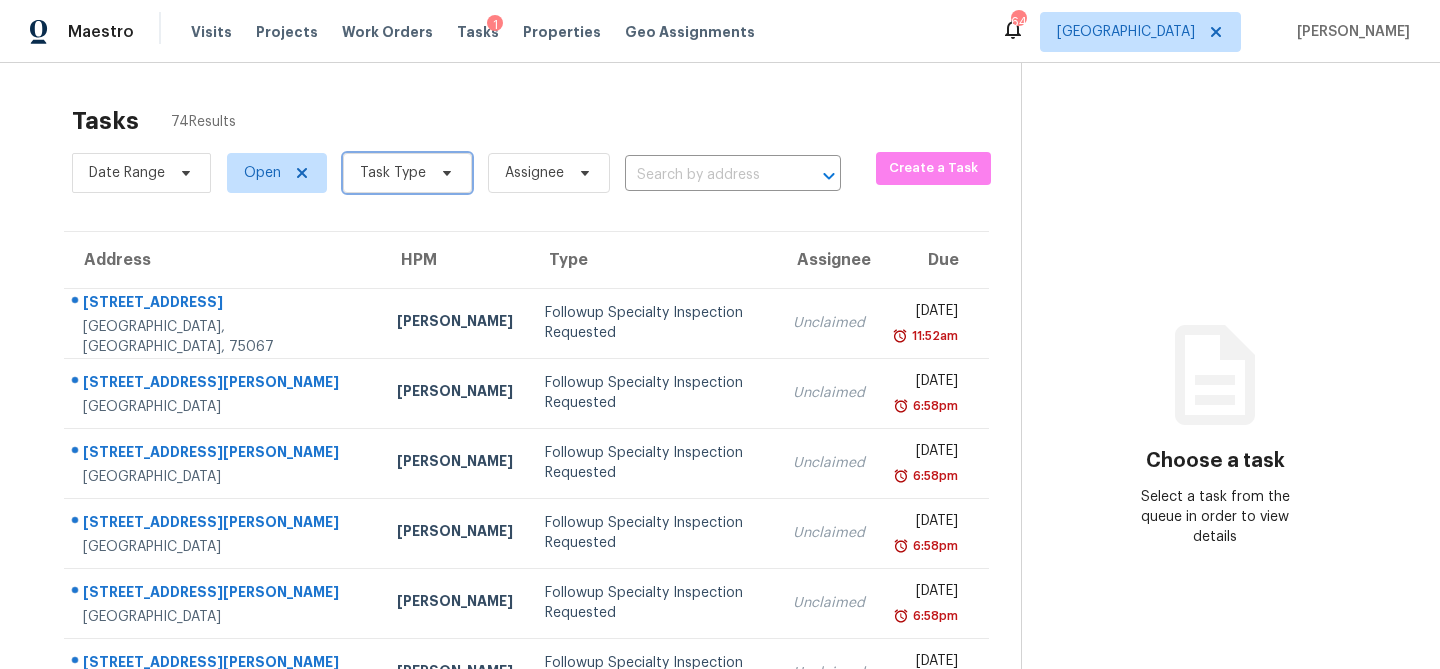 click 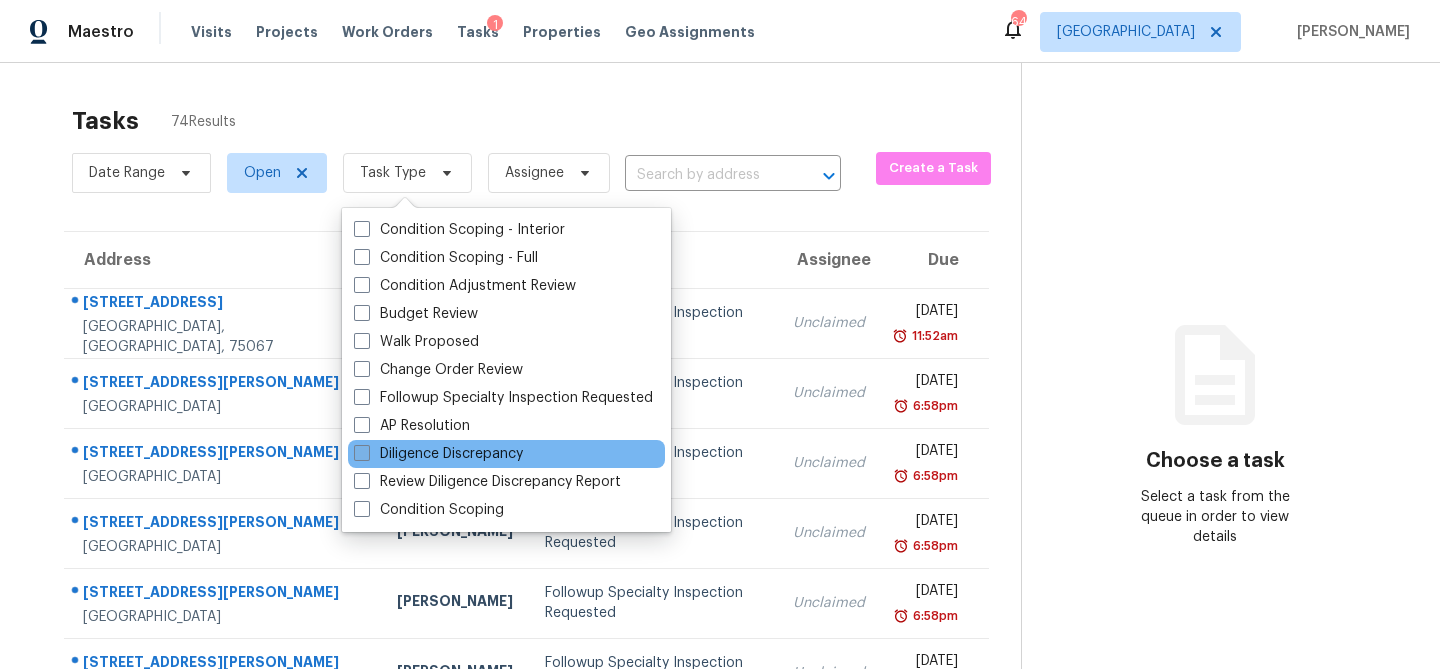 click on "Diligence Discrepancy" at bounding box center (438, 454) 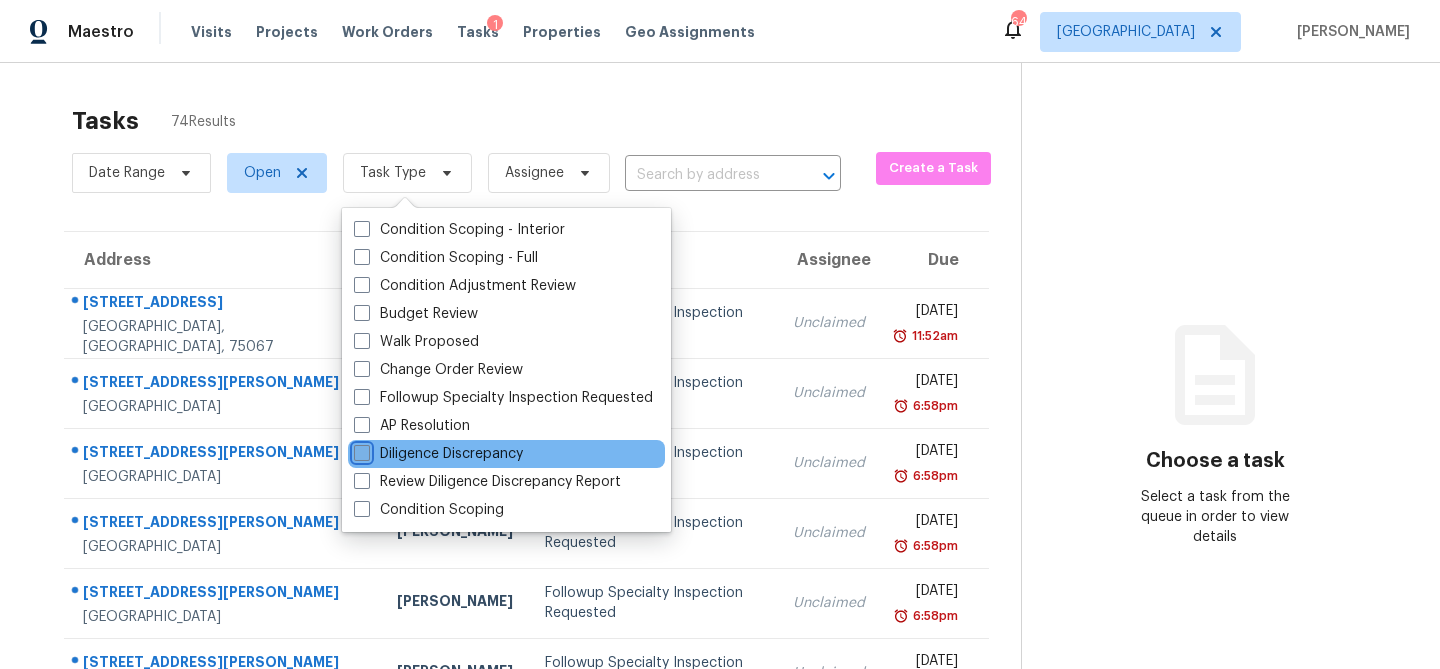 click on "Diligence Discrepancy" at bounding box center [360, 450] 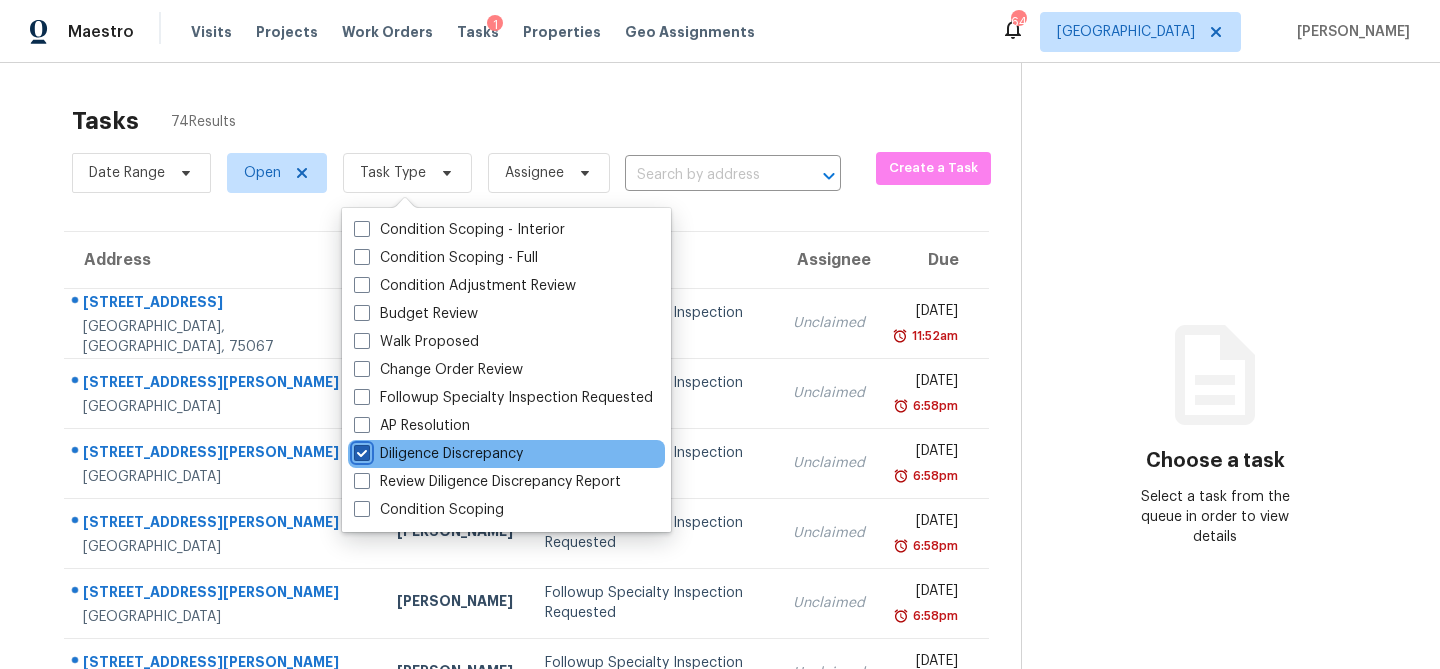 checkbox on "true" 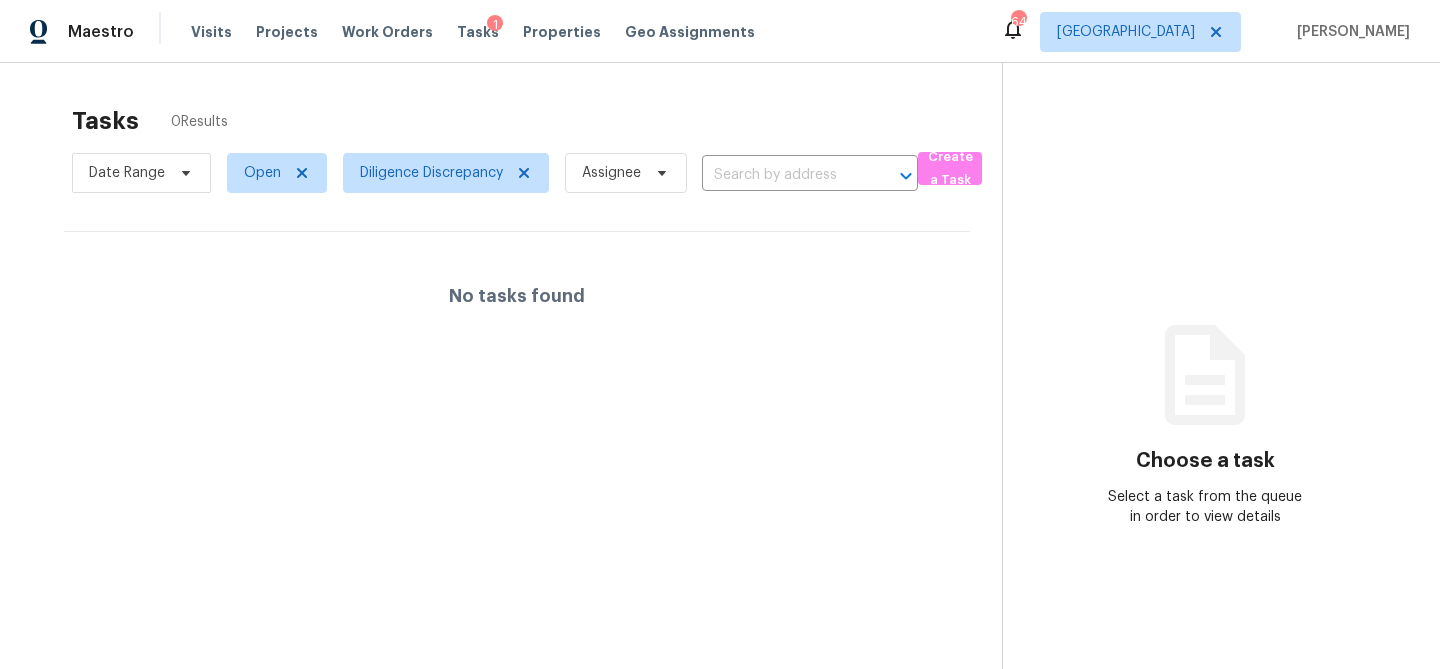 click on "Tasks 0  Results" at bounding box center (537, 121) 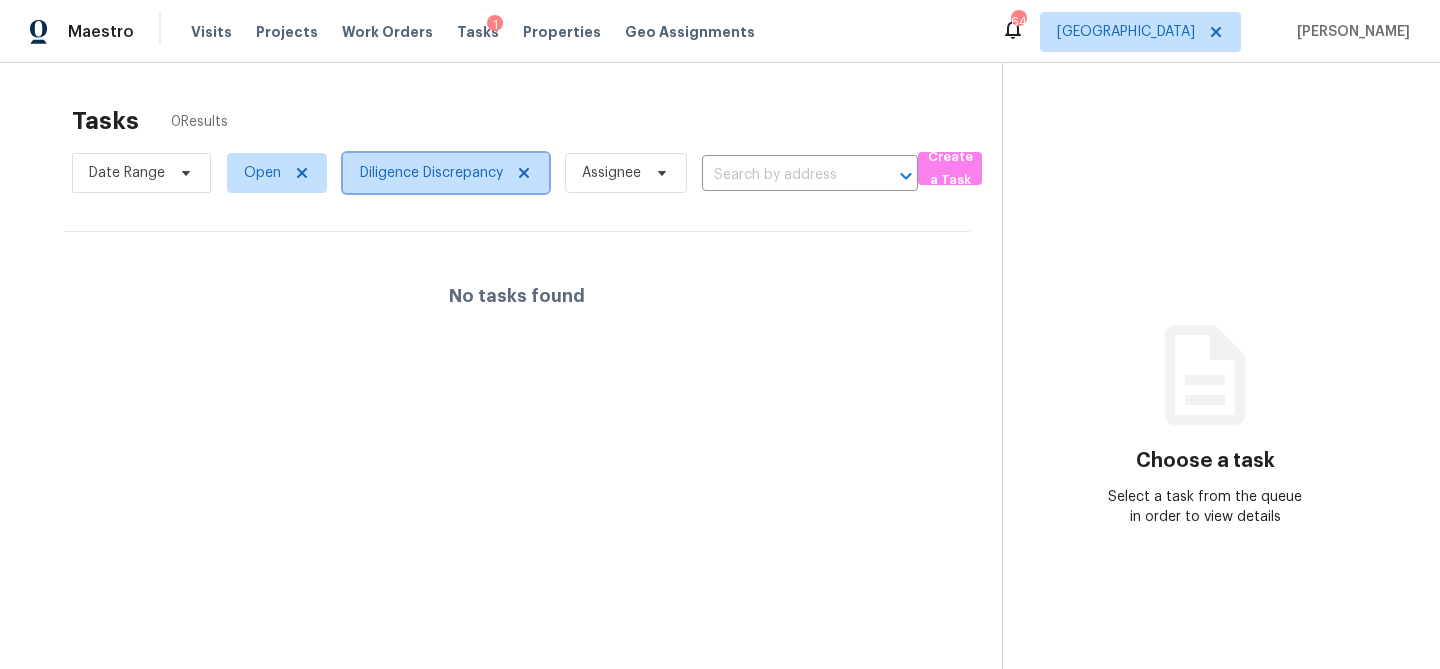 click 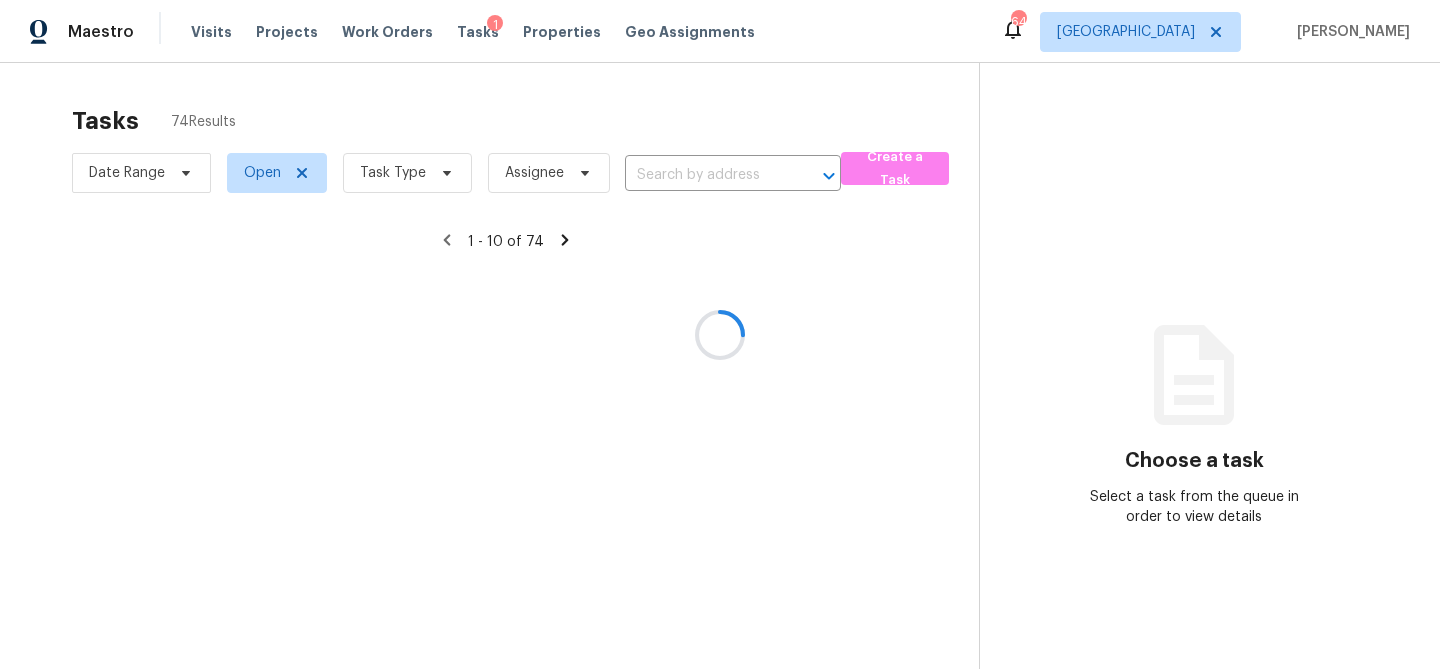 click at bounding box center (720, 334) 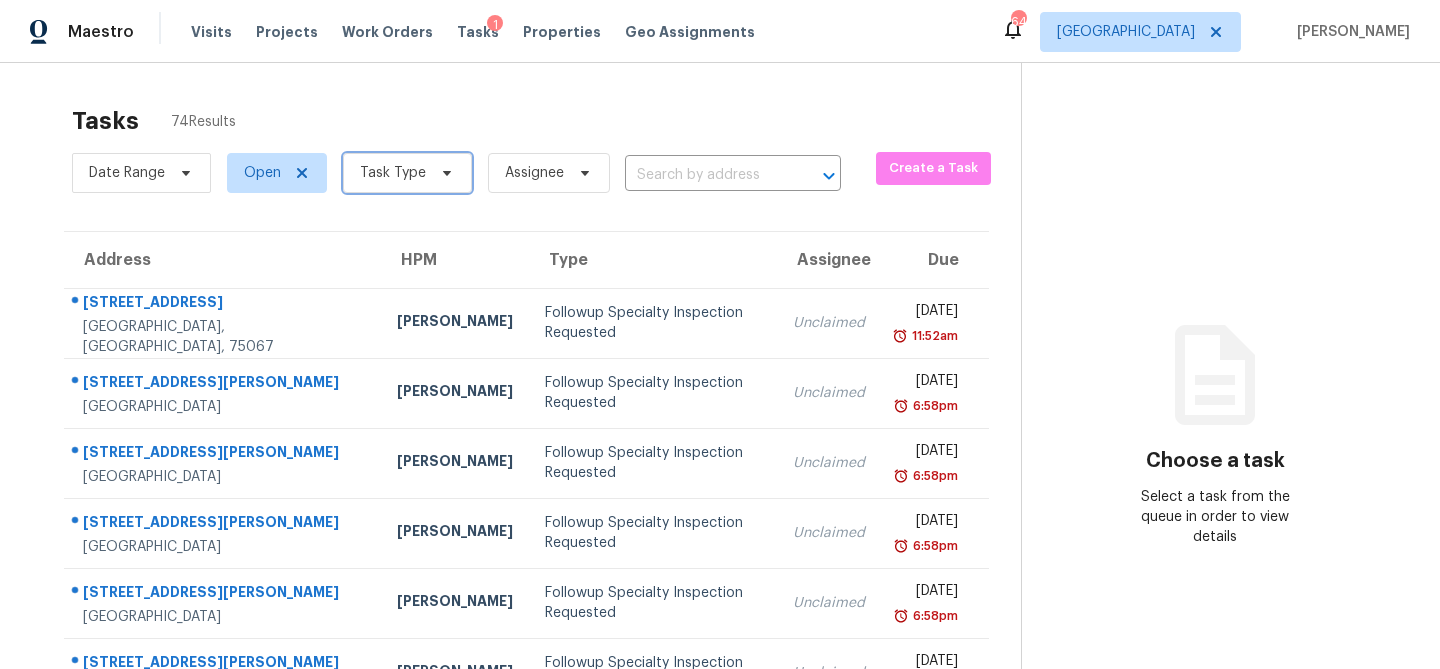 click on "Task Type" at bounding box center (407, 173) 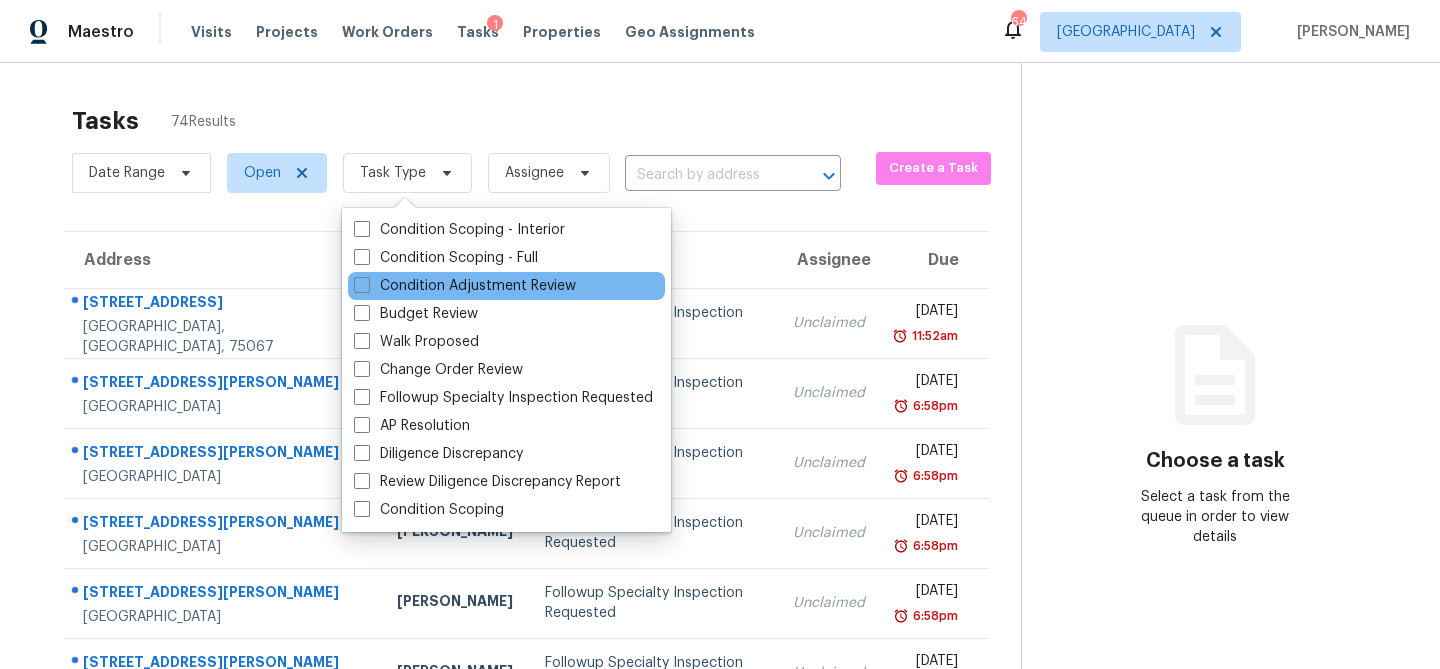 click on "Condition Adjustment Review" at bounding box center (506, 286) 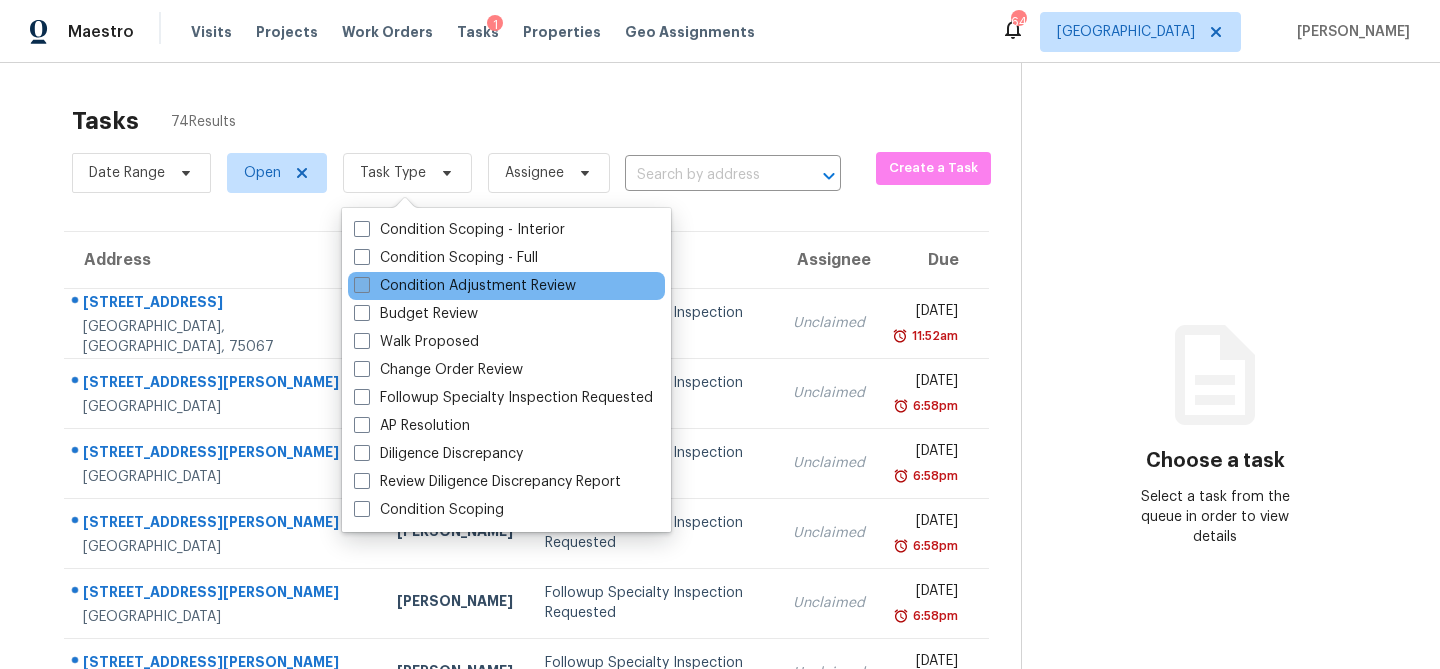 click on "Condition Adjustment Review" at bounding box center (465, 286) 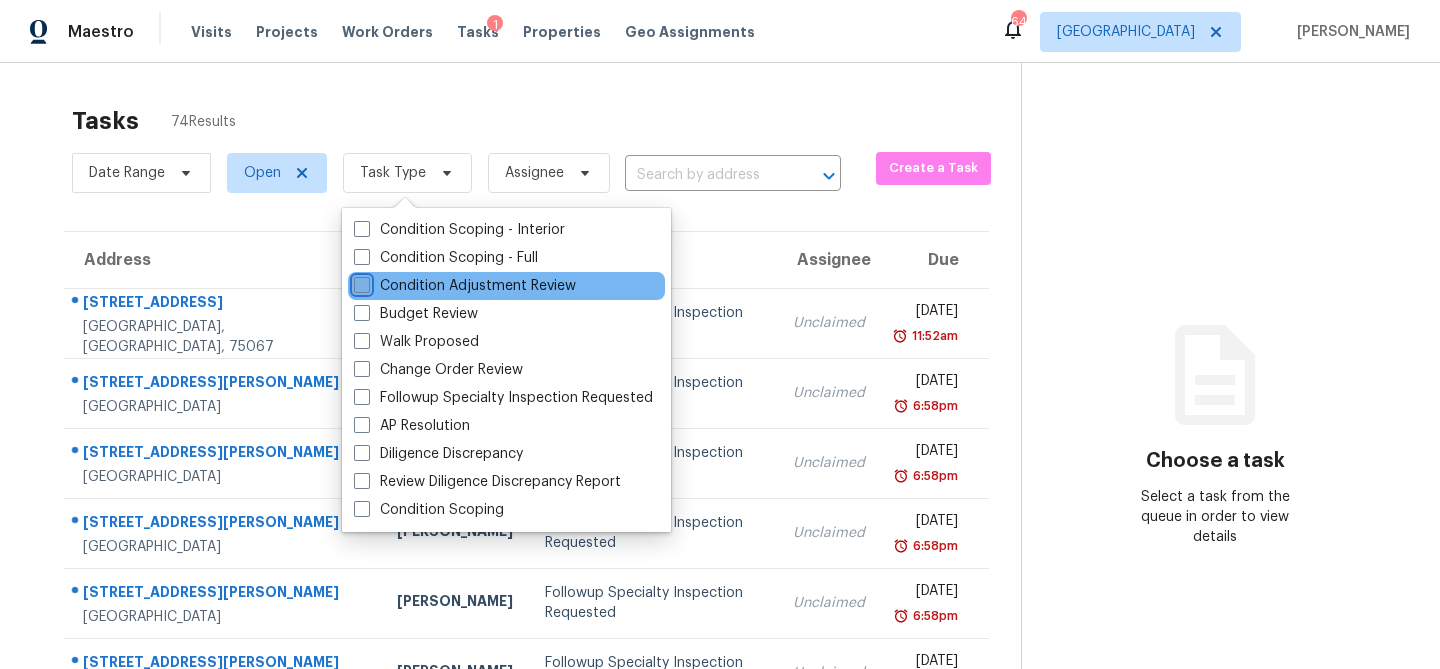 click on "Condition Adjustment Review" at bounding box center (360, 282) 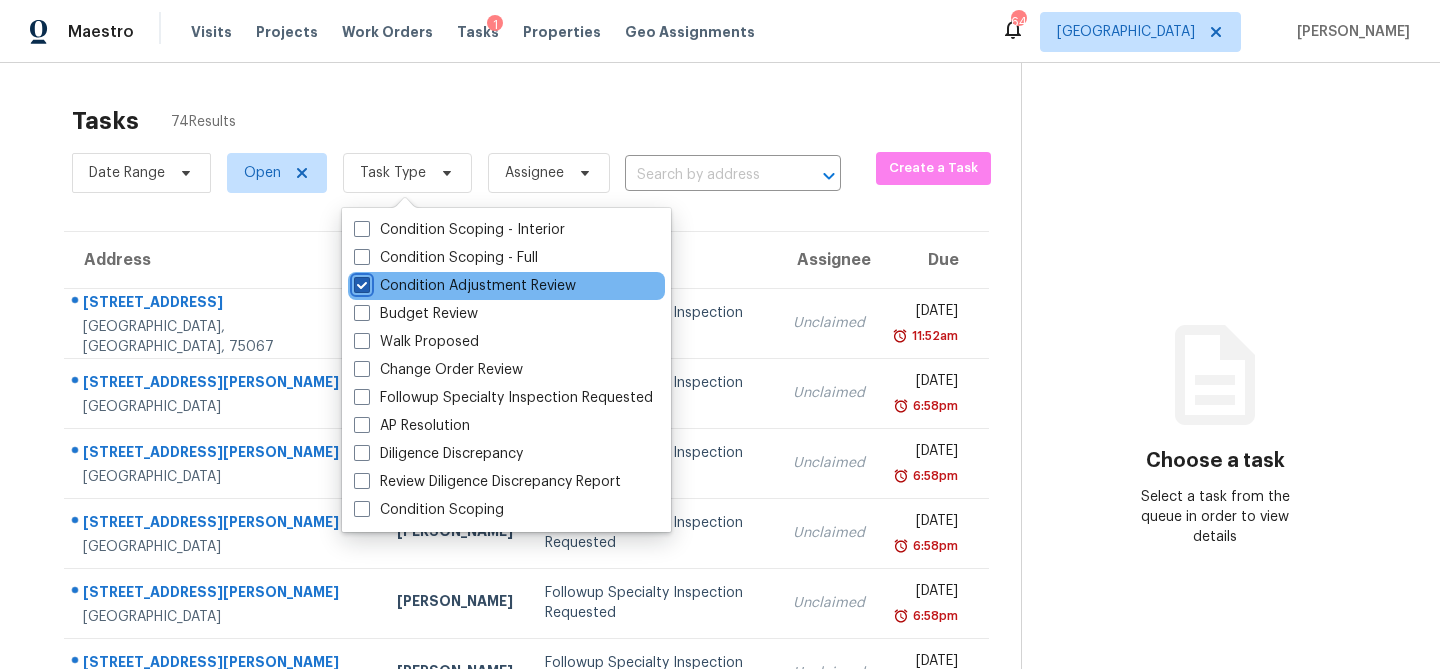 checkbox on "true" 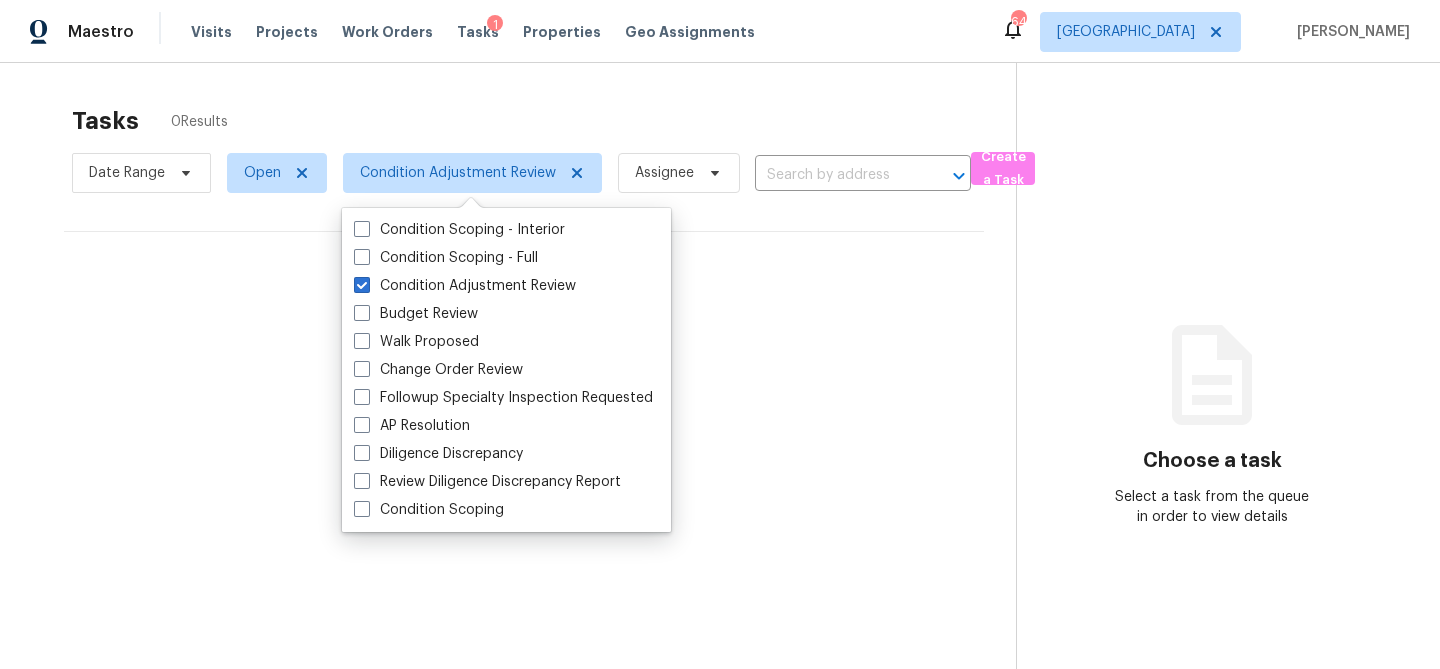 click on "Tasks 0  Results" at bounding box center [544, 121] 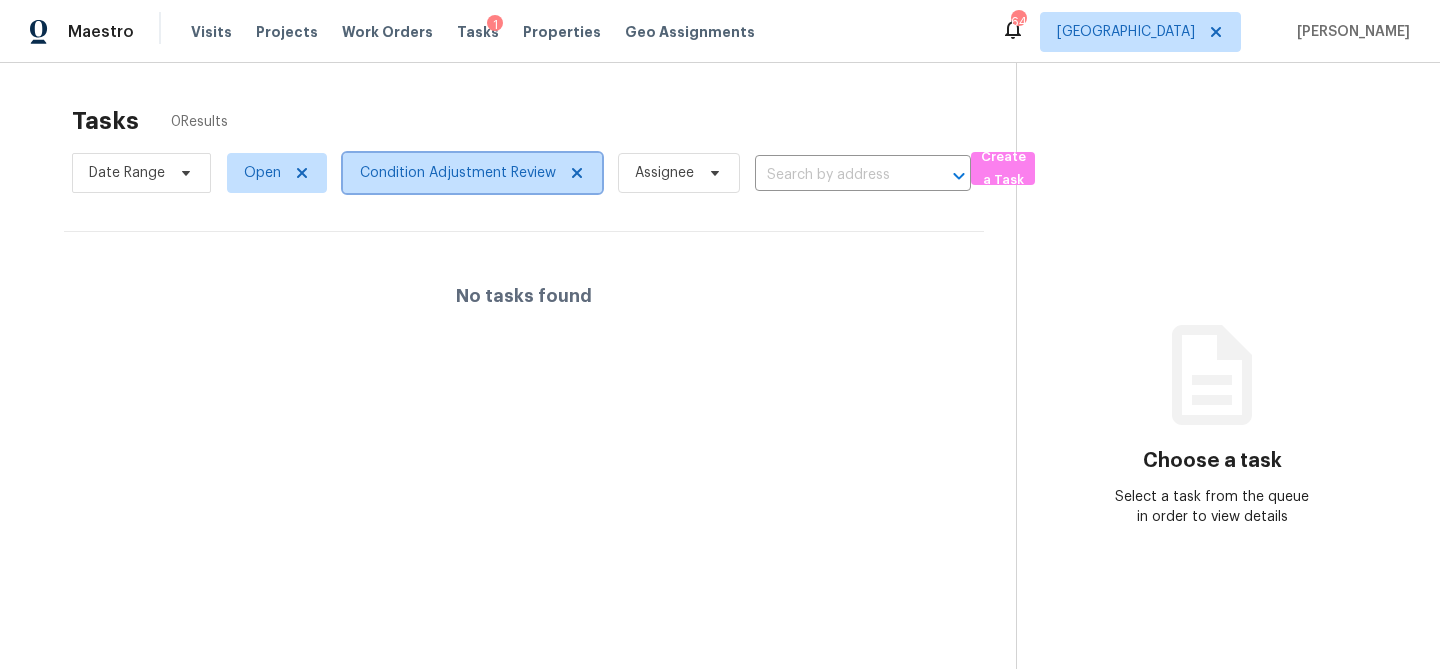 click 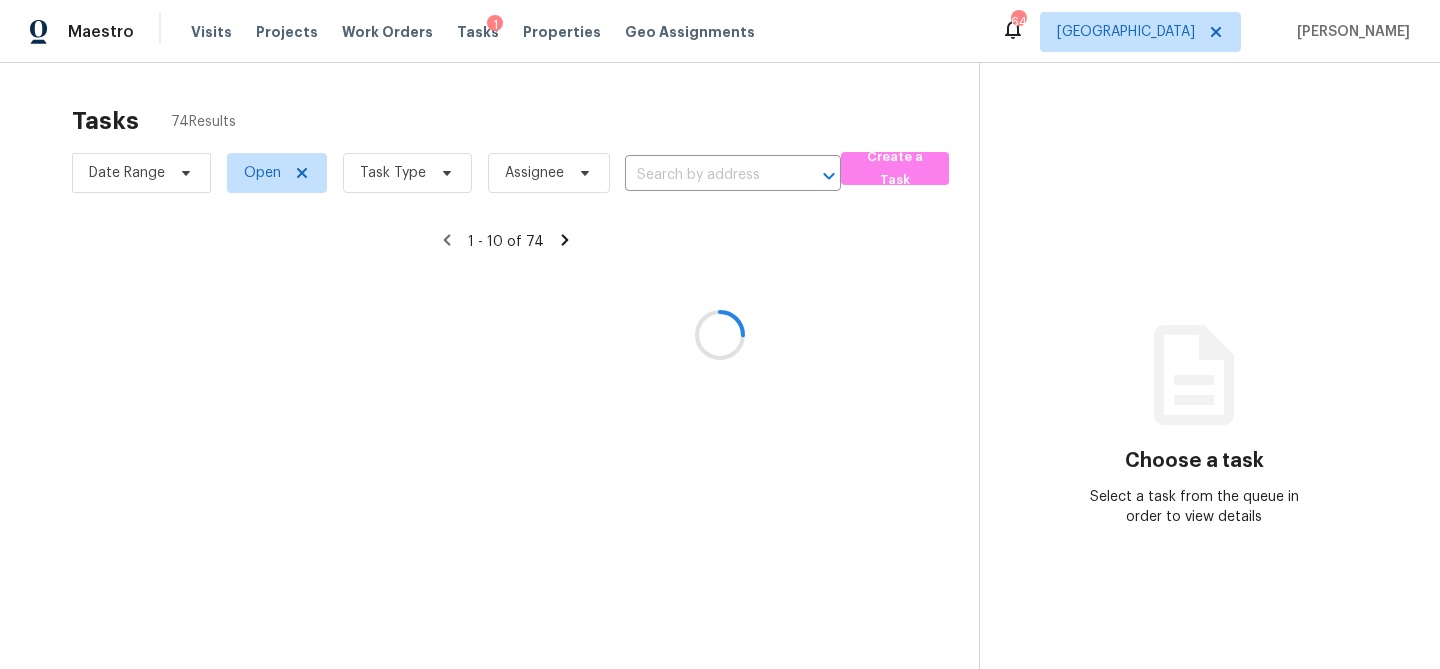 click at bounding box center [720, 334] 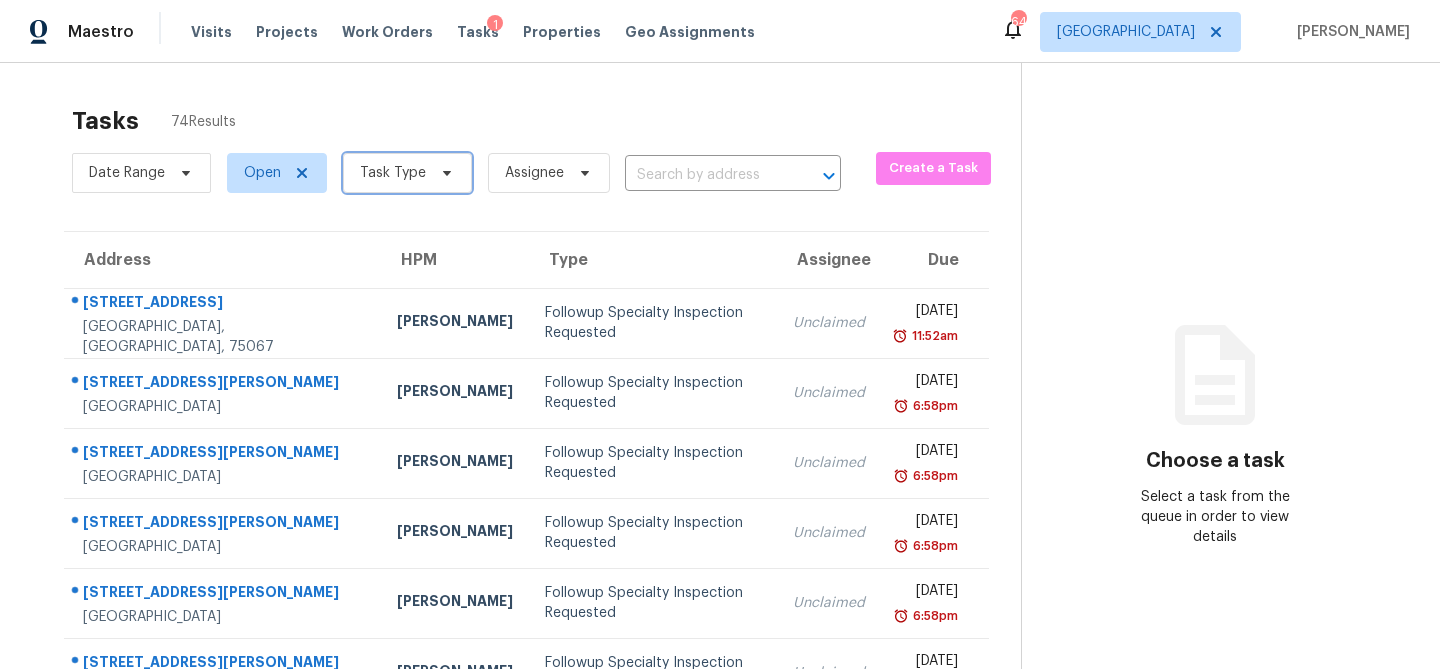 click 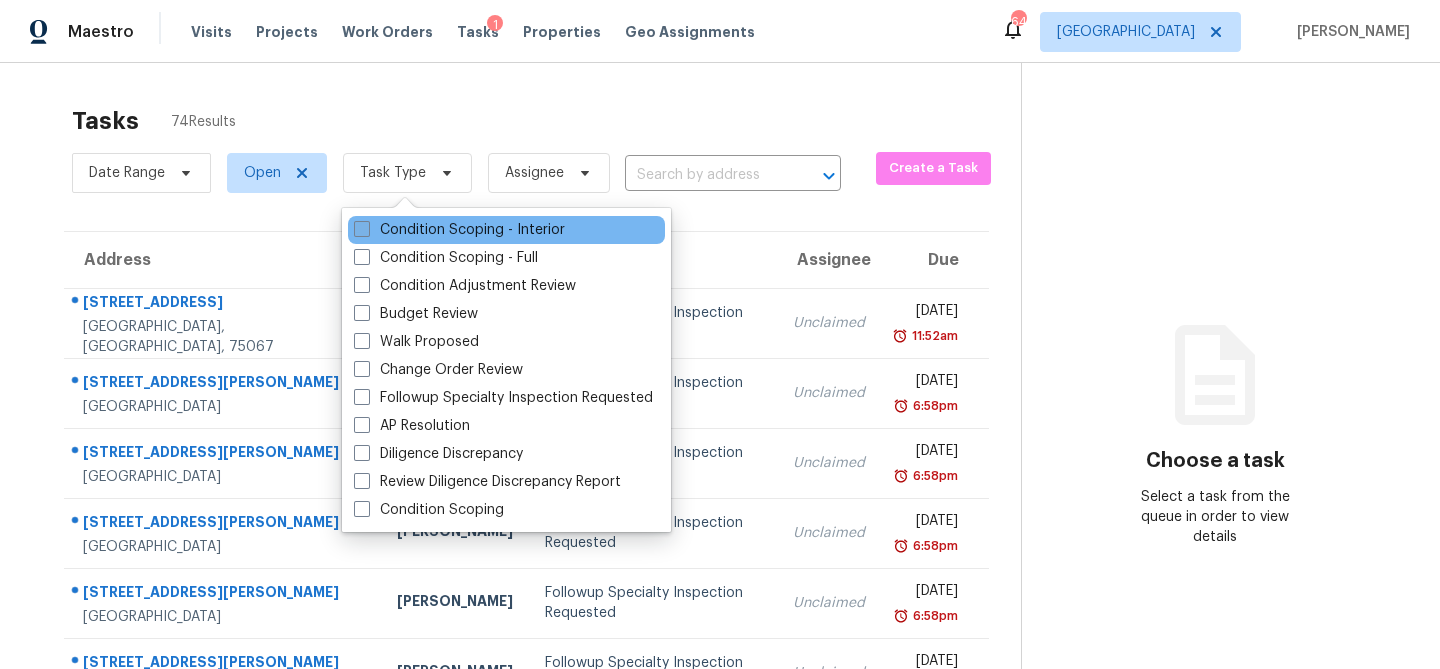 click on "Condition Scoping - Interior" at bounding box center [459, 230] 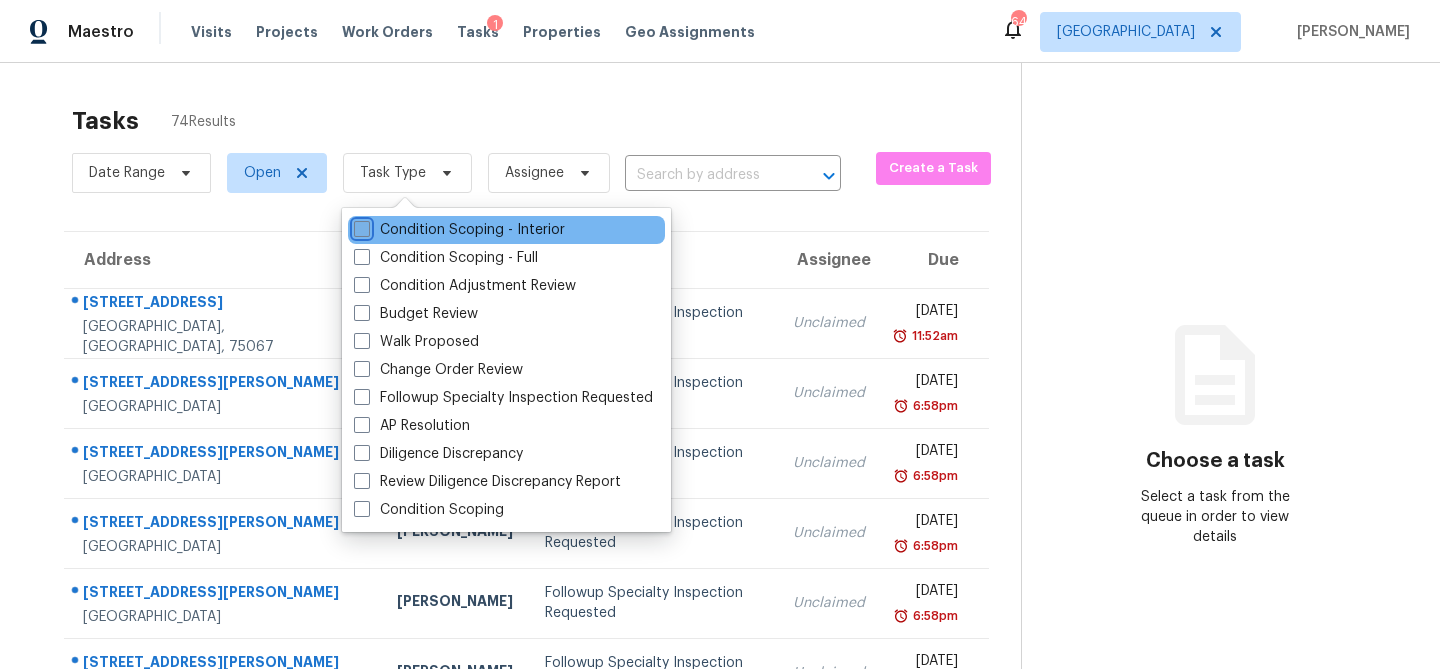 click on "Condition Scoping - Interior" at bounding box center [360, 226] 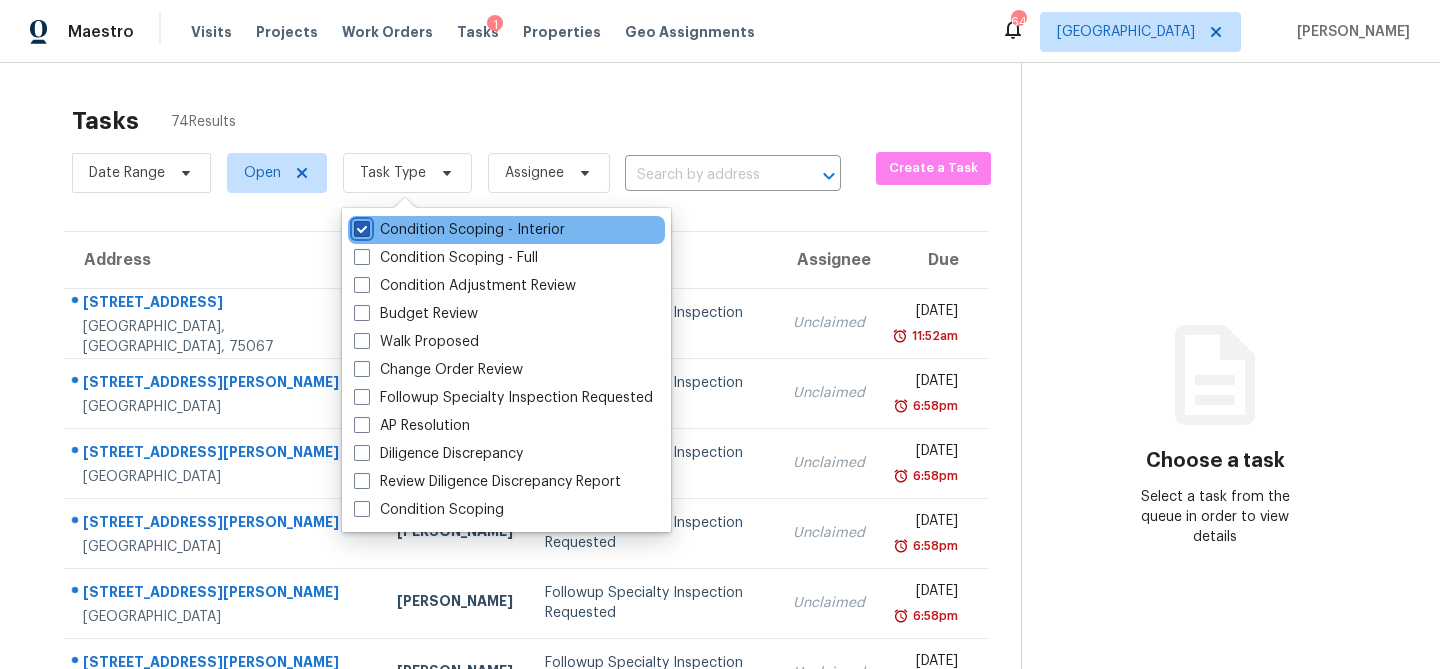 checkbox on "true" 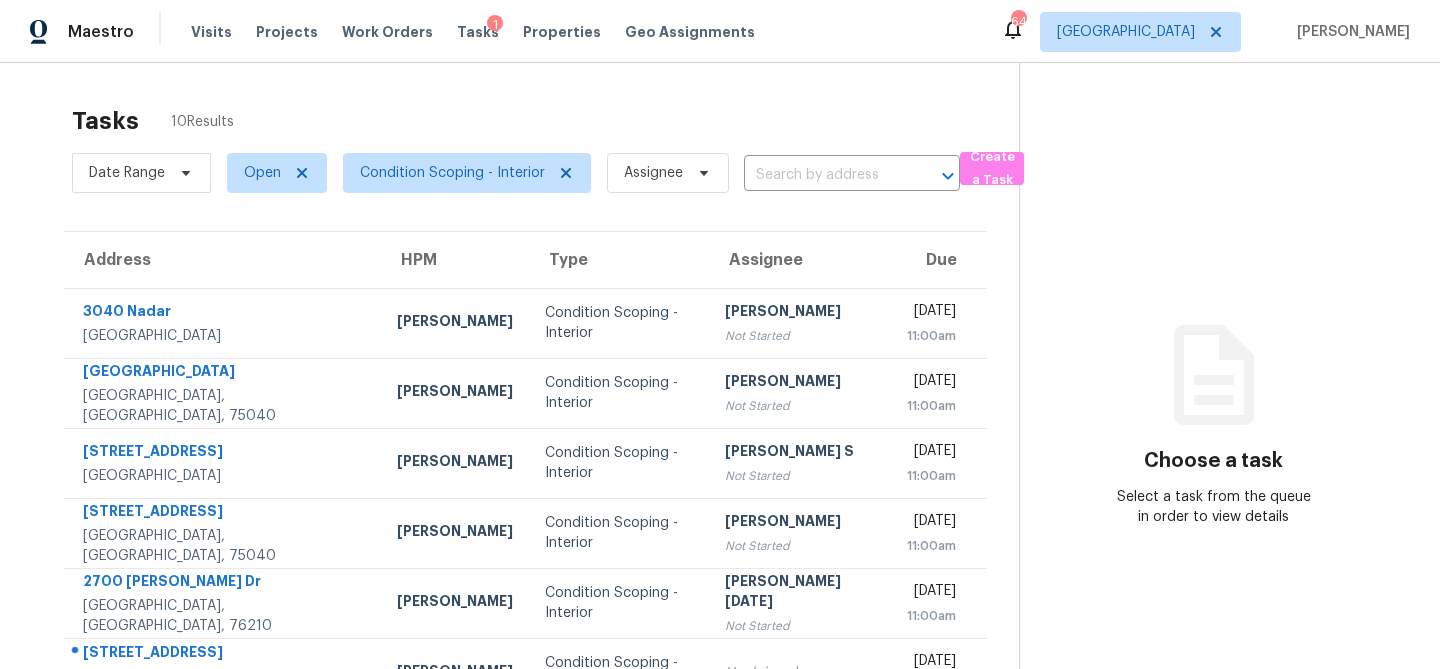 click on "Tasks 10  Results" at bounding box center [545, 121] 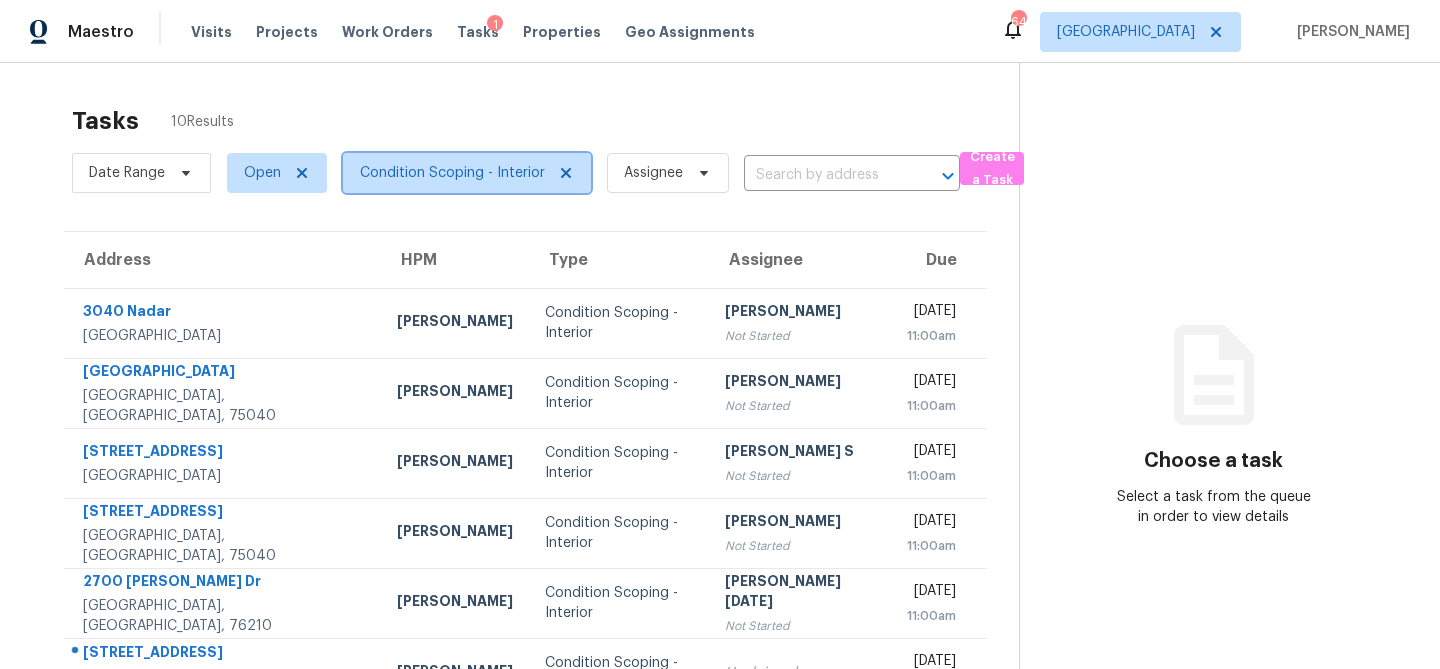 click 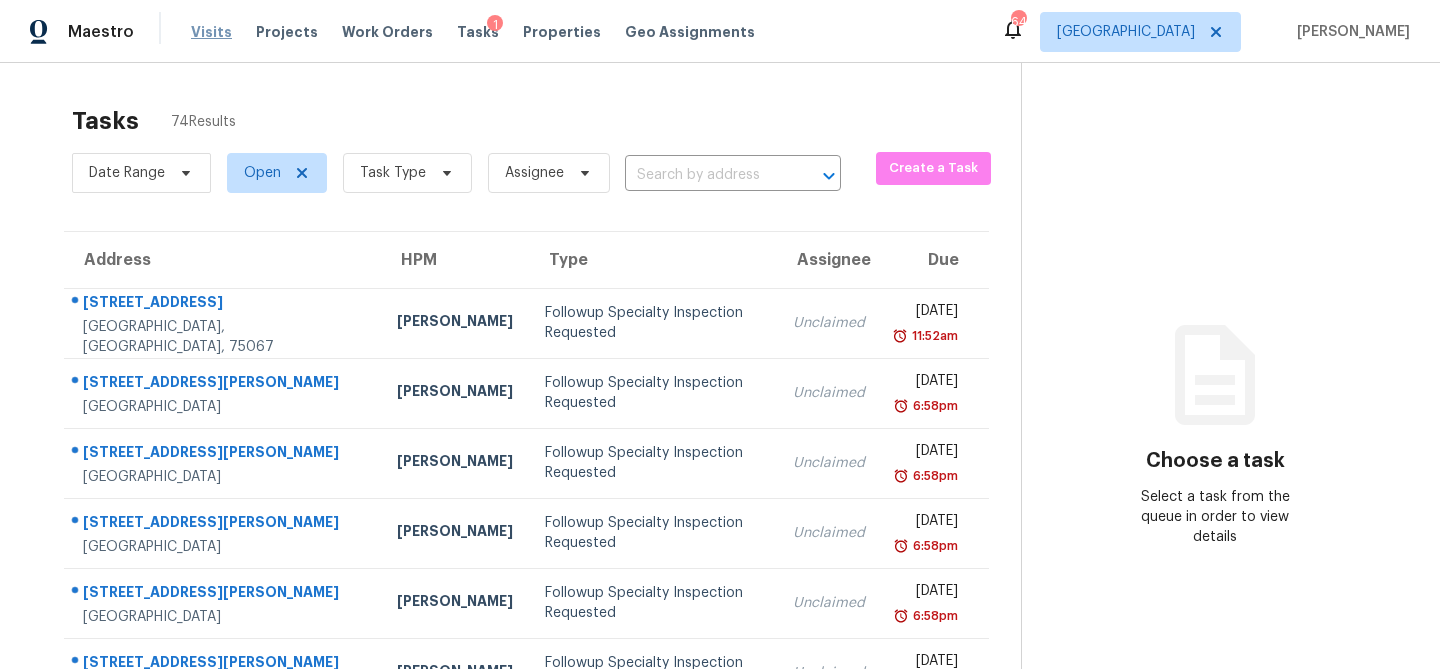 click on "Visits" at bounding box center (211, 32) 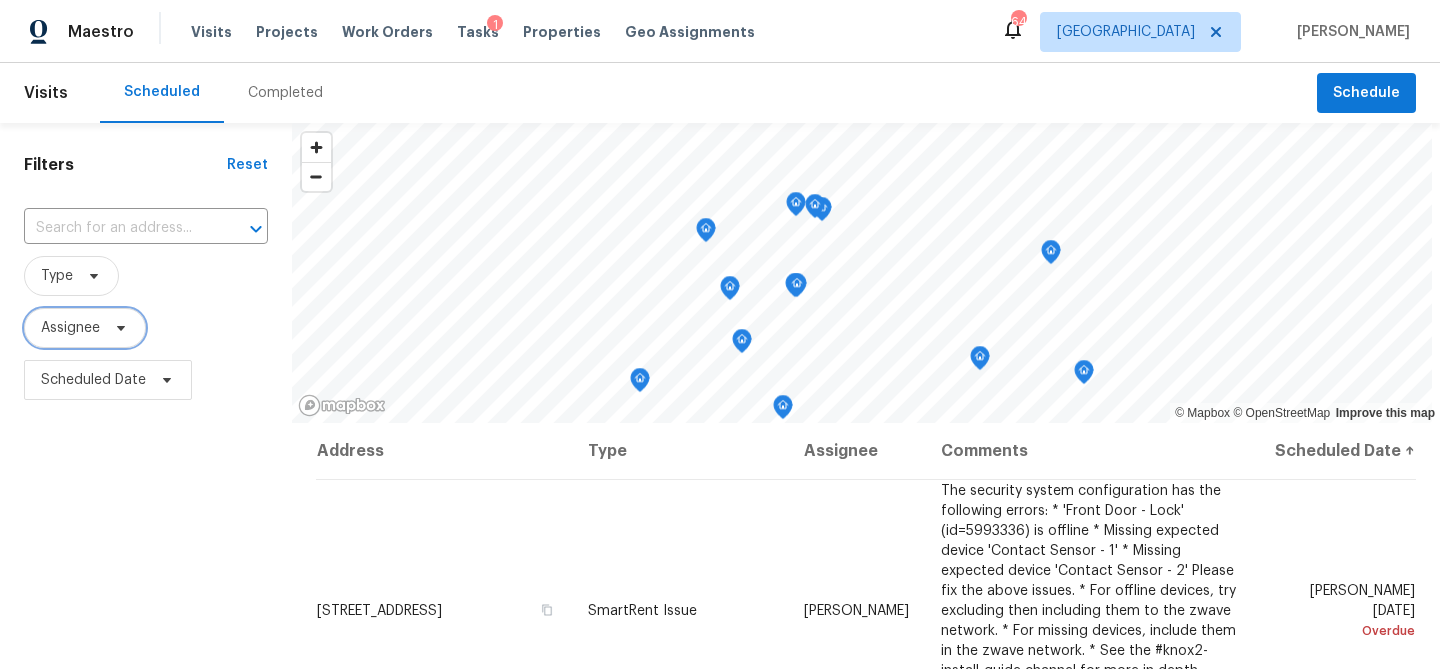click at bounding box center [118, 328] 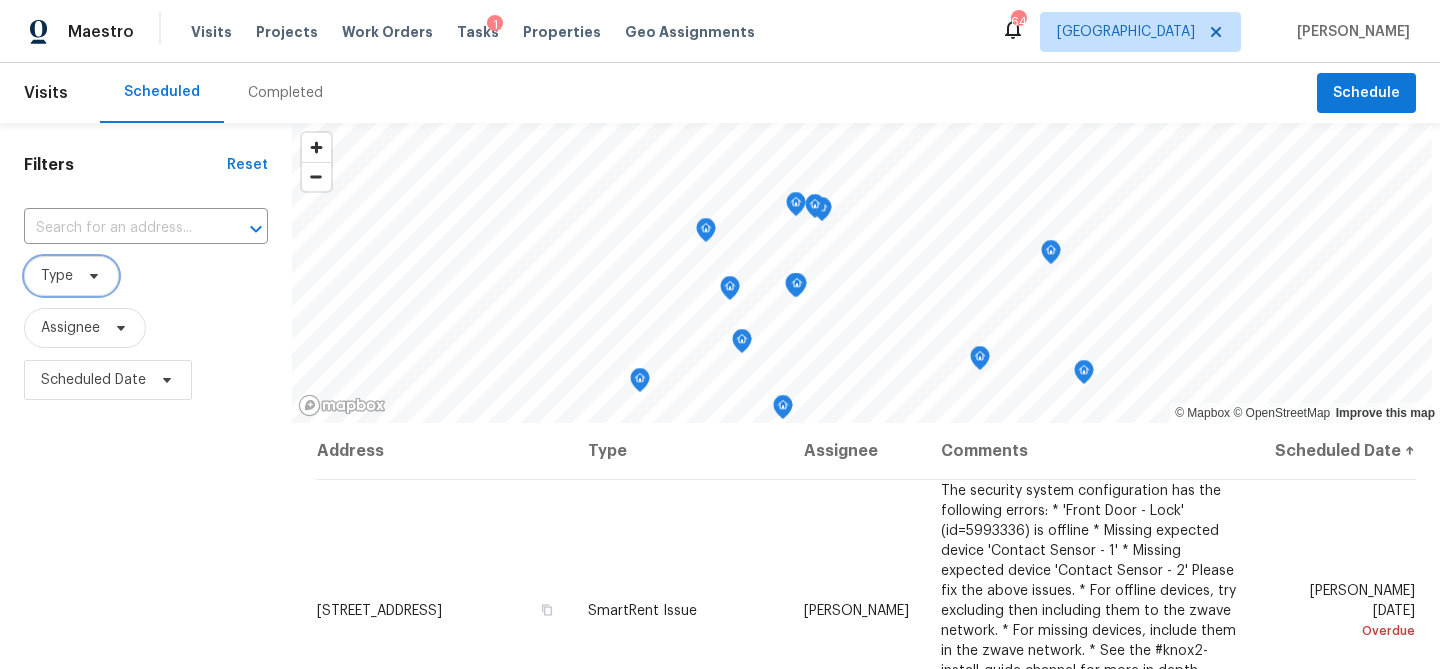click 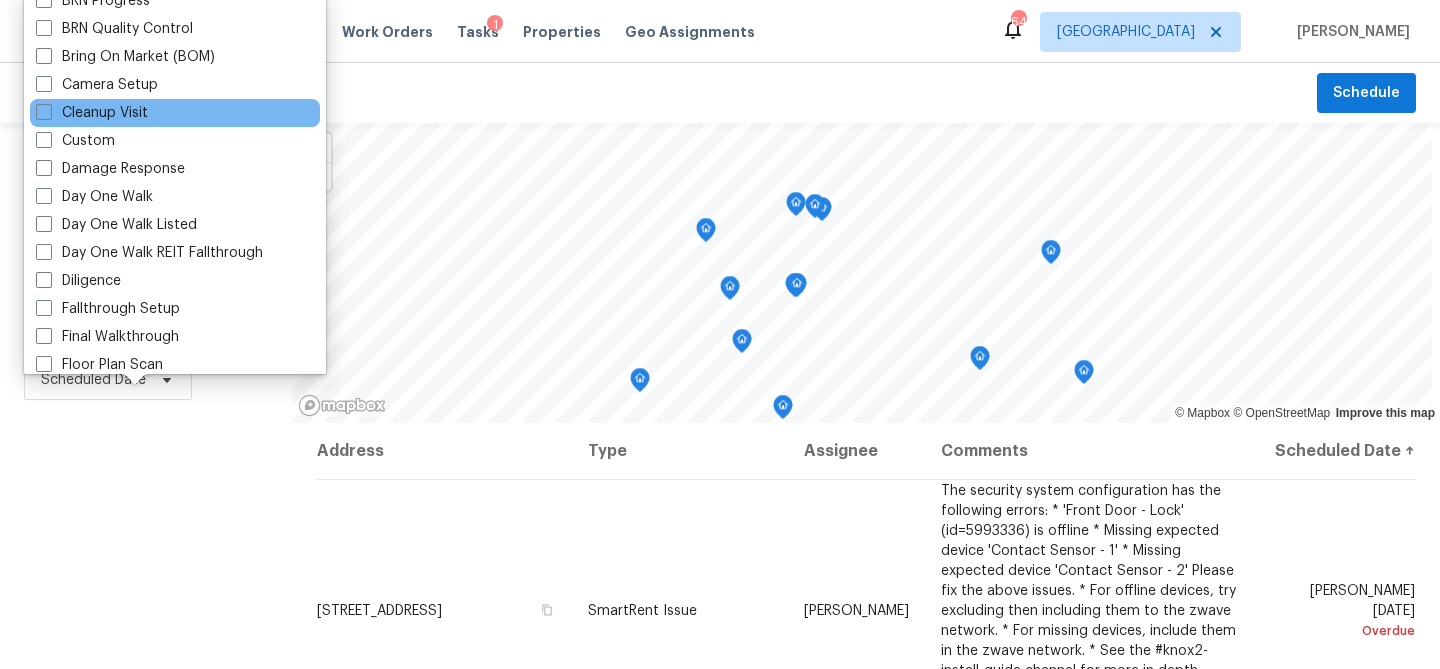 scroll, scrollTop: 178, scrollLeft: 0, axis: vertical 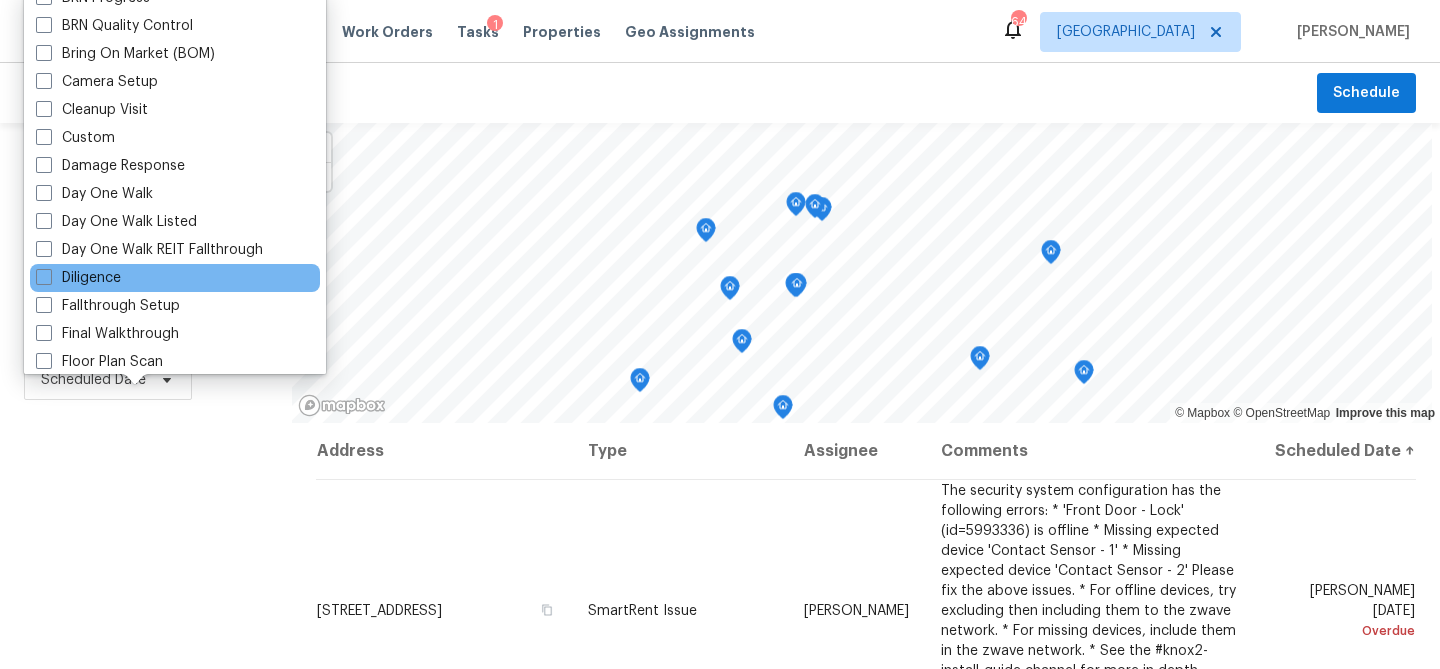 click on "Diligence" at bounding box center (175, 278) 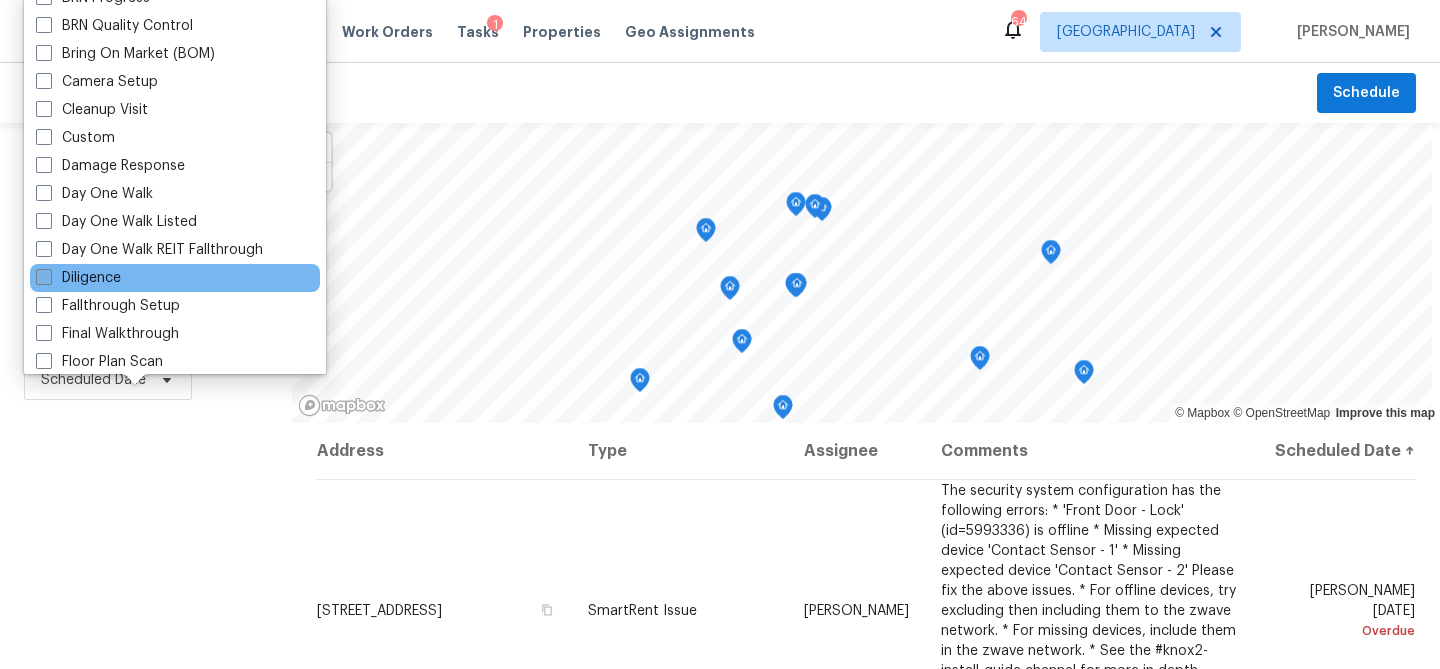 click on "Diligence" at bounding box center (78, 278) 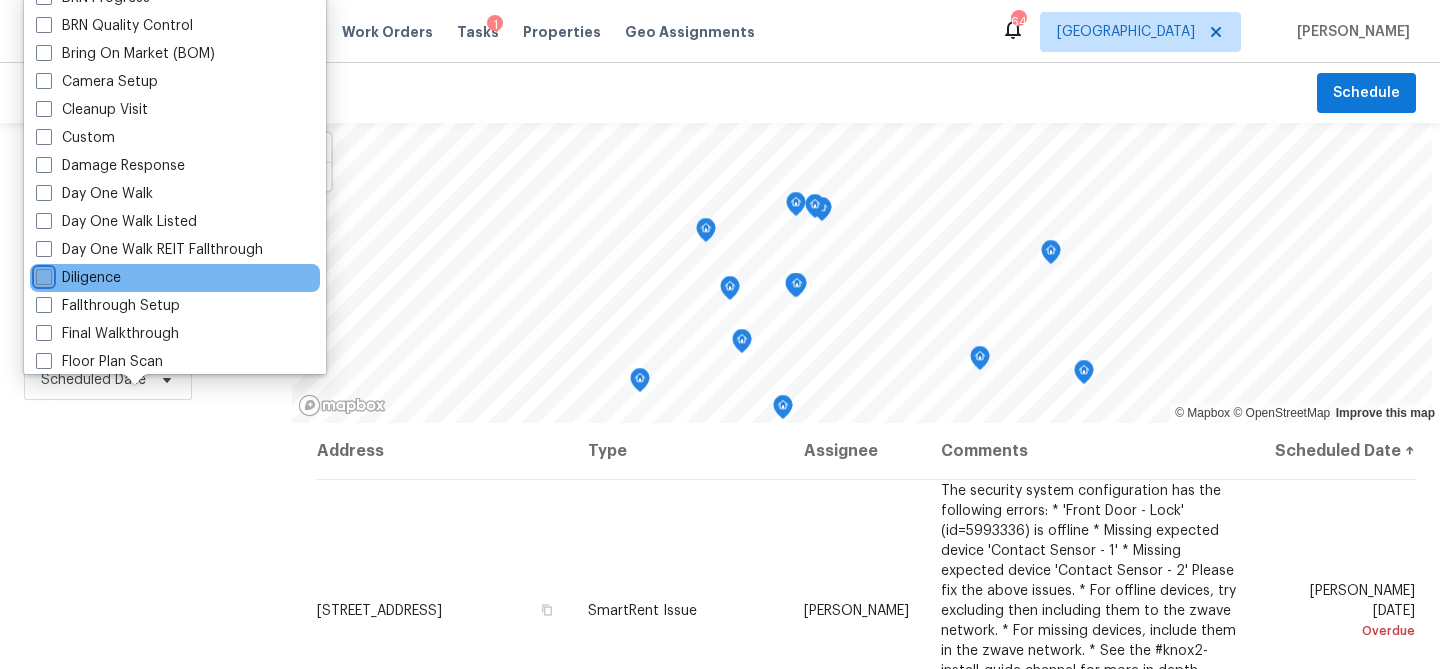 click on "Diligence" at bounding box center [42, 274] 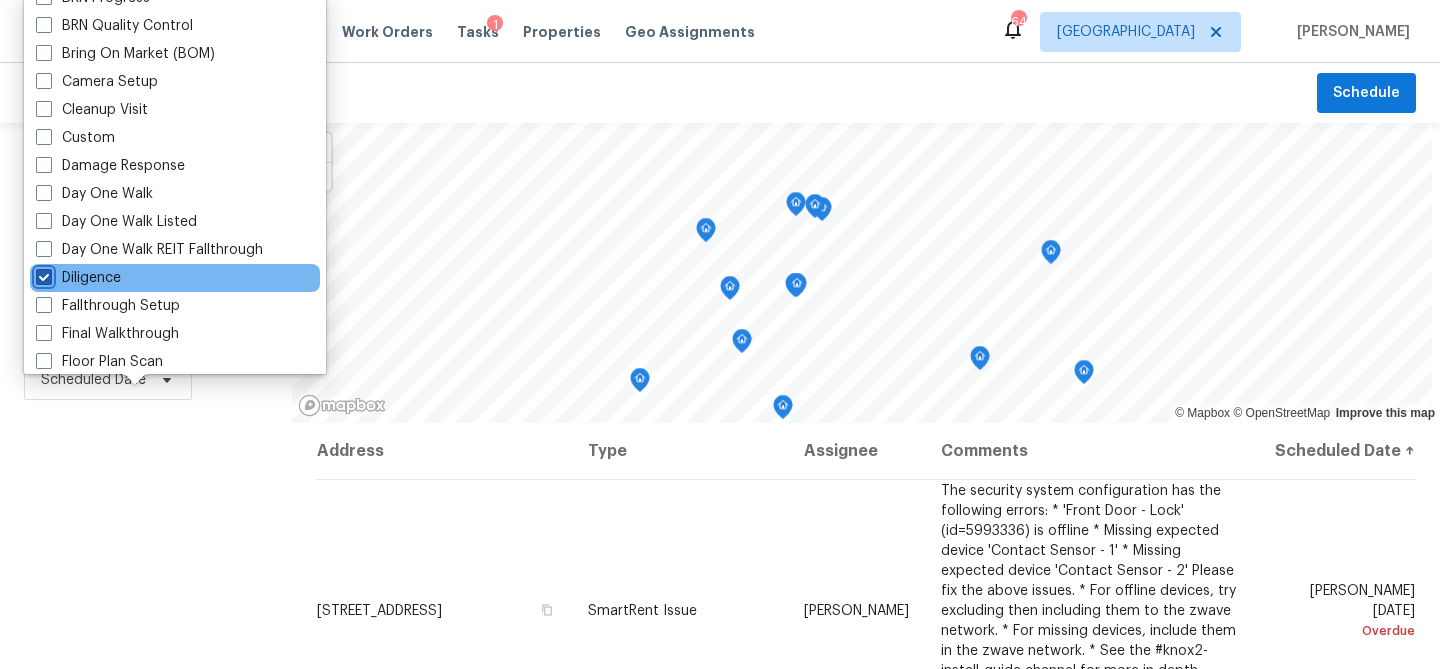 checkbox on "true" 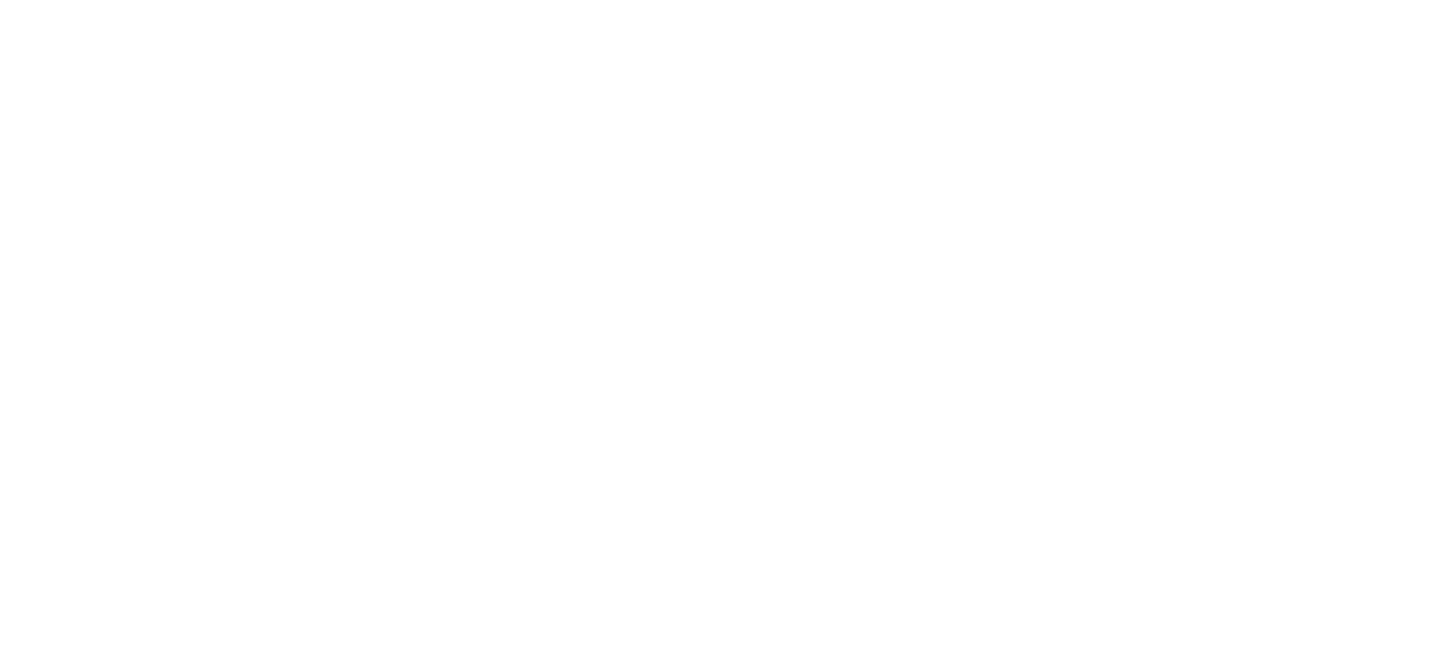 scroll, scrollTop: 0, scrollLeft: 0, axis: both 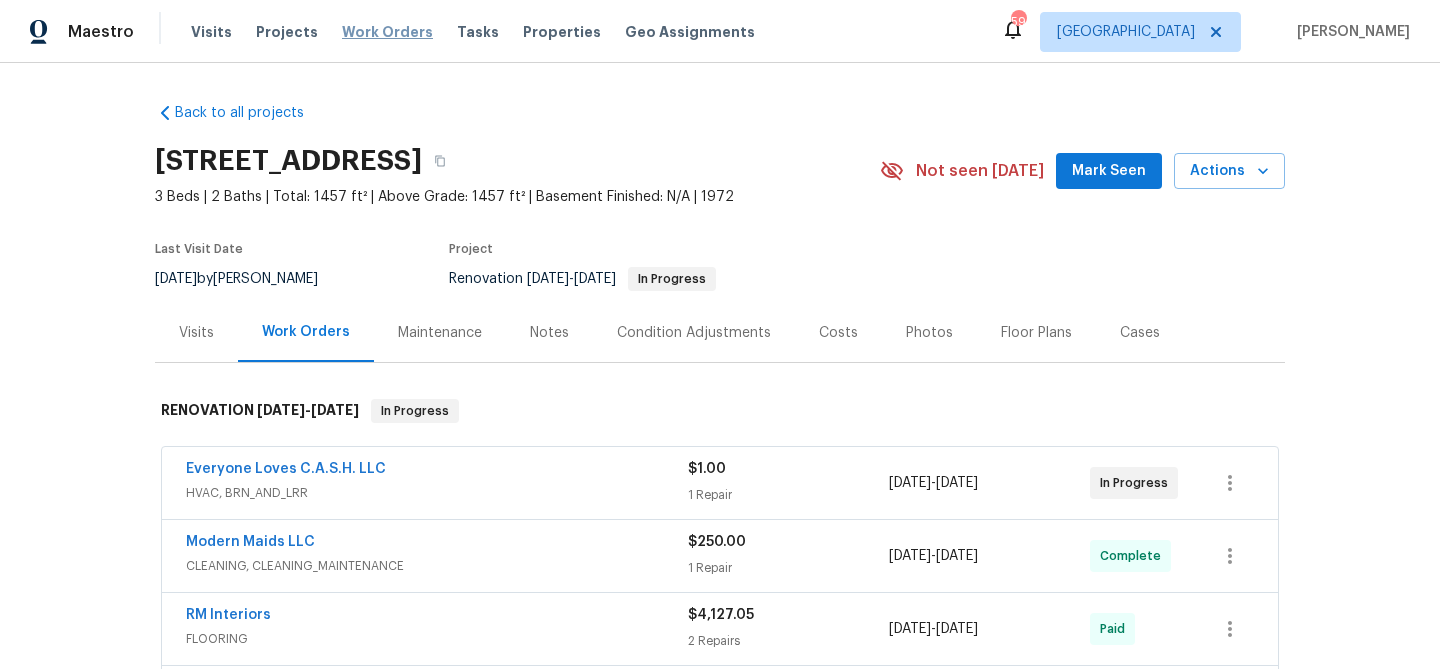 click on "Work Orders" at bounding box center (387, 32) 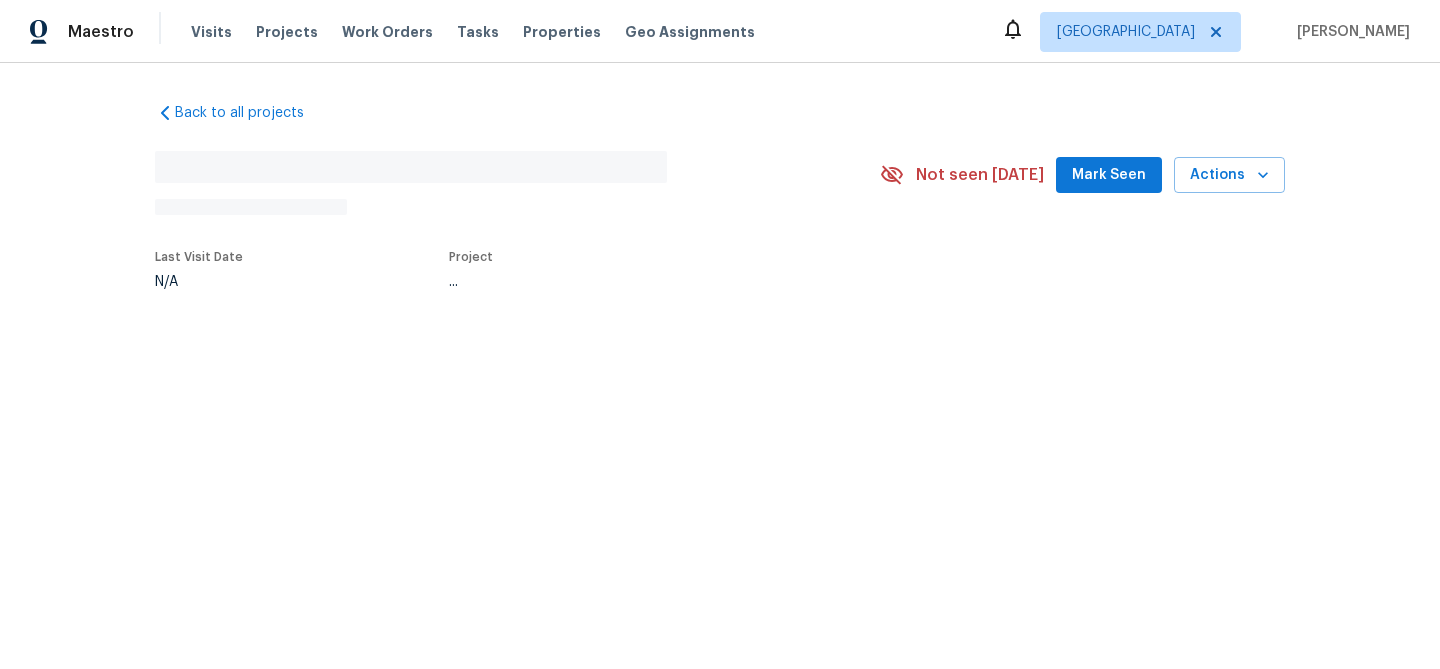 scroll, scrollTop: 0, scrollLeft: 0, axis: both 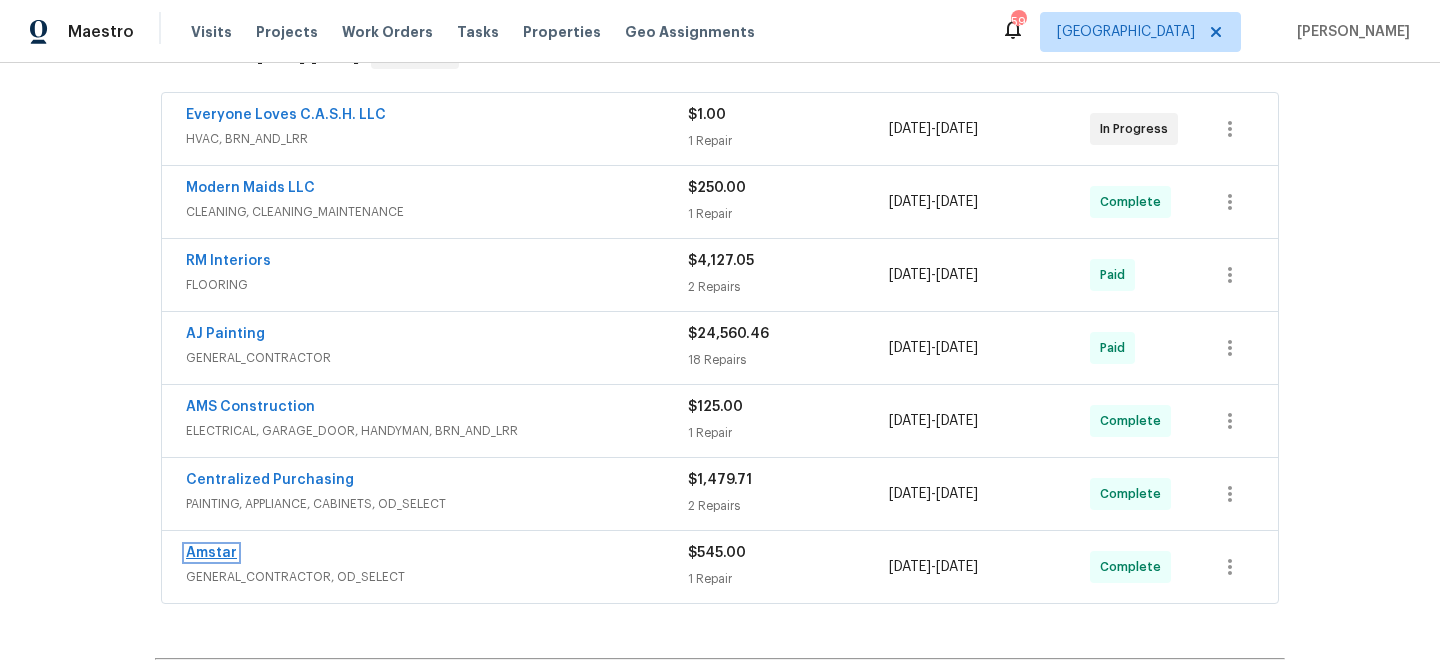 click on "Amstar" at bounding box center [211, 553] 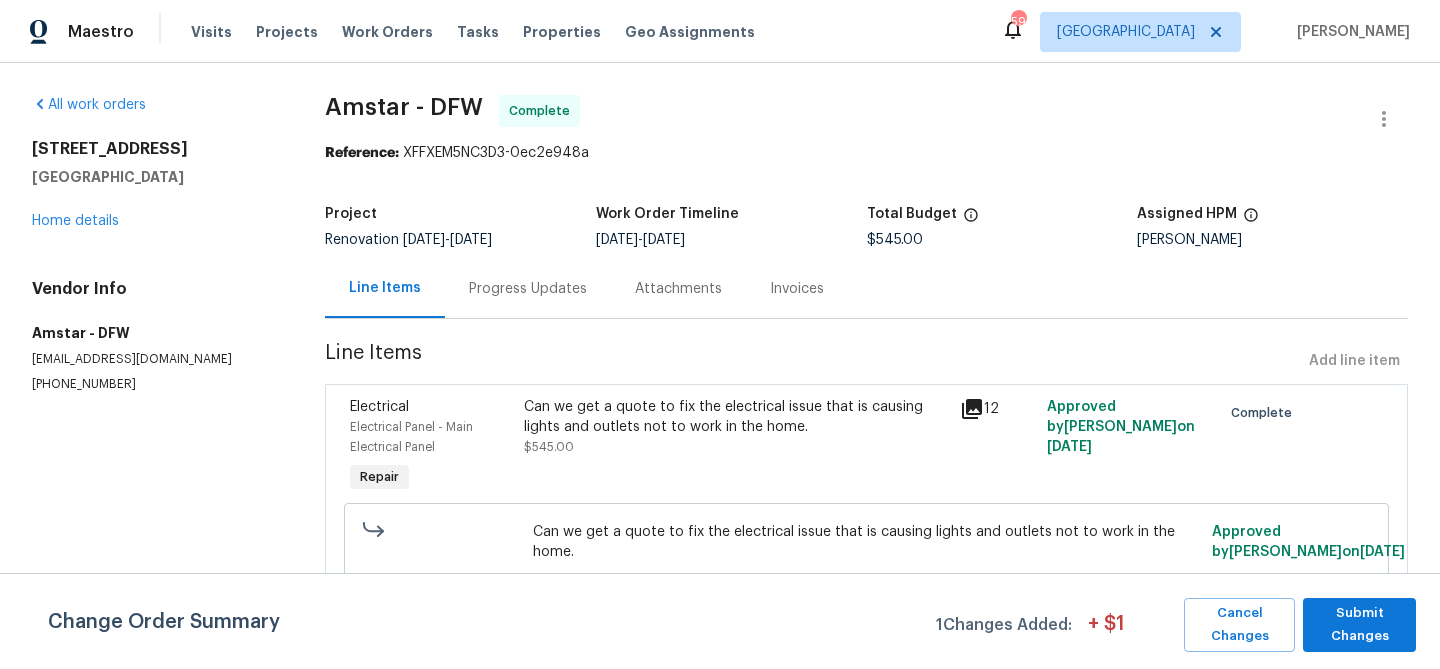 click on "Progress Updates" at bounding box center [528, 289] 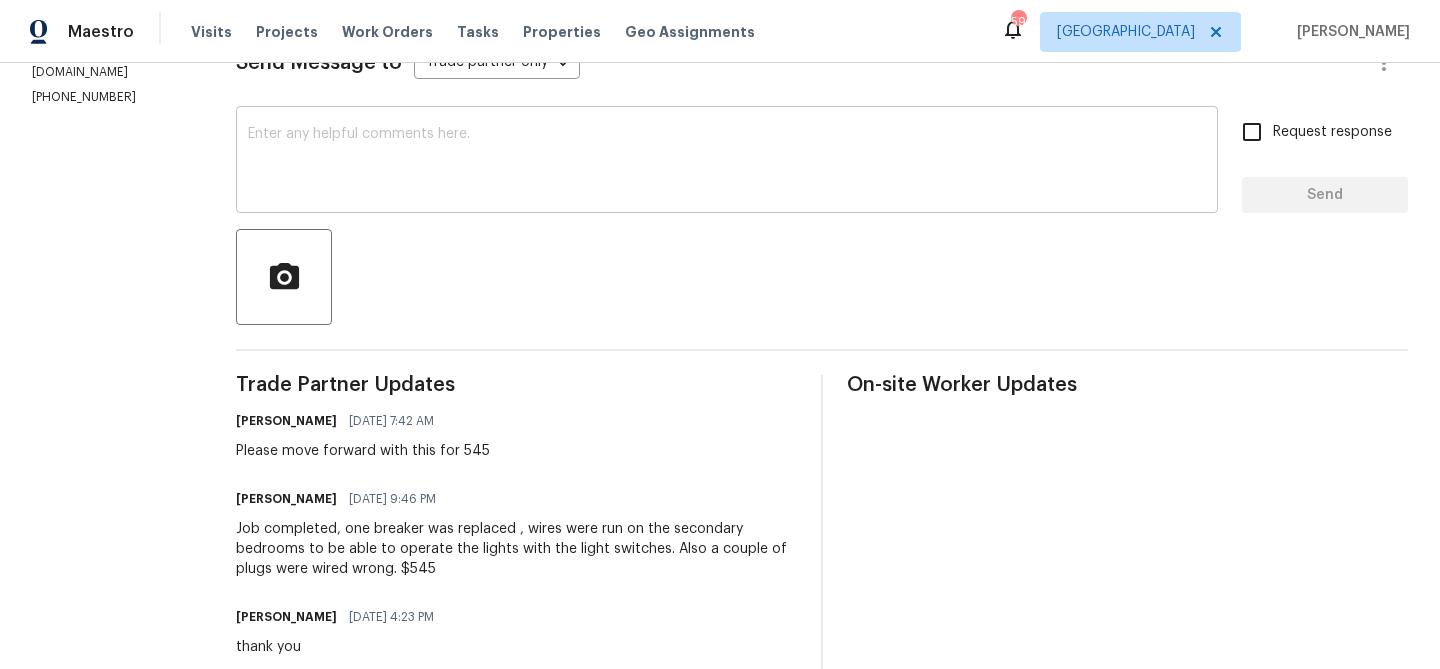 scroll, scrollTop: 315, scrollLeft: 0, axis: vertical 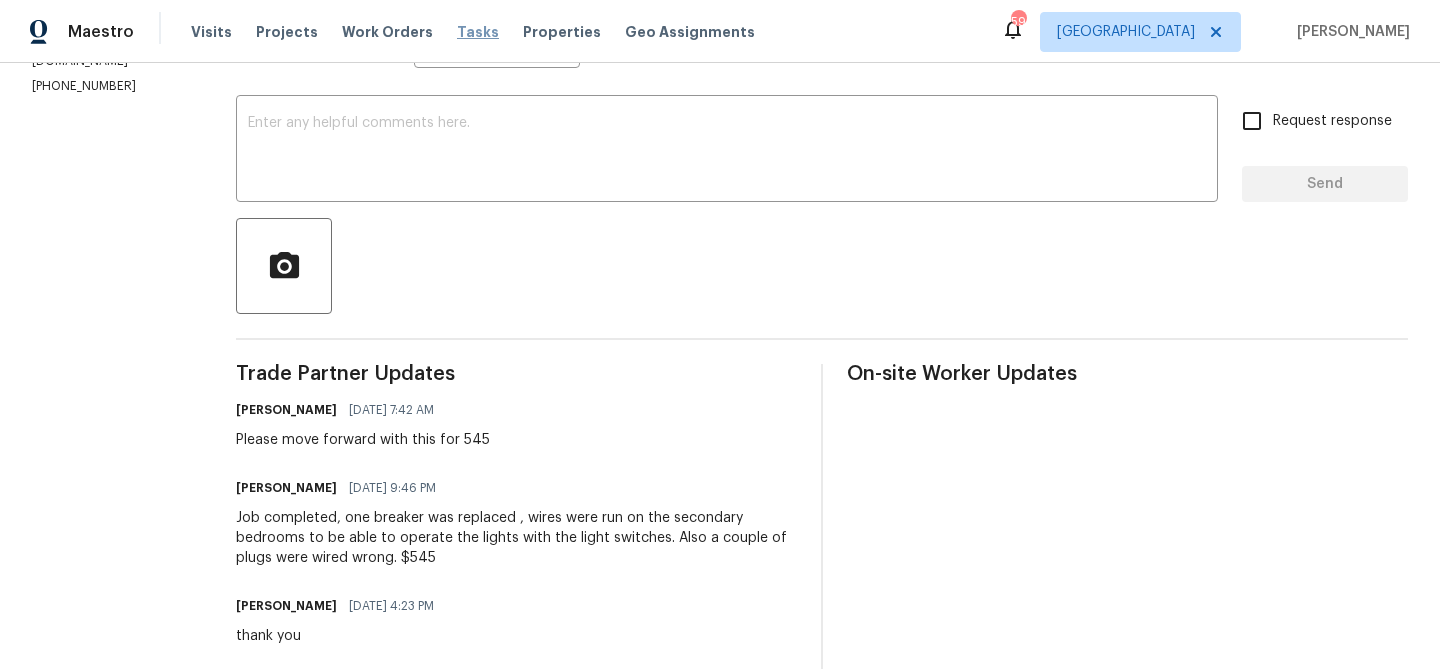 click on "Tasks" at bounding box center [478, 32] 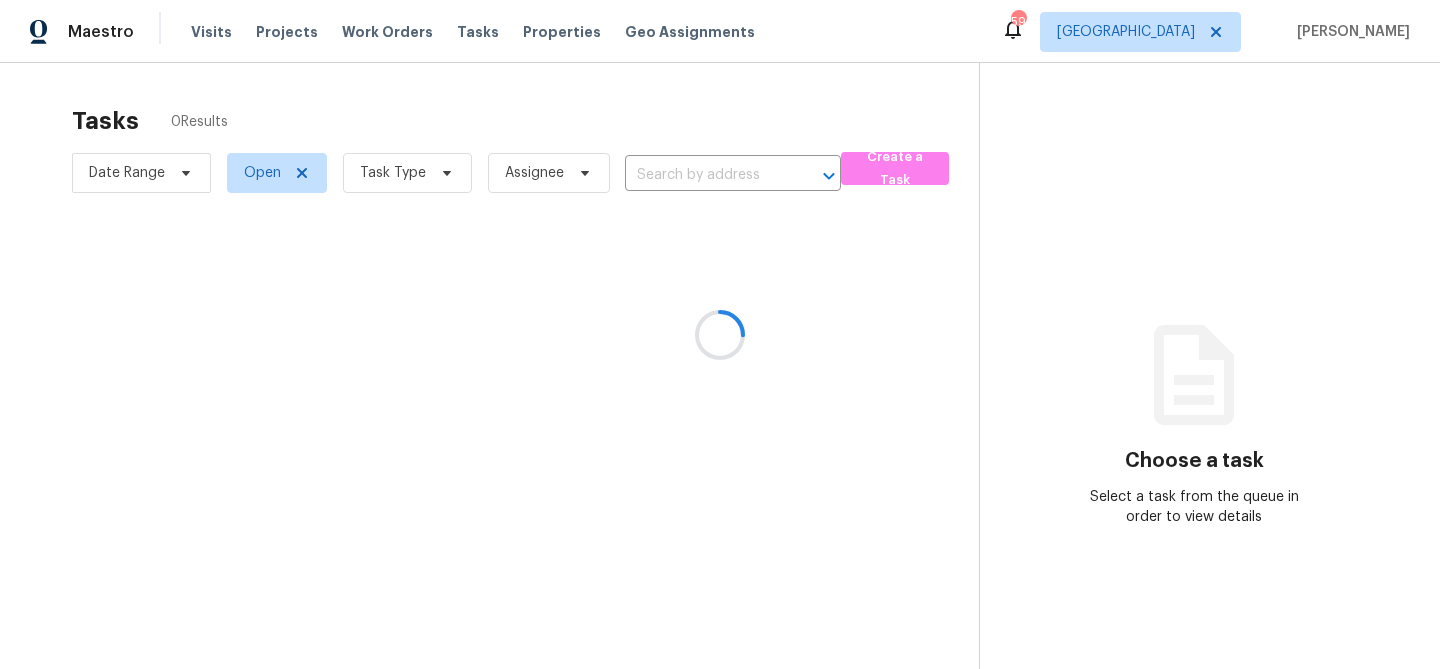 click at bounding box center [720, 334] 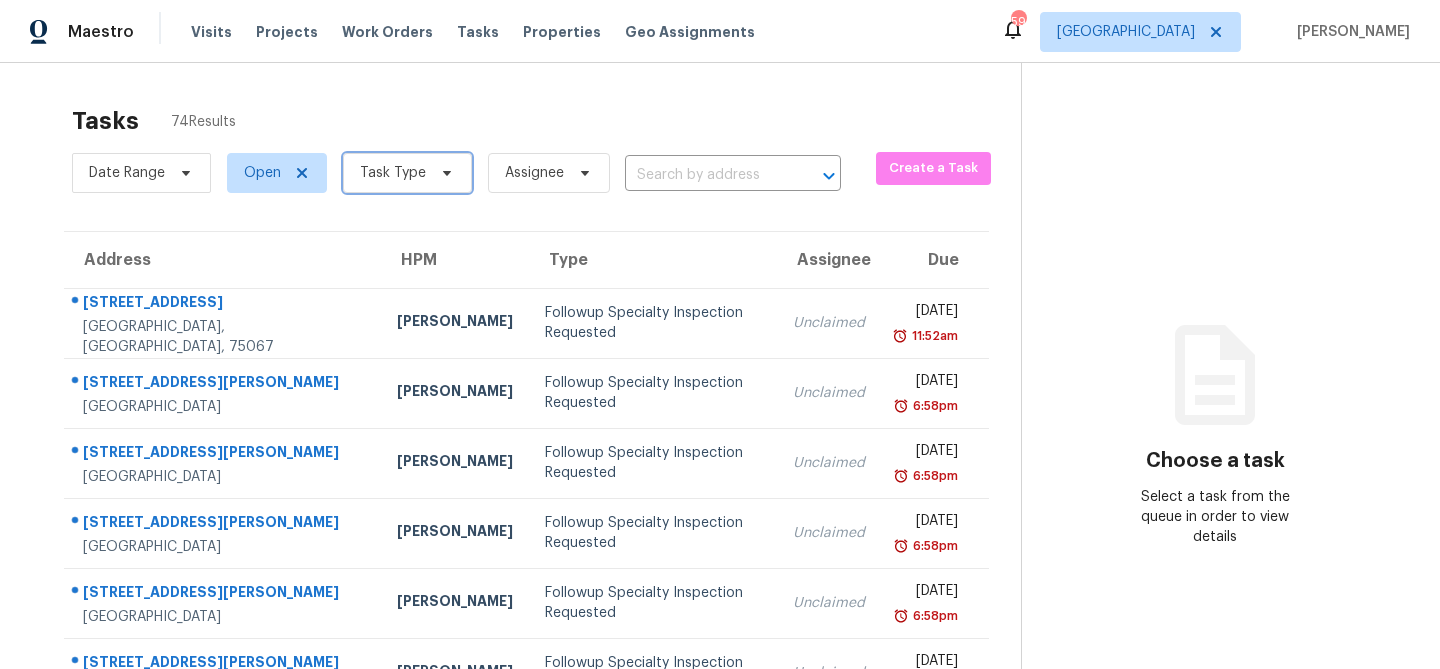 click on "Task Type" at bounding box center (407, 173) 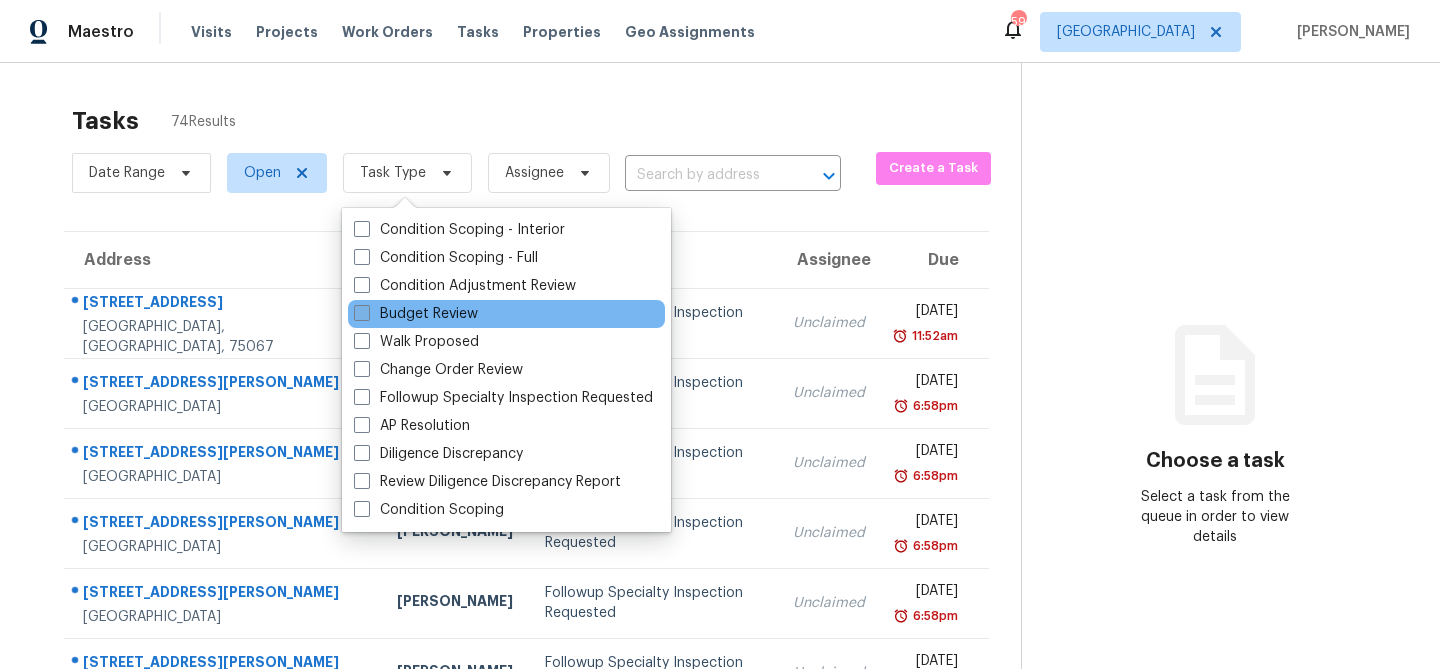 click on "Budget Review" at bounding box center [416, 314] 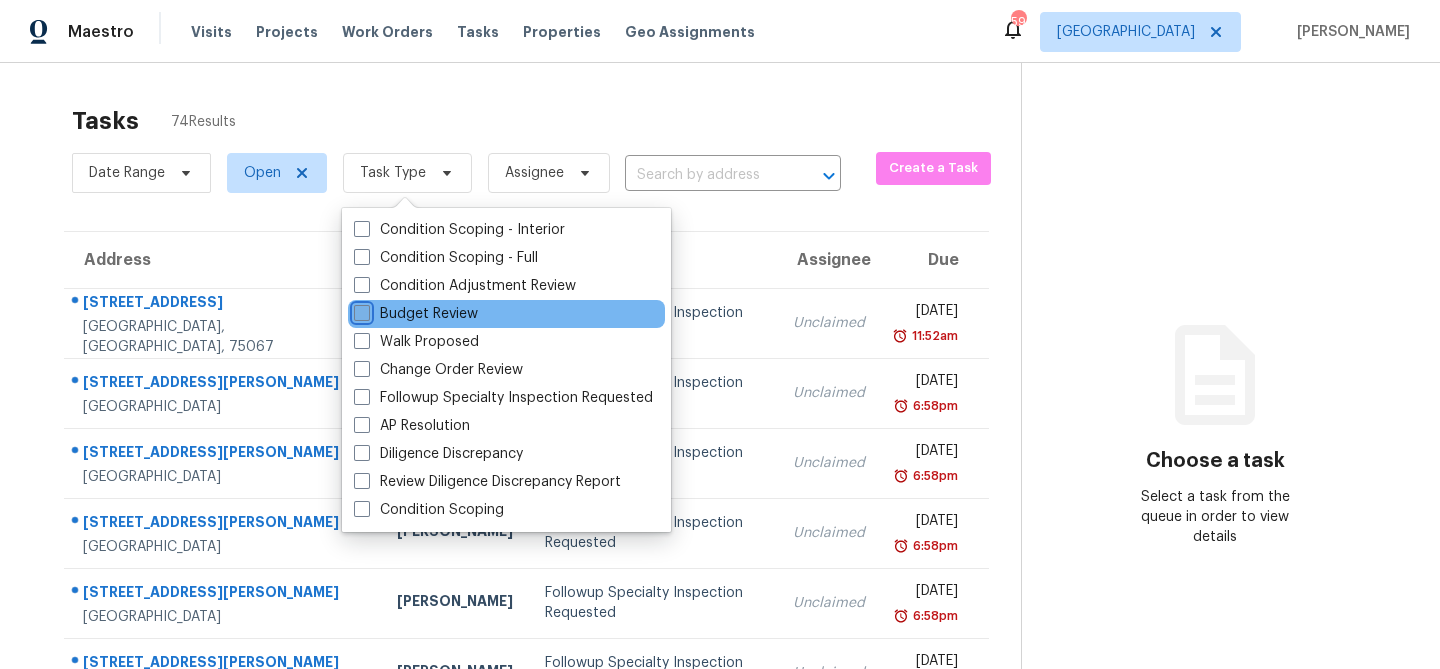 click on "Budget Review" at bounding box center [360, 310] 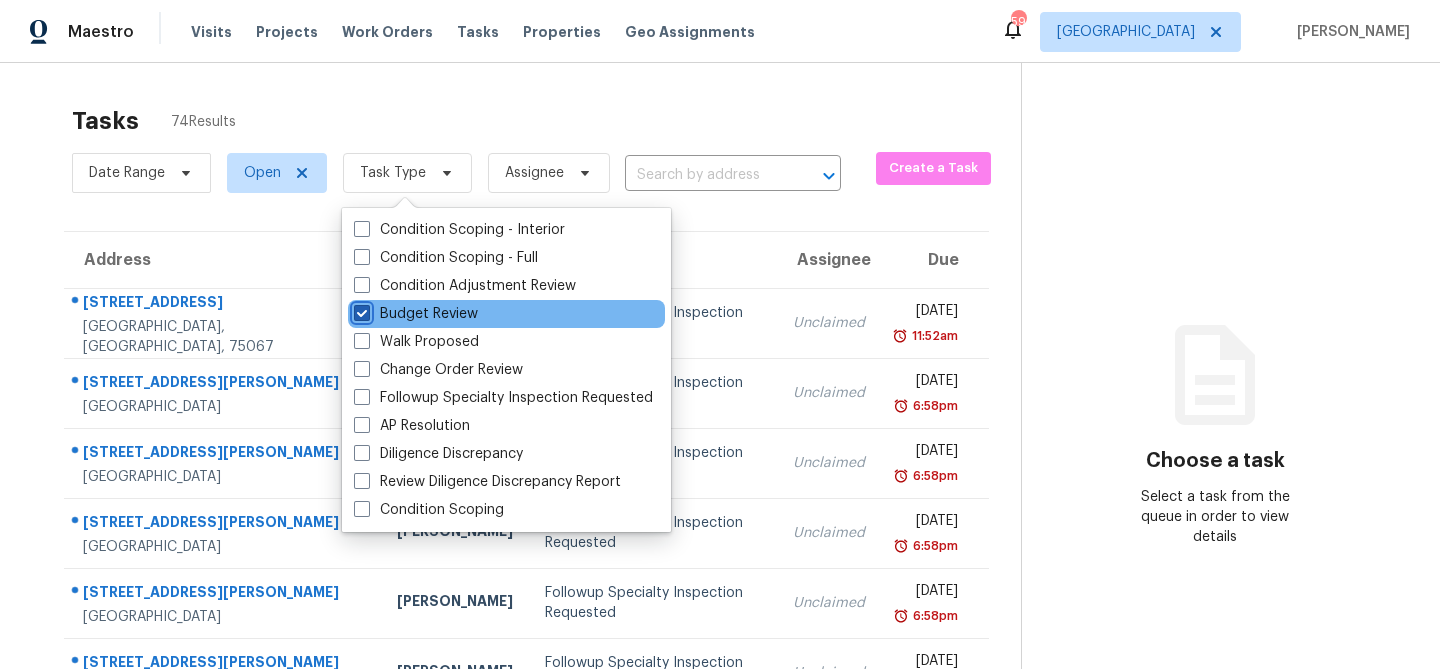 checkbox on "true" 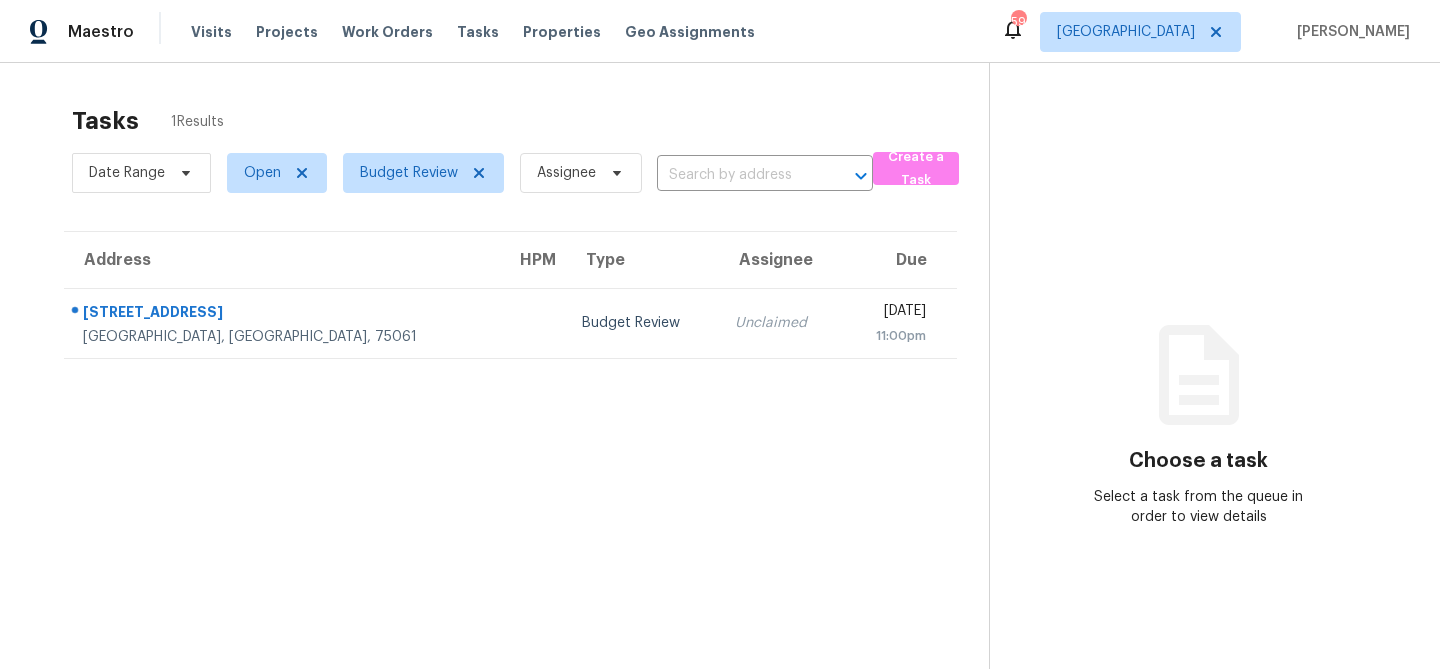 click on "Tasks 1  Results Date Range Open Budget Review Assignee ​ Create a Task Address HPM Type Assignee Due 1421 Homestead Ct   Irving, TX, 75061 Budget Review Unclaimed Mon, Jul 21st 2025 11:00pm" at bounding box center [510, 413] 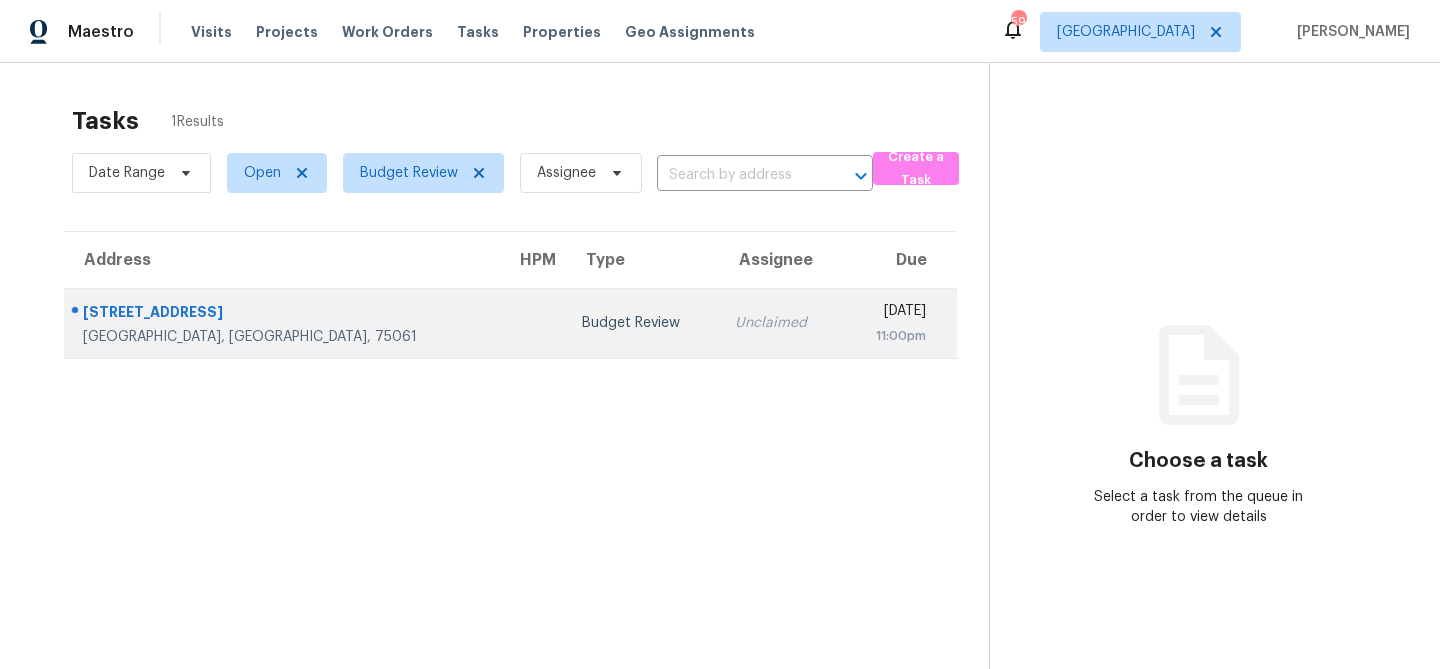 click on "Budget Review" at bounding box center (643, 323) 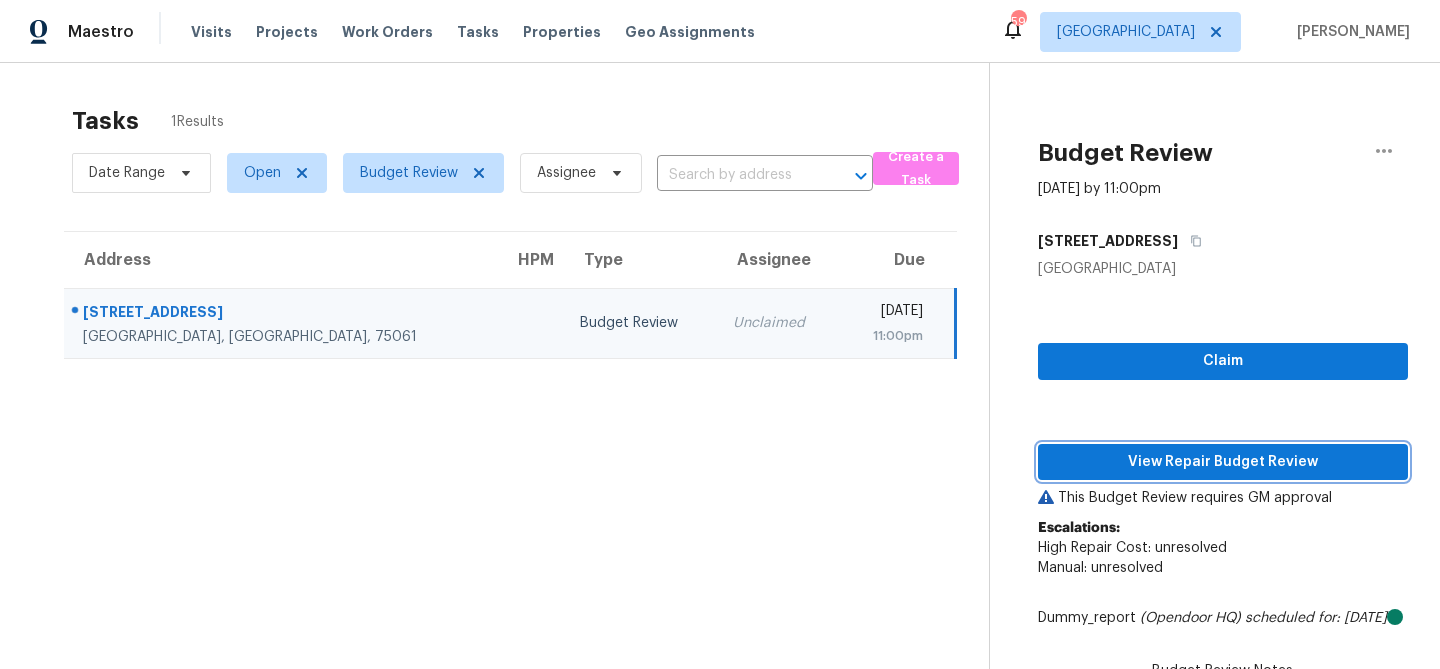 click on "View Repair Budget Review" at bounding box center [1223, 462] 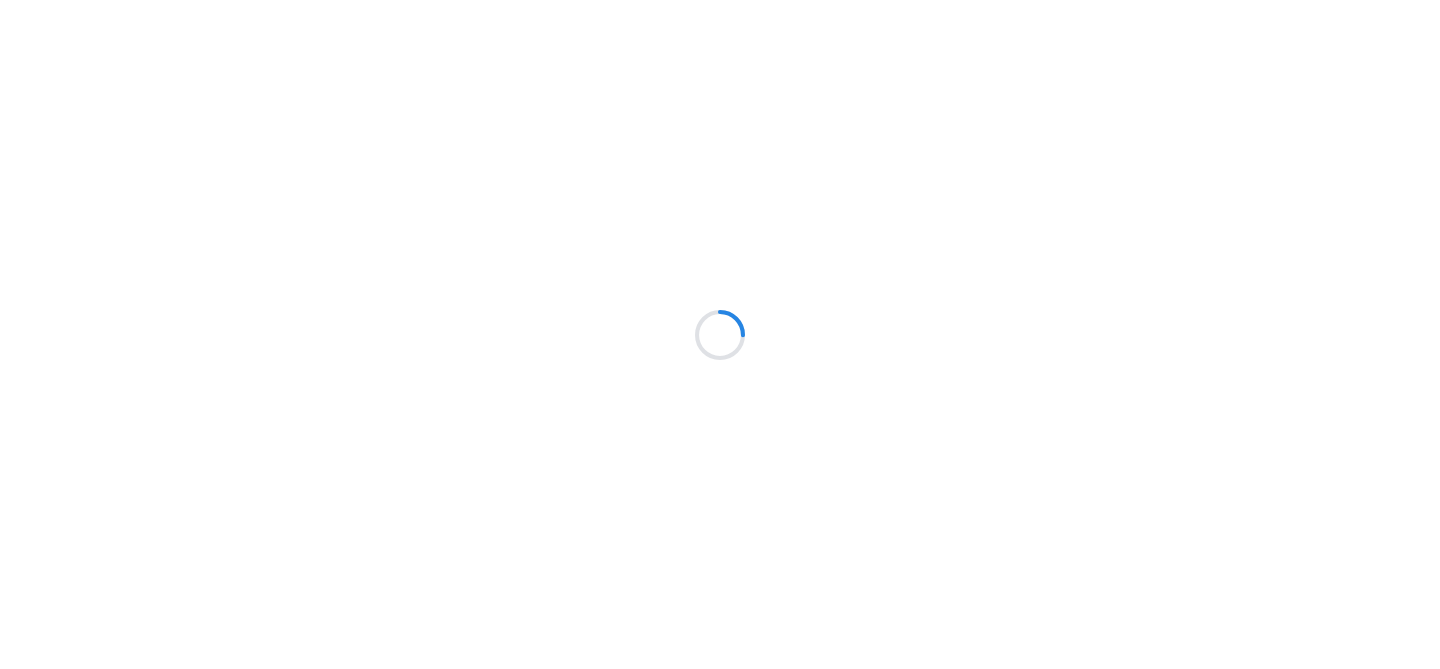scroll, scrollTop: 0, scrollLeft: 0, axis: both 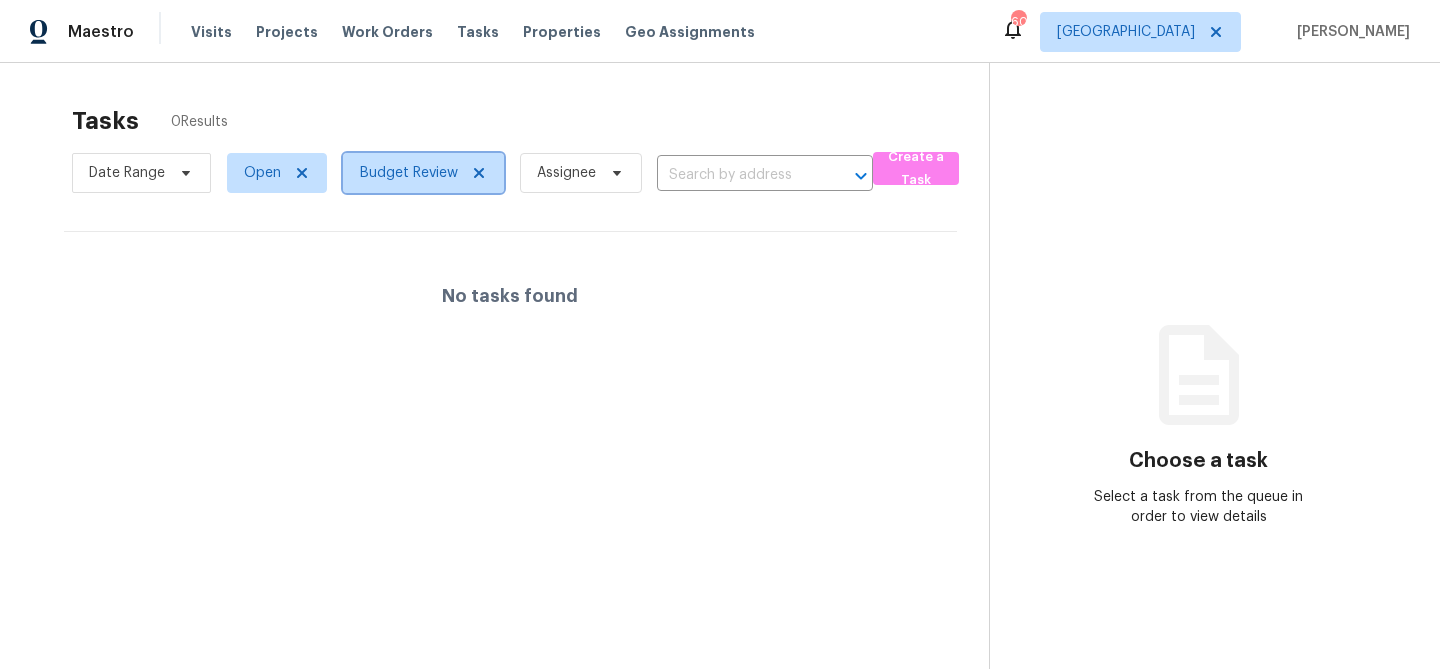 click 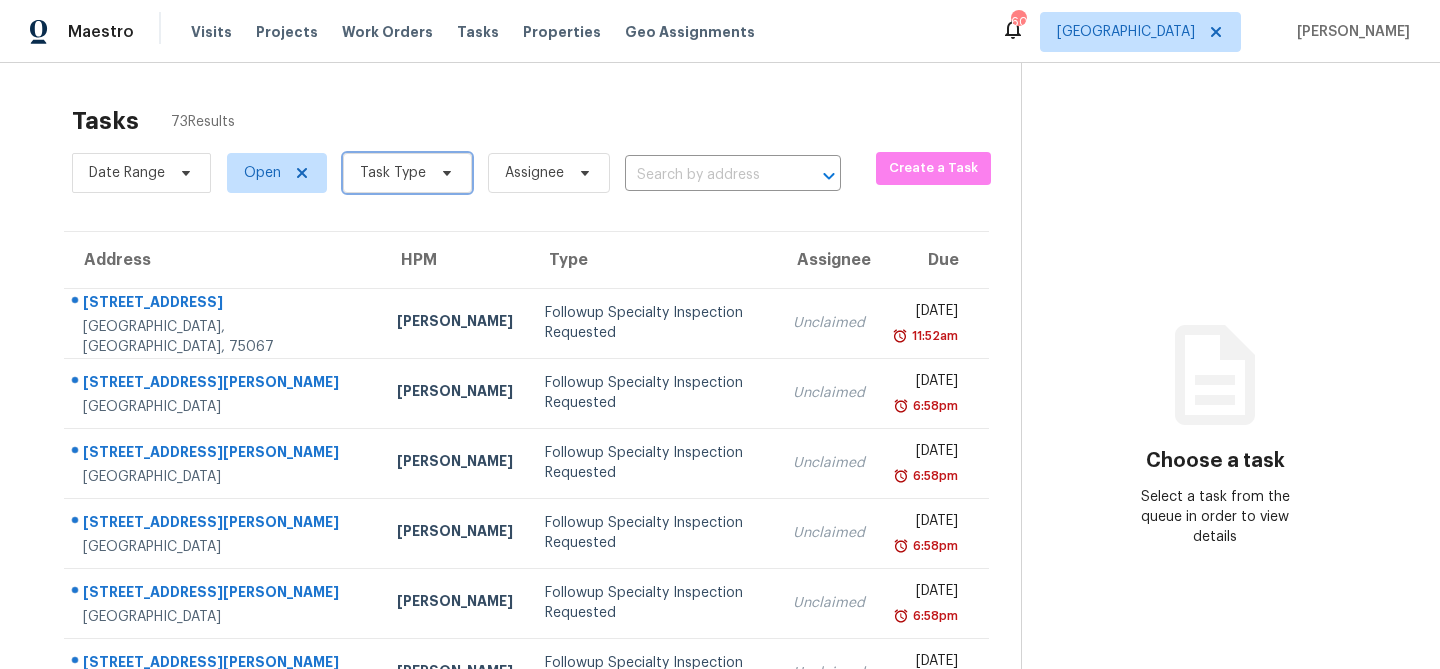 click 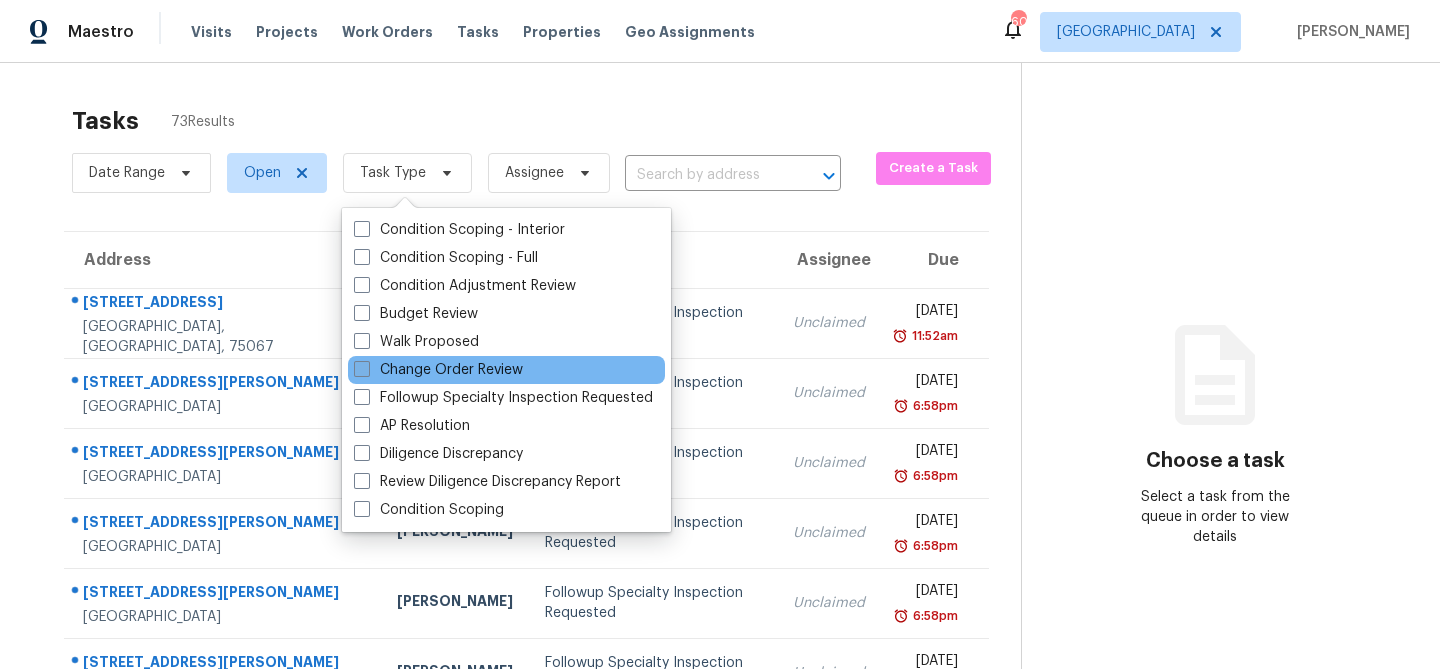 click on "Change Order Review" at bounding box center (438, 370) 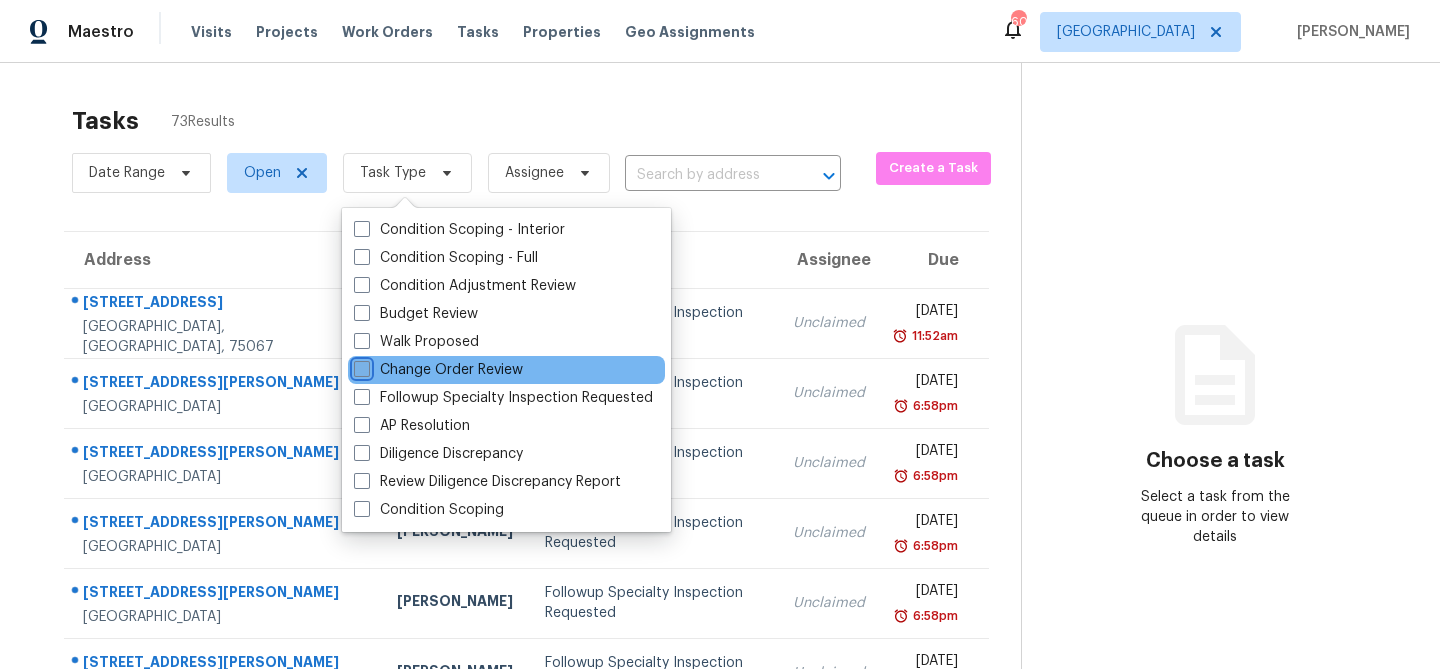 click on "Change Order Review" at bounding box center [360, 366] 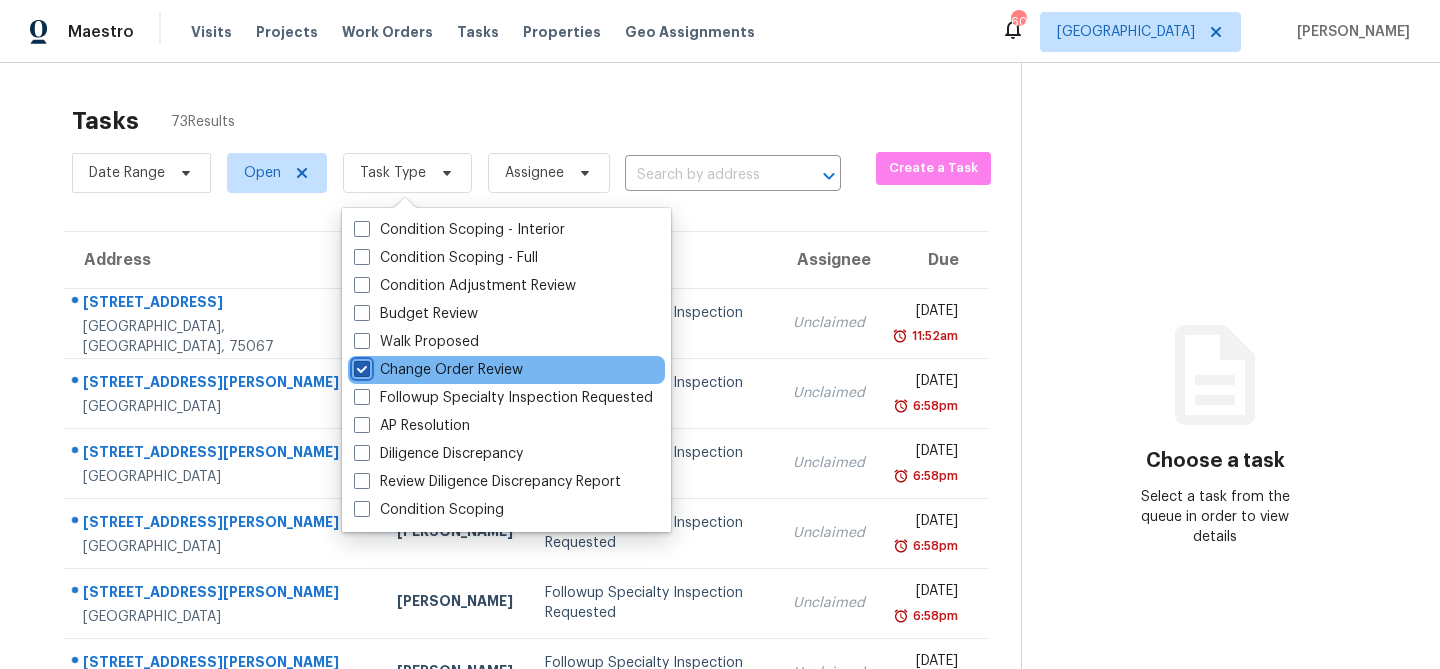 checkbox on "true" 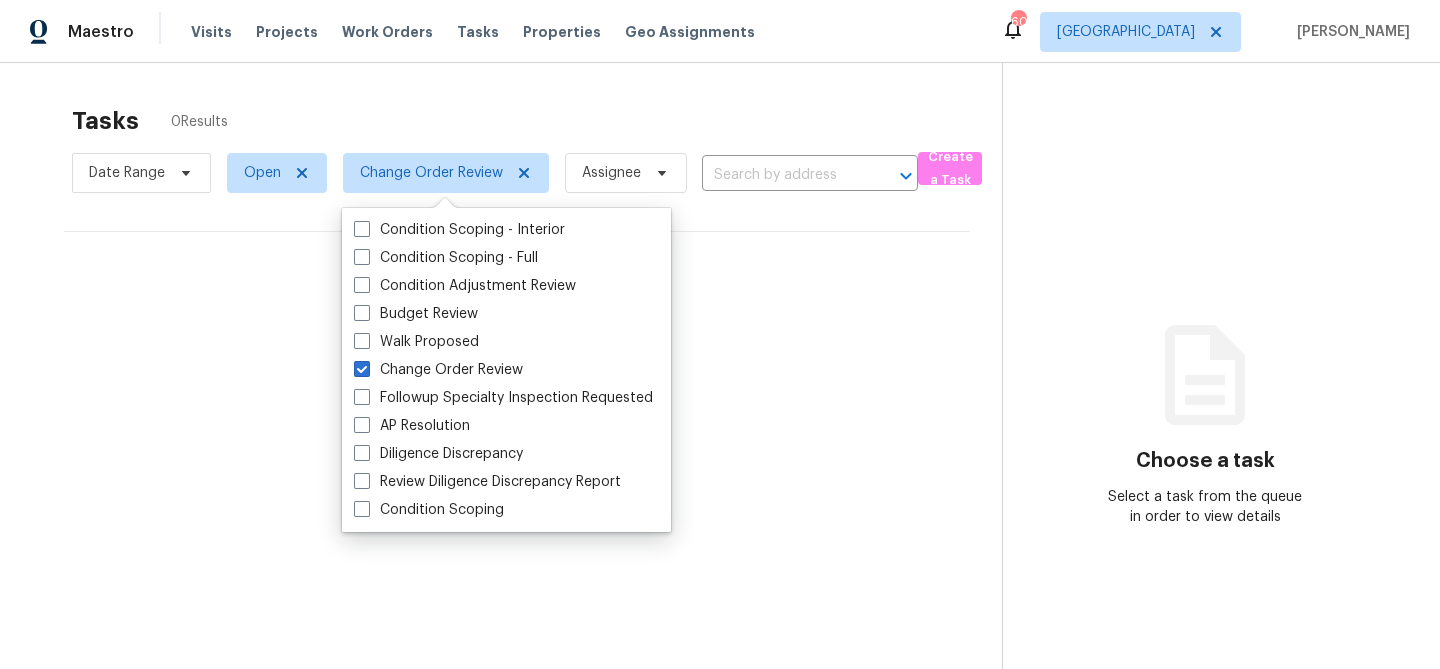 click on "Tasks 0  Results" at bounding box center [537, 121] 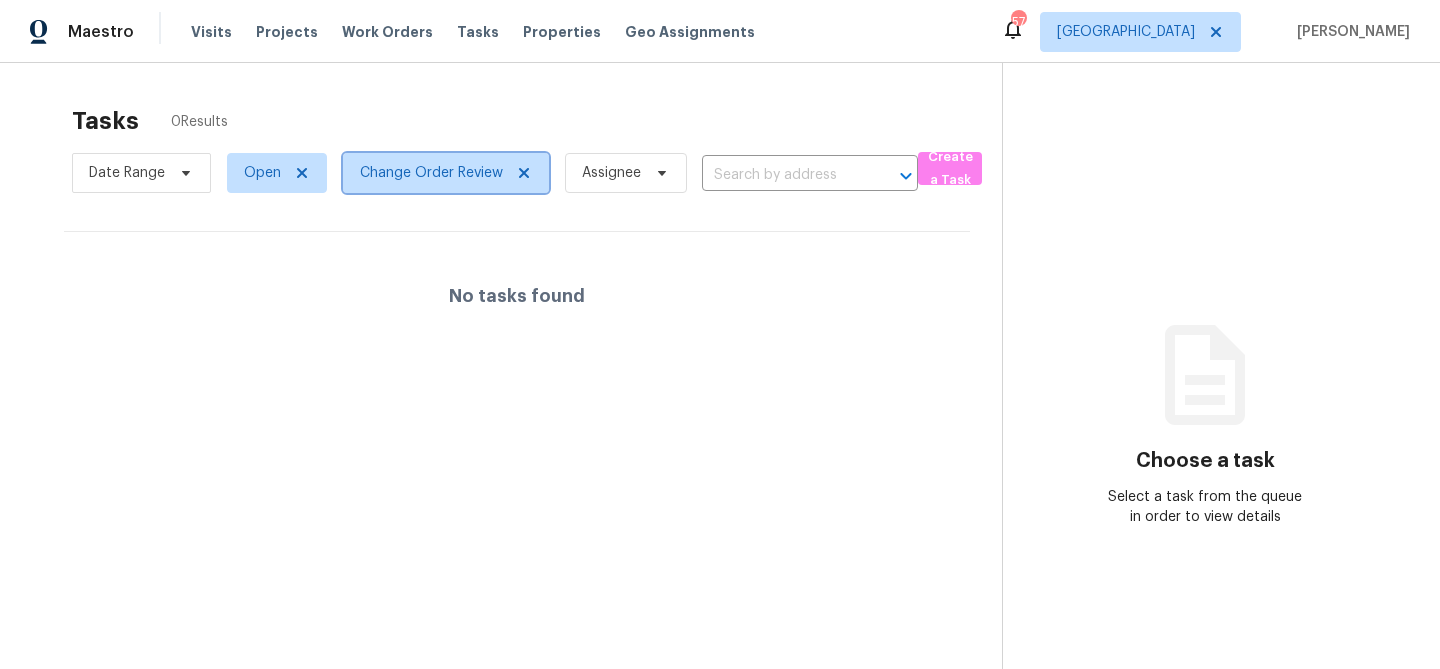 click 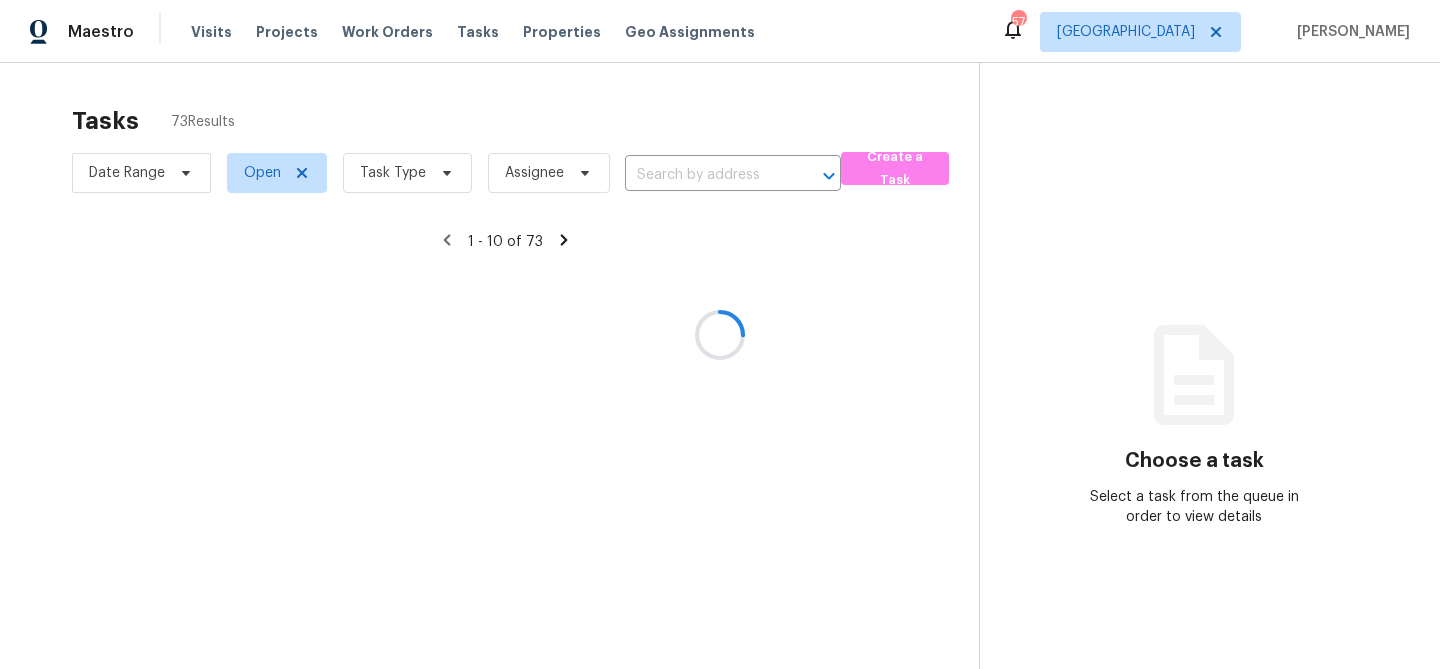 click at bounding box center (720, 334) 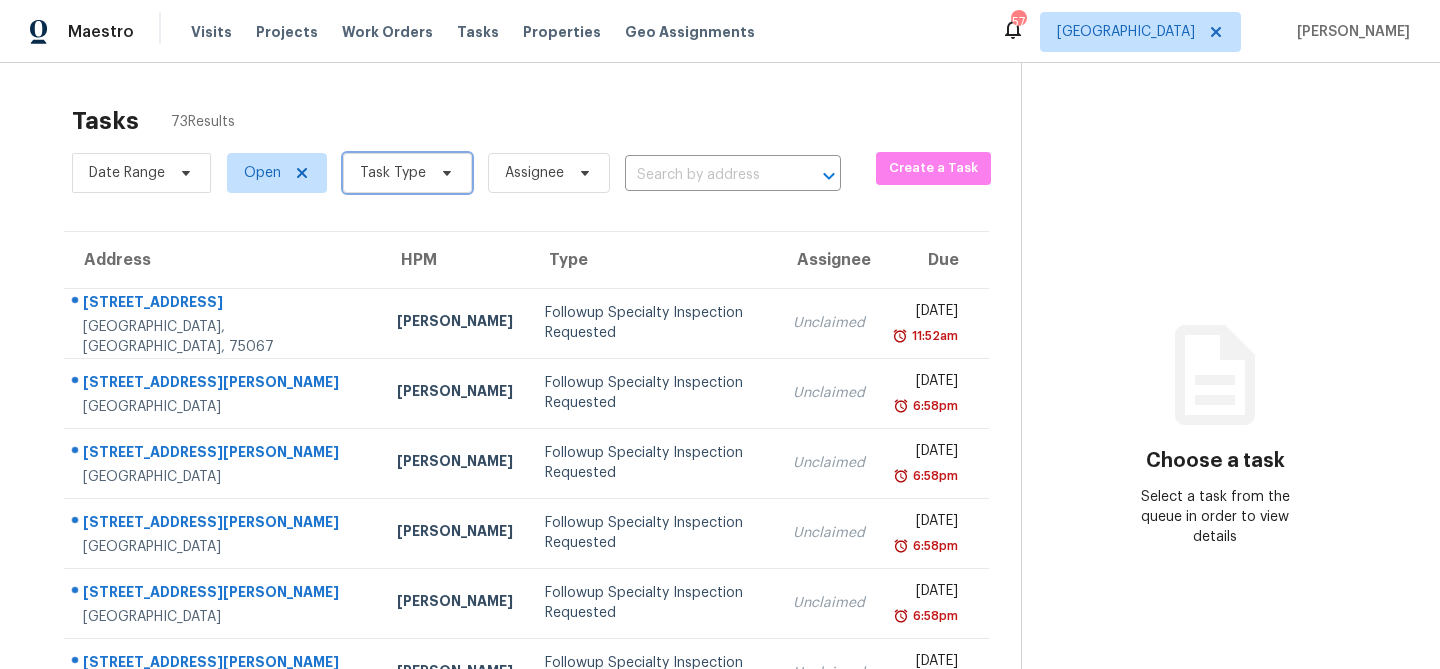 click 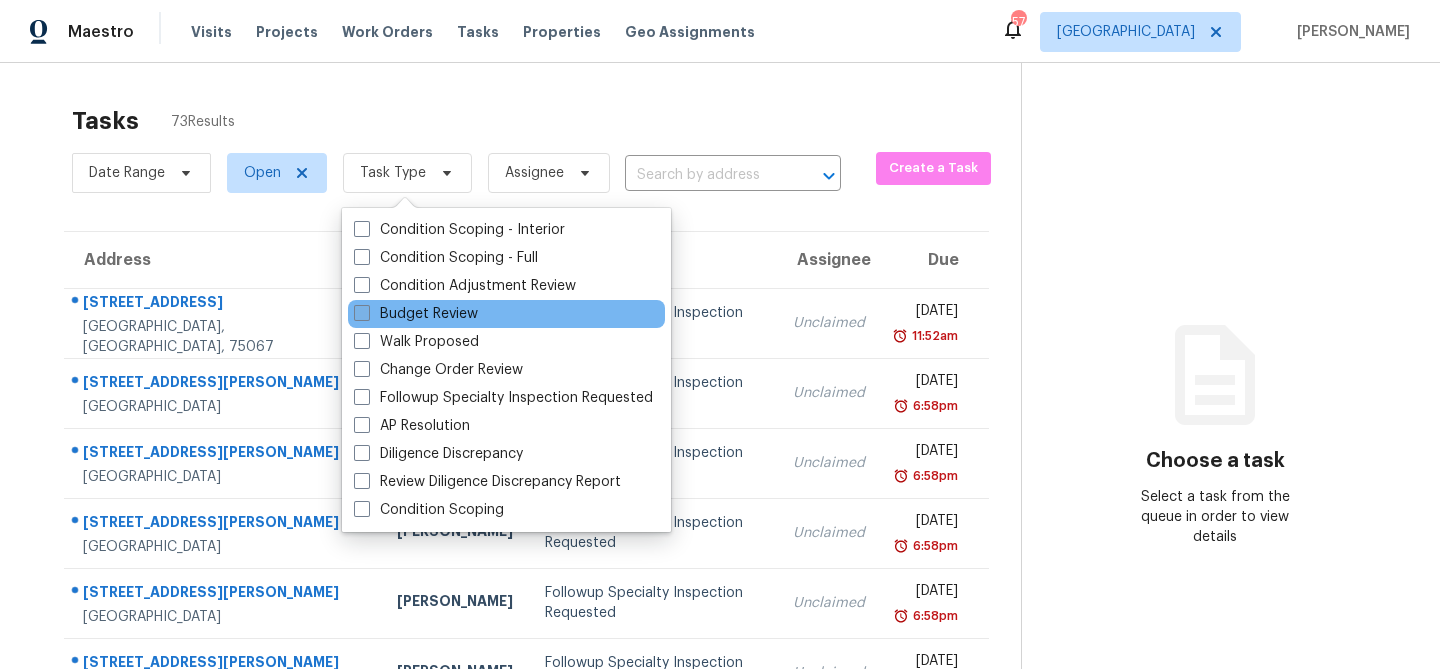 click on "Budget Review" at bounding box center [416, 314] 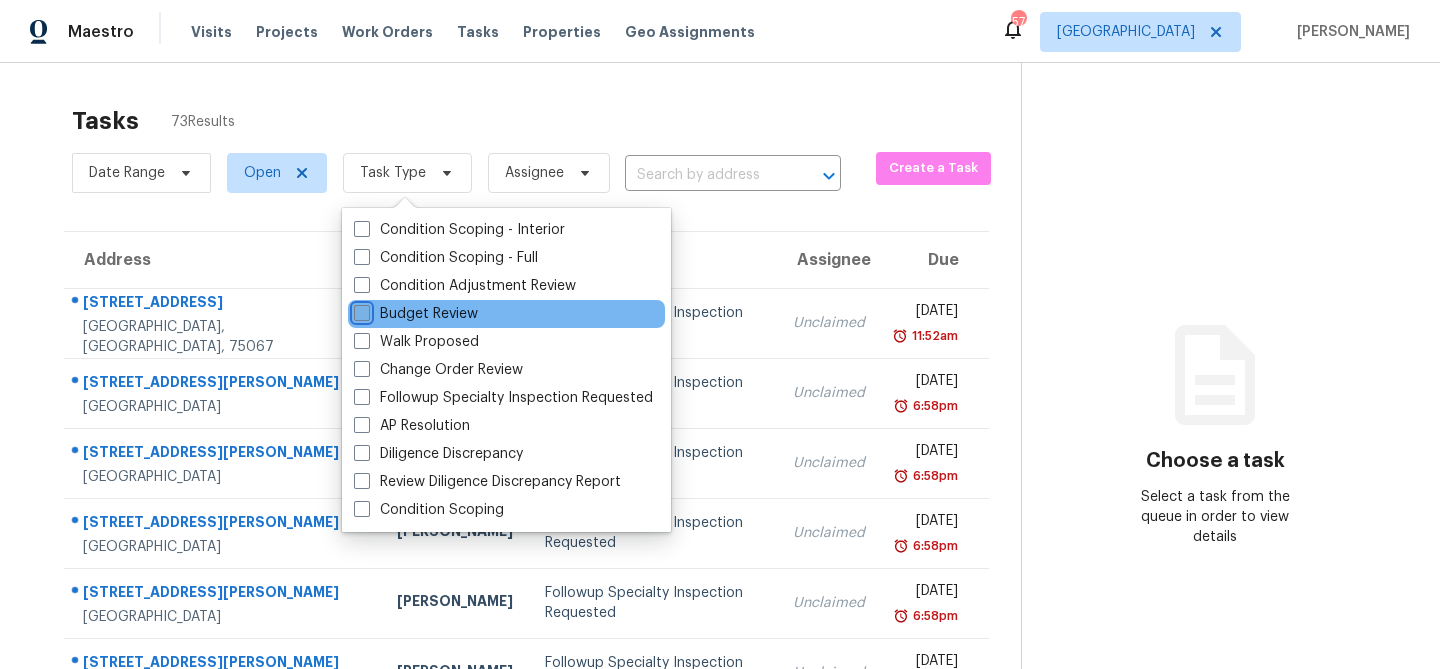 click on "Budget Review" at bounding box center (360, 310) 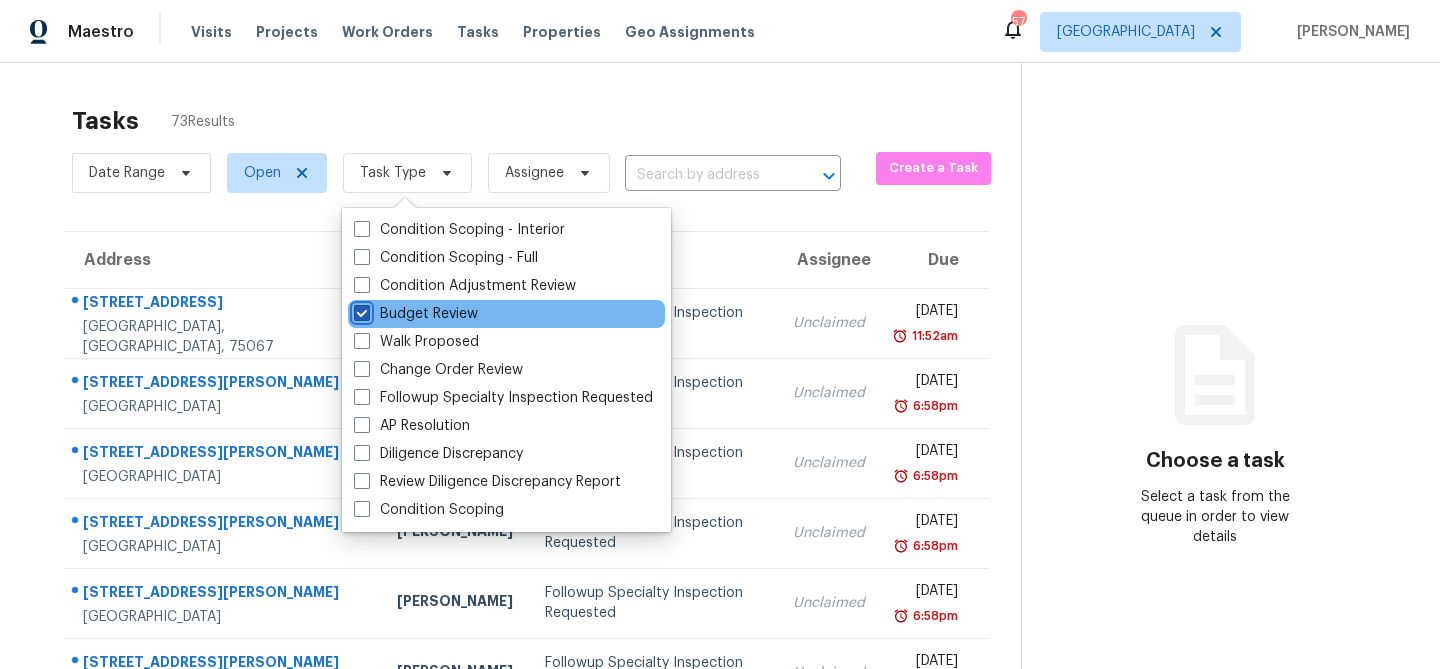 checkbox on "true" 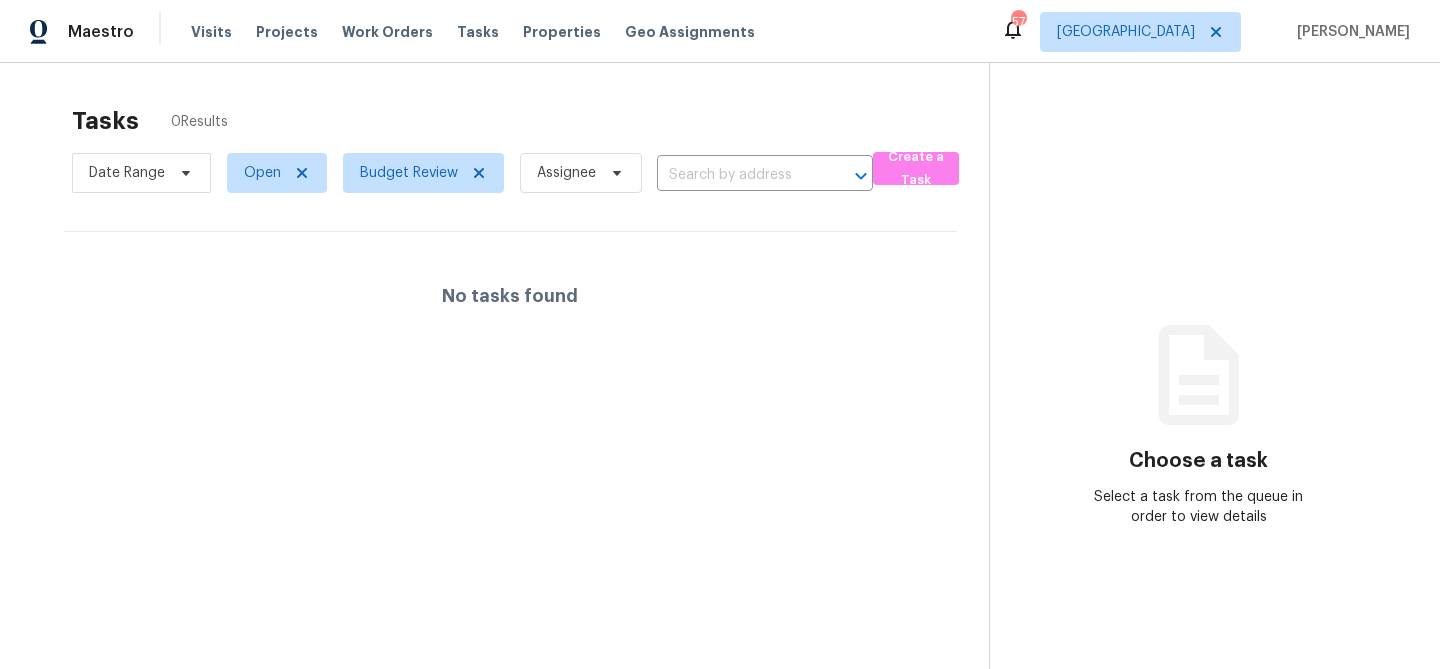 click on "Tasks 0  Results" at bounding box center [530, 121] 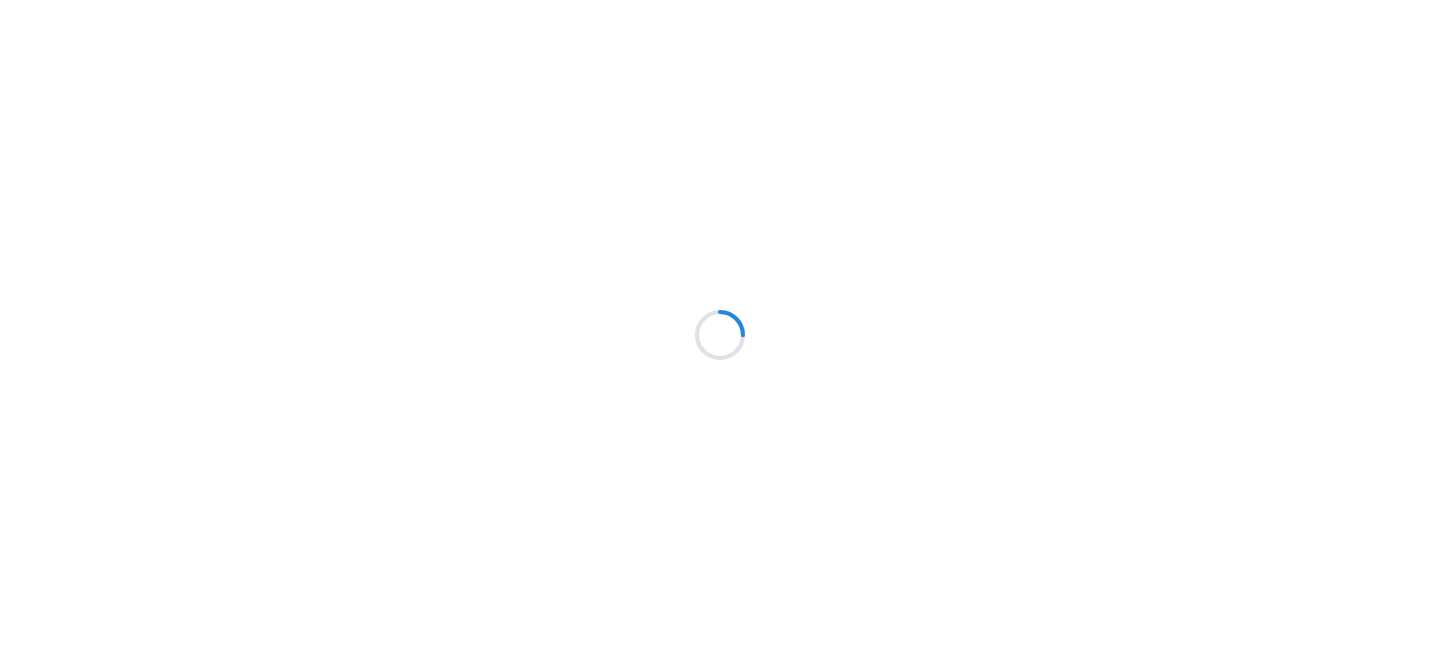 scroll, scrollTop: 0, scrollLeft: 0, axis: both 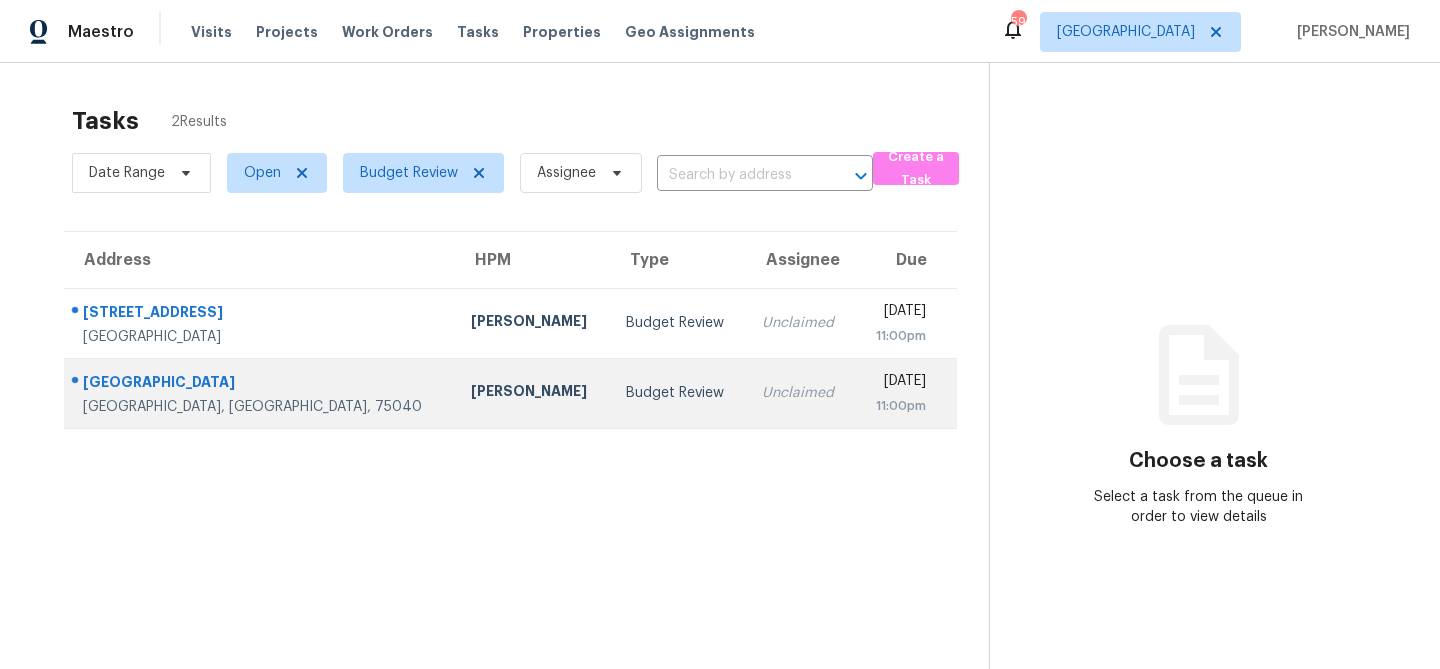 click on "[PERSON_NAME]" at bounding box center [532, 393] 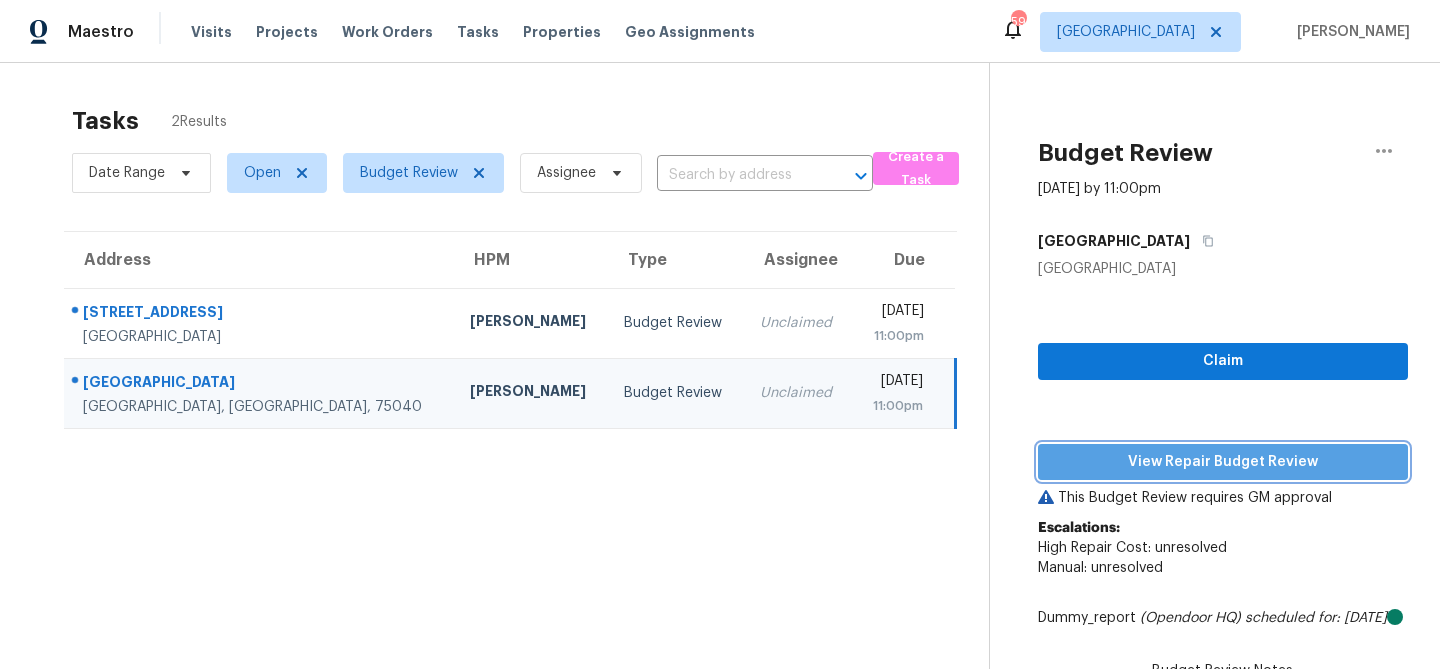 click on "View Repair Budget Review" at bounding box center (1223, 462) 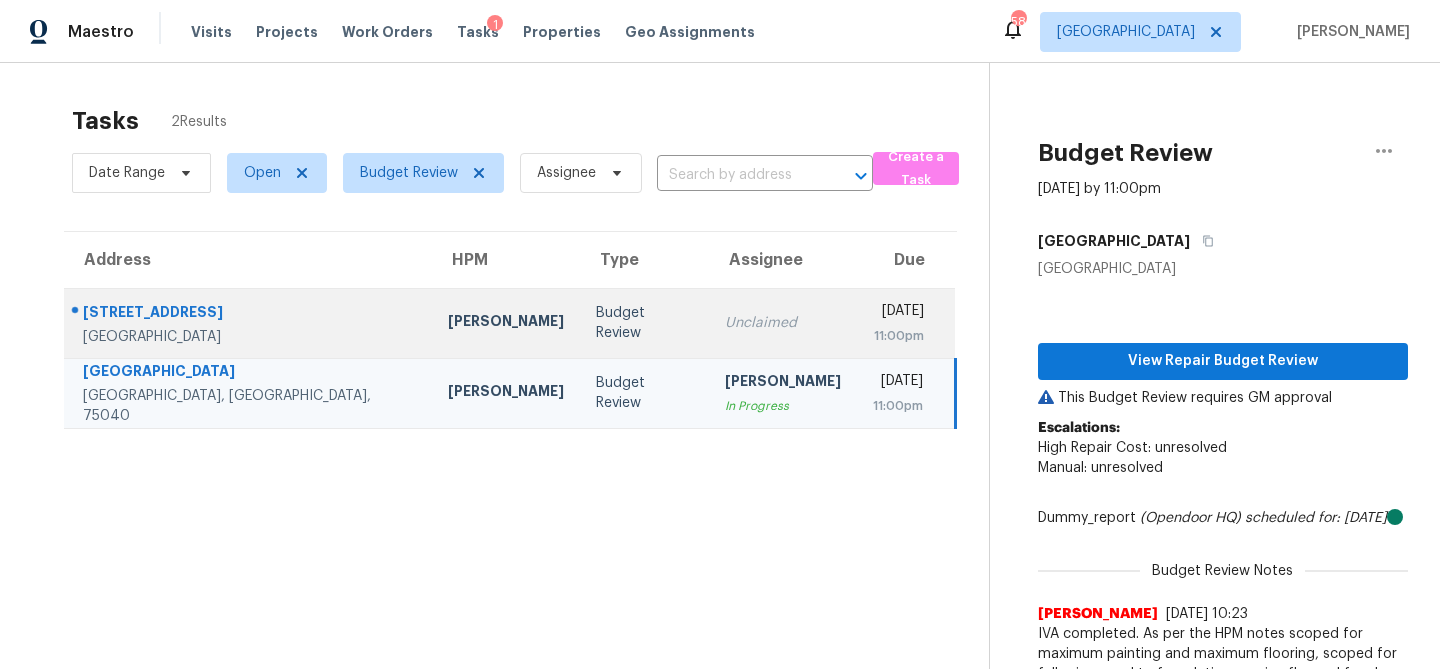 click on "Unclaimed" at bounding box center (783, 323) 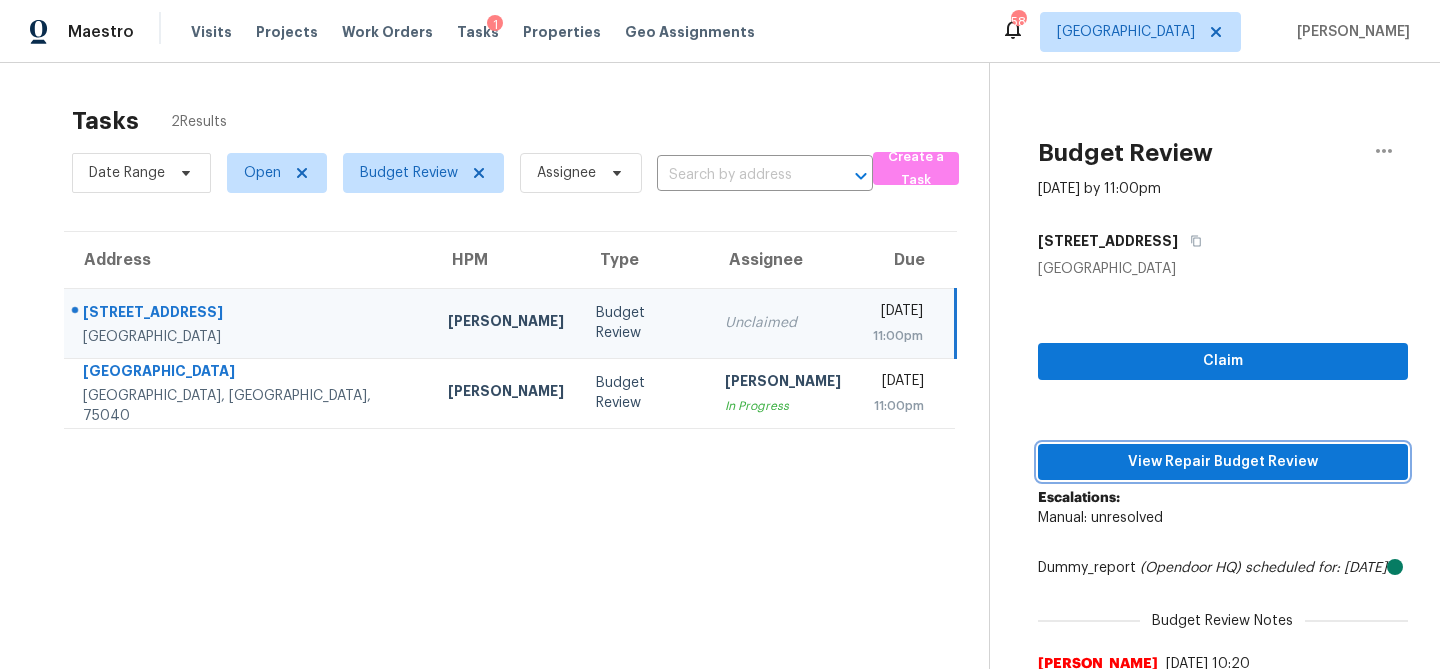click on "View Repair Budget Review" at bounding box center [1223, 462] 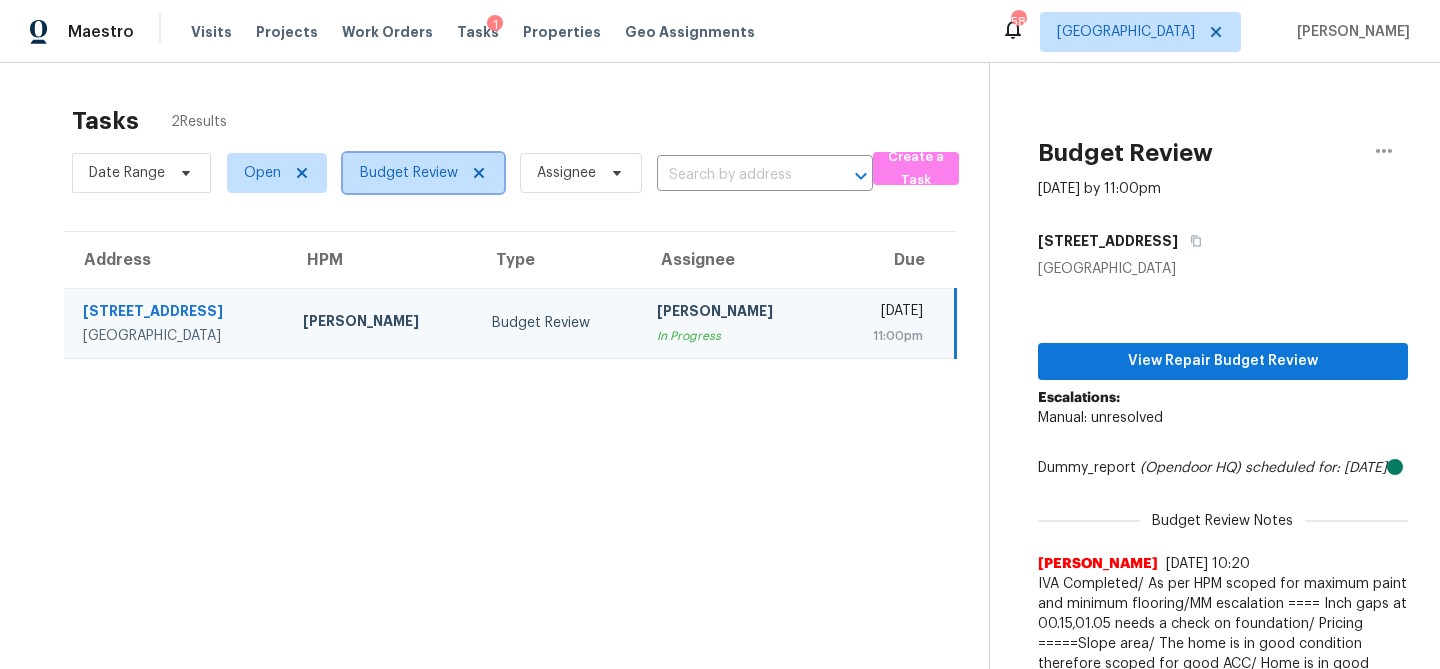 click on "Budget Review" at bounding box center [423, 173] 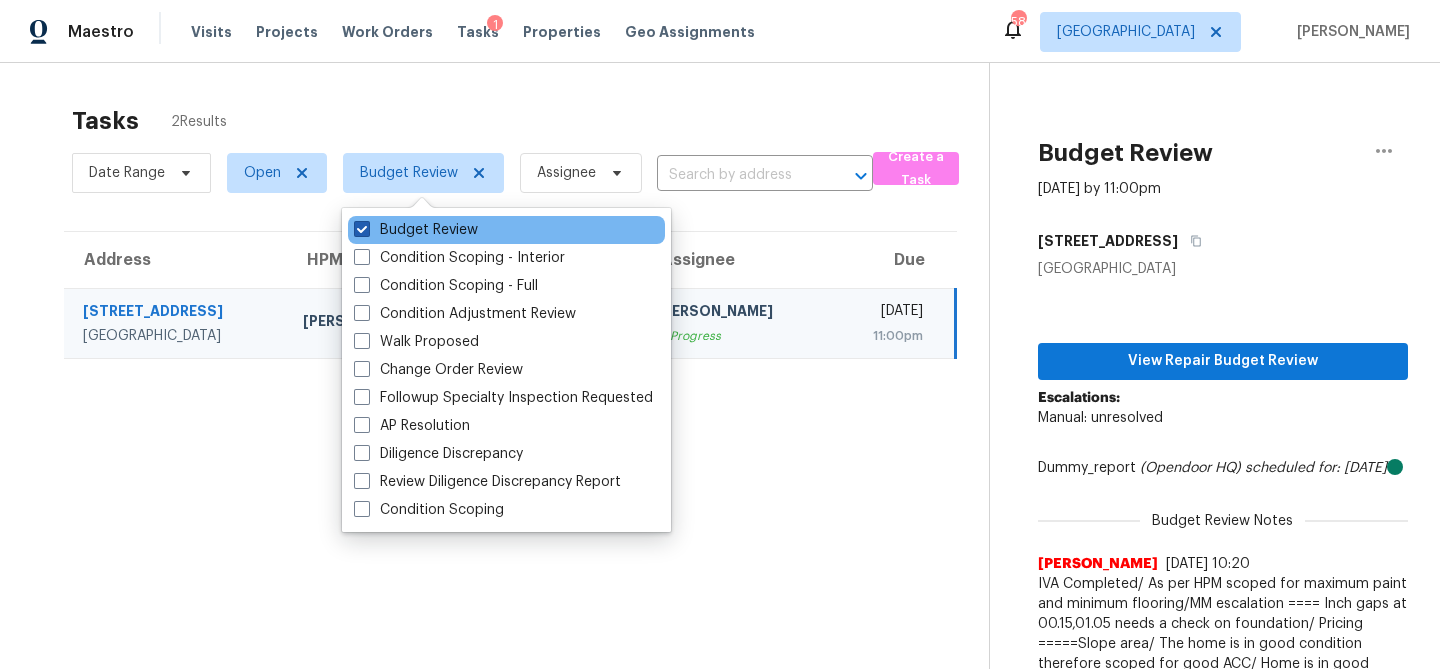 click at bounding box center [362, 229] 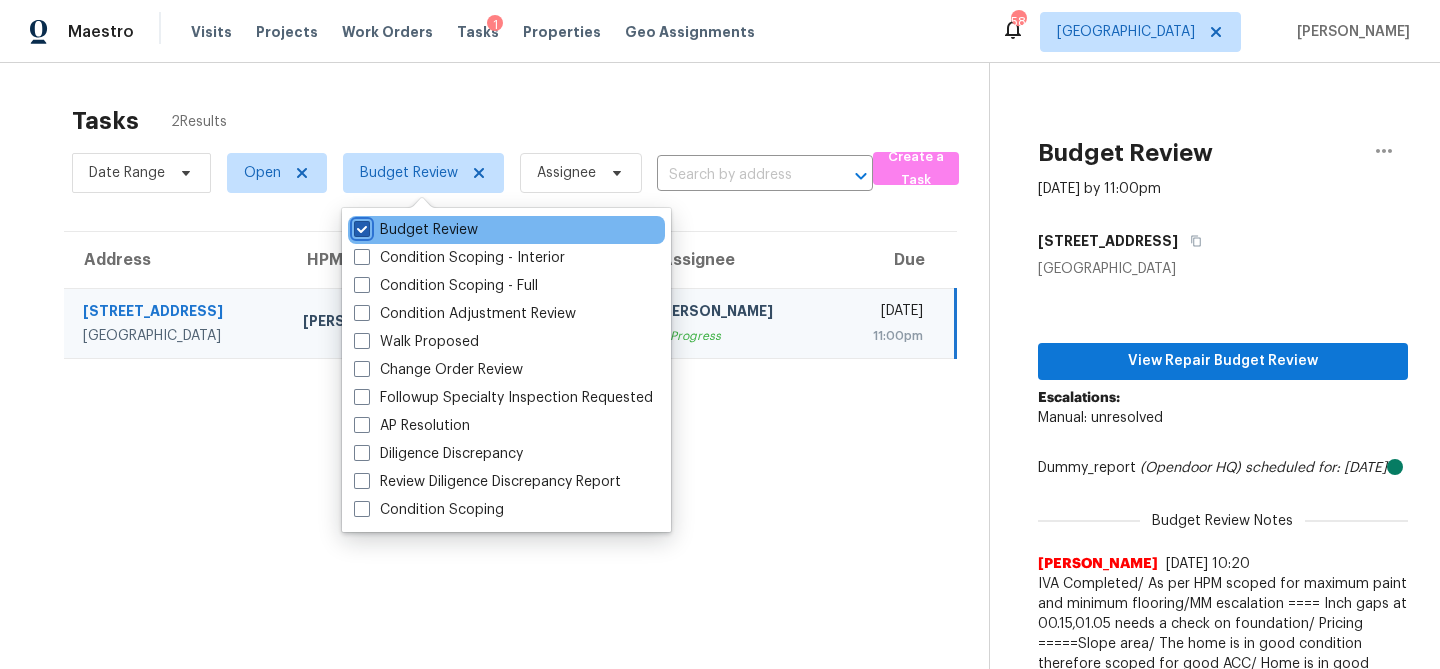 click on "Budget Review" at bounding box center (360, 226) 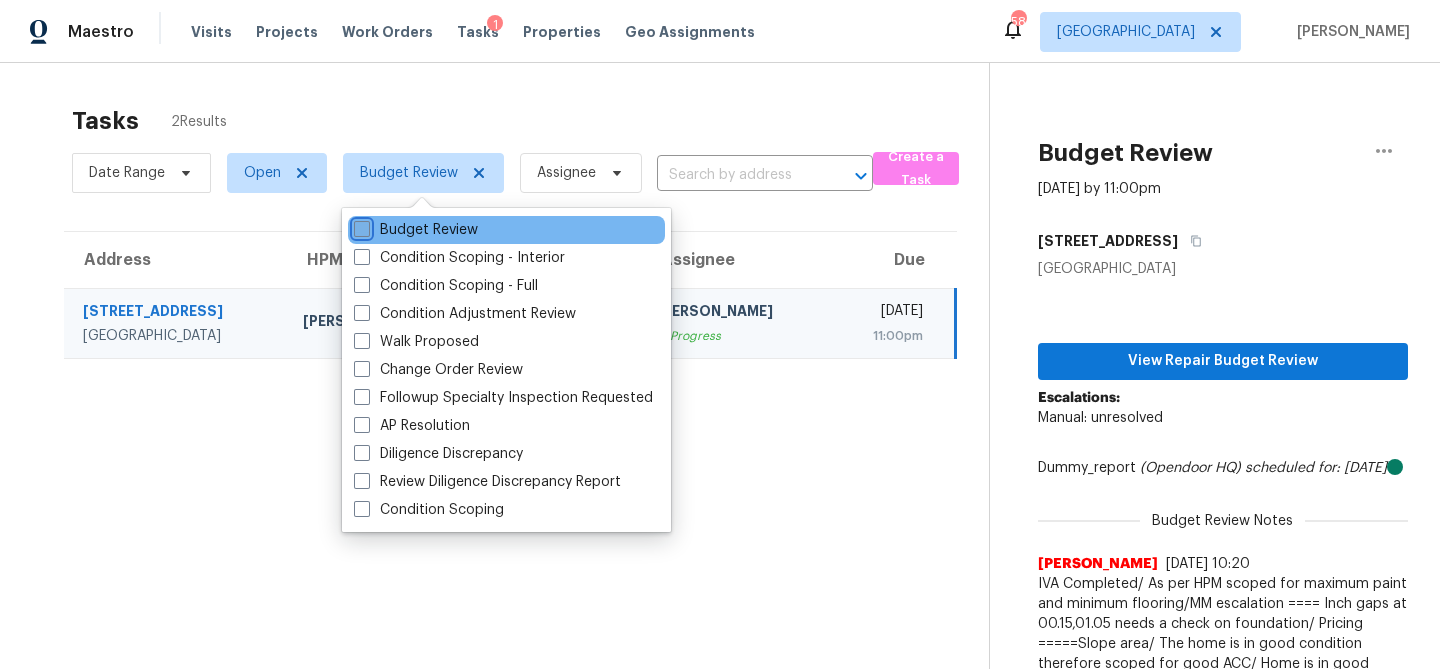 checkbox on "false" 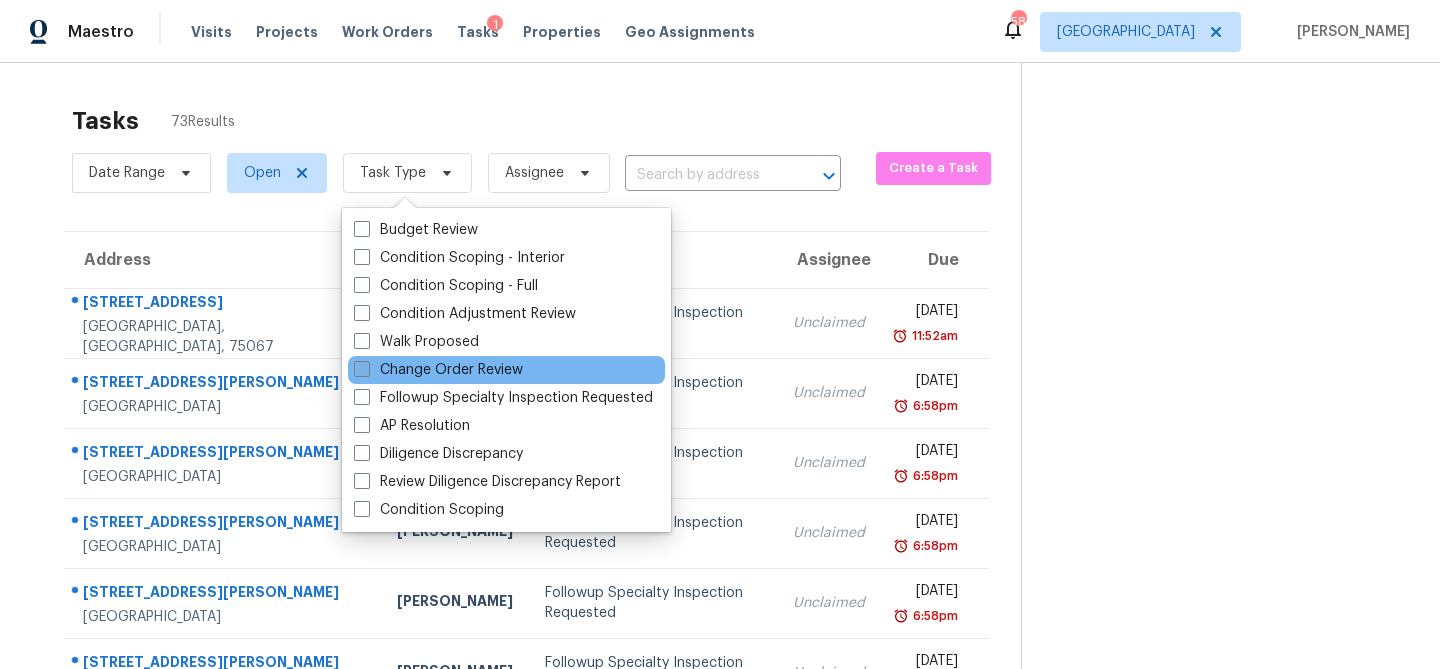 click on "Change Order Review" at bounding box center (438, 370) 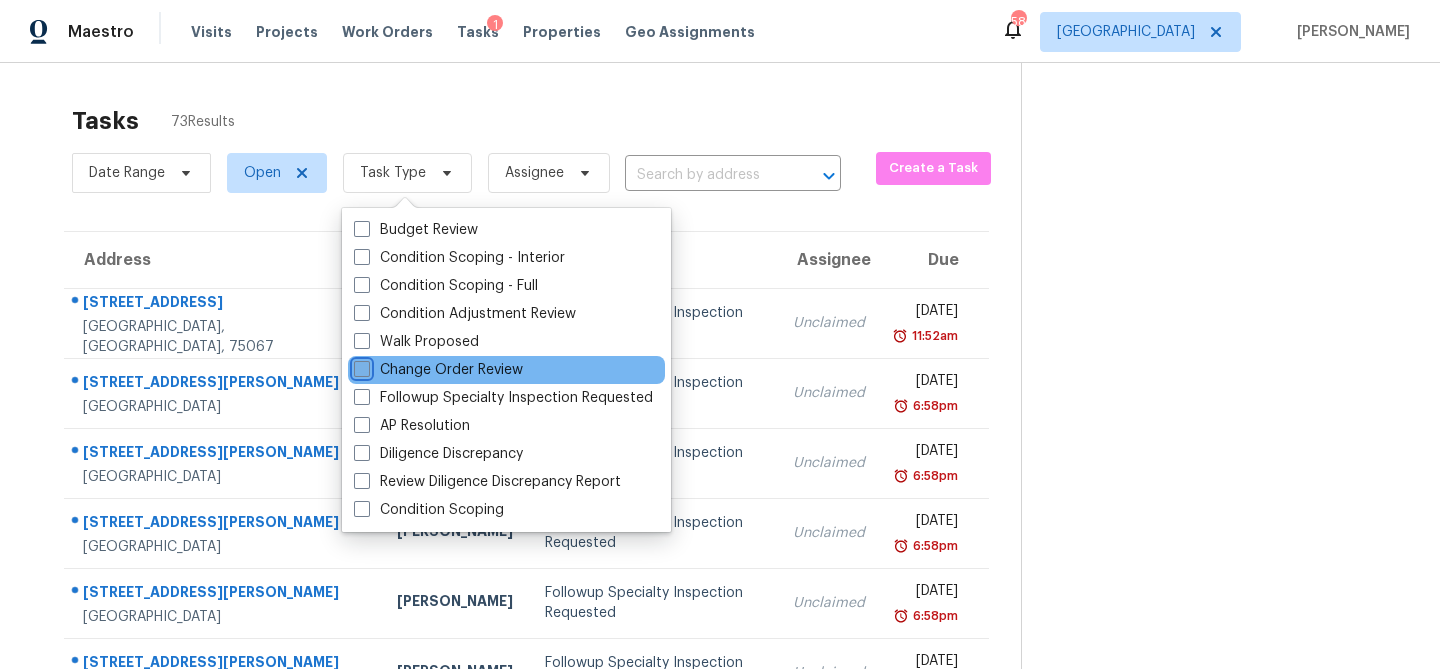 click on "Change Order Review" at bounding box center [360, 366] 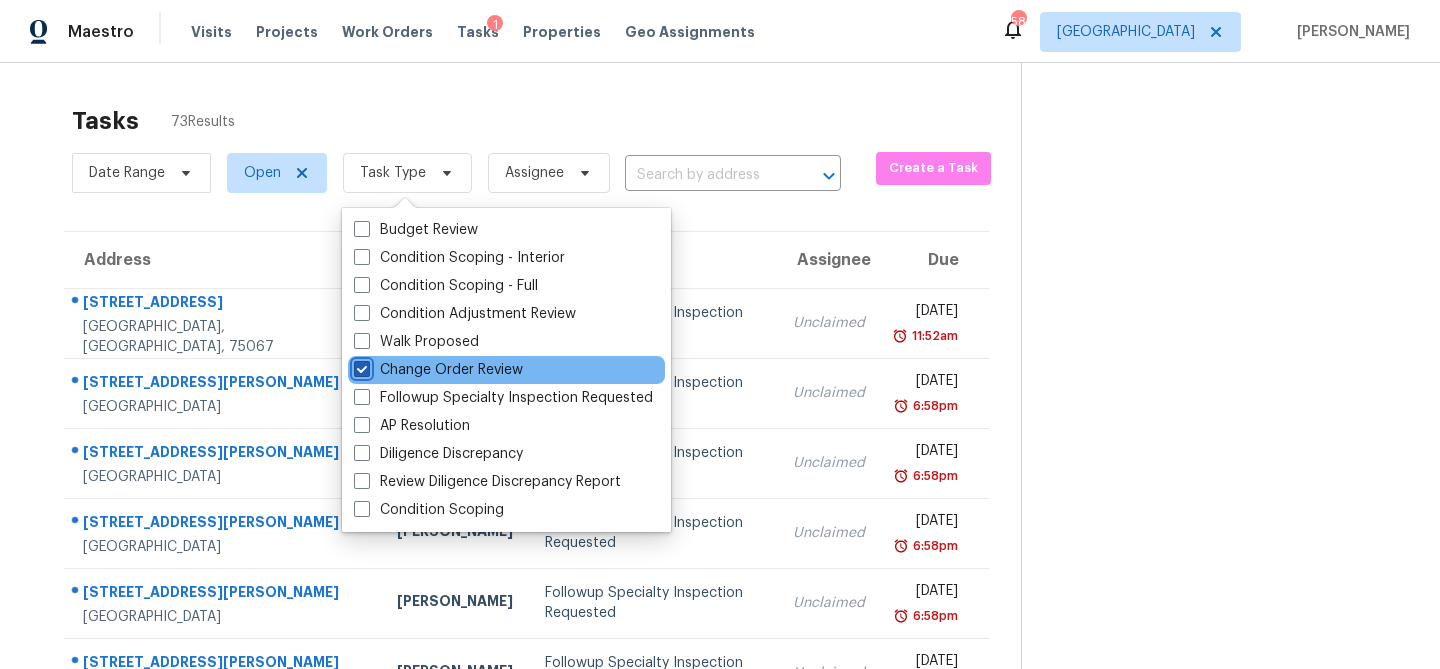 checkbox on "true" 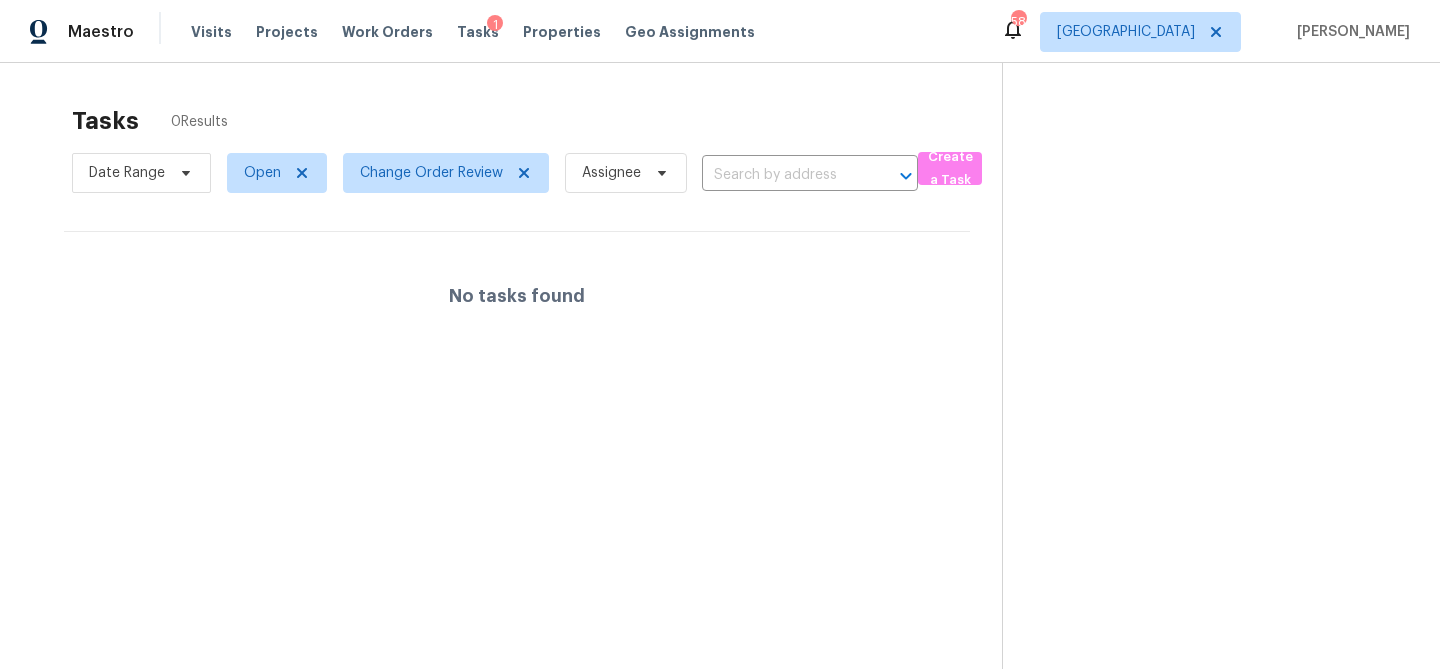 click on "Tasks 0  Results Date Range Open Change Order Review Assignee ​ Create a Task No tasks found" at bounding box center [720, 397] 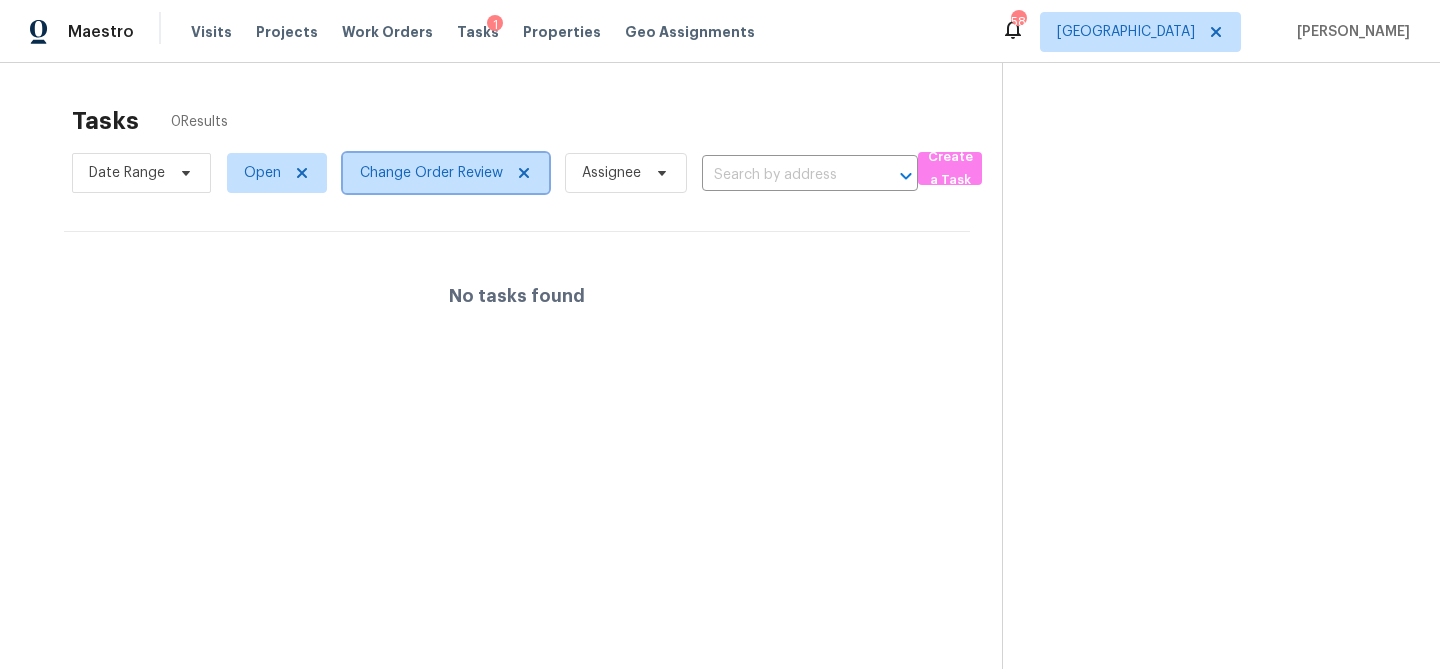 click 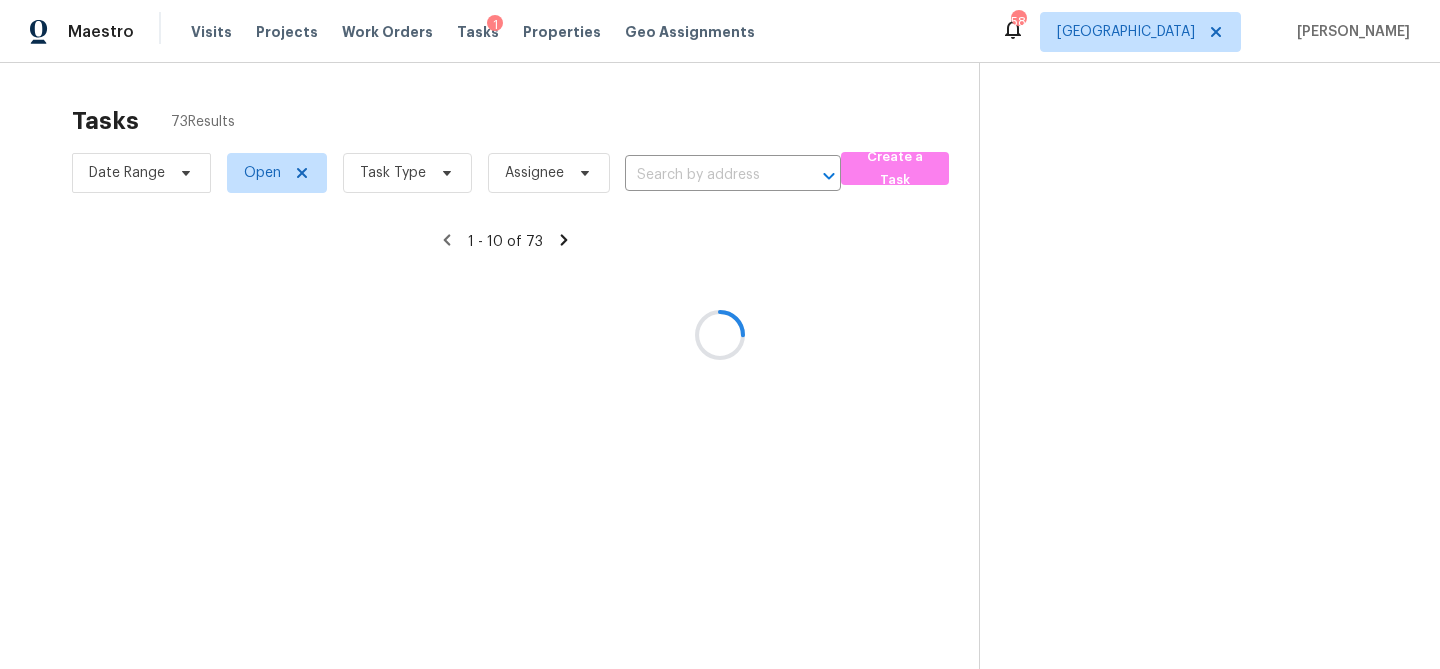 click at bounding box center [720, 334] 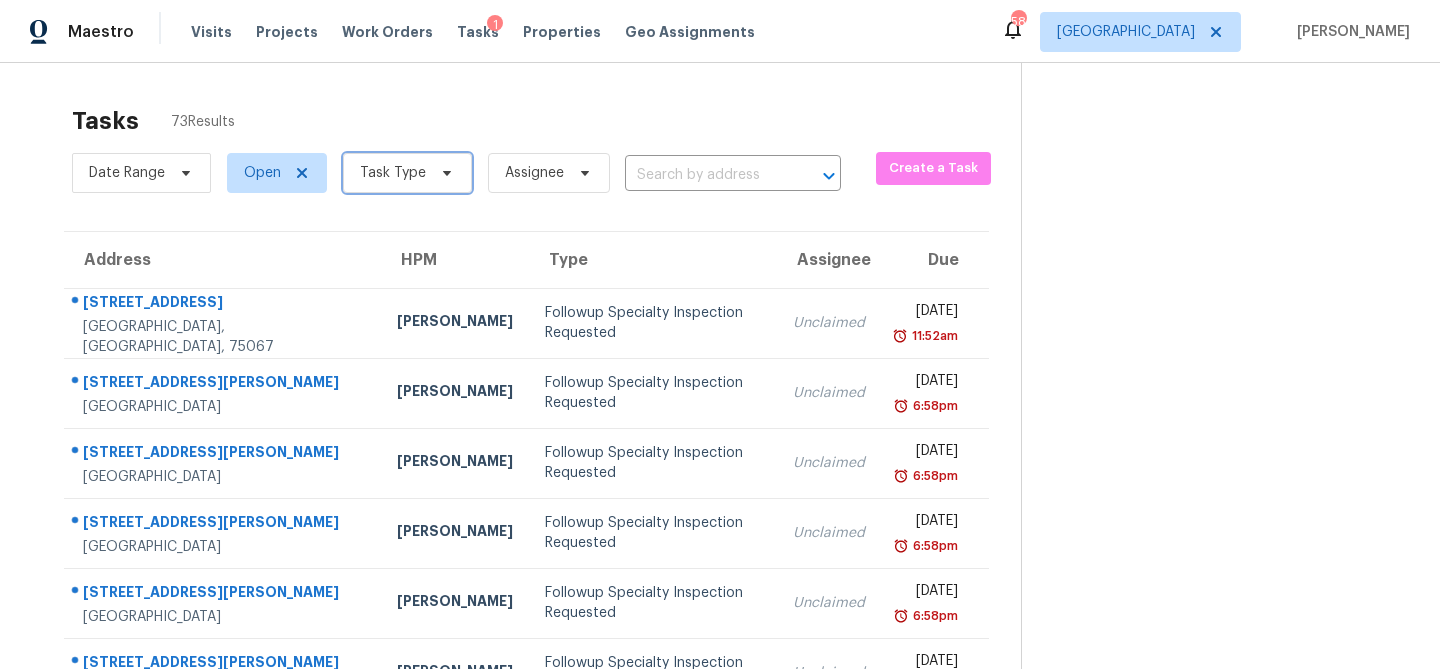 click 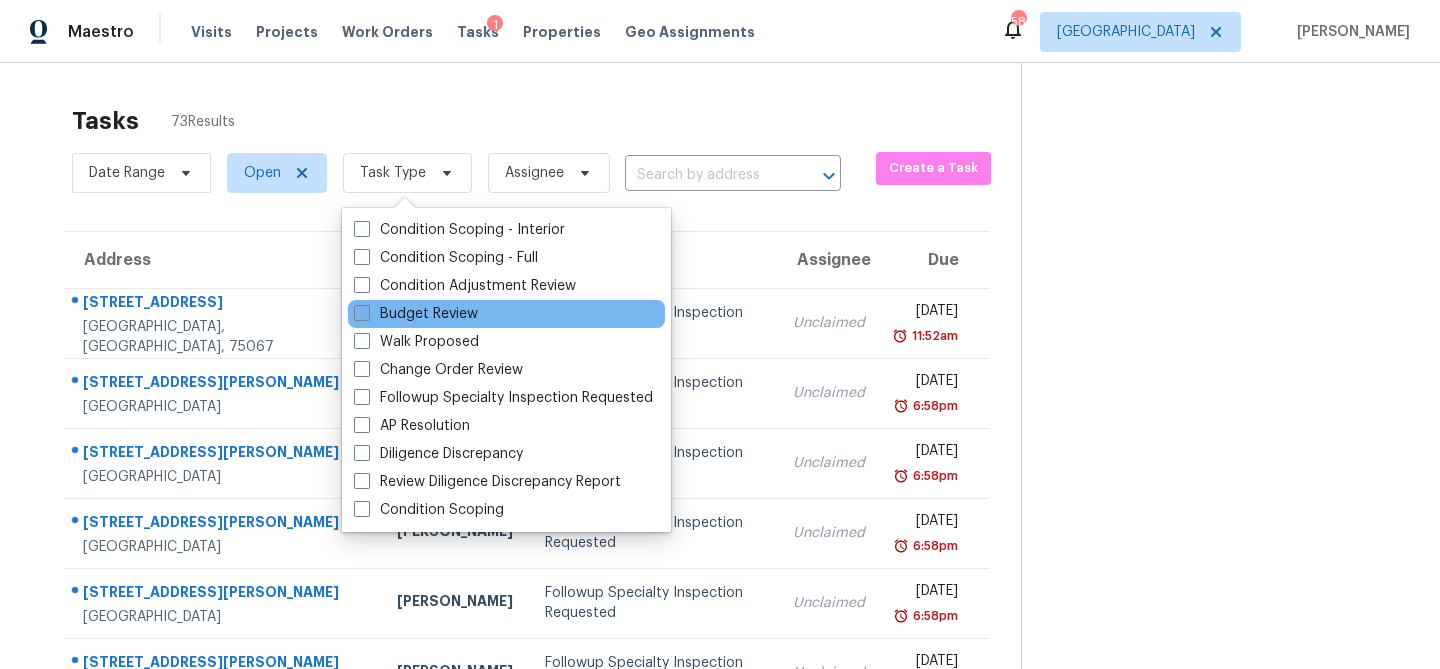 click on "Budget Review" at bounding box center (416, 314) 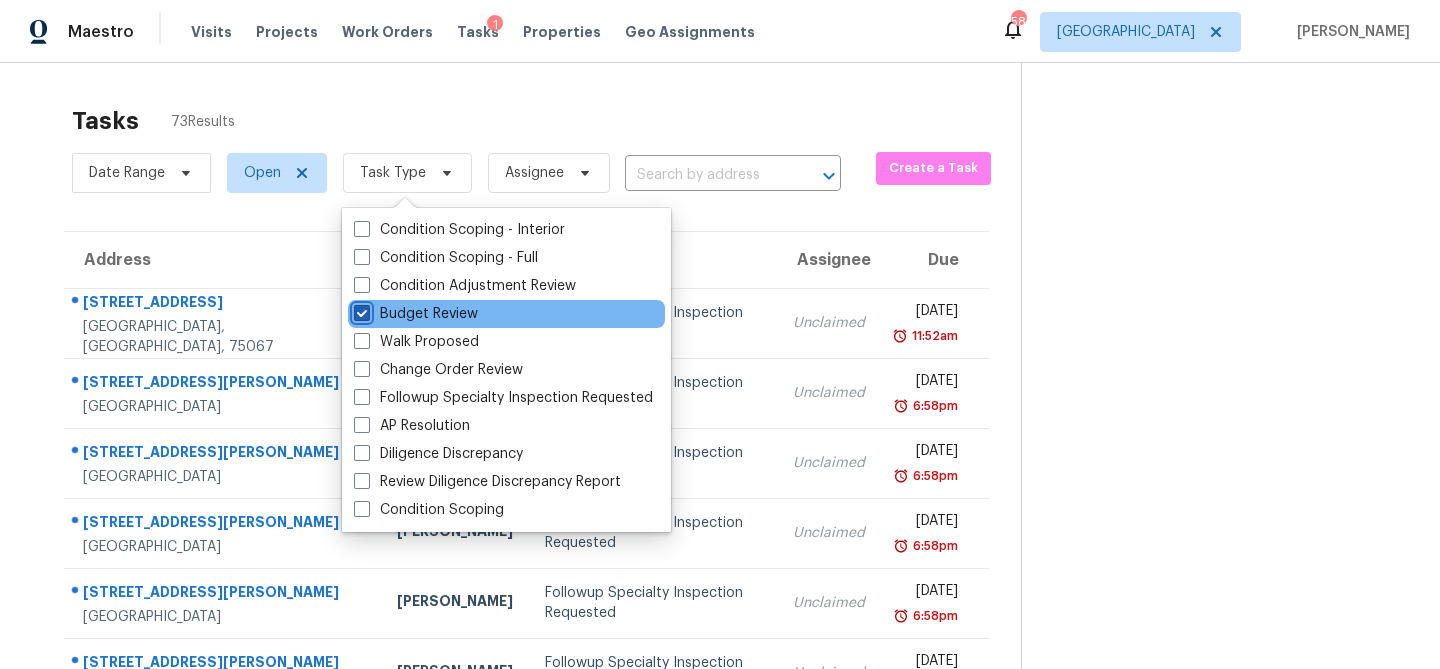 checkbox on "true" 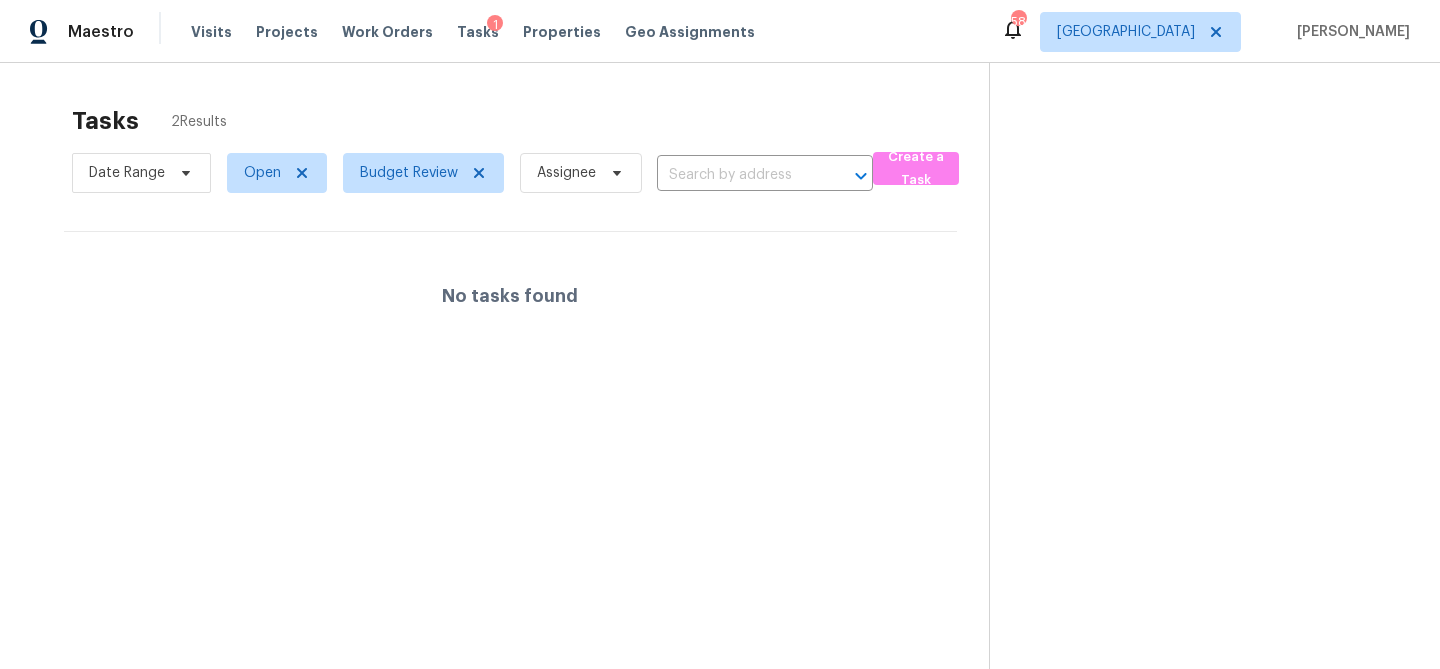 click on "Tasks 2  Results" at bounding box center (530, 121) 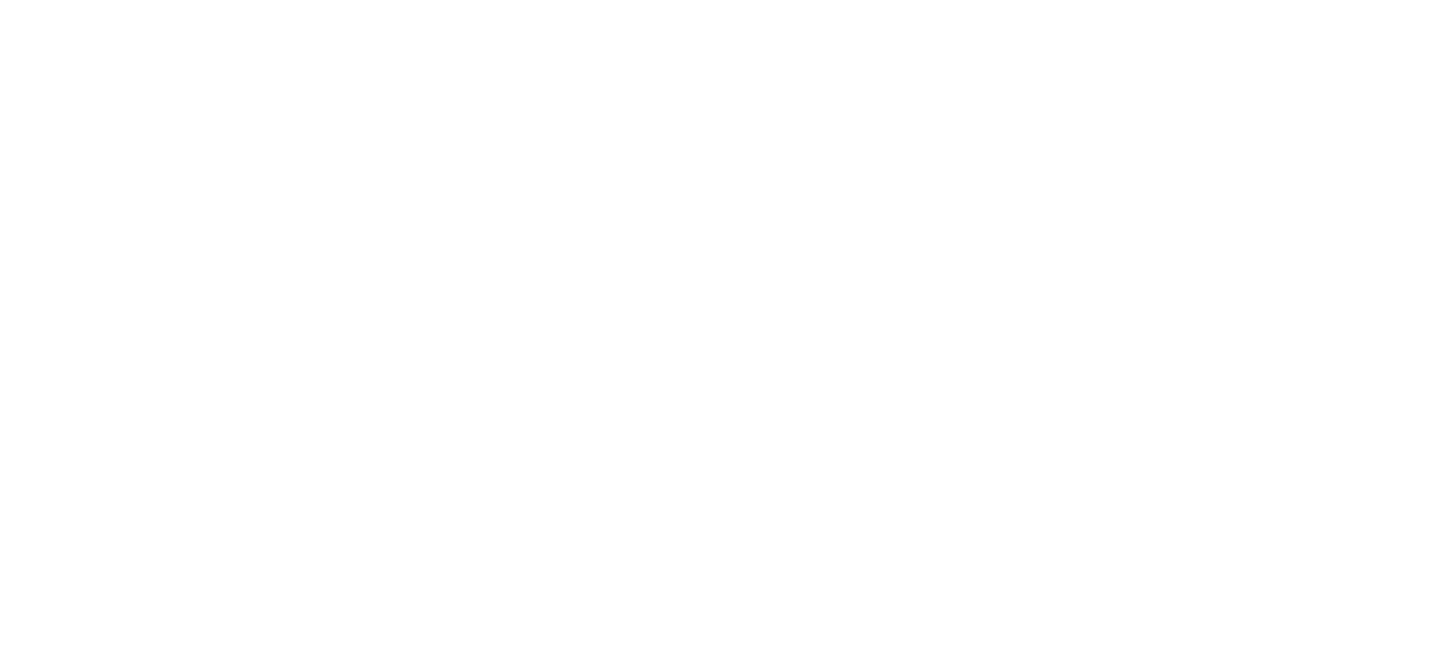 scroll, scrollTop: 0, scrollLeft: 0, axis: both 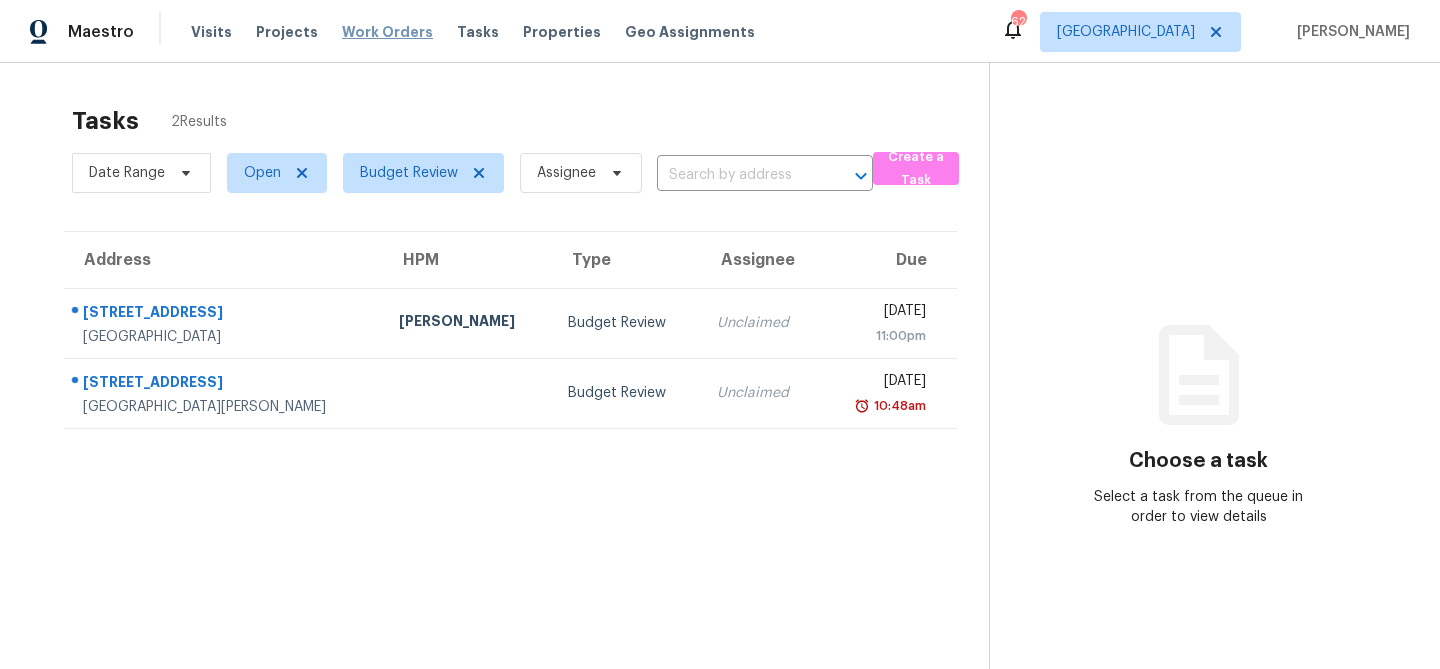 click on "Work Orders" at bounding box center (387, 32) 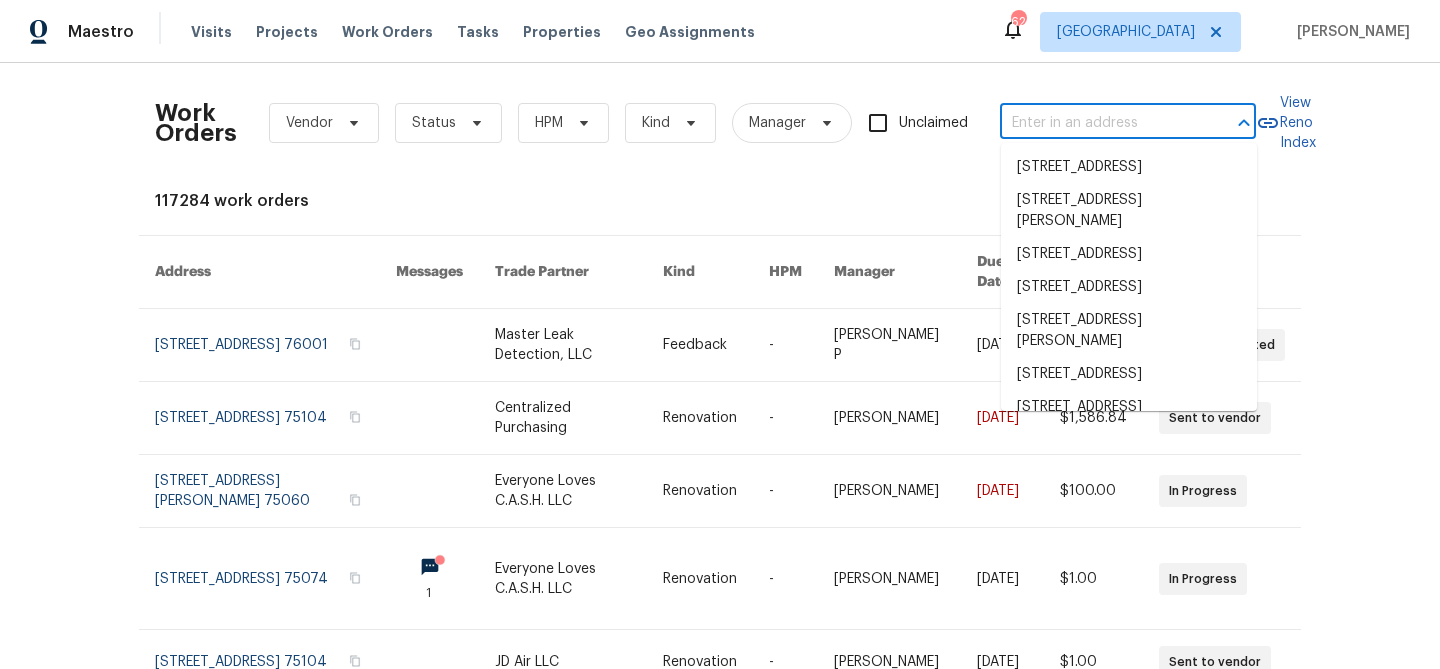click at bounding box center [1100, 123] 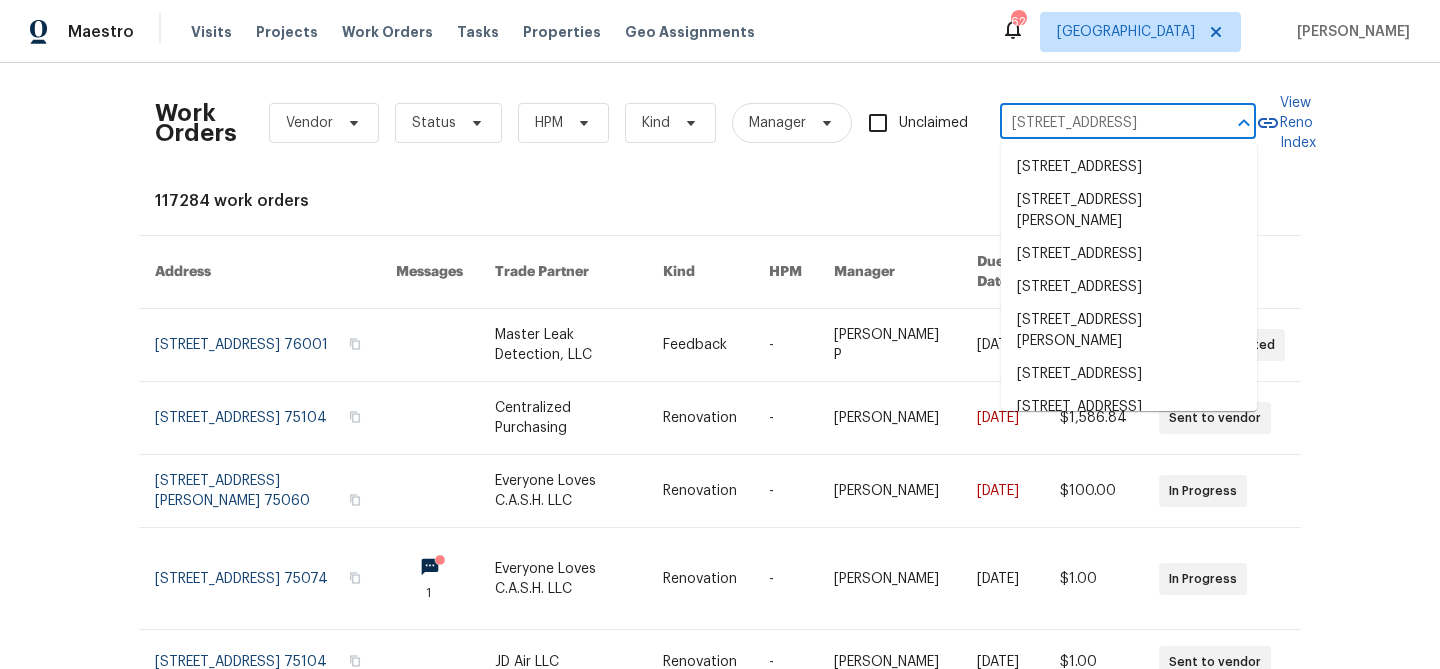 scroll, scrollTop: 0, scrollLeft: 117, axis: horizontal 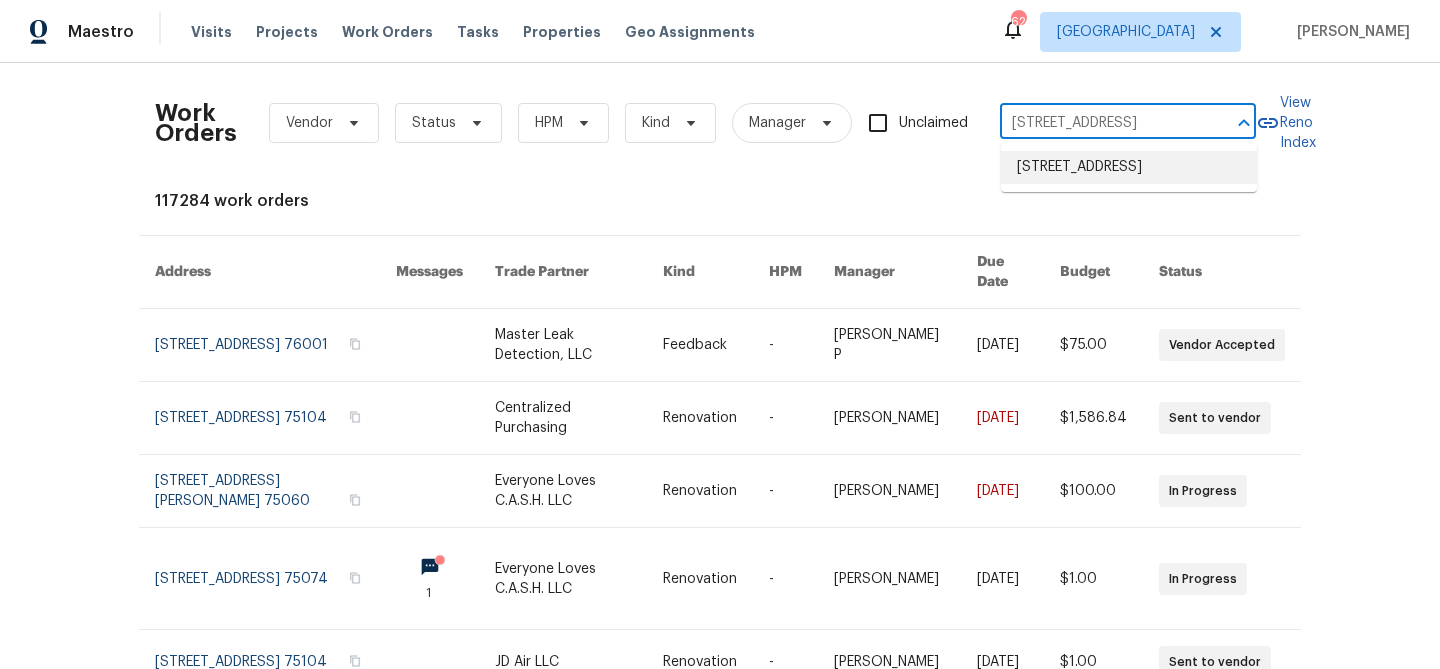 click on "1405 Willowross Way, Flower Mound, TX 75028" at bounding box center [1129, 167] 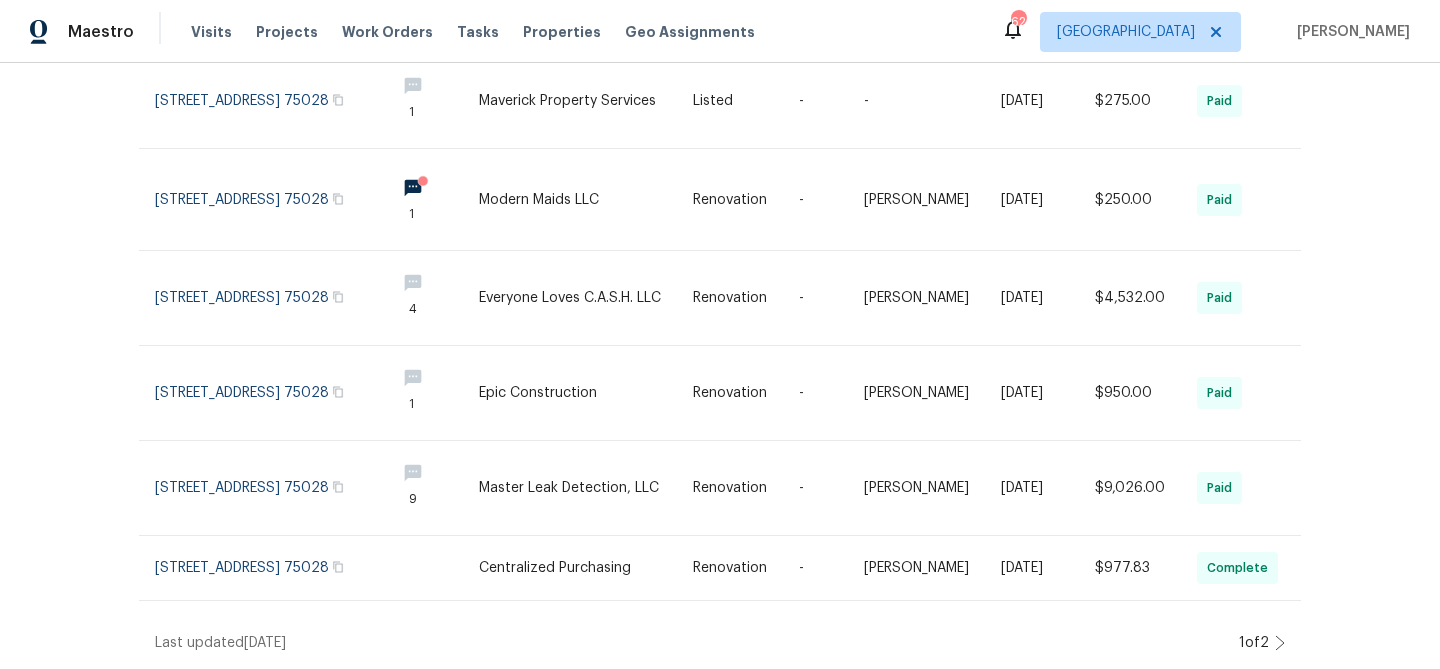 scroll, scrollTop: 0, scrollLeft: 0, axis: both 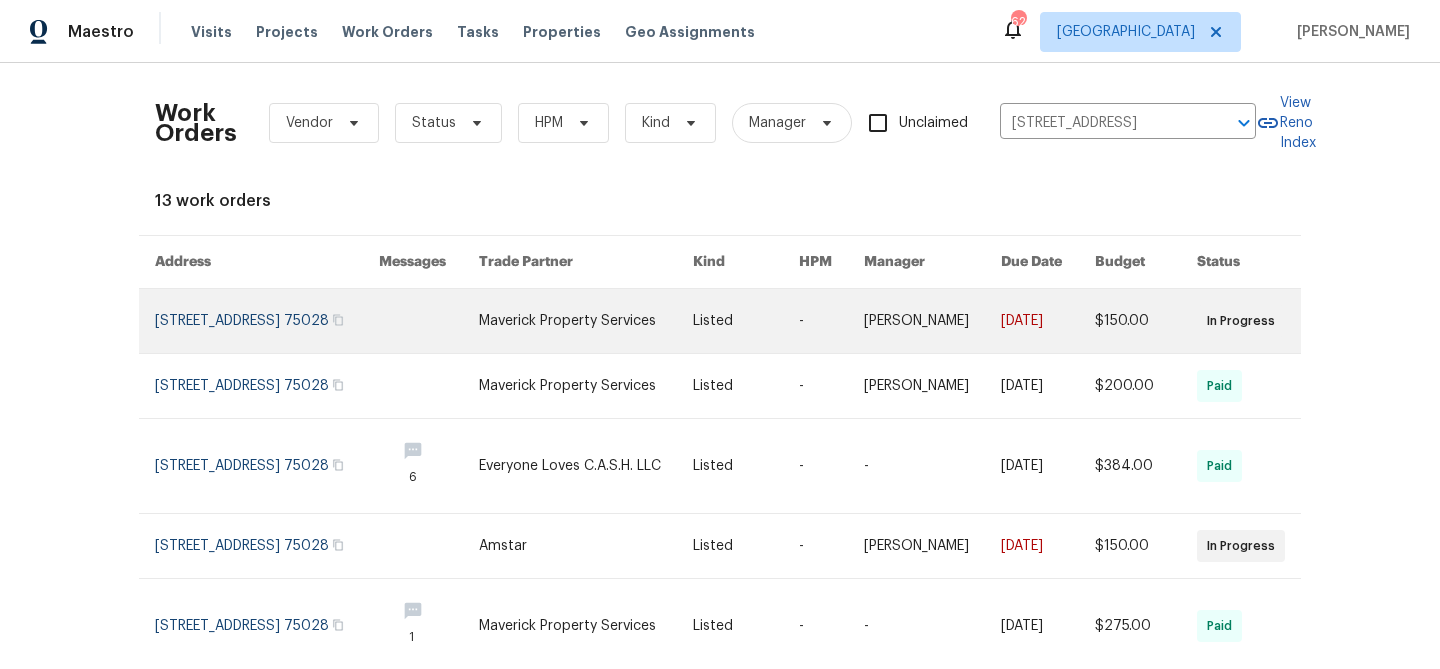 click at bounding box center [267, 321] 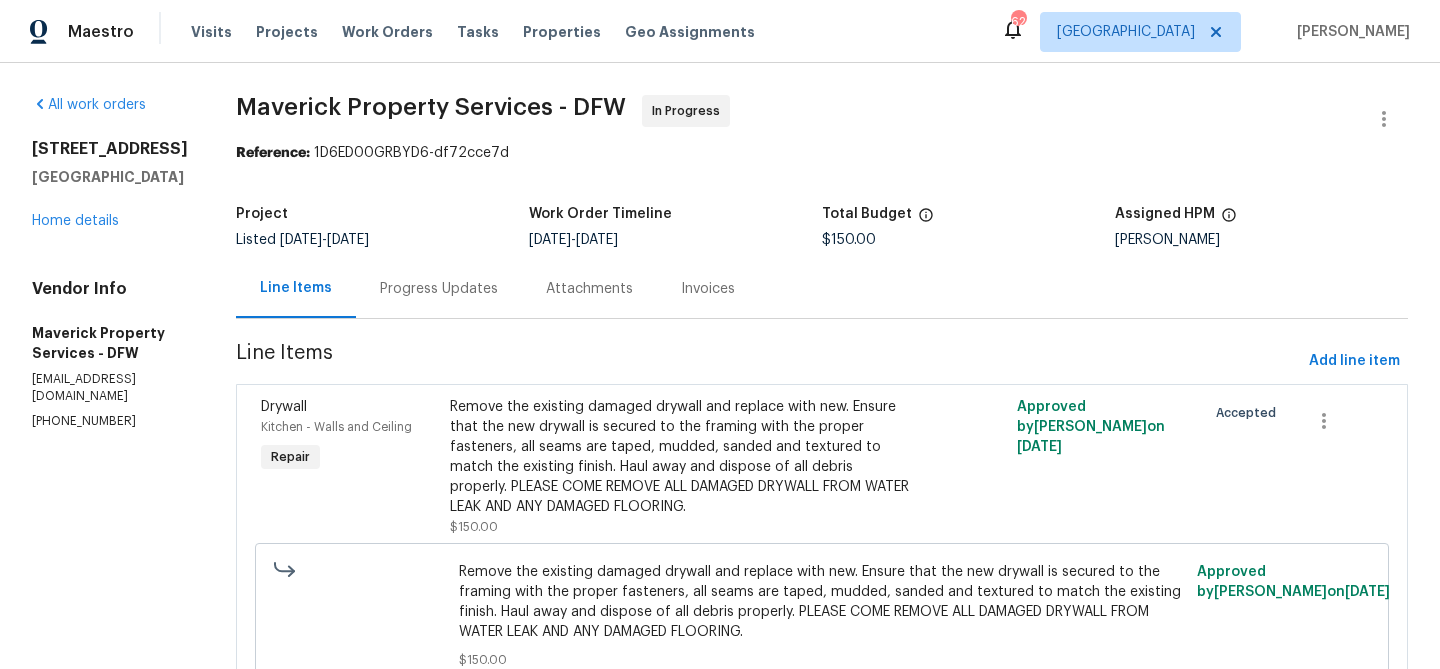 scroll, scrollTop: 95, scrollLeft: 0, axis: vertical 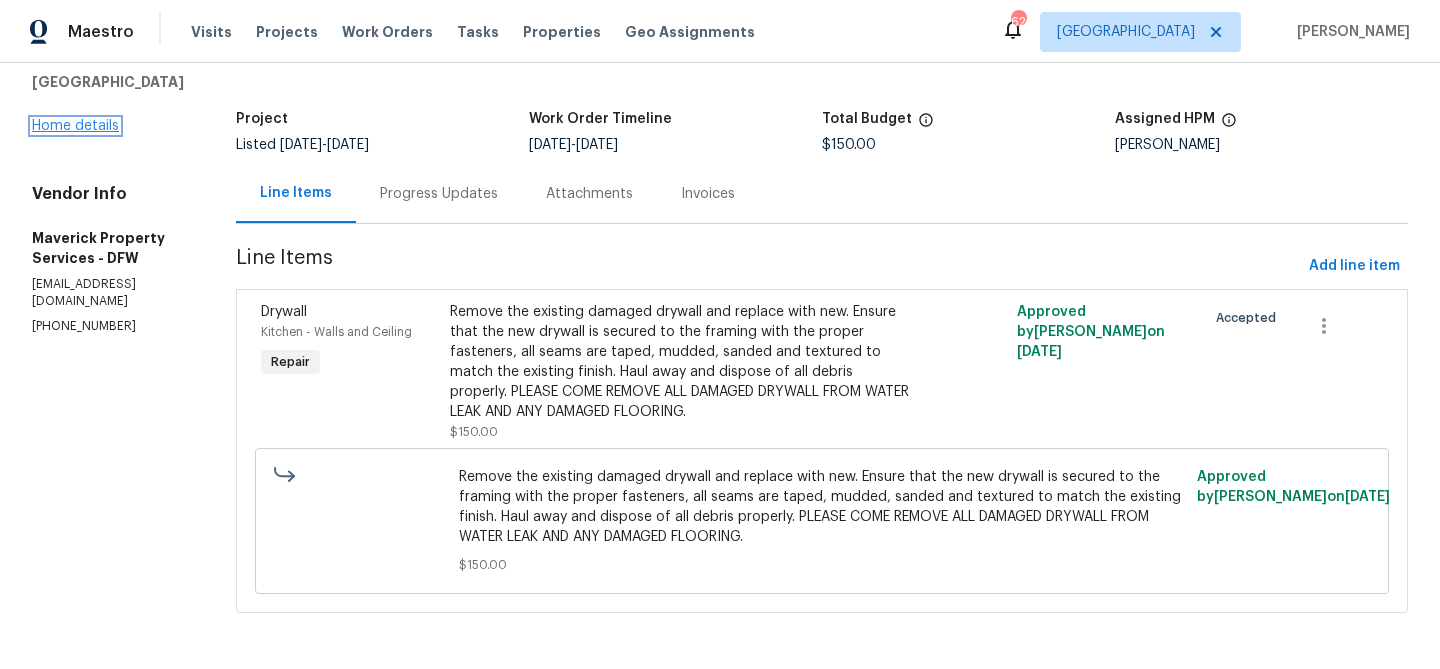 click on "Home details" at bounding box center [75, 126] 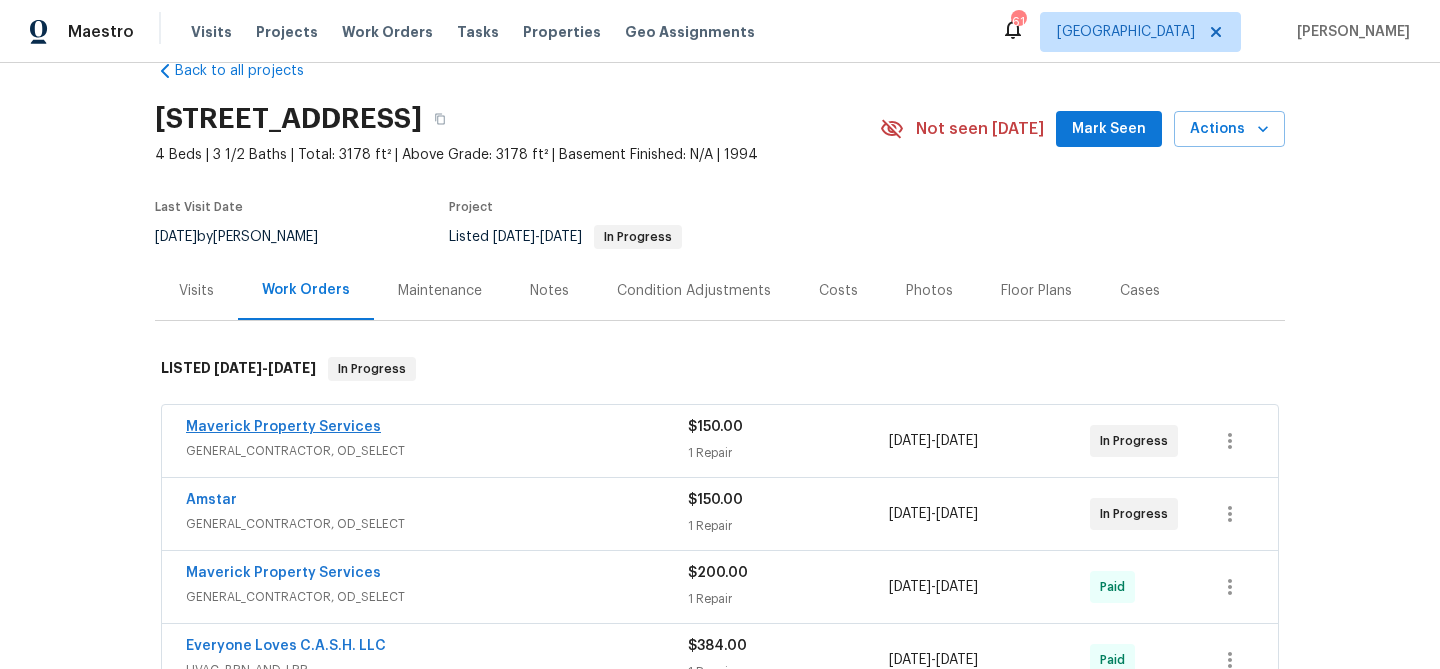 scroll, scrollTop: 0, scrollLeft: 0, axis: both 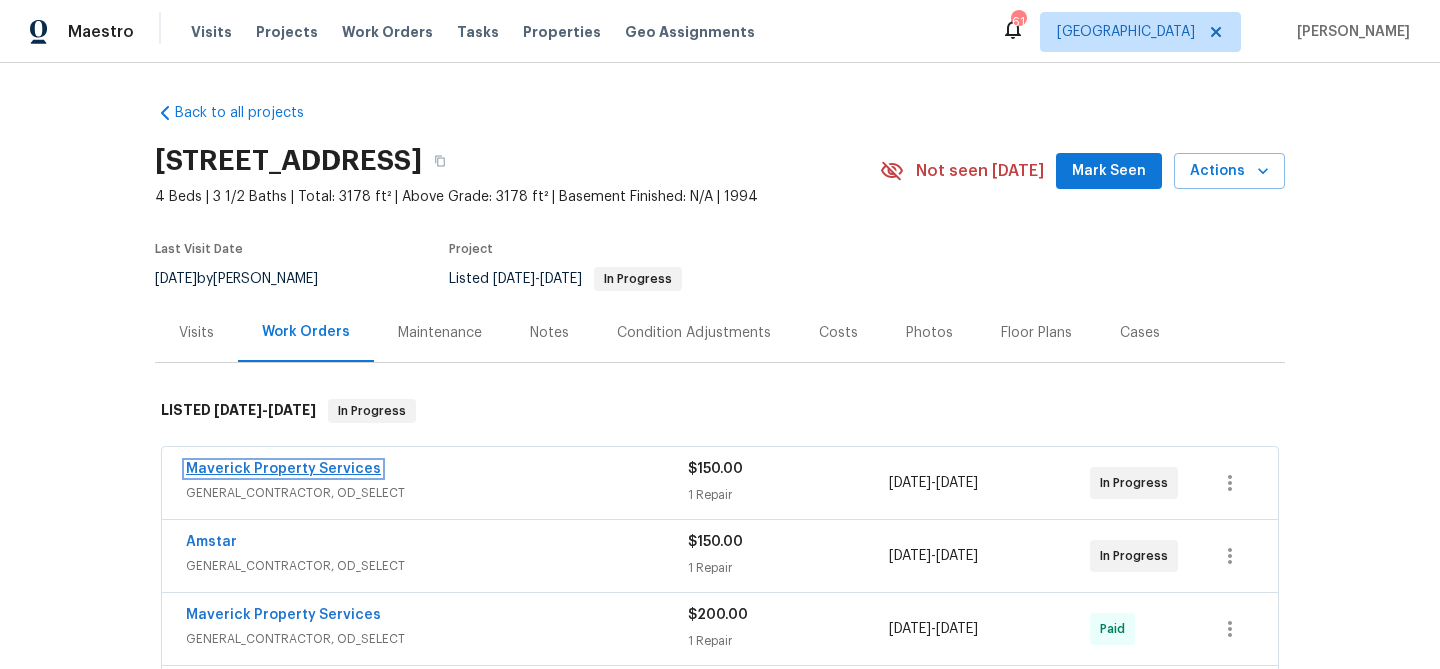 click on "Maverick Property Services" at bounding box center [283, 469] 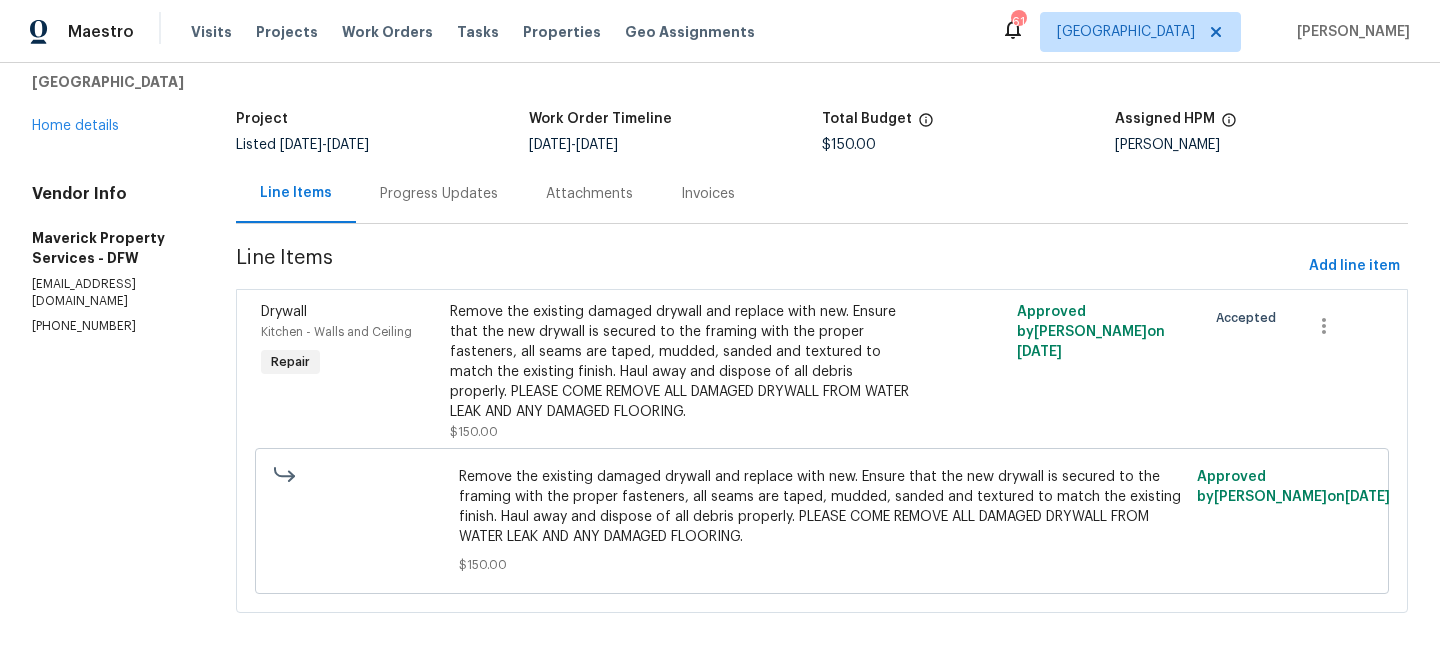 scroll, scrollTop: 0, scrollLeft: 0, axis: both 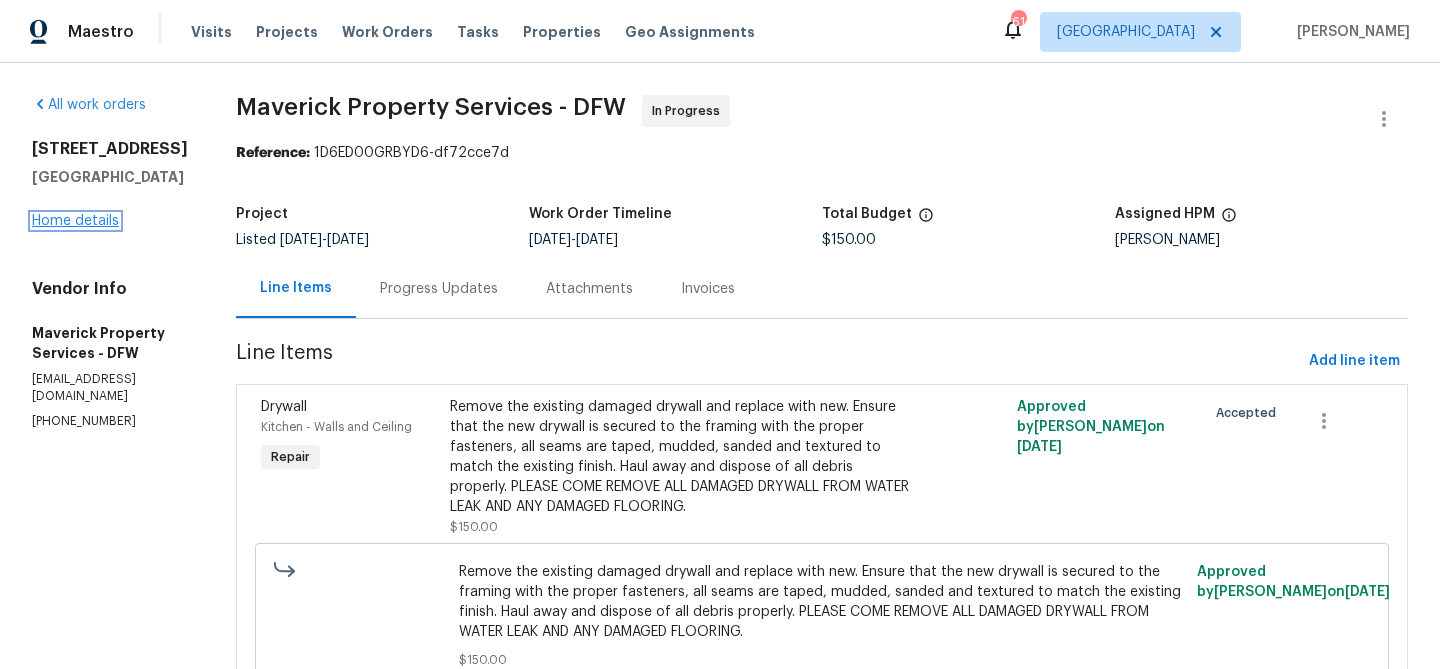 click on "Home details" at bounding box center [75, 221] 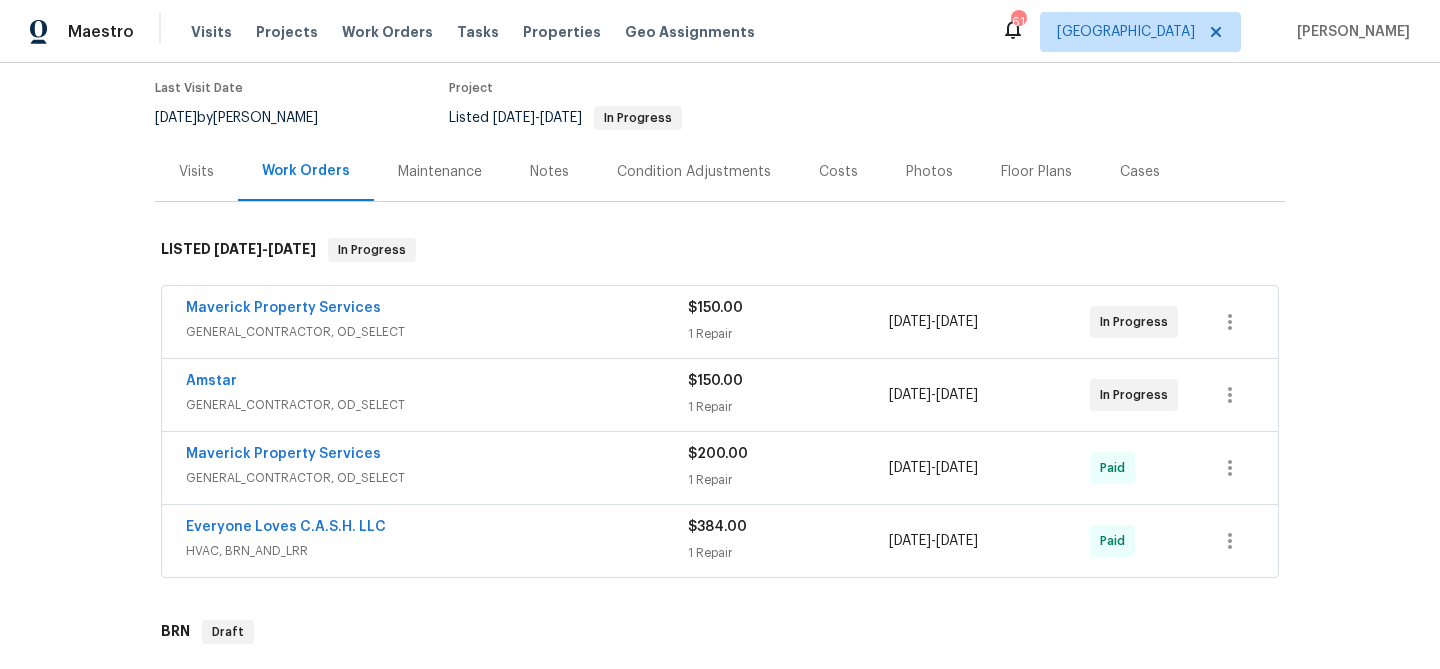 scroll, scrollTop: 168, scrollLeft: 0, axis: vertical 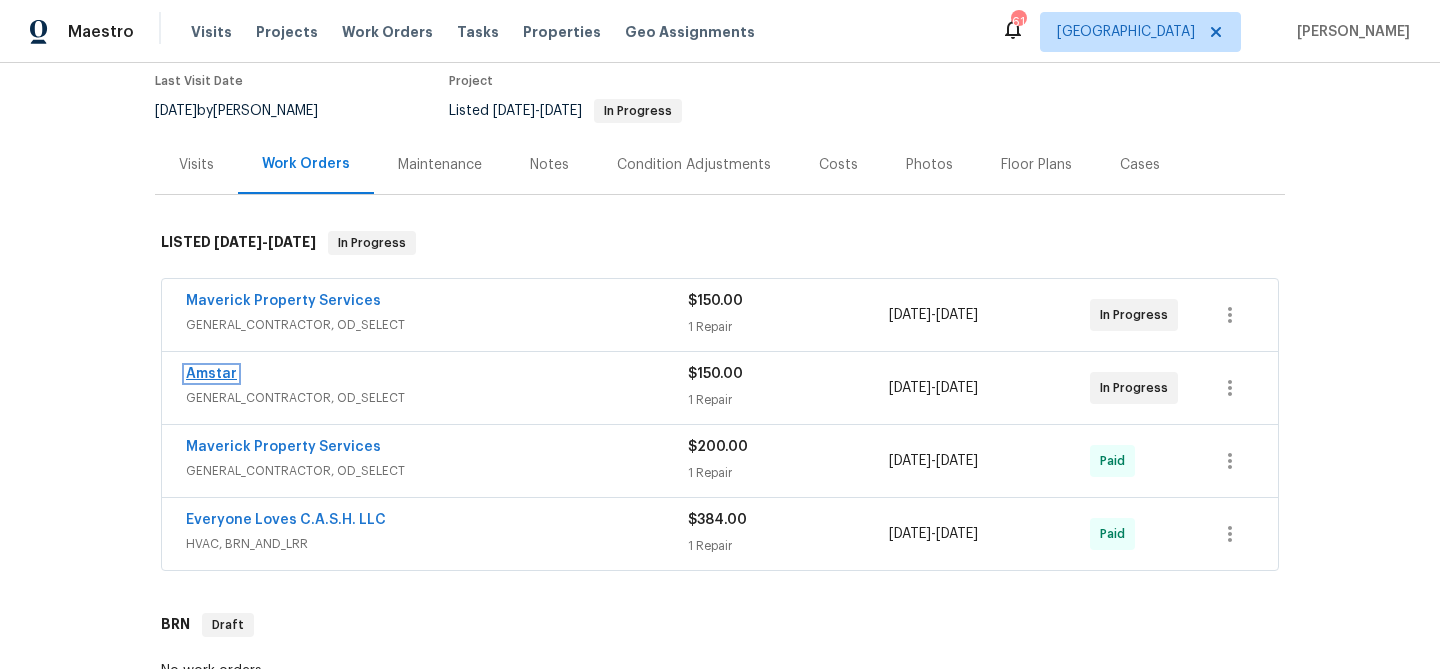 click on "Amstar" at bounding box center (211, 374) 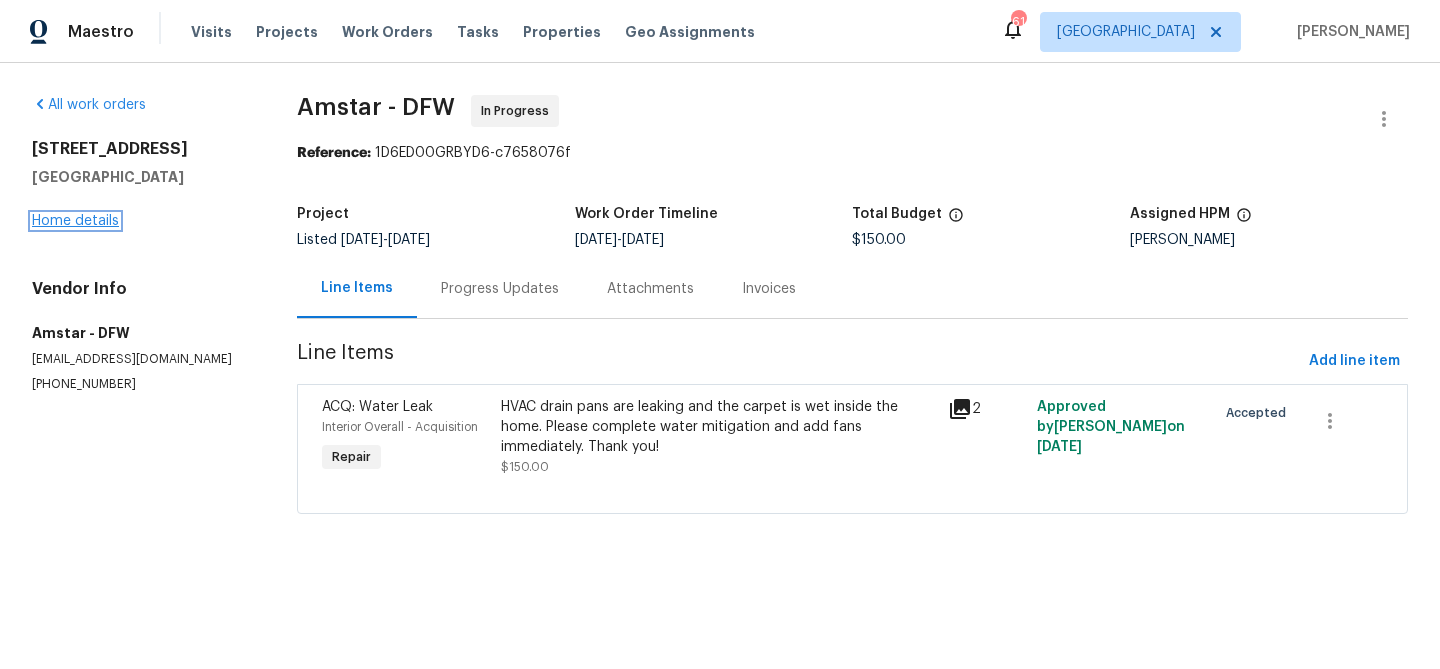 click on "Home details" at bounding box center [75, 221] 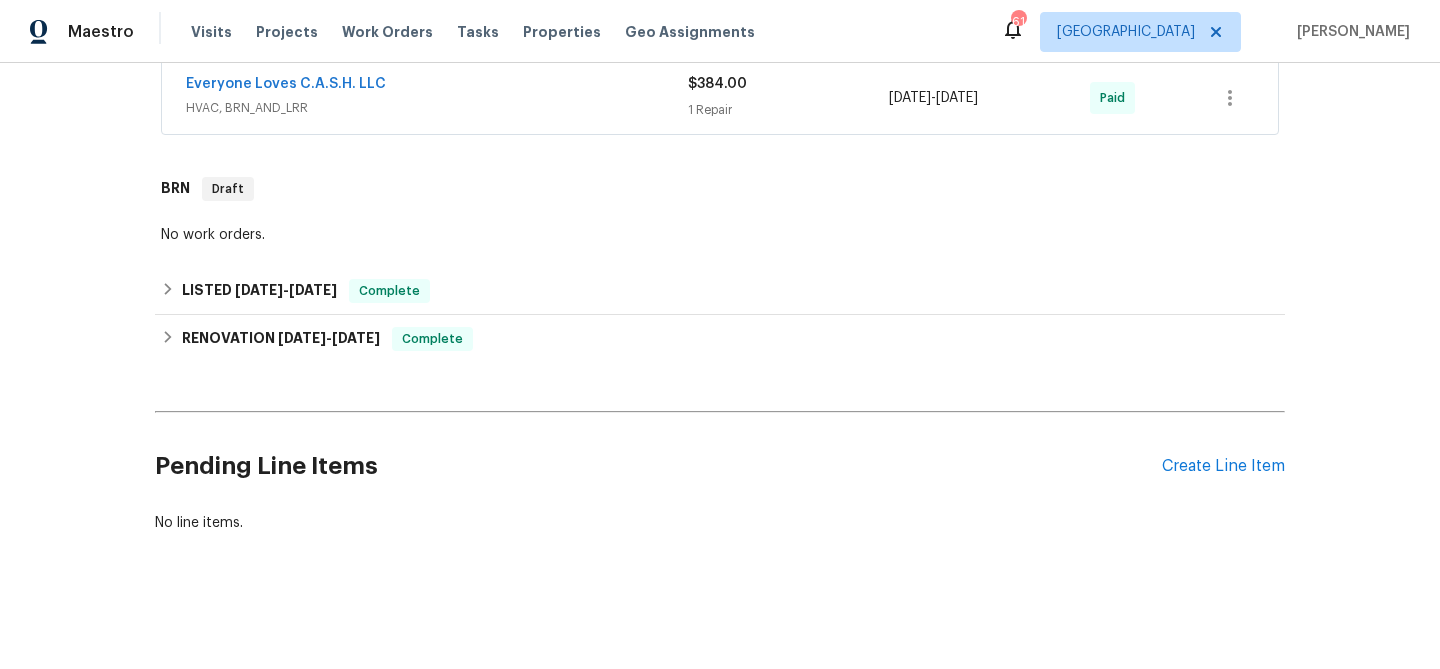 scroll, scrollTop: 0, scrollLeft: 0, axis: both 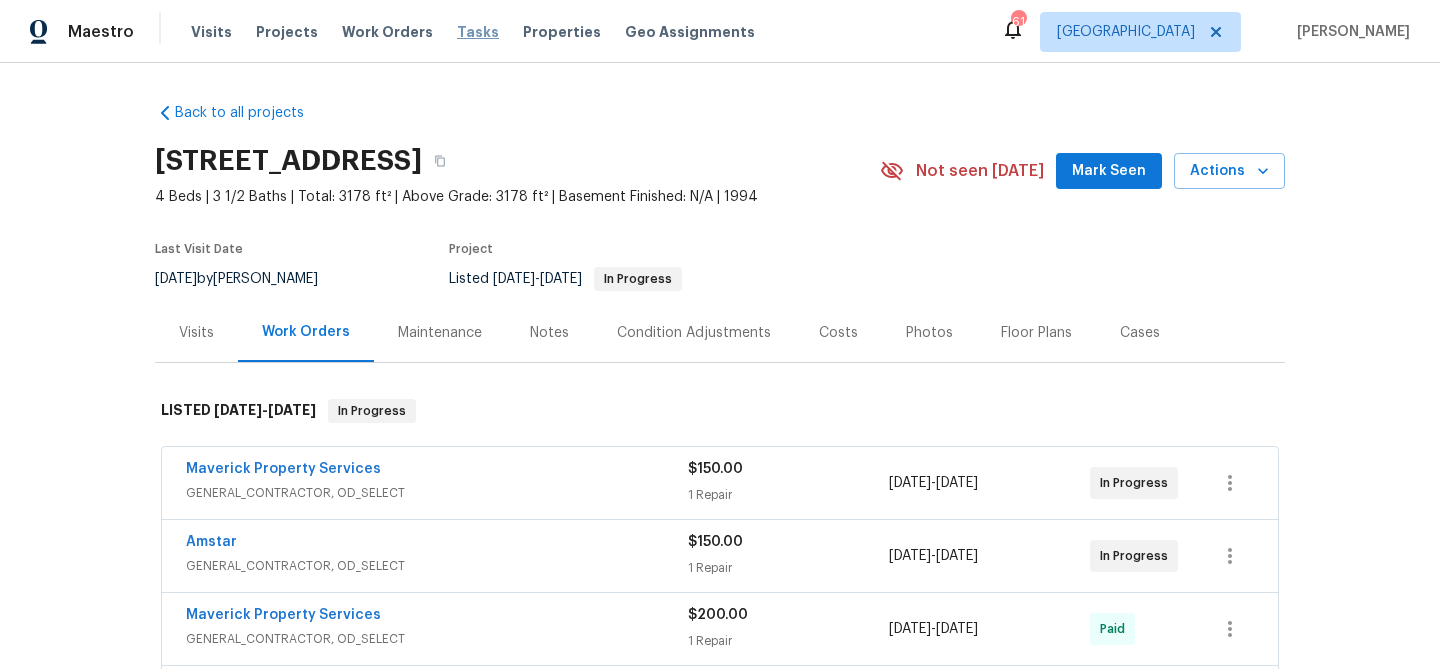 click on "Tasks" at bounding box center (478, 32) 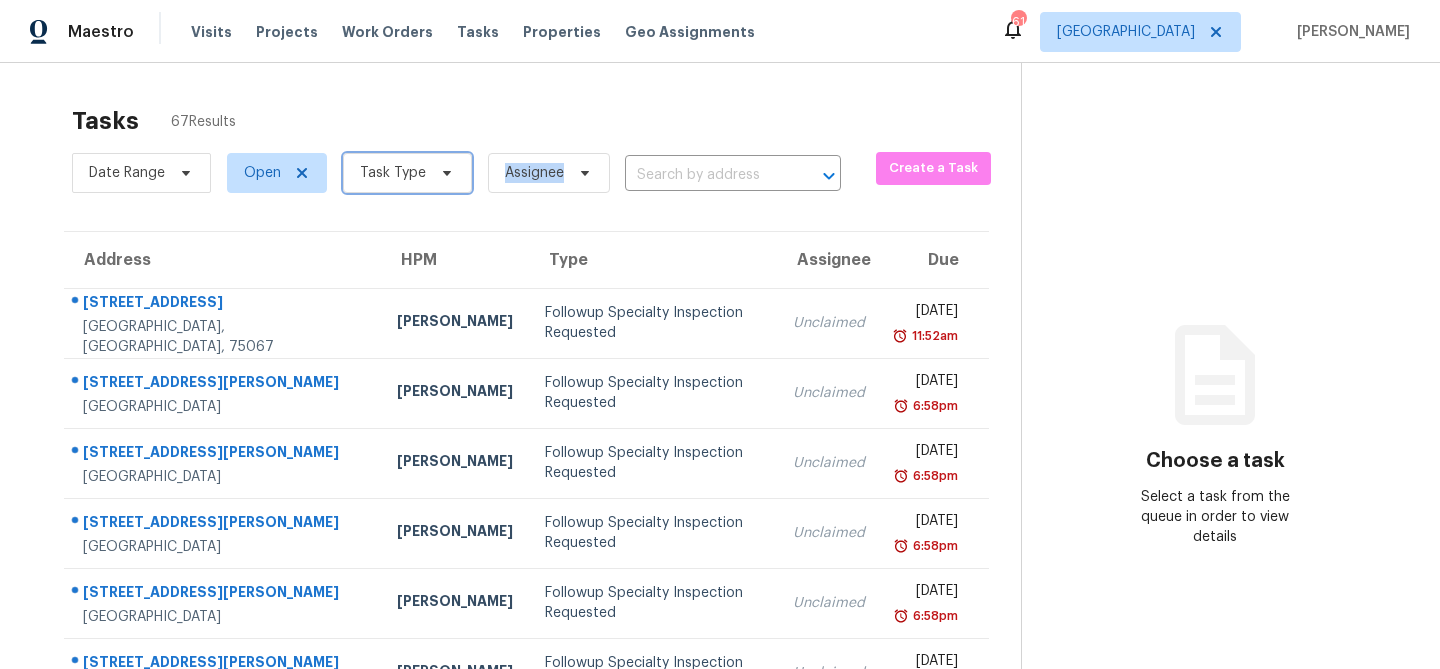click 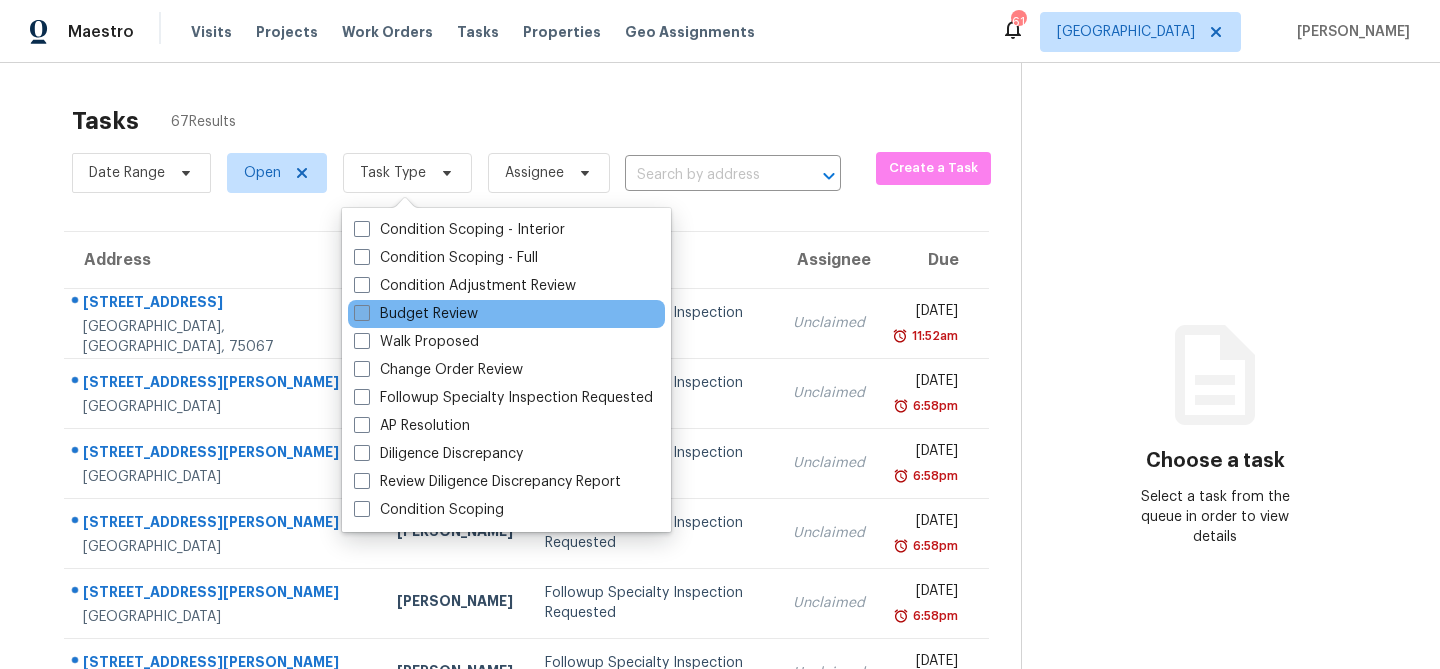 click on "Budget Review" at bounding box center [416, 314] 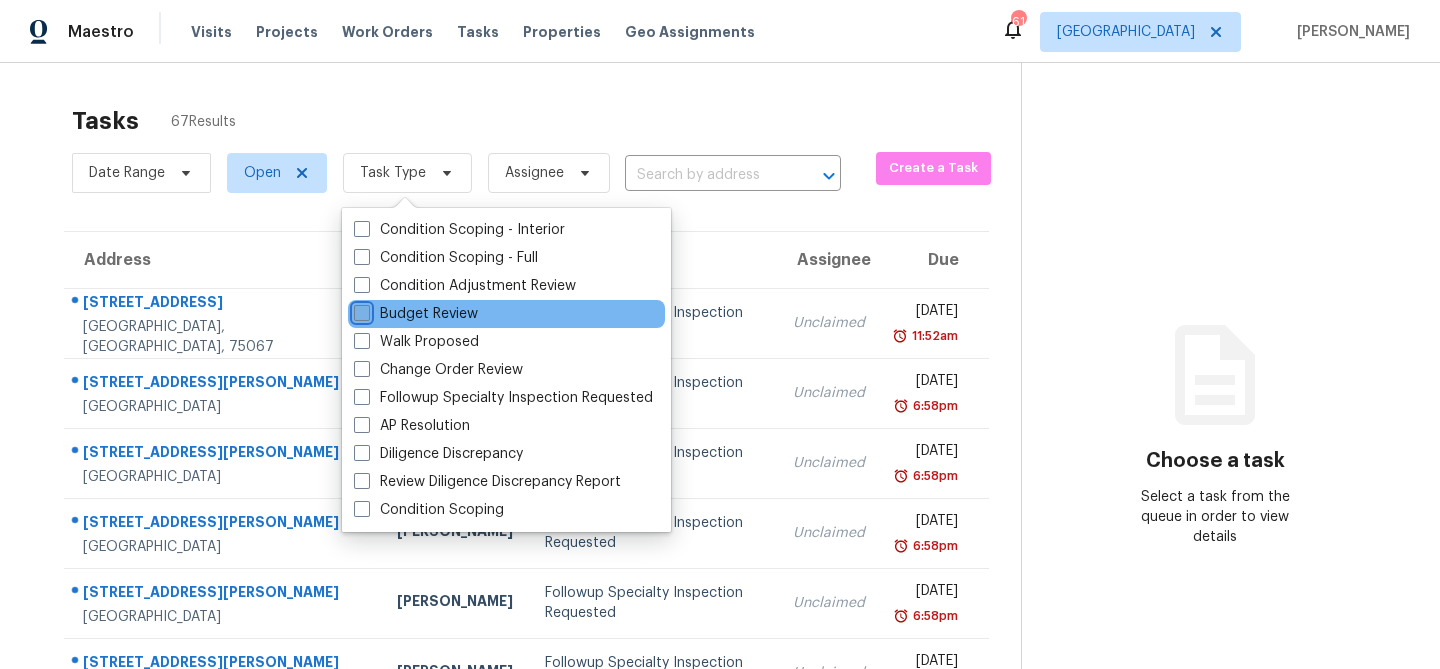 click on "Budget Review" at bounding box center [360, 310] 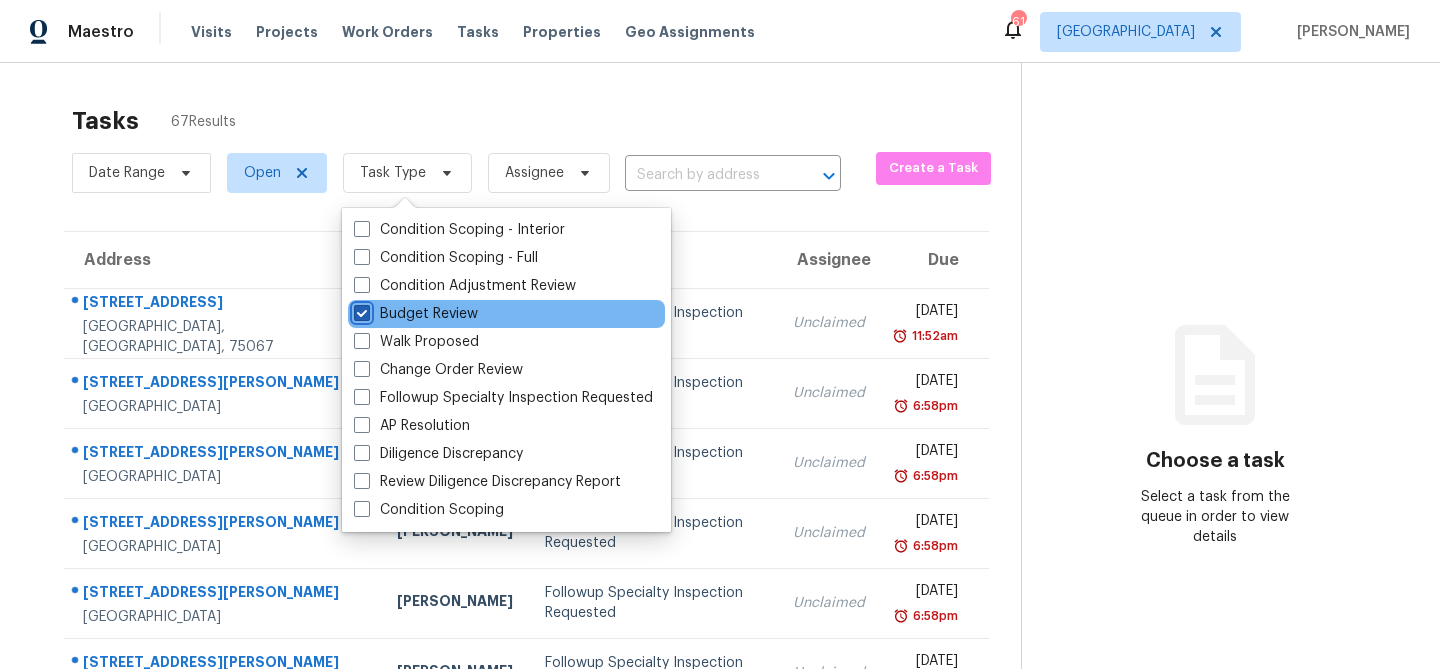 checkbox on "true" 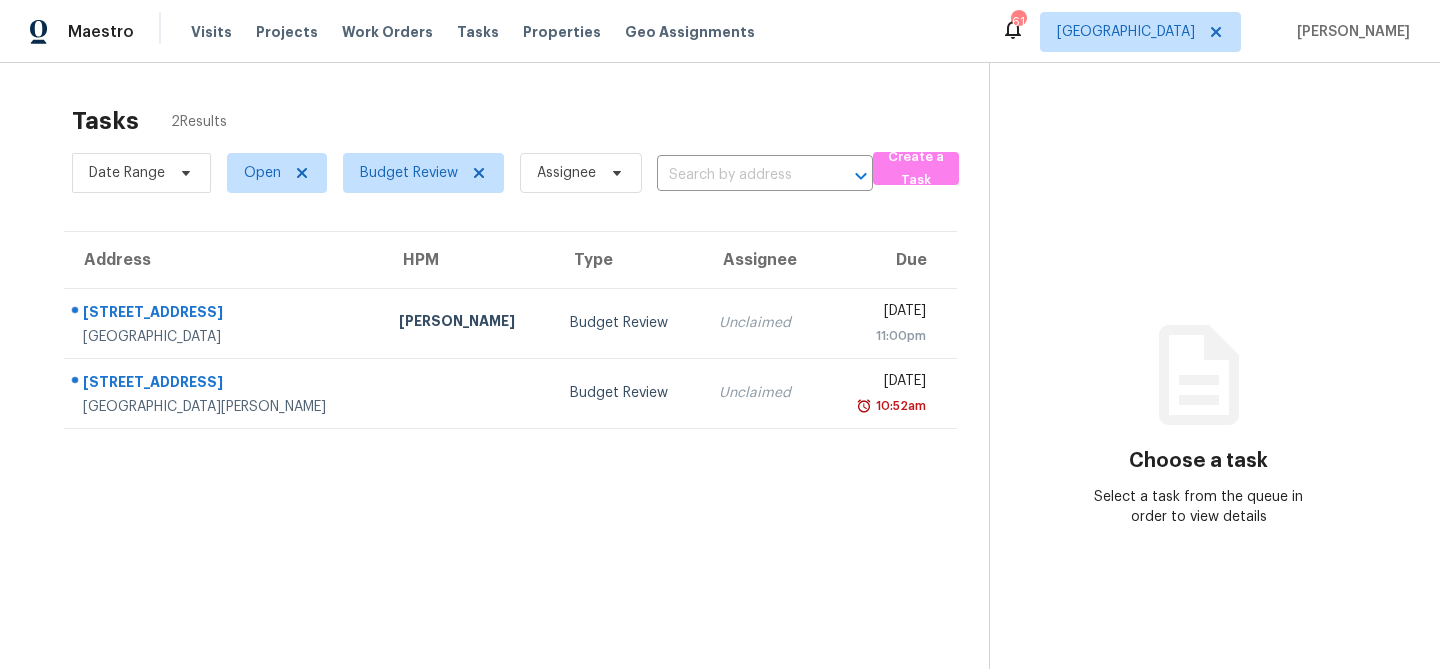 click on "Tasks 2  Results" at bounding box center (530, 121) 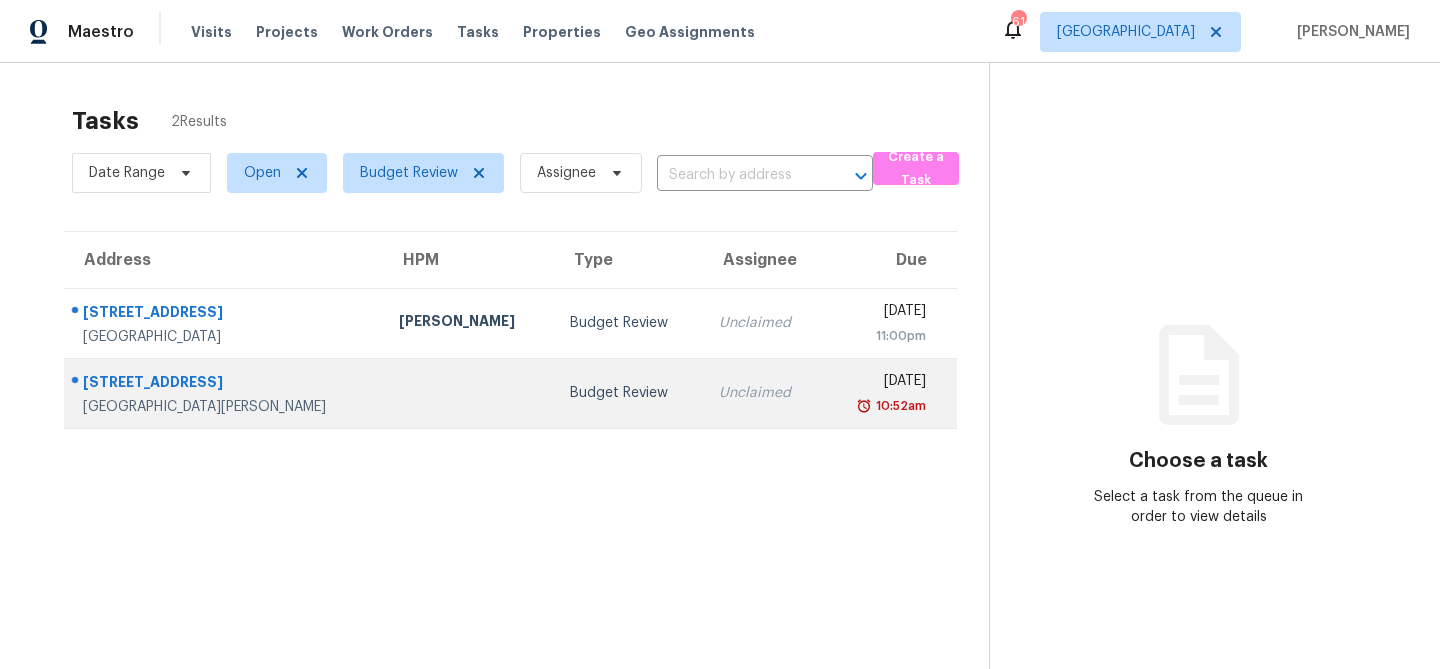 click at bounding box center [468, 393] 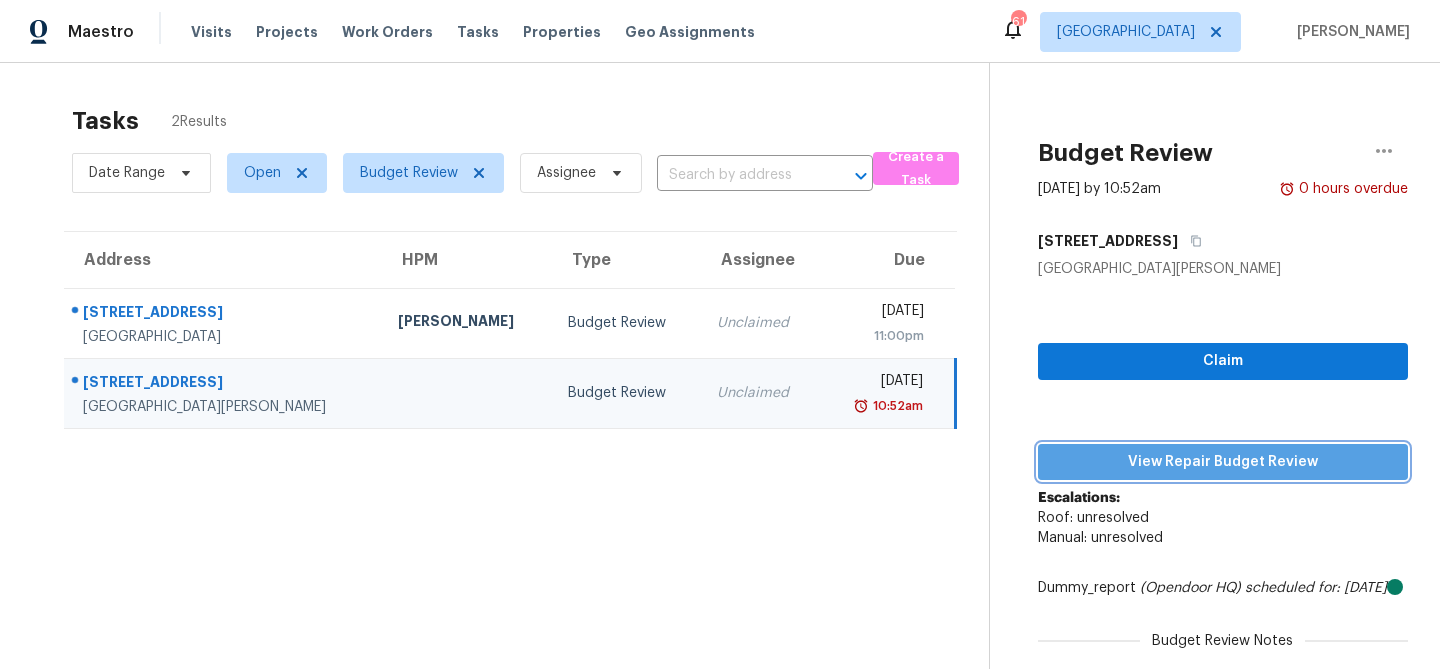 click on "View Repair Budget Review" at bounding box center [1223, 462] 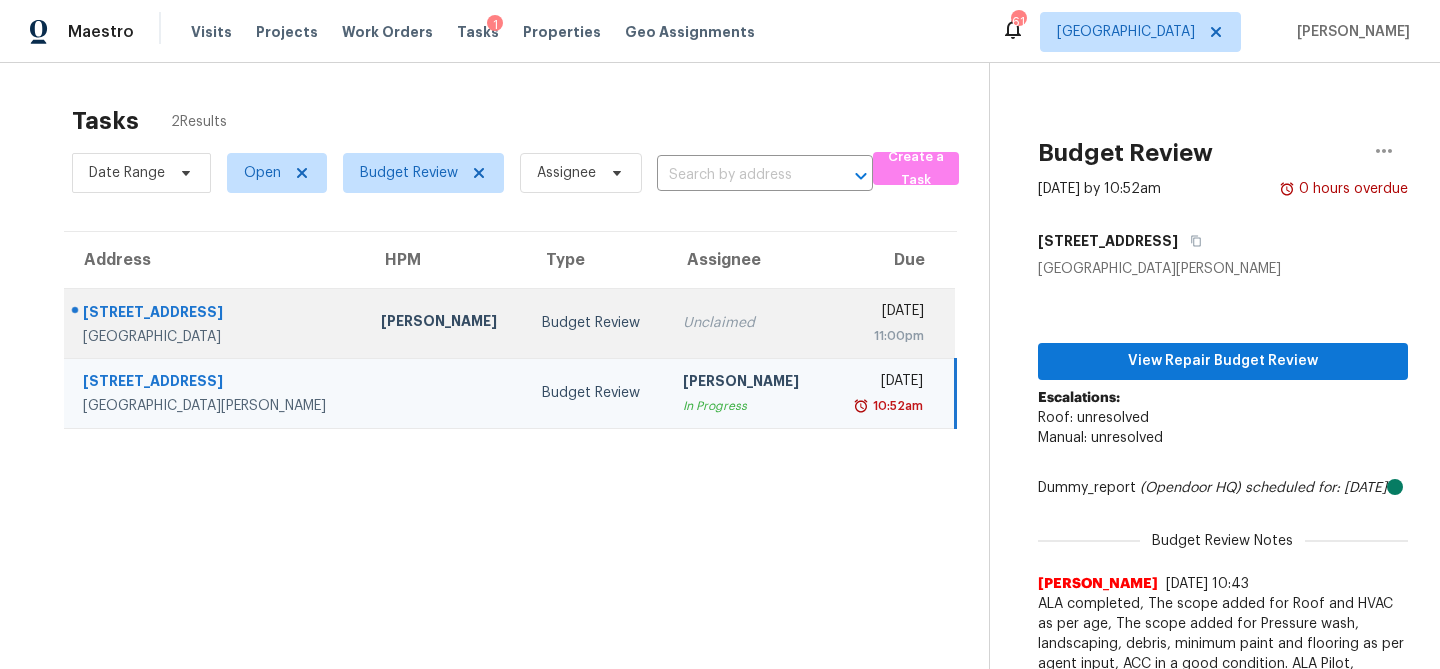 click on "Unclaimed" at bounding box center [747, 323] 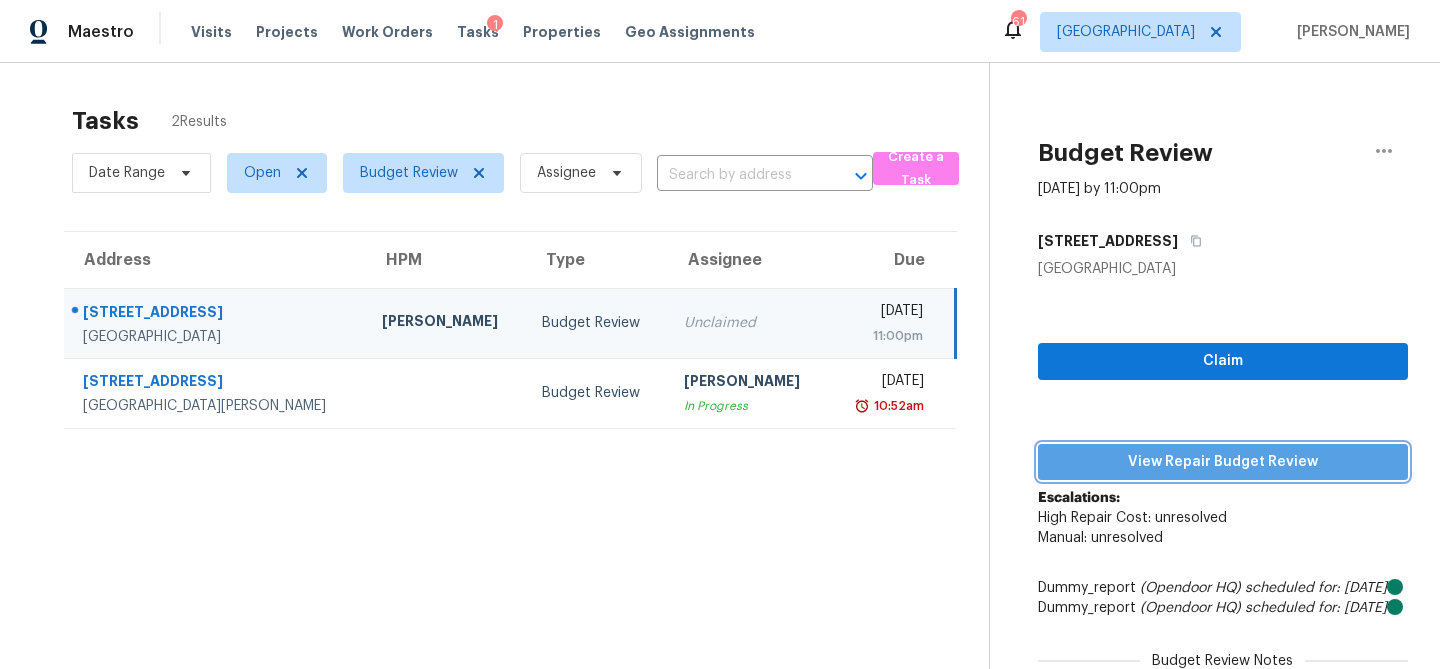 click on "View Repair Budget Review" at bounding box center [1223, 462] 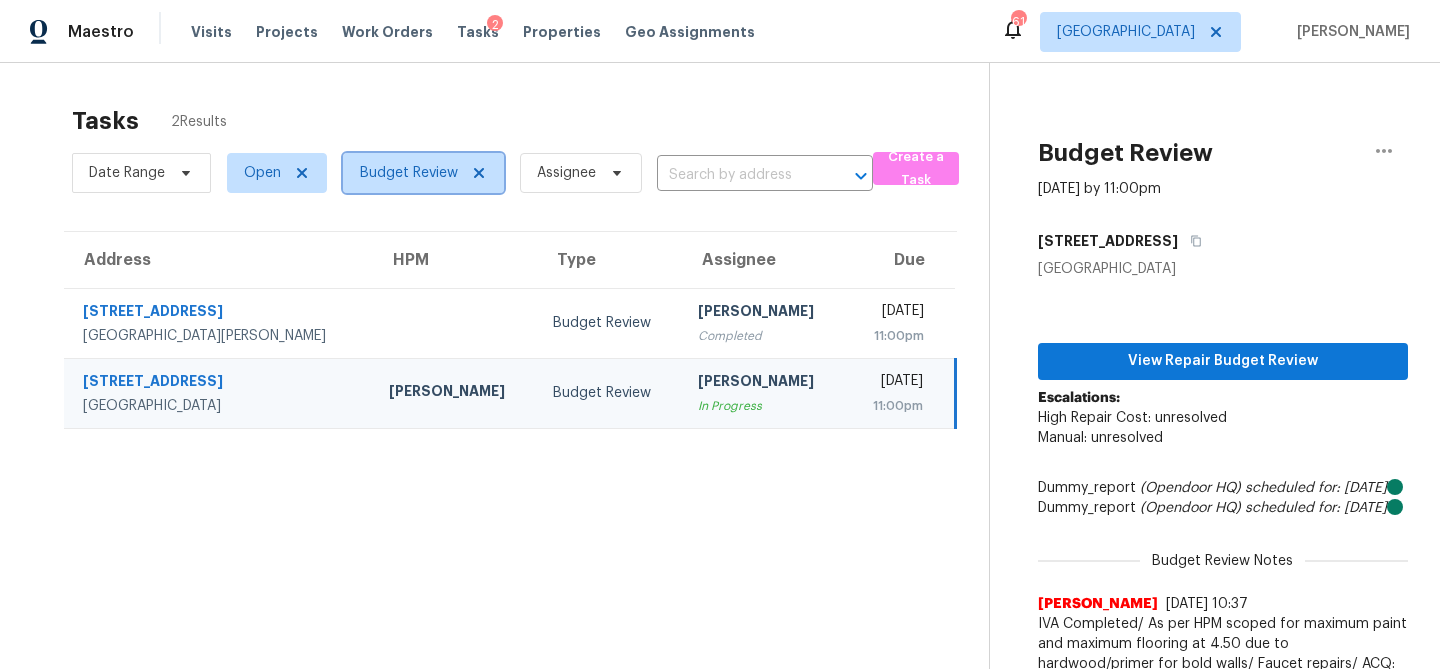 click 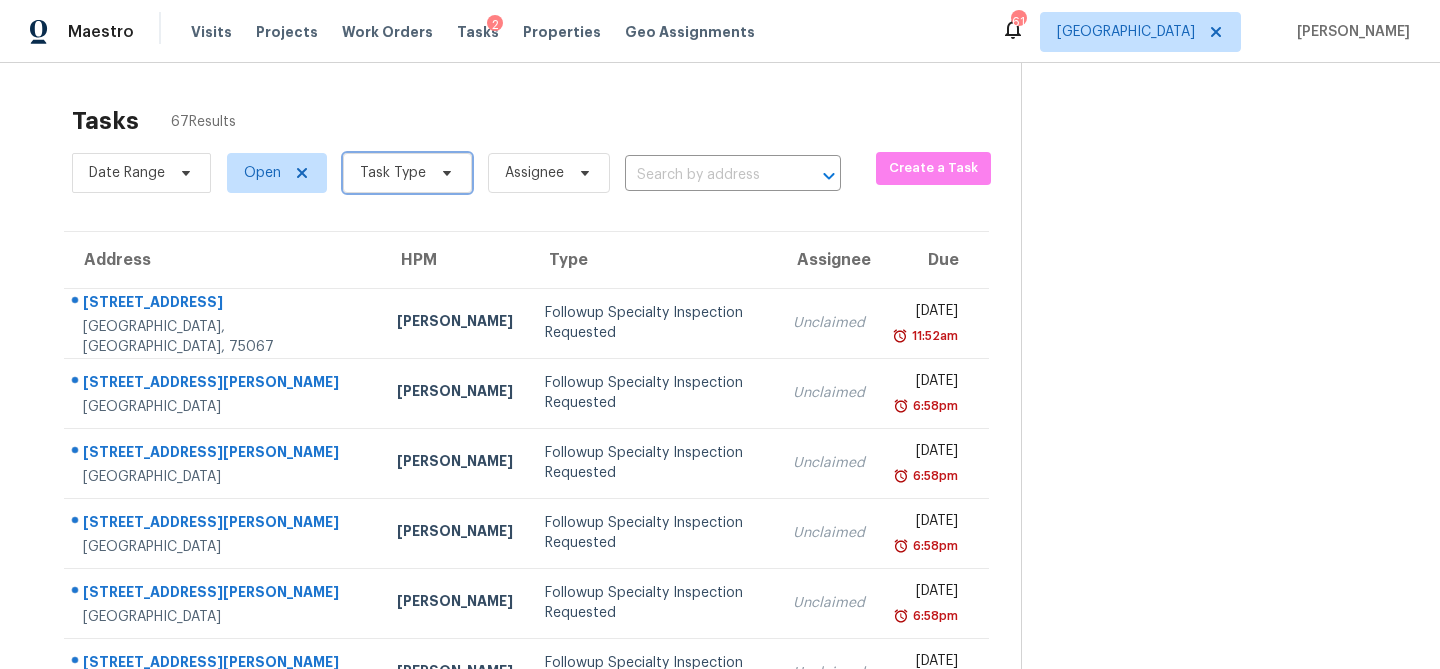 click 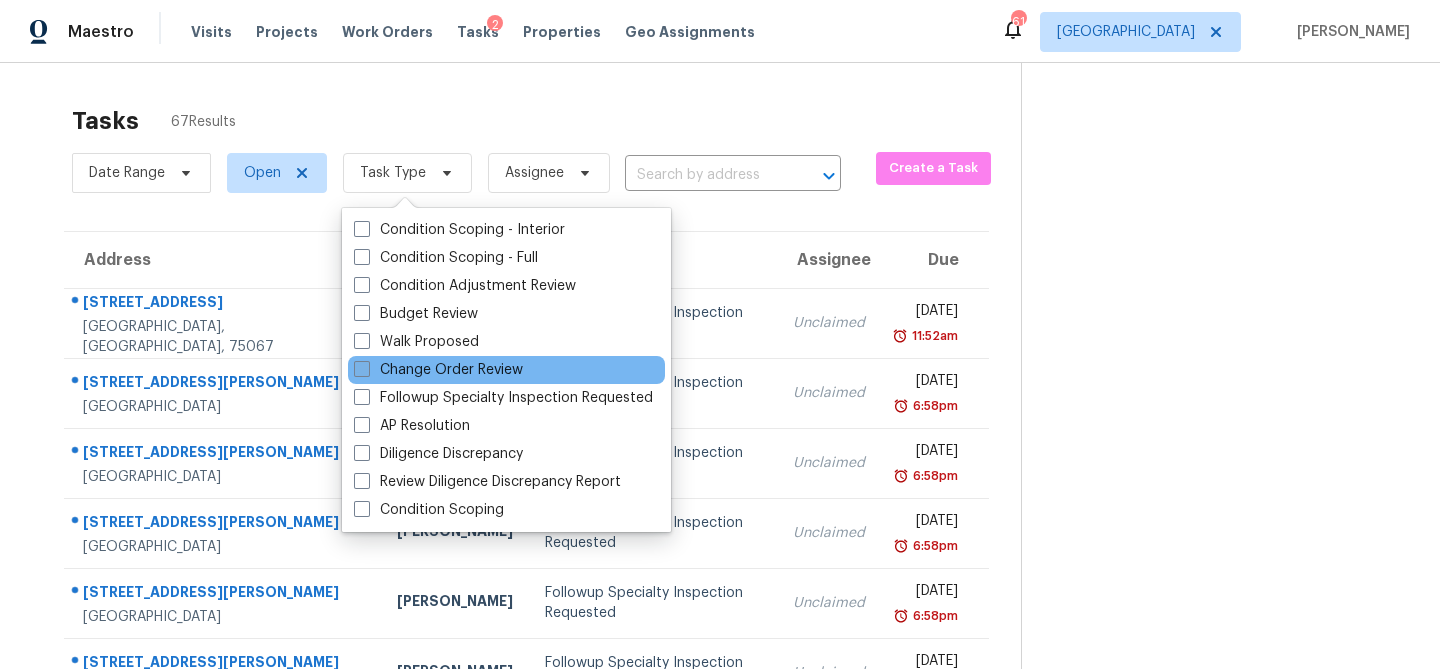click on "Change Order Review" at bounding box center (438, 370) 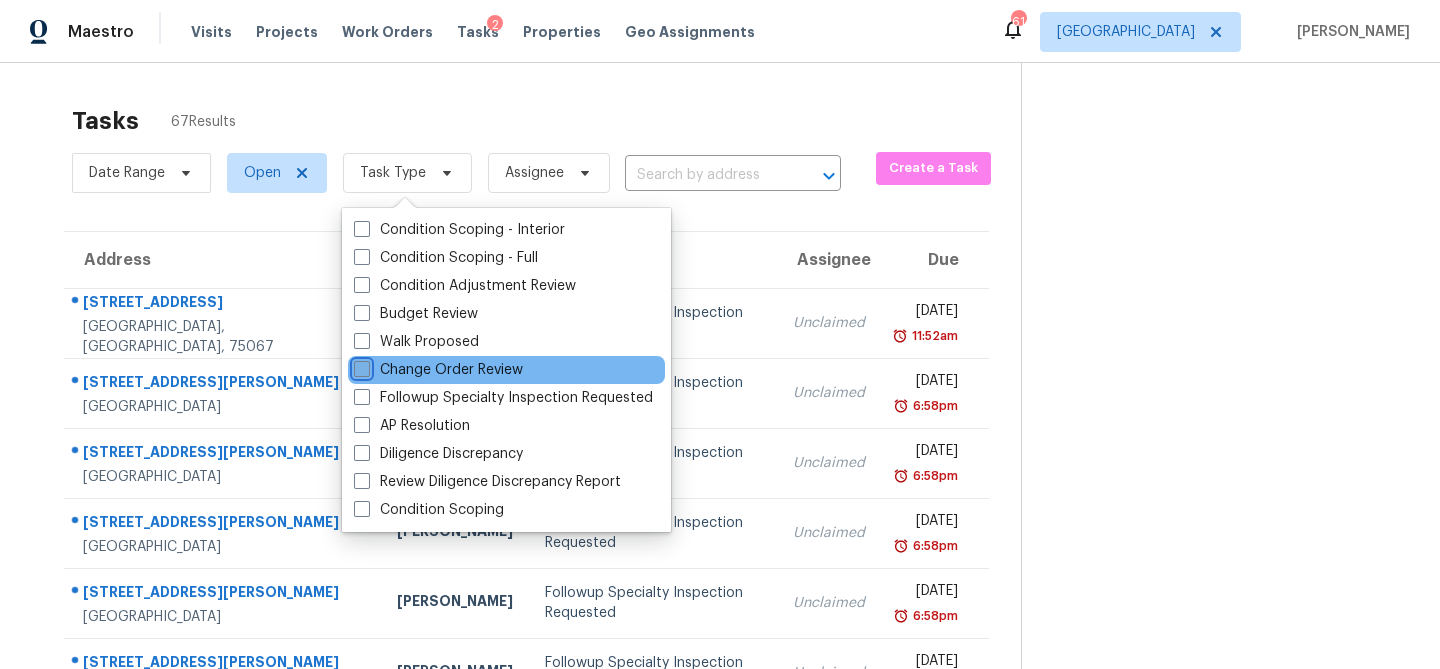 click on "Change Order Review" at bounding box center [360, 366] 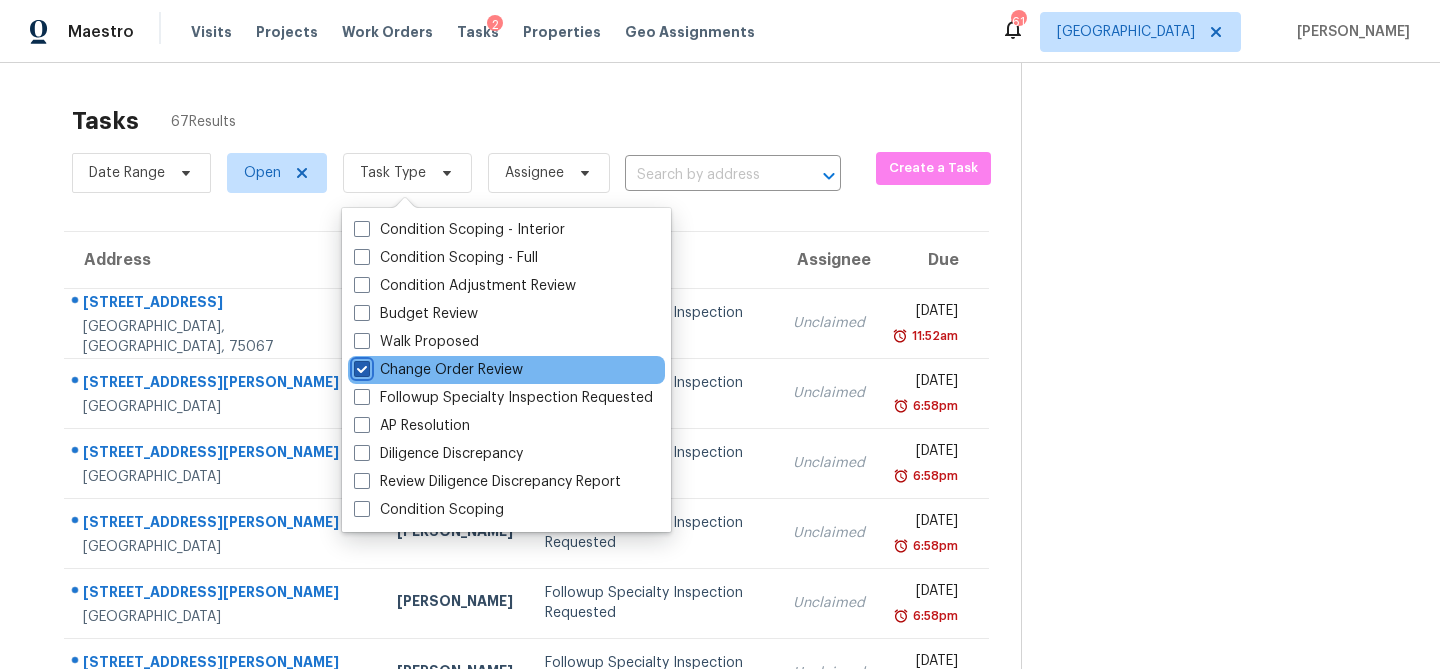 checkbox on "true" 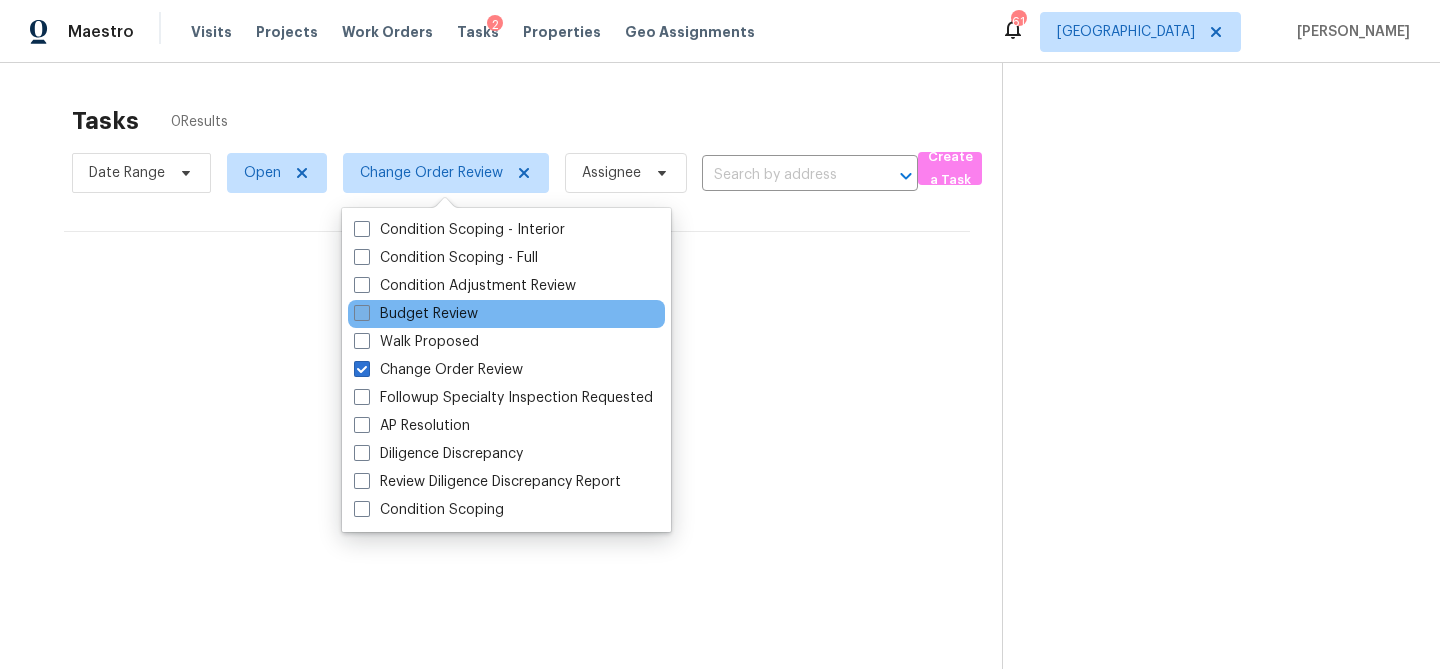 click at bounding box center [362, 313] 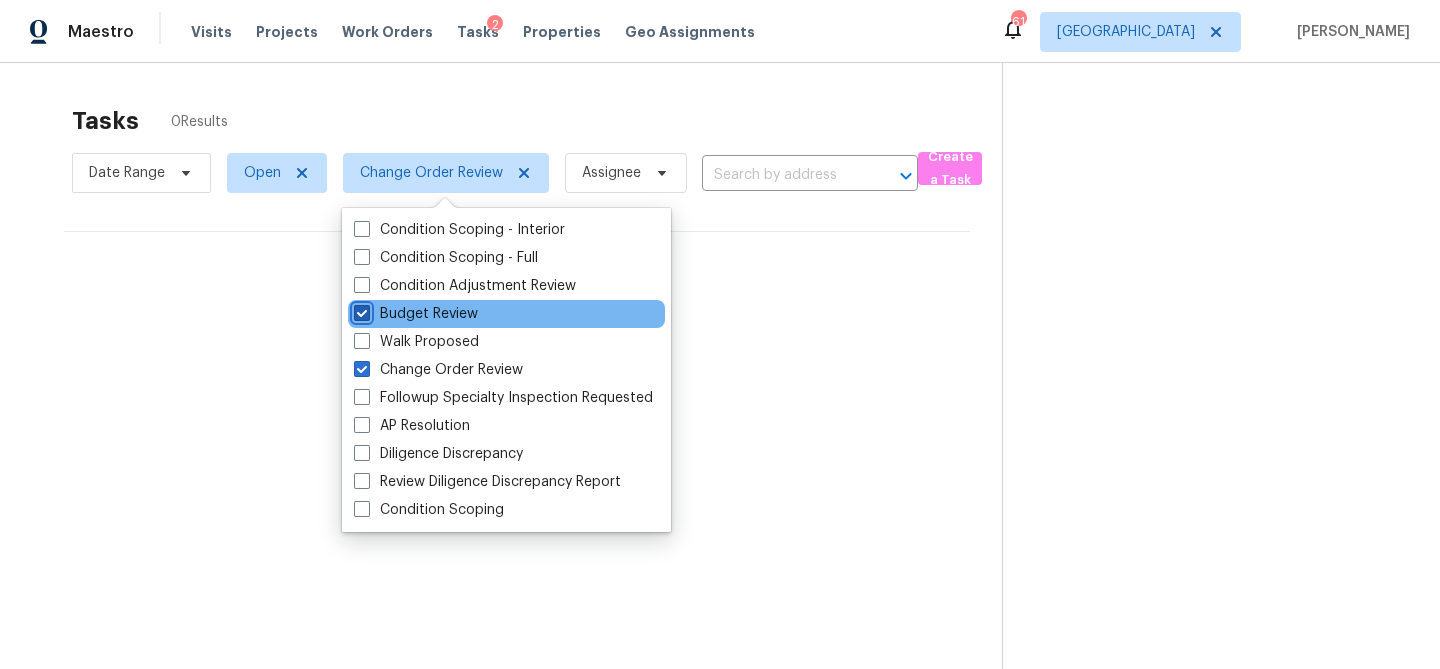 checkbox on "true" 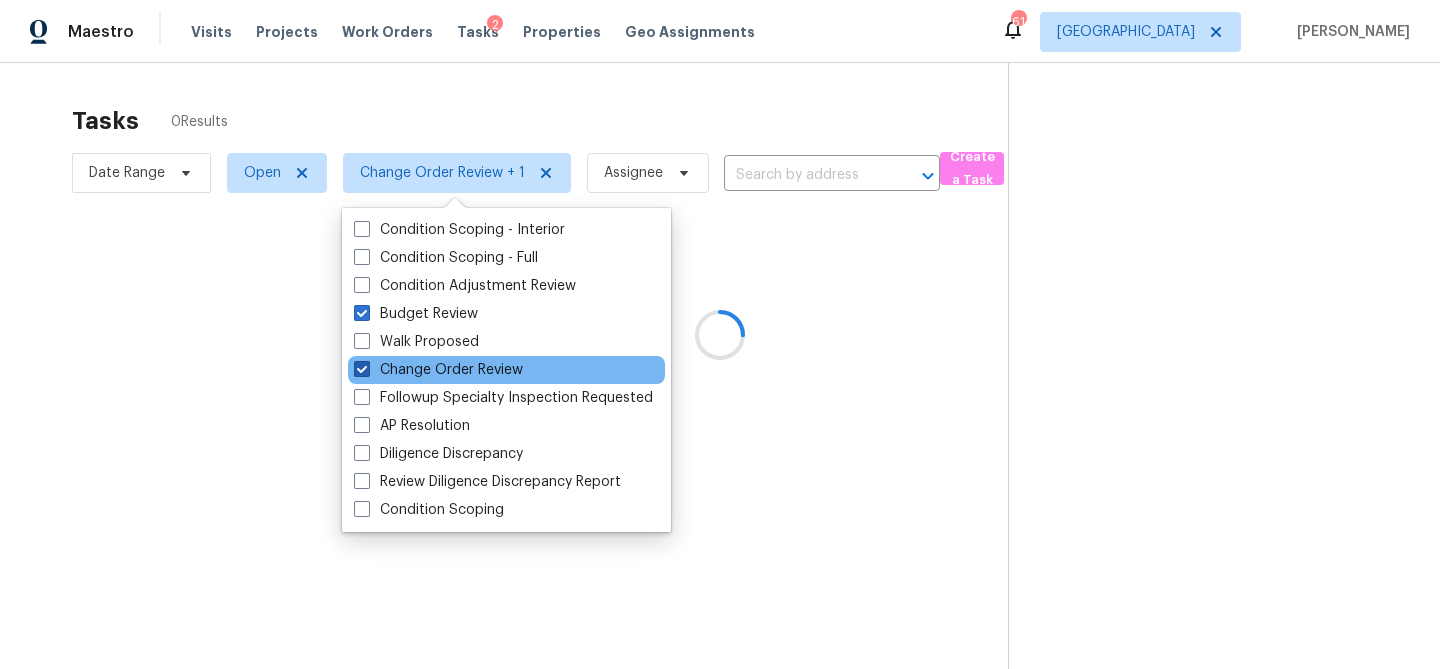 click at bounding box center (362, 369) 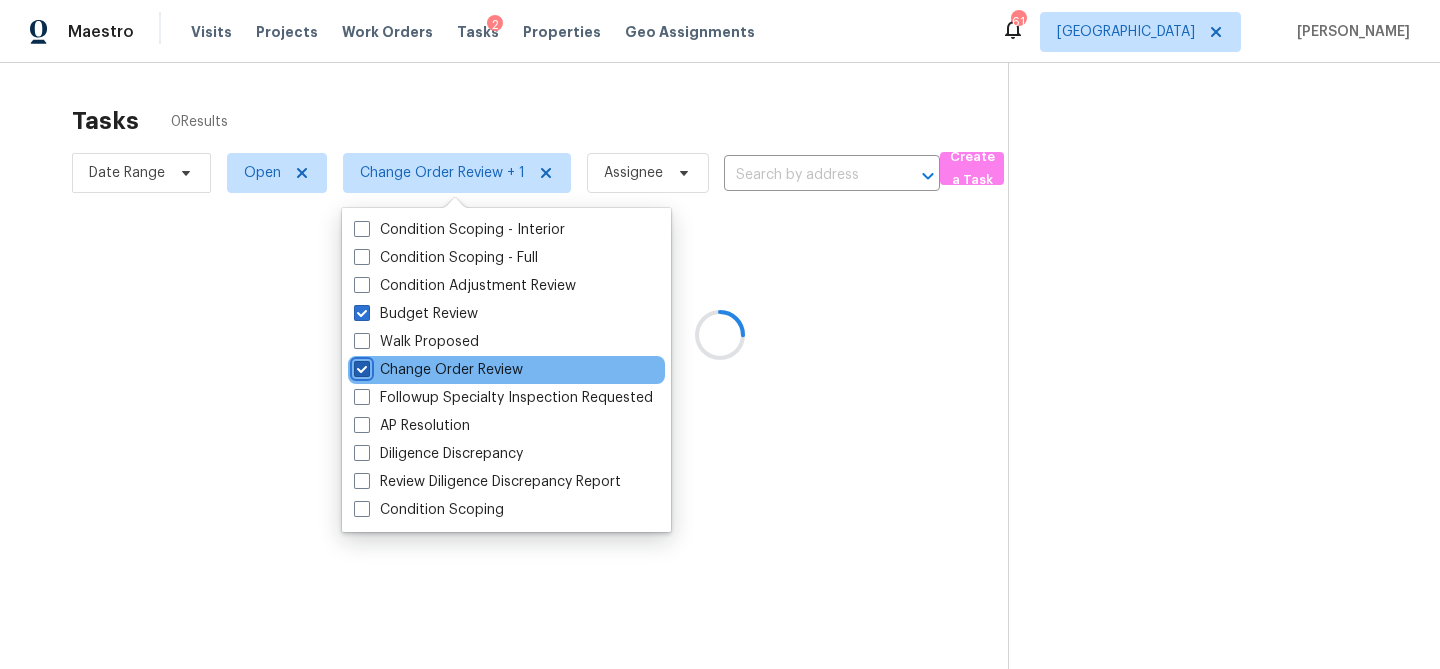 click on "Change Order Review" at bounding box center [360, 366] 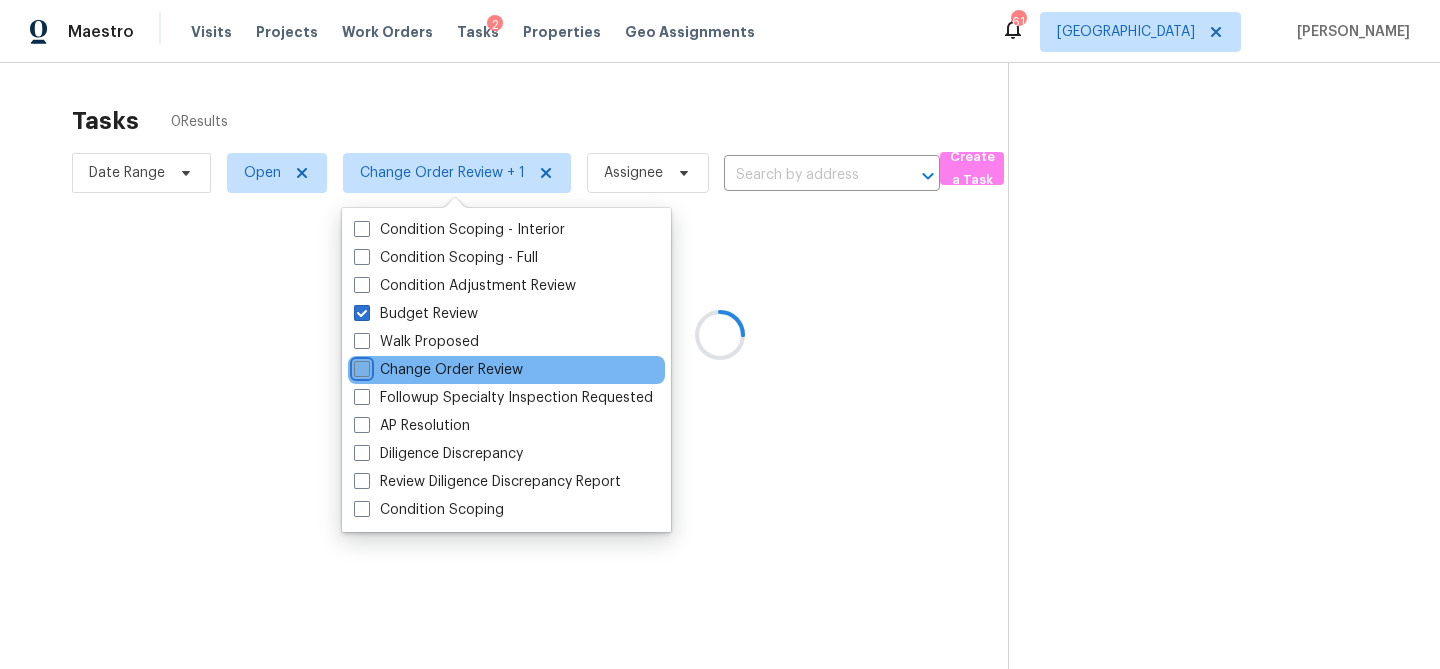 checkbox on "false" 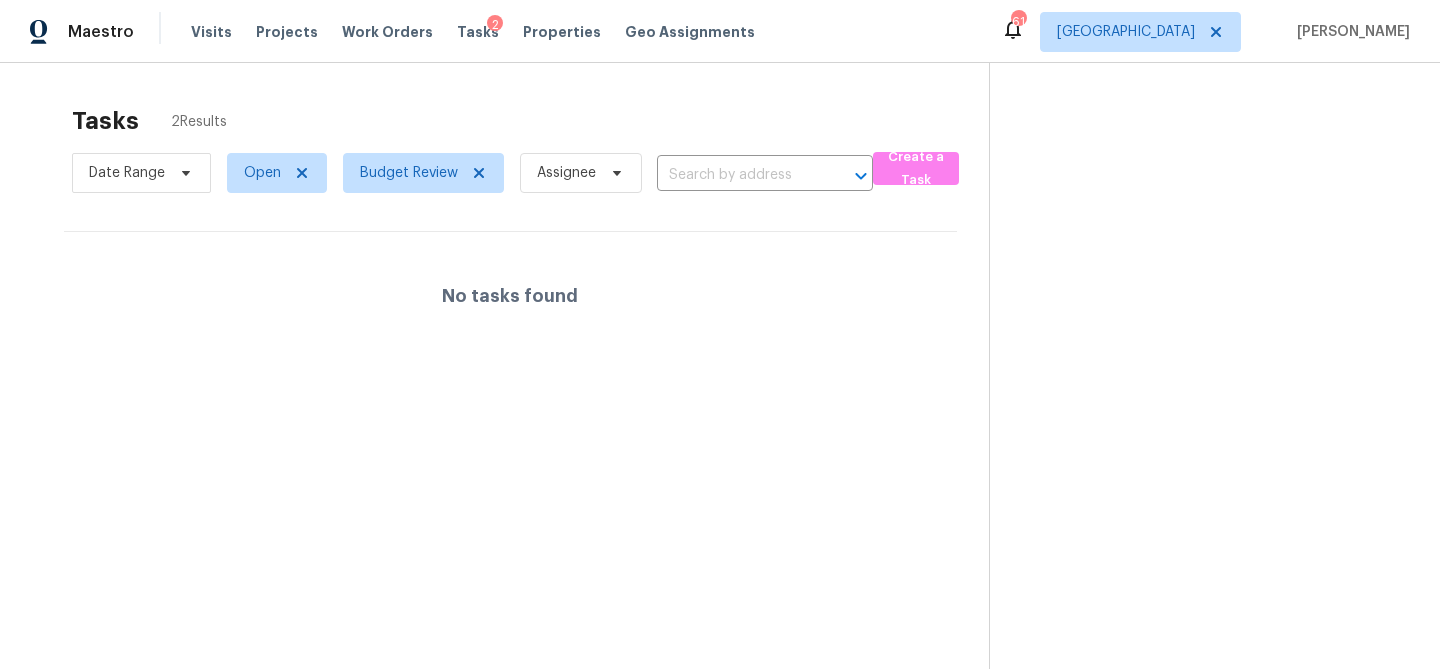 click on "Tasks 2  Results" at bounding box center [530, 121] 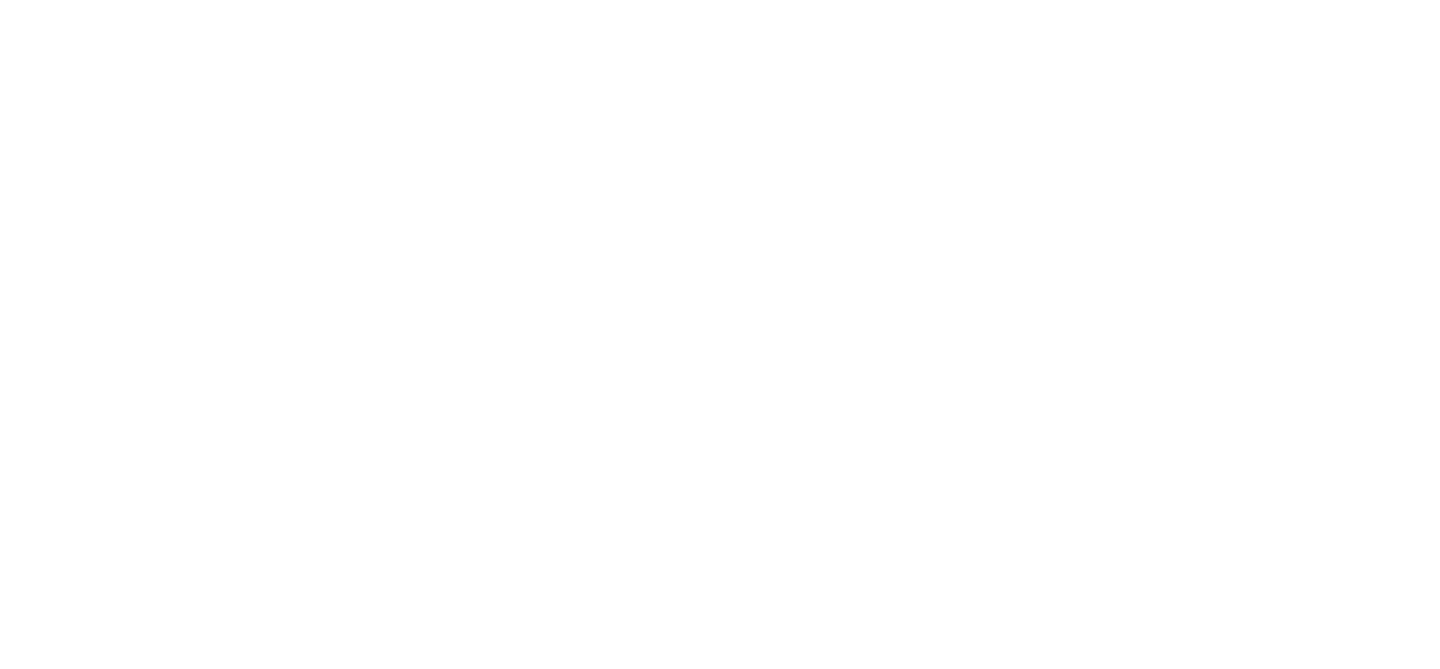scroll, scrollTop: 0, scrollLeft: 0, axis: both 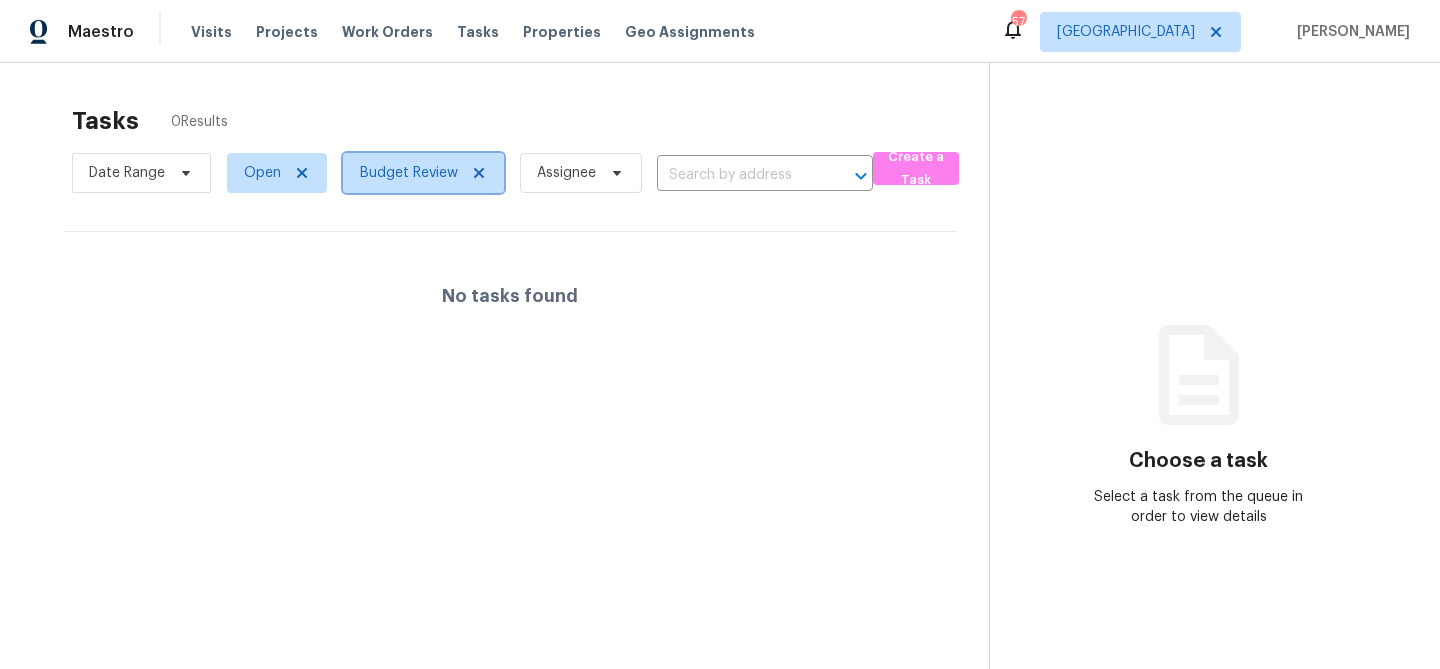 click 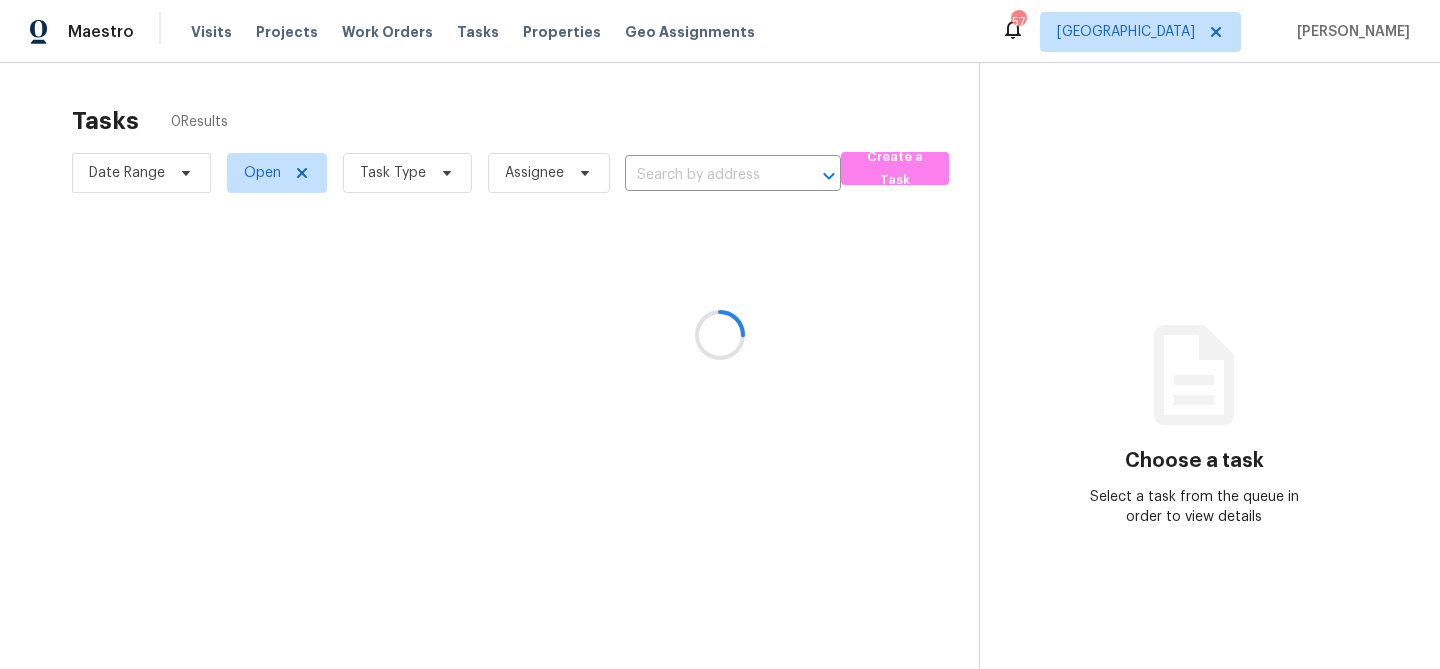 click at bounding box center (720, 334) 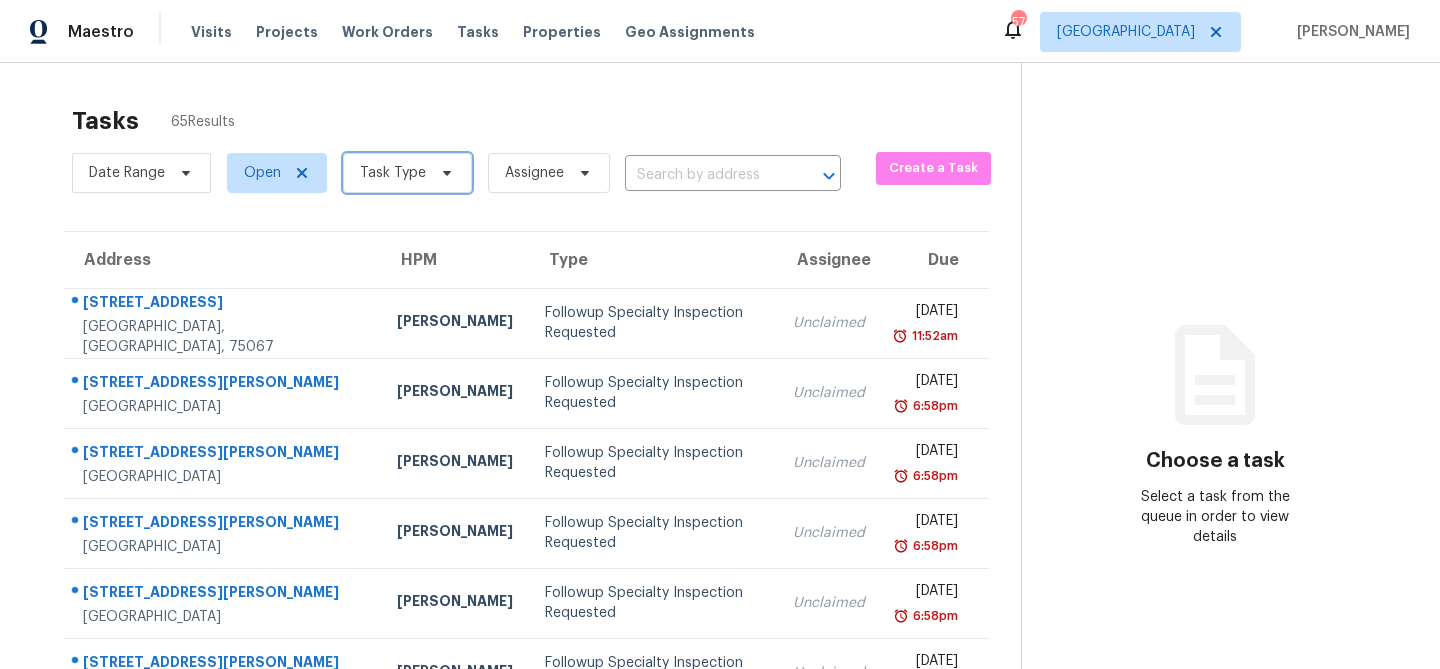click 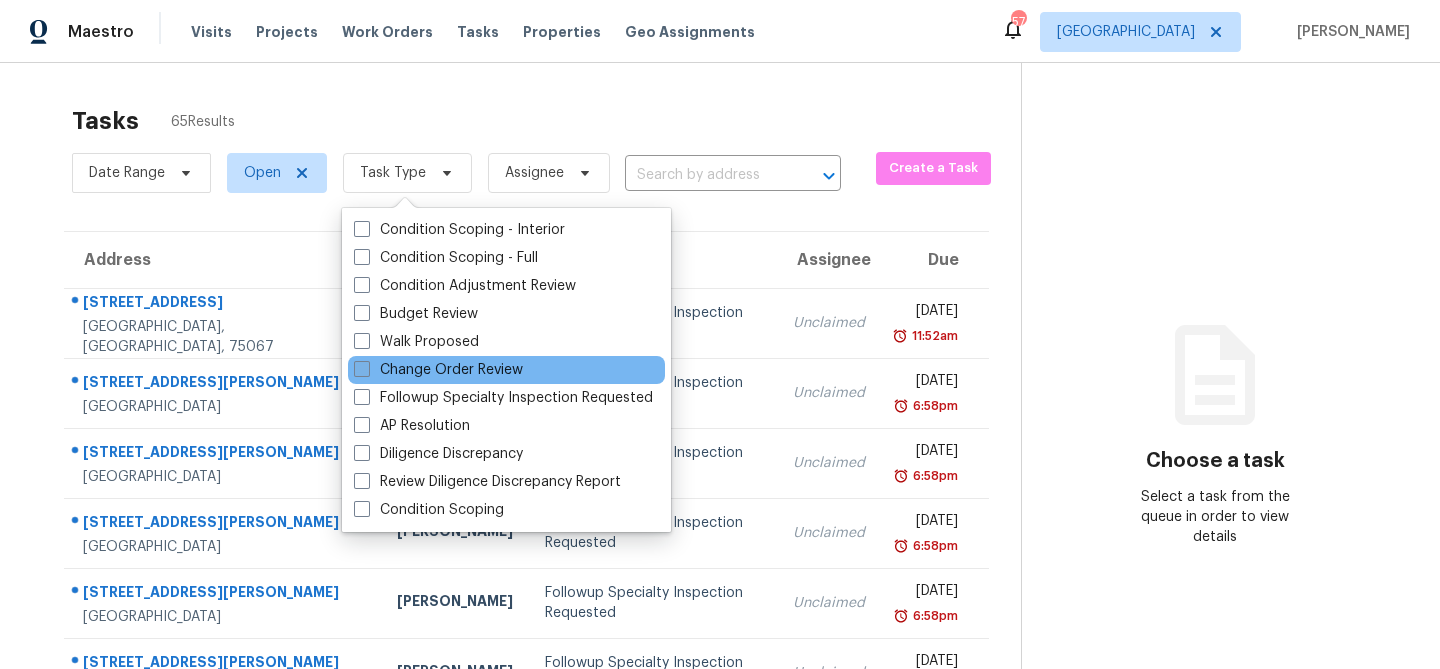 click on "Change Order Review" at bounding box center (438, 370) 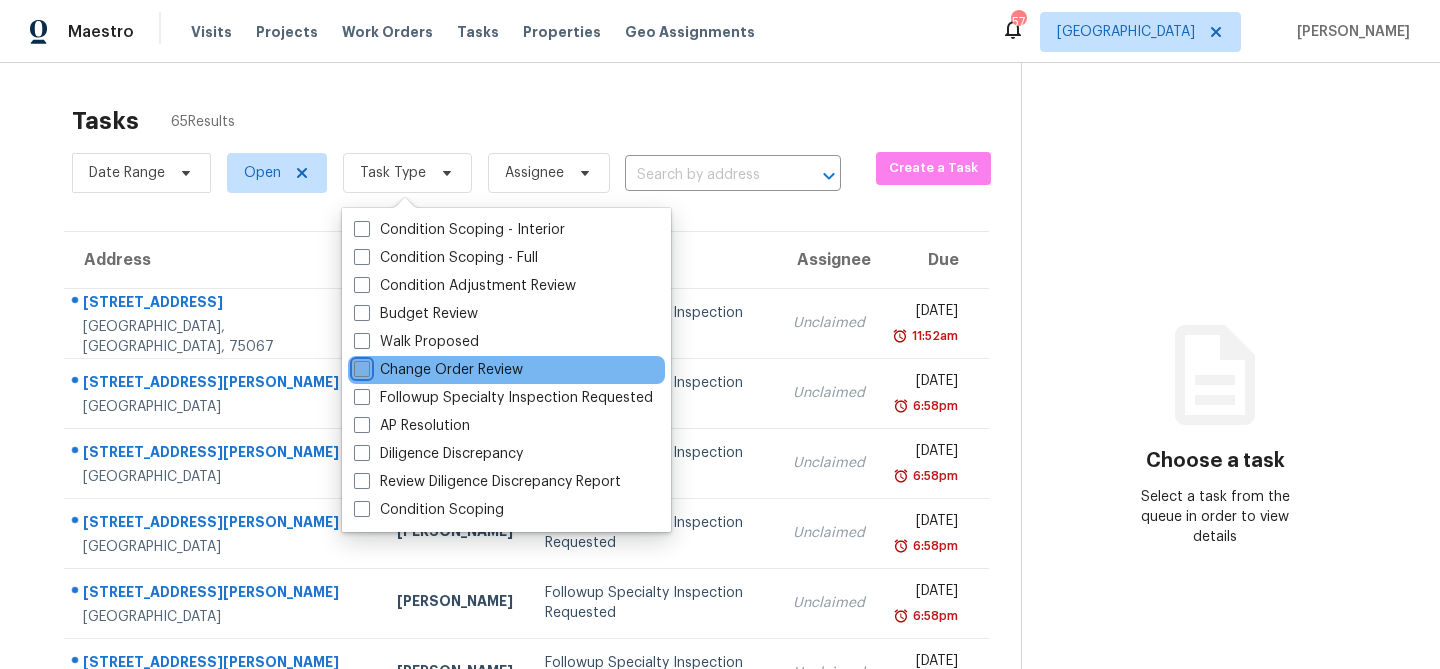 click on "Change Order Review" at bounding box center [360, 366] 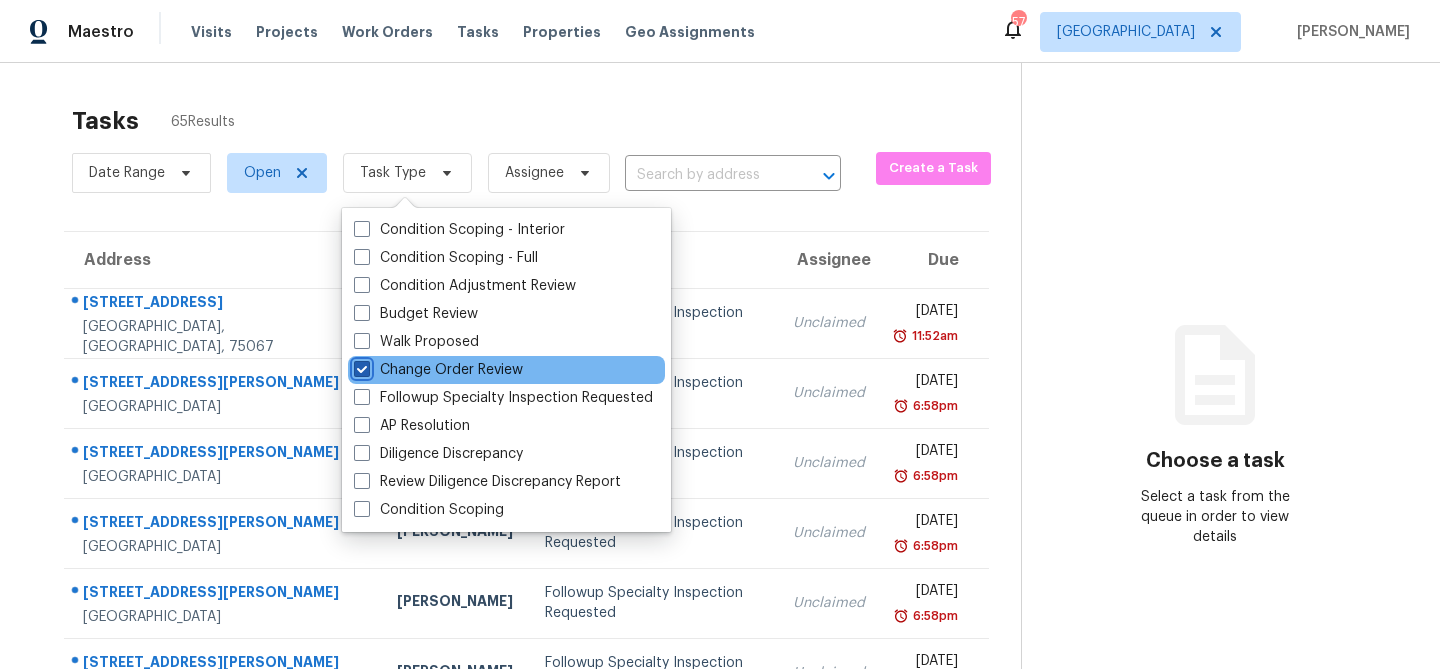 checkbox on "true" 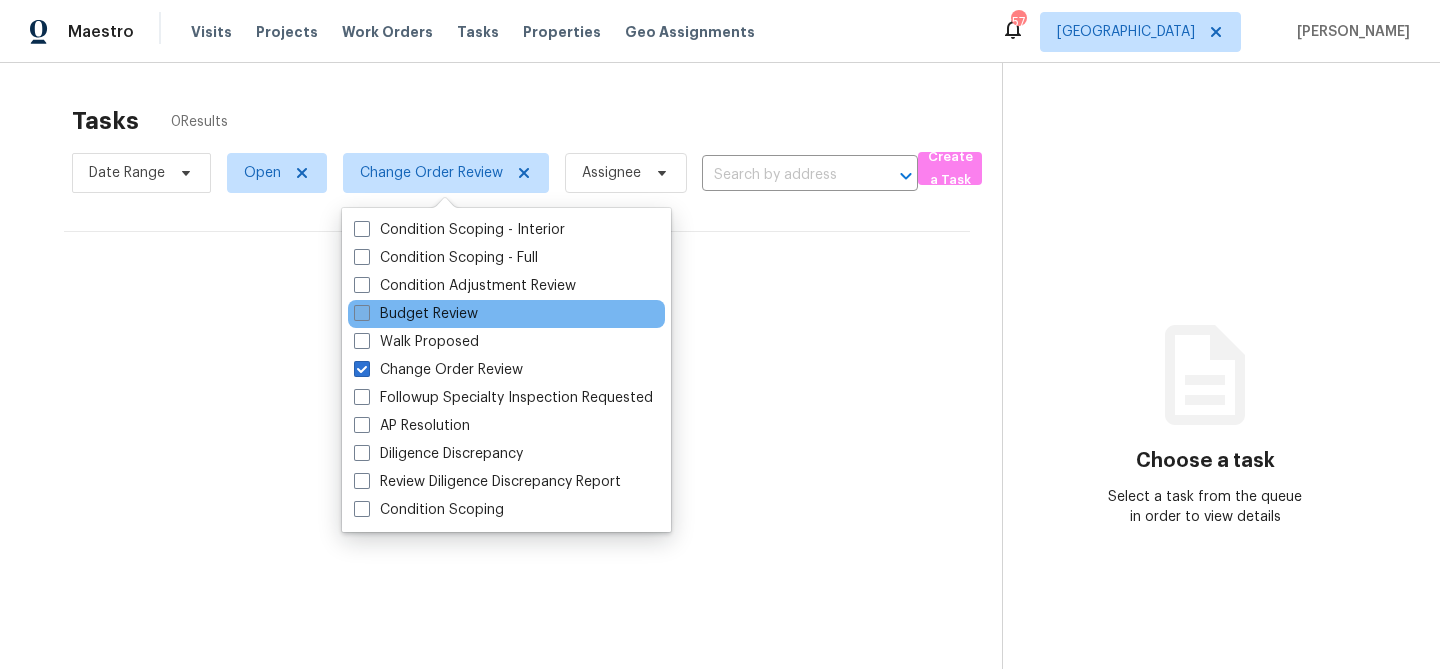 click at bounding box center (362, 313) 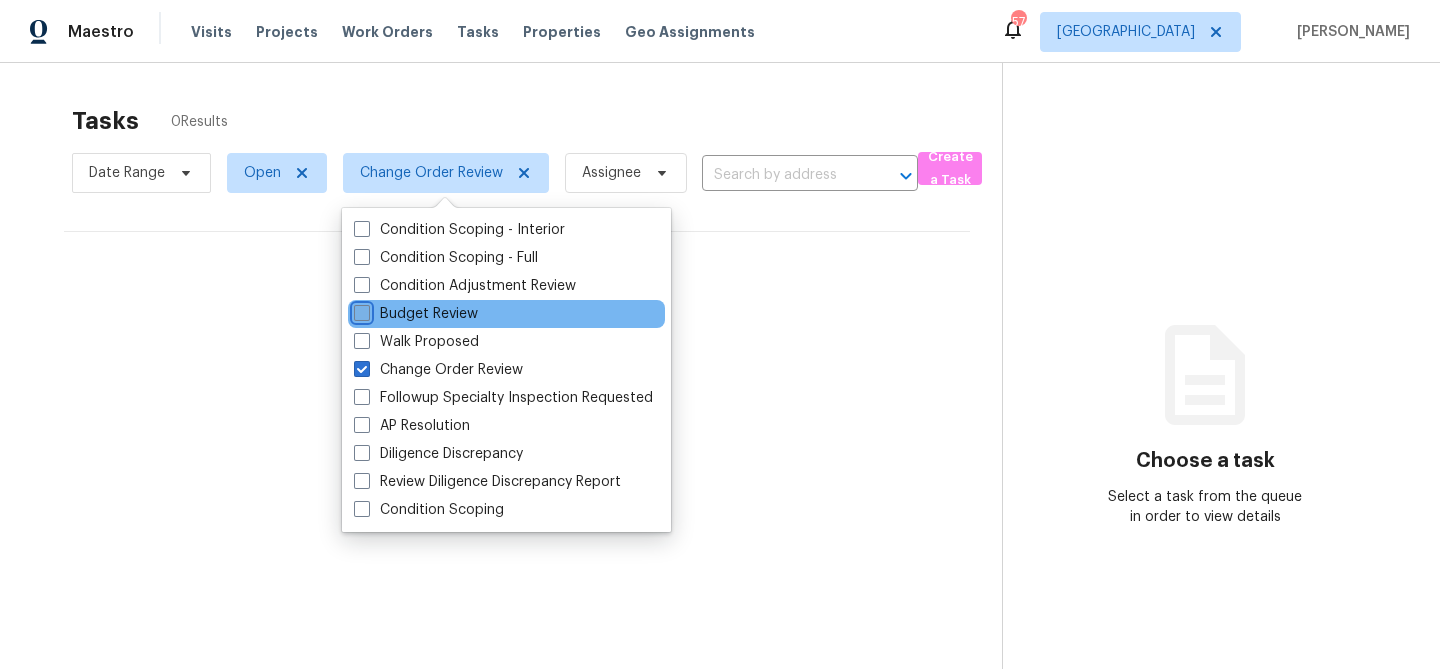 click on "Budget Review" at bounding box center (360, 310) 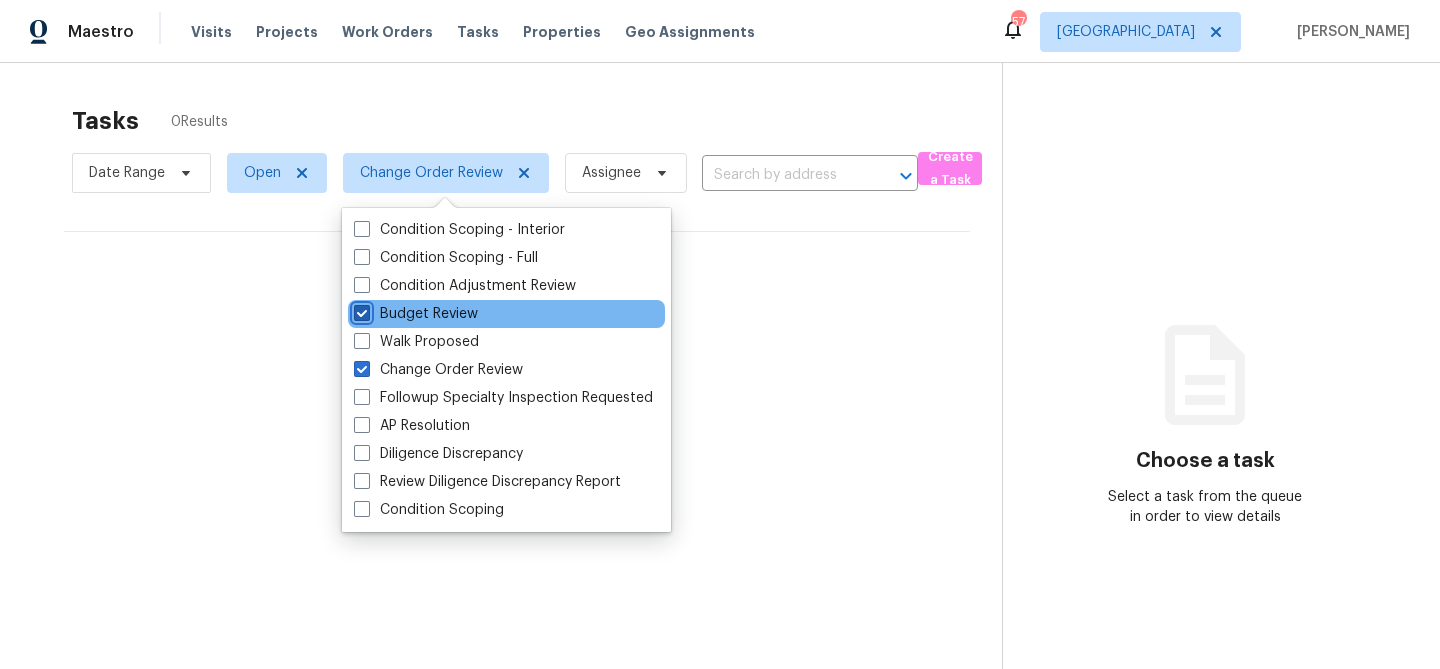 checkbox on "true" 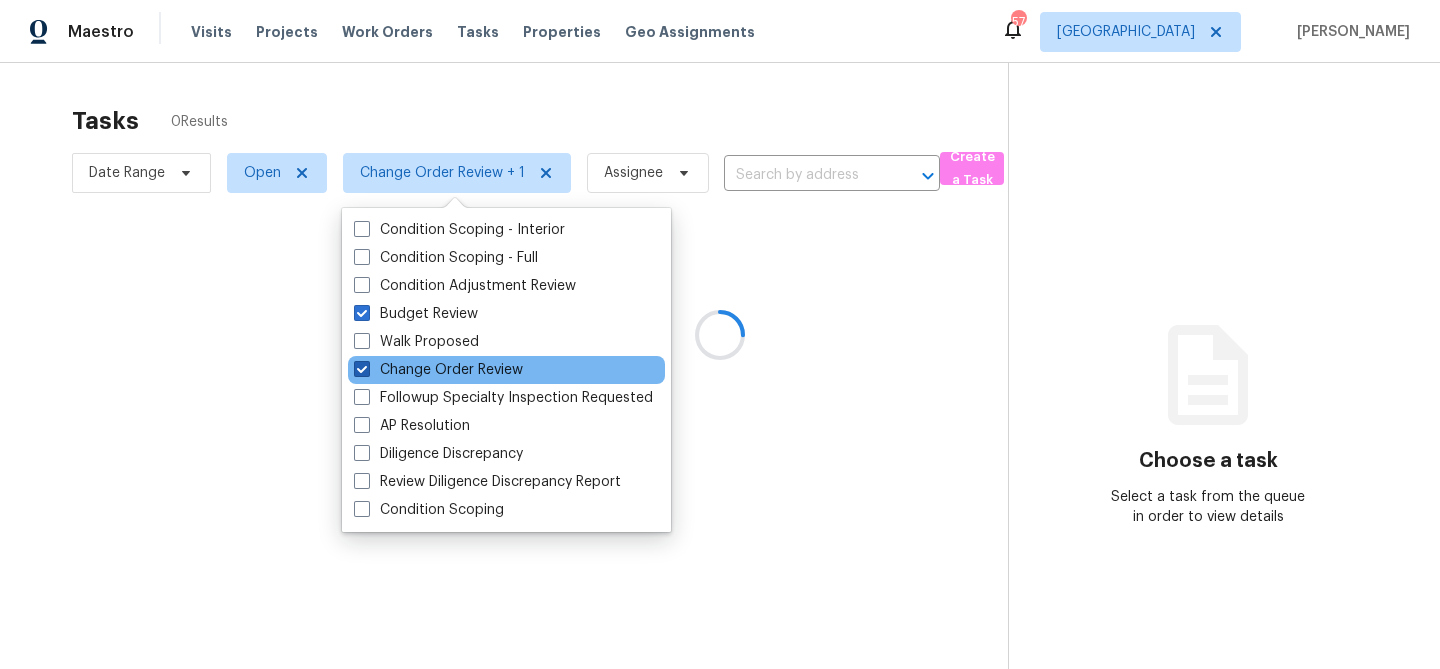 click at bounding box center [362, 369] 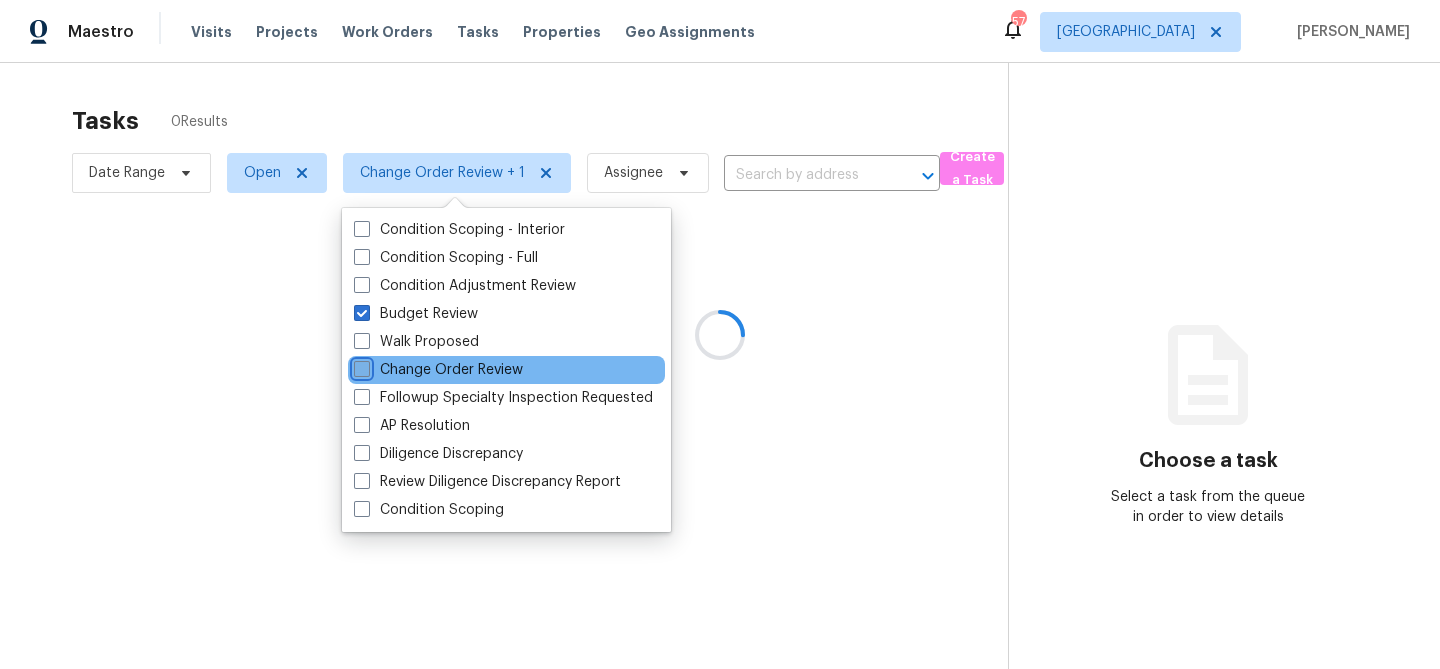checkbox on "false" 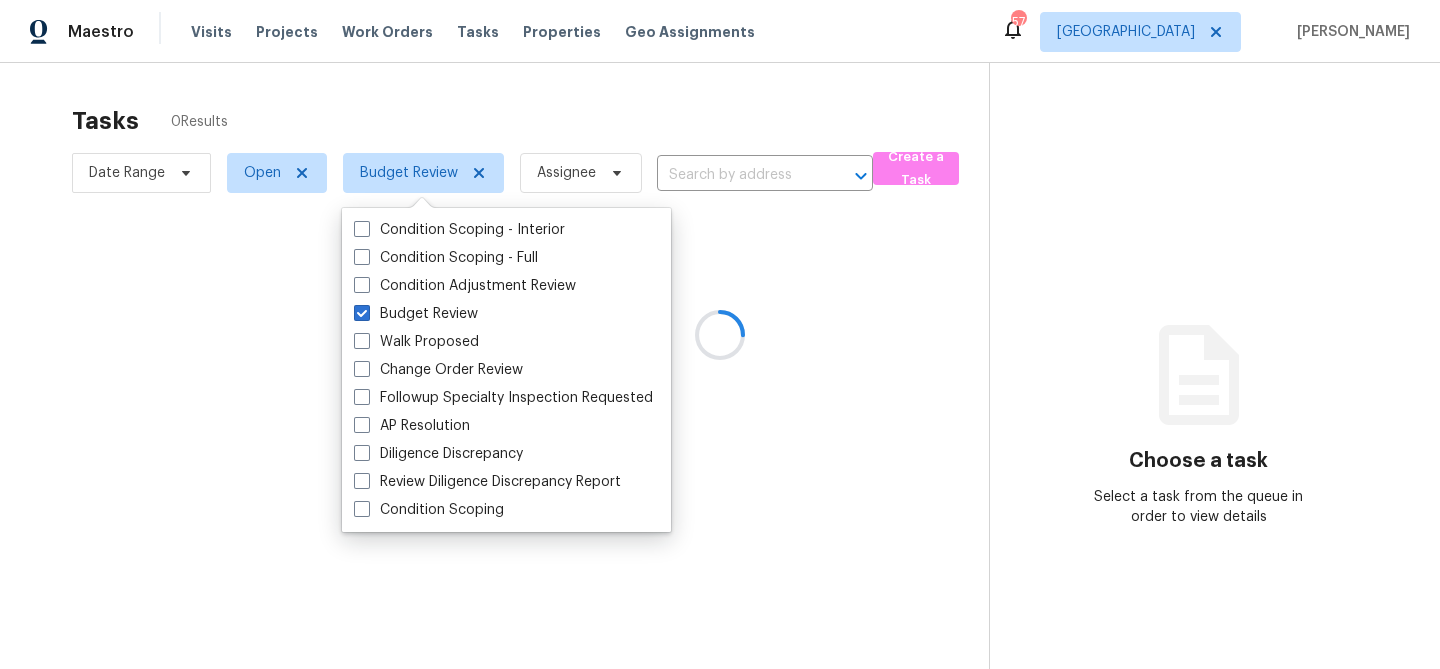 click at bounding box center [720, 334] 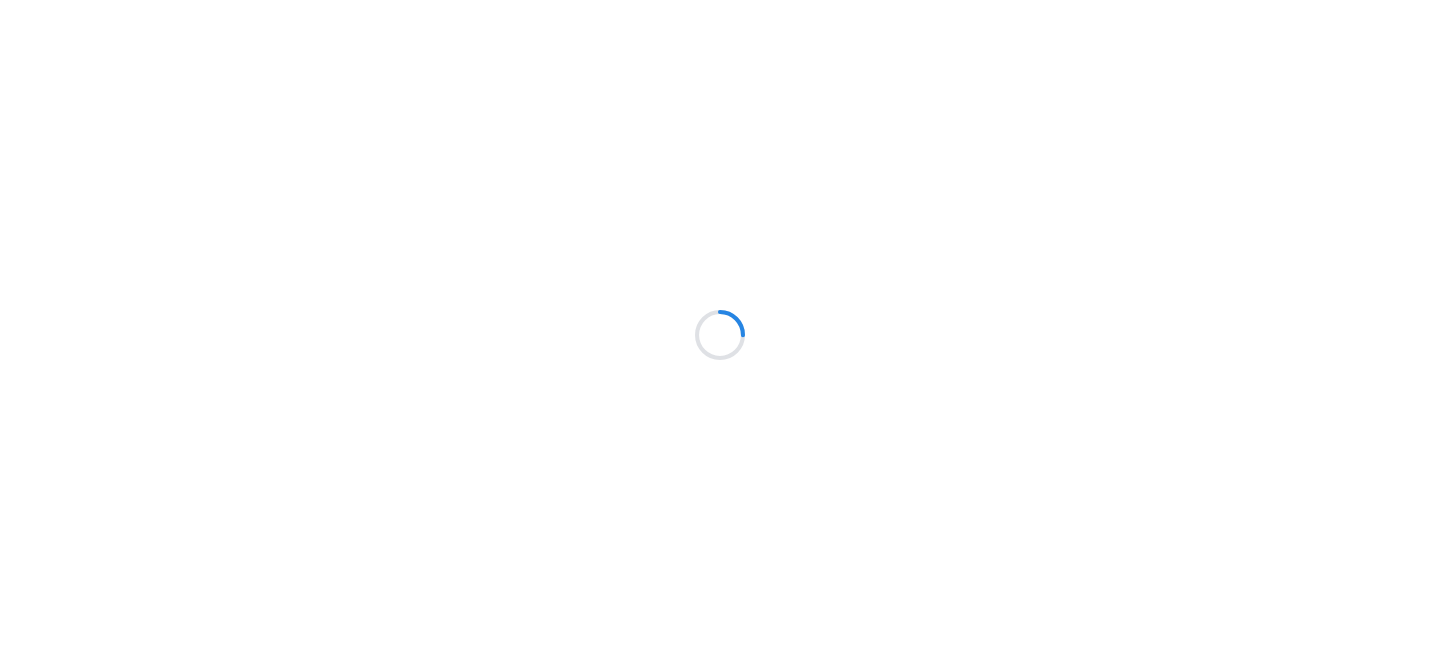 scroll, scrollTop: 0, scrollLeft: 0, axis: both 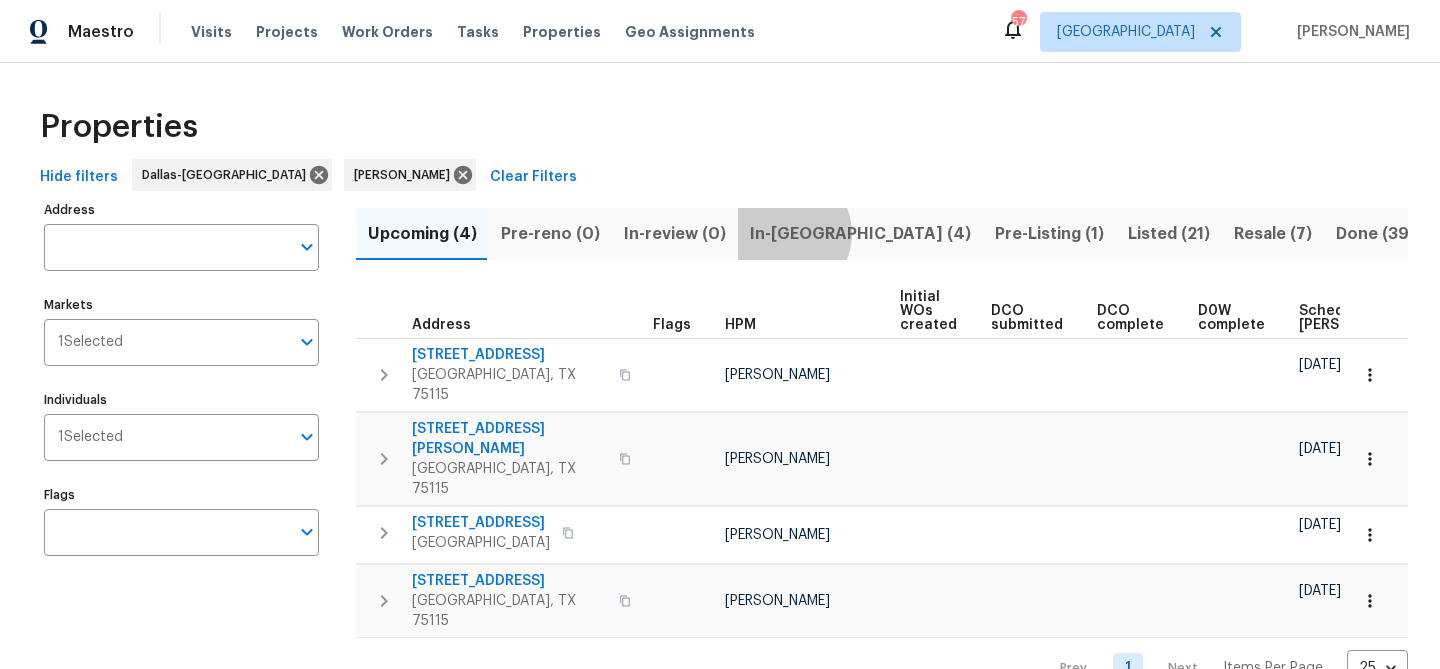 click on "In-[GEOGRAPHIC_DATA] (4)" at bounding box center (860, 234) 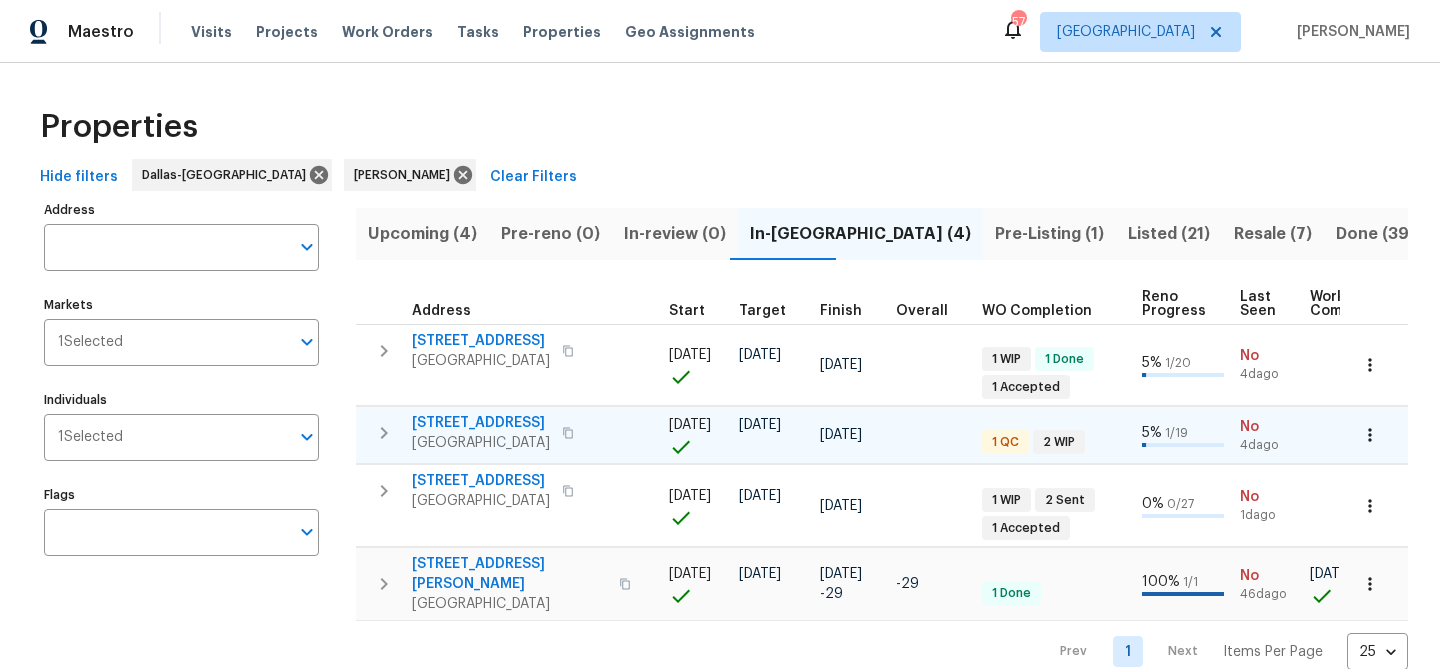 scroll, scrollTop: 0, scrollLeft: 0, axis: both 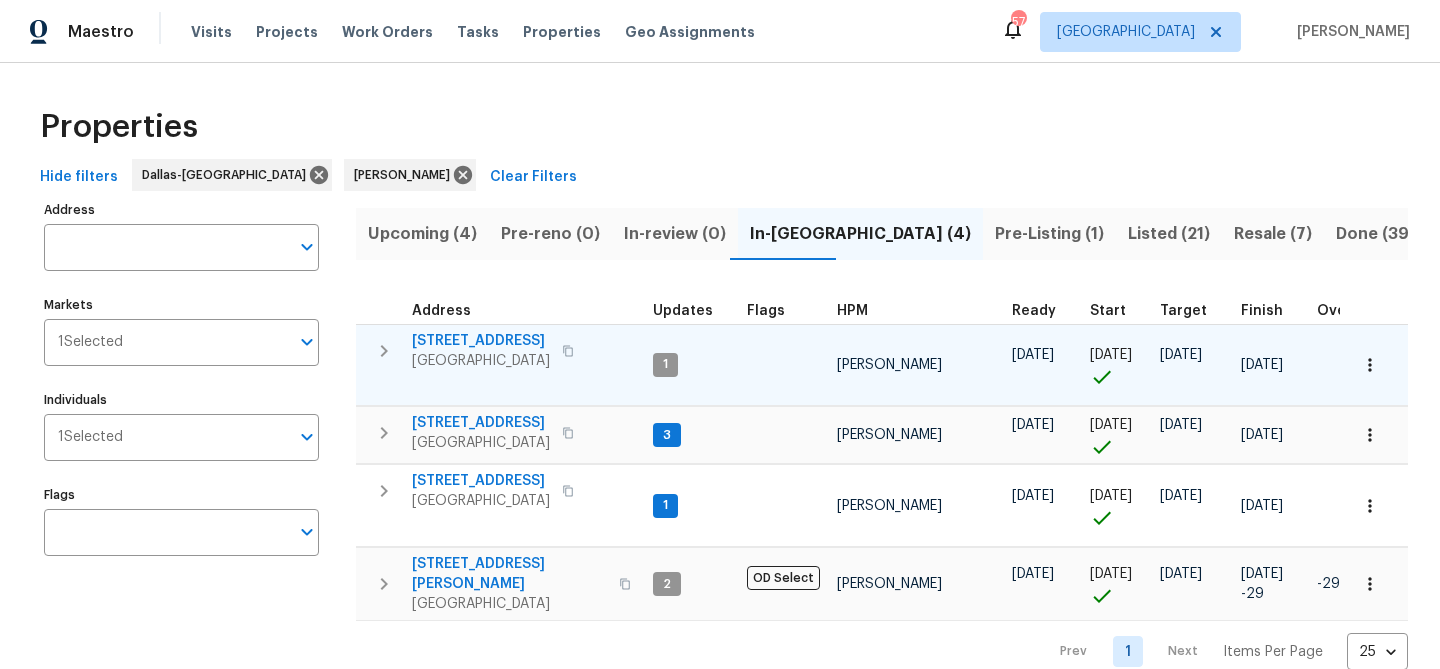 click on "111 Sweet Gum St" at bounding box center (481, 341) 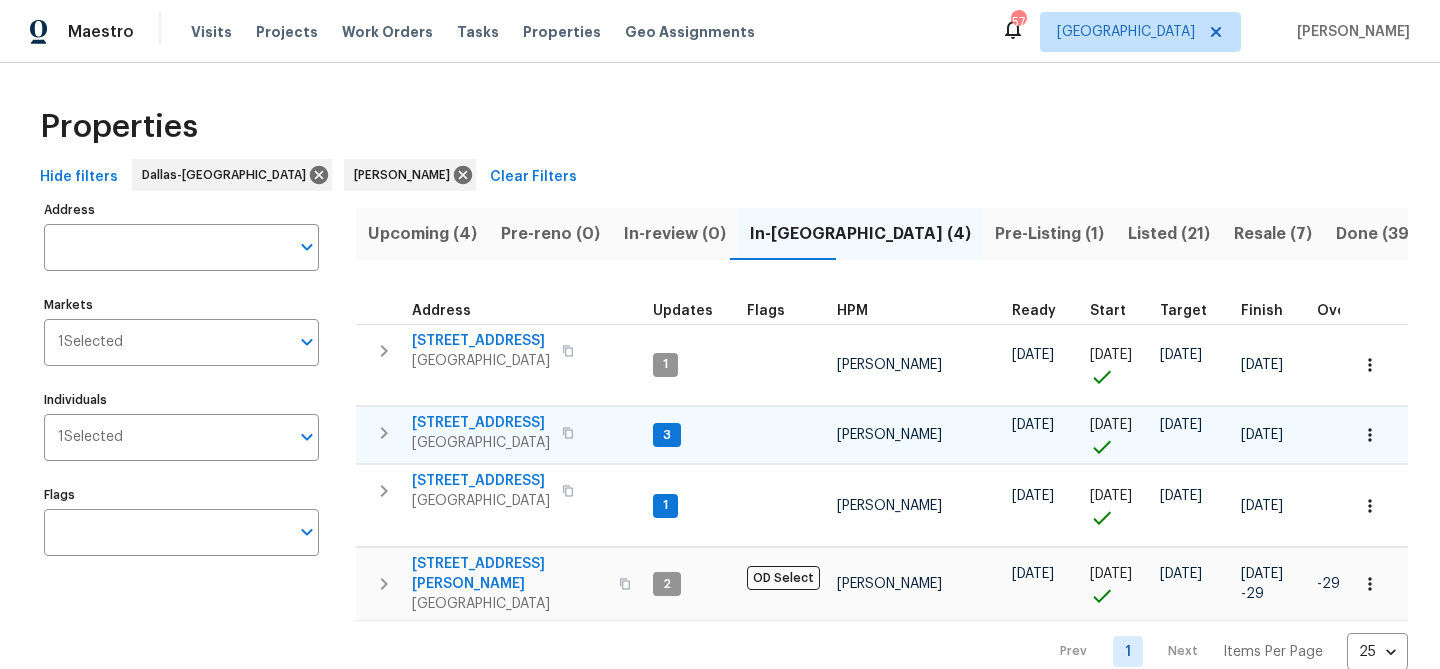 click on "116 Creekview Dr W" at bounding box center [481, 423] 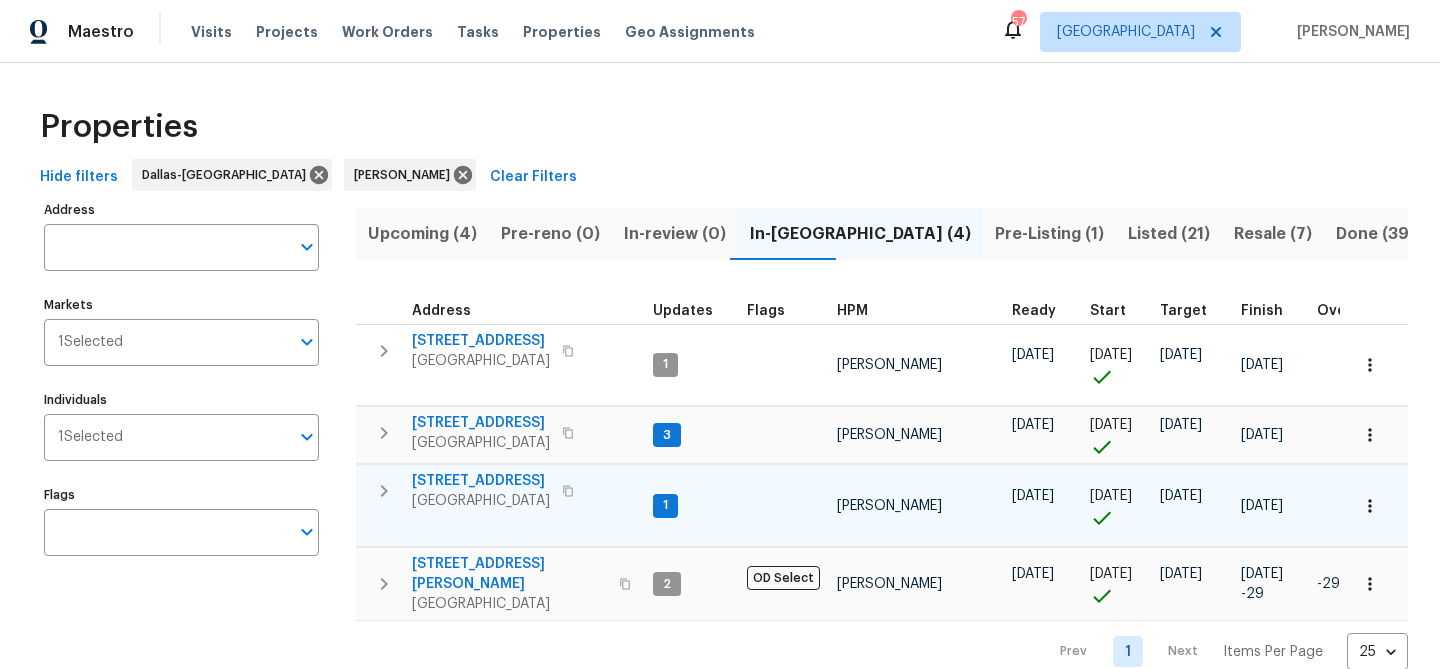 click on "1110 Grounds Rd" at bounding box center [481, 481] 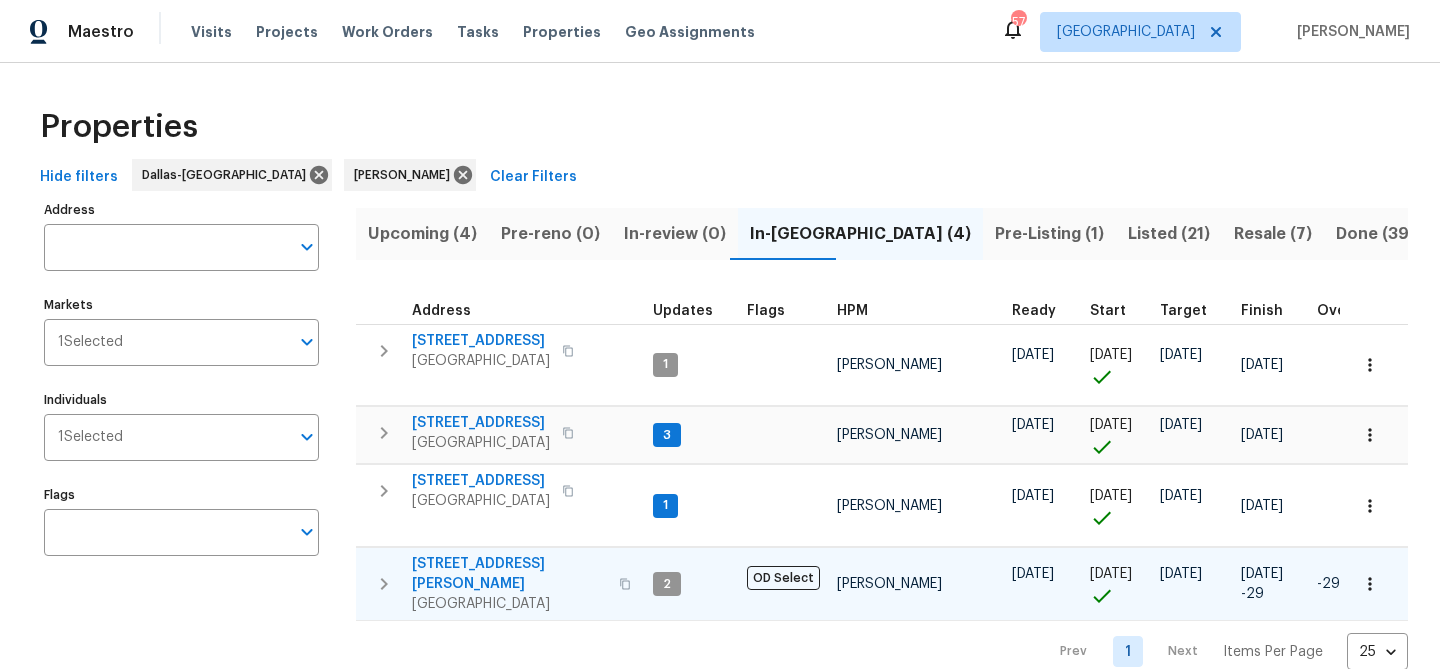 click on "1102 Cain Ct" at bounding box center [509, 574] 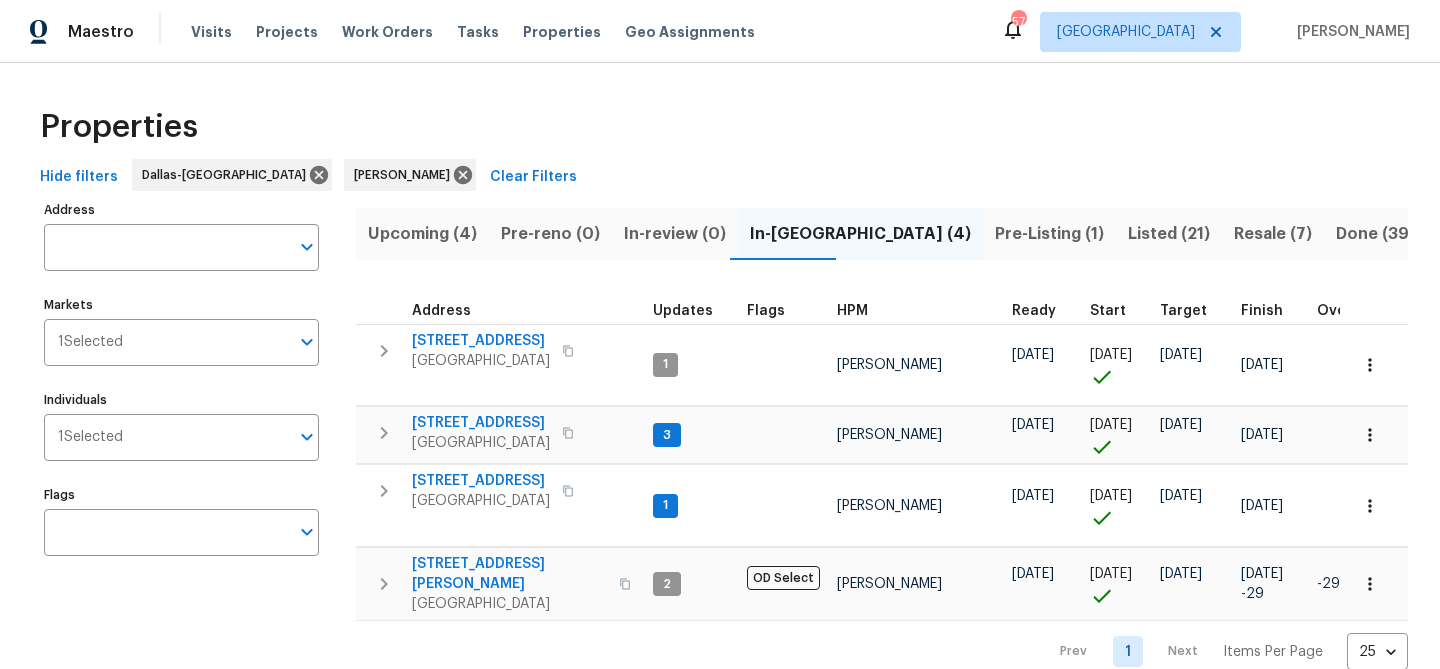 click on "Upcoming (4)" at bounding box center [422, 234] 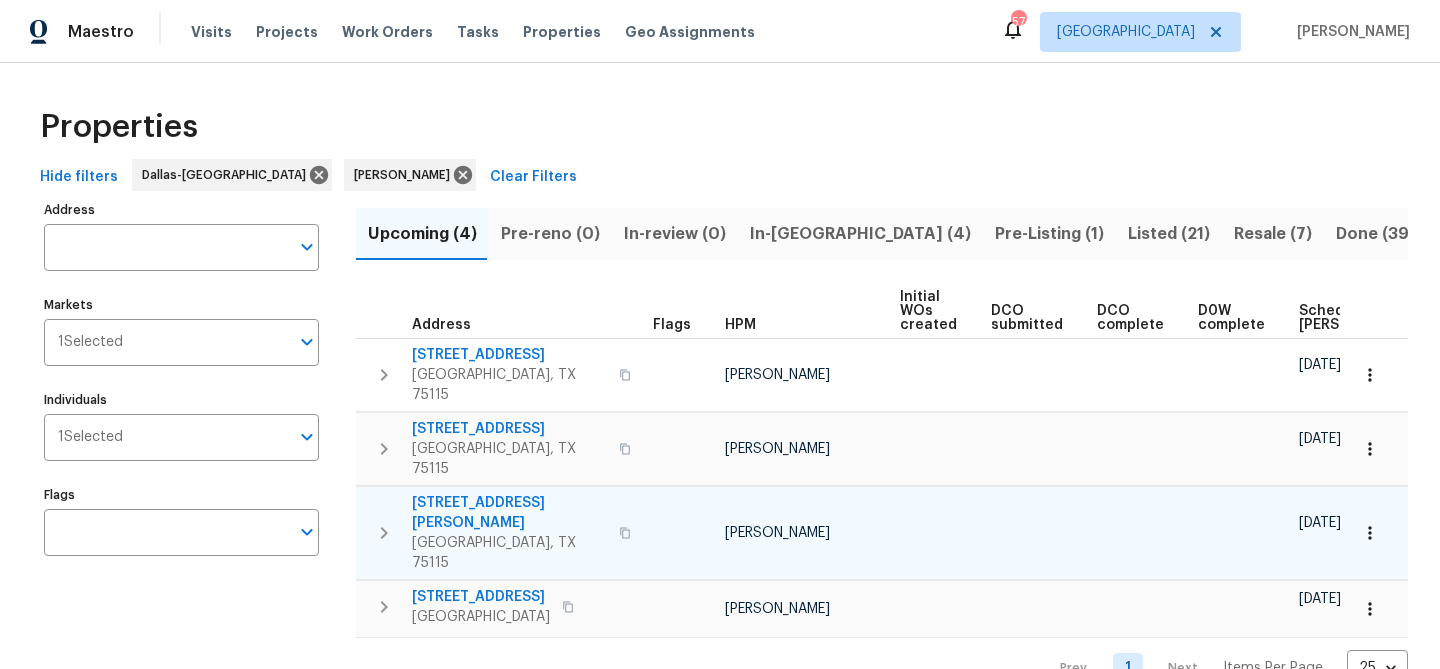 scroll, scrollTop: 0, scrollLeft: 221, axis: horizontal 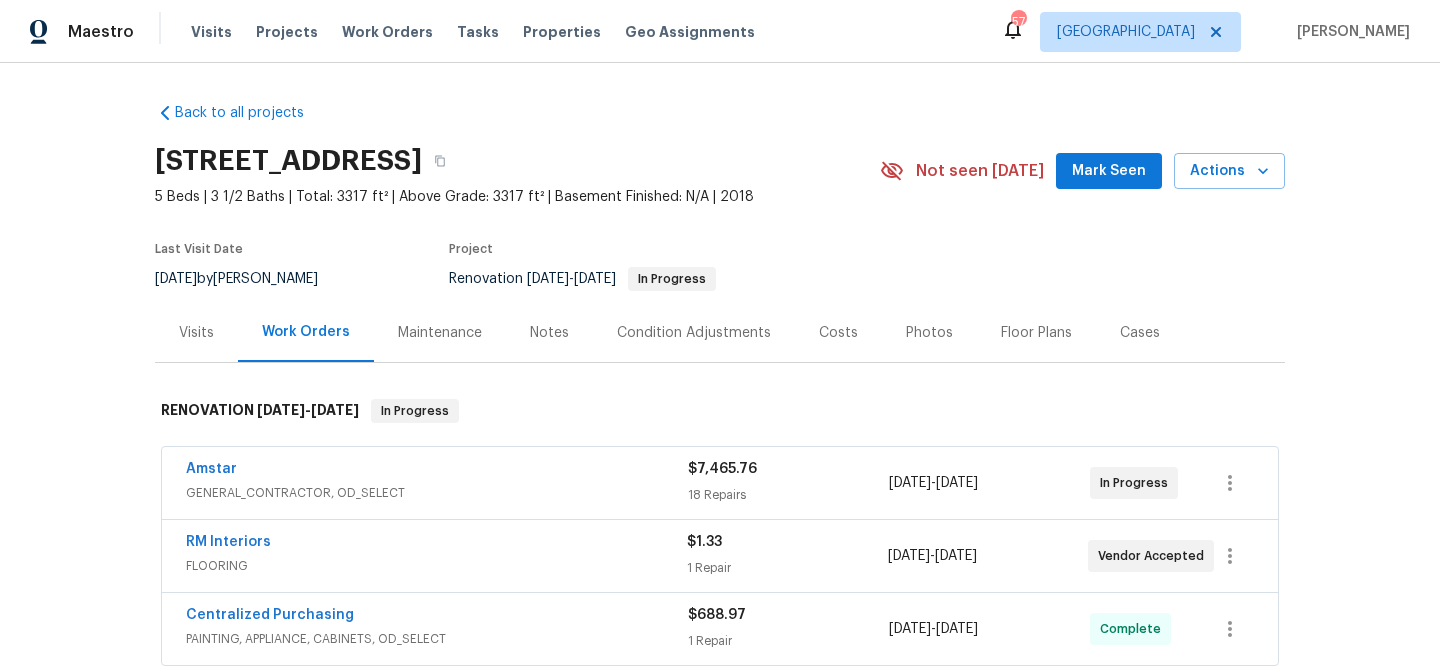click on "Costs" at bounding box center [838, 333] 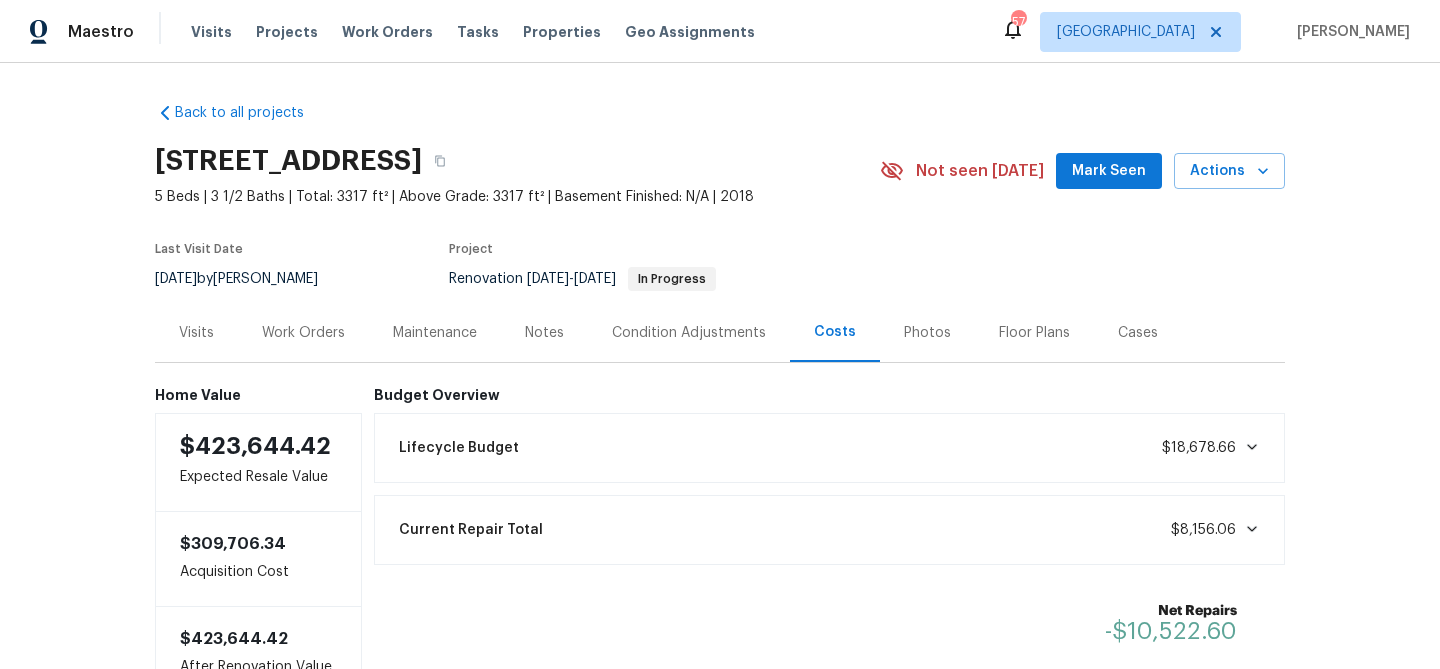 click on "Notes" at bounding box center (544, 333) 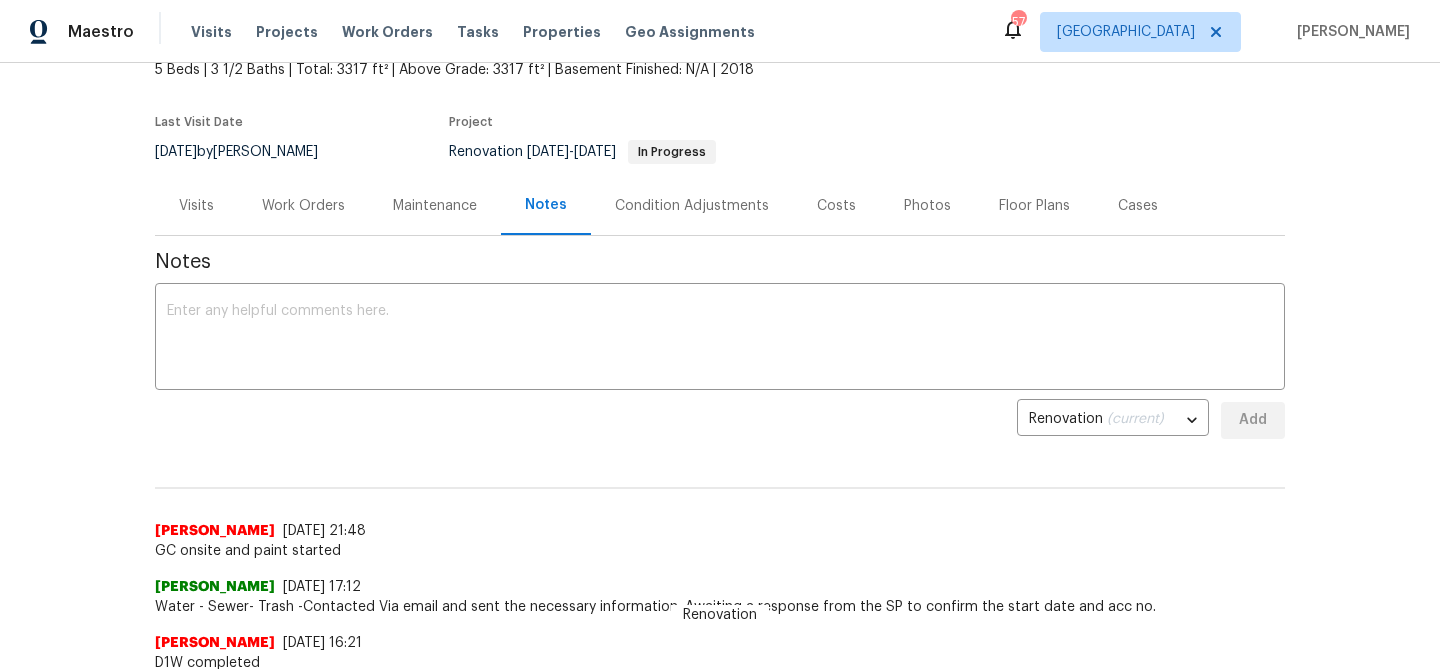 scroll, scrollTop: 0, scrollLeft: 0, axis: both 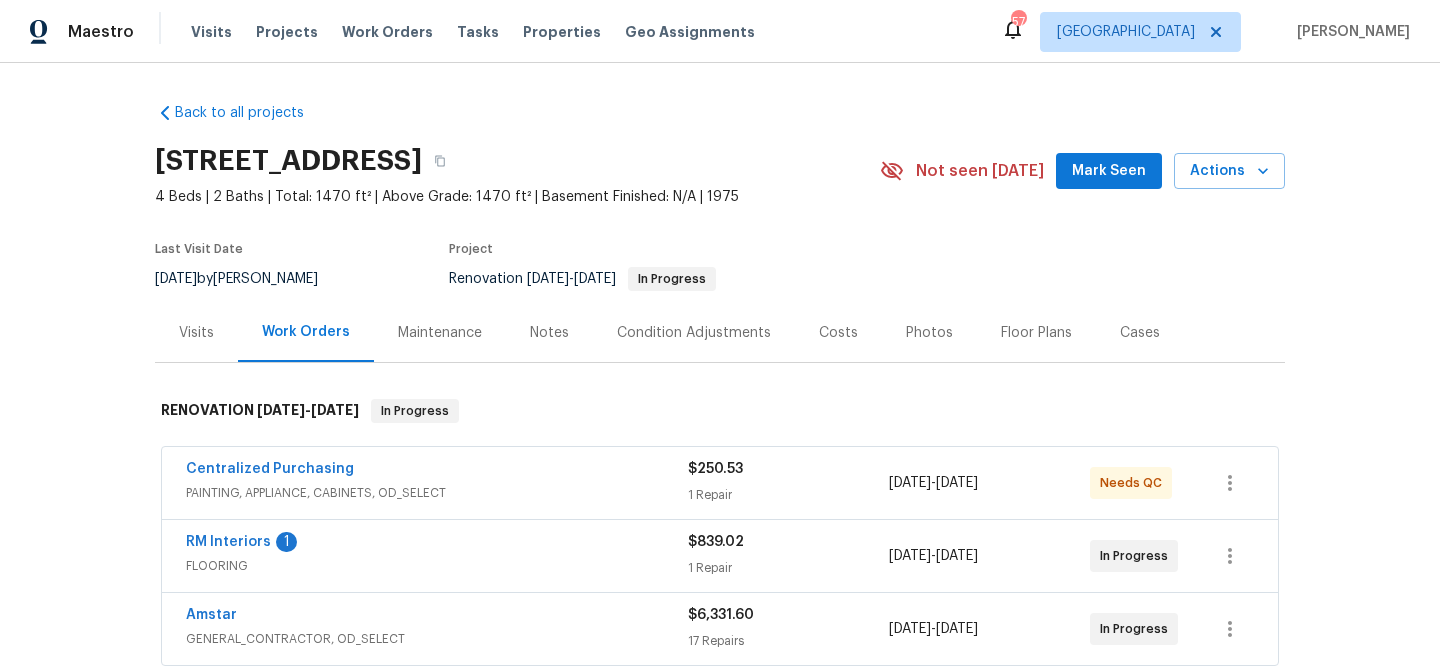 click on "Costs" at bounding box center (838, 333) 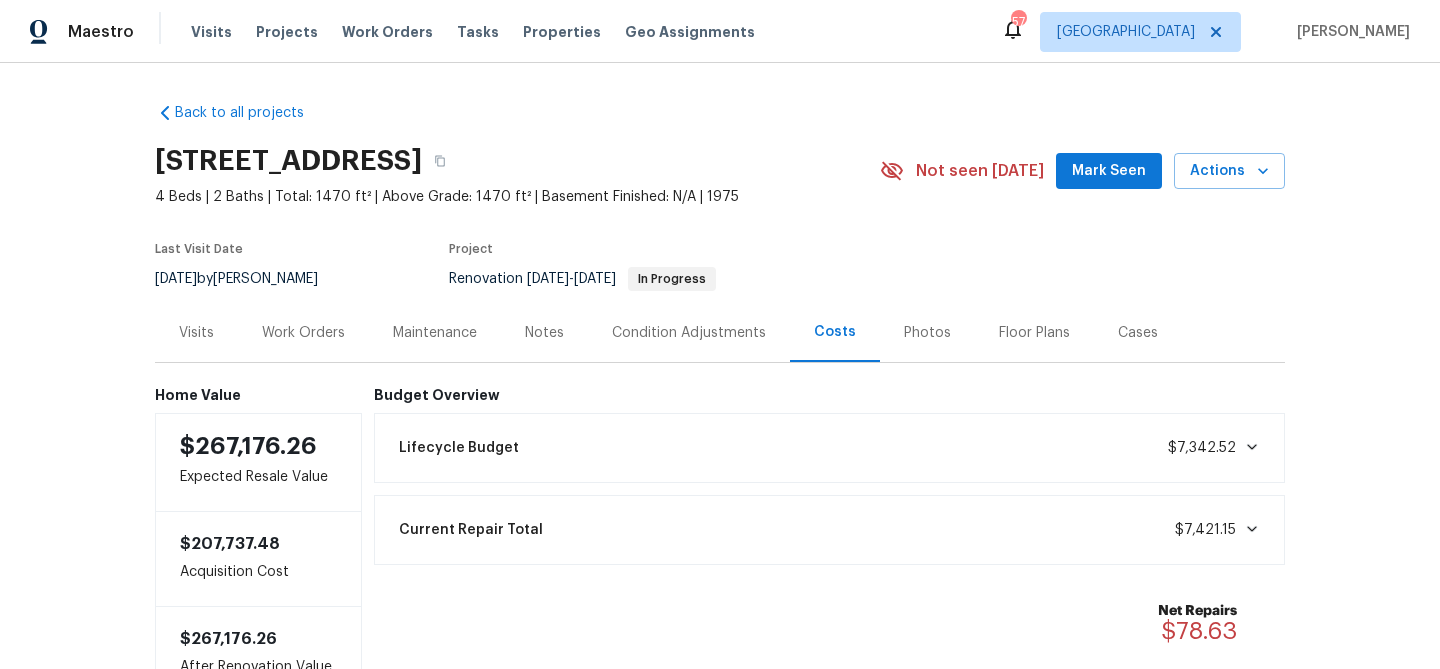click on "Notes" at bounding box center [544, 333] 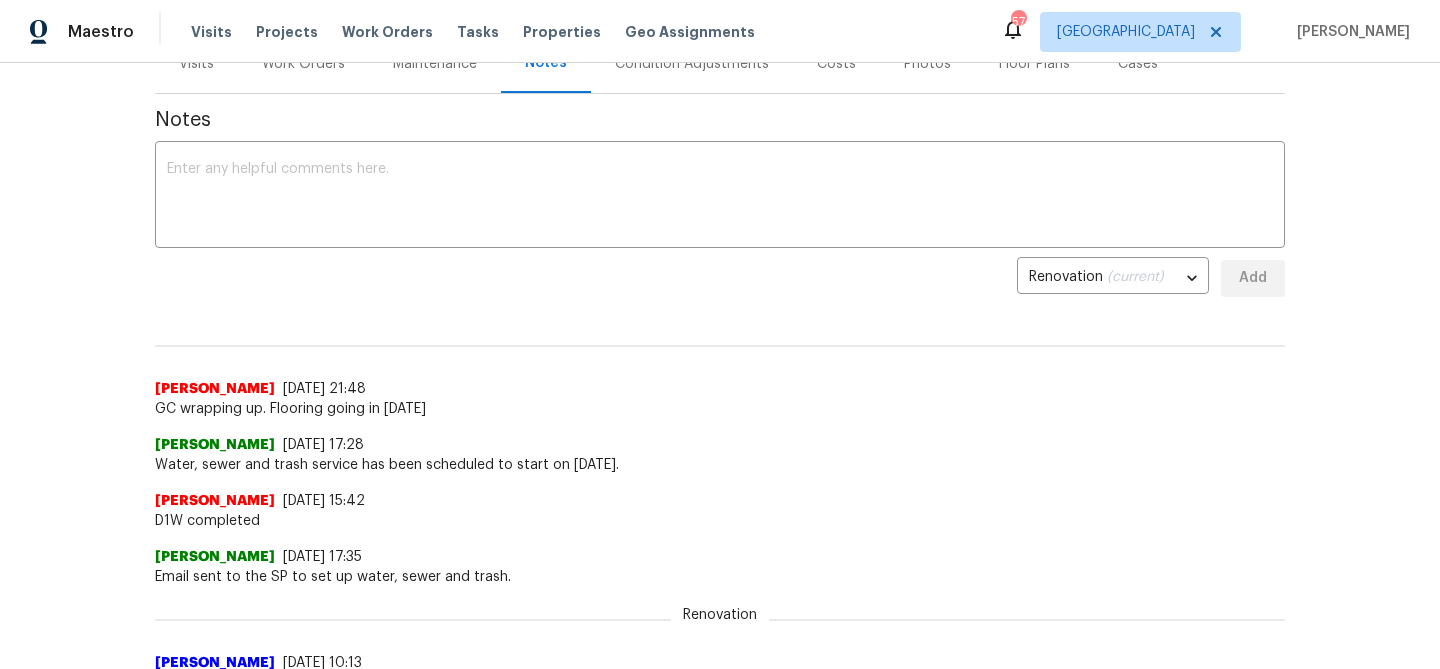scroll, scrollTop: 267, scrollLeft: 0, axis: vertical 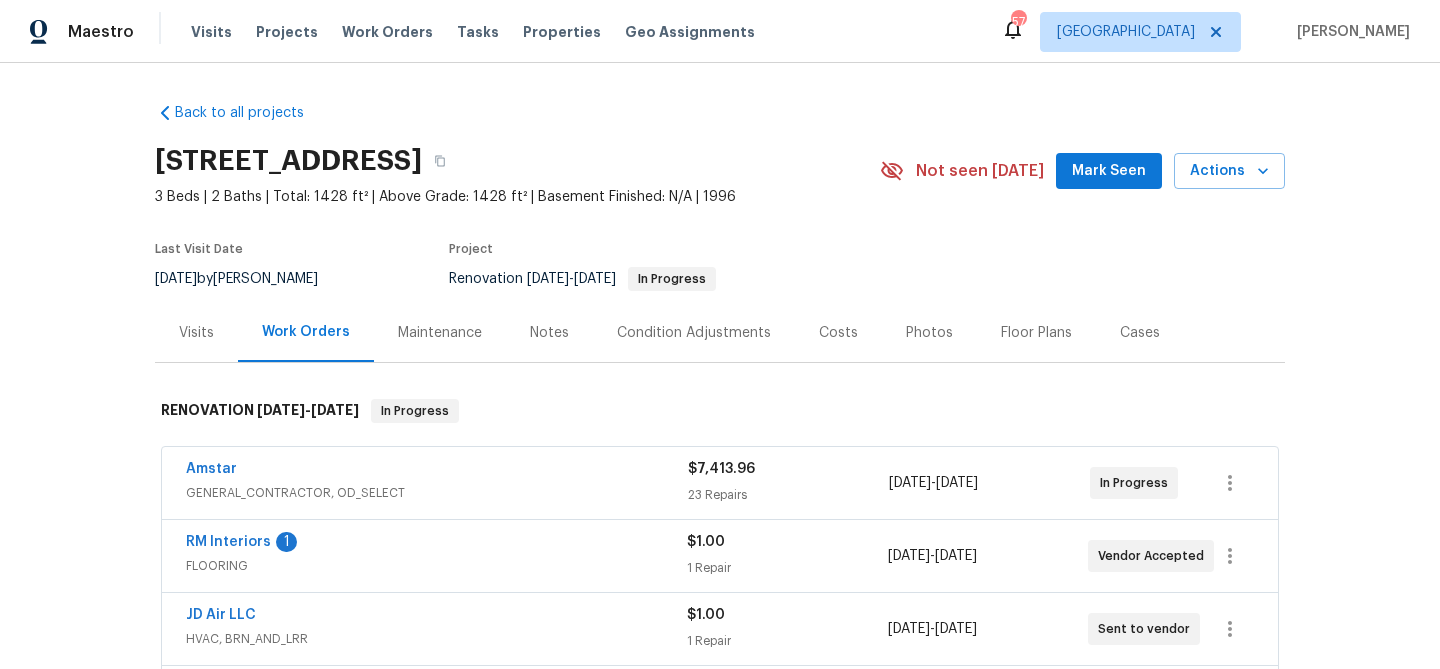 click on "Costs" at bounding box center (838, 333) 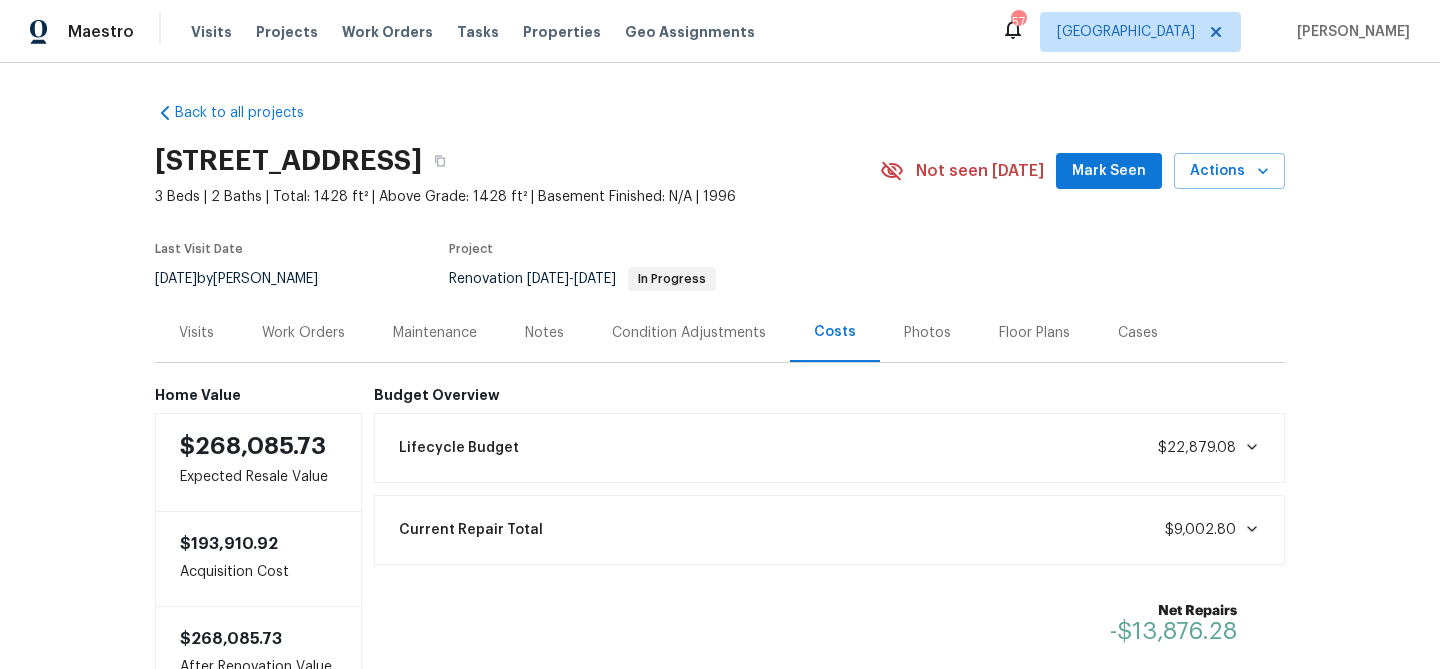 click on "Notes" at bounding box center (544, 333) 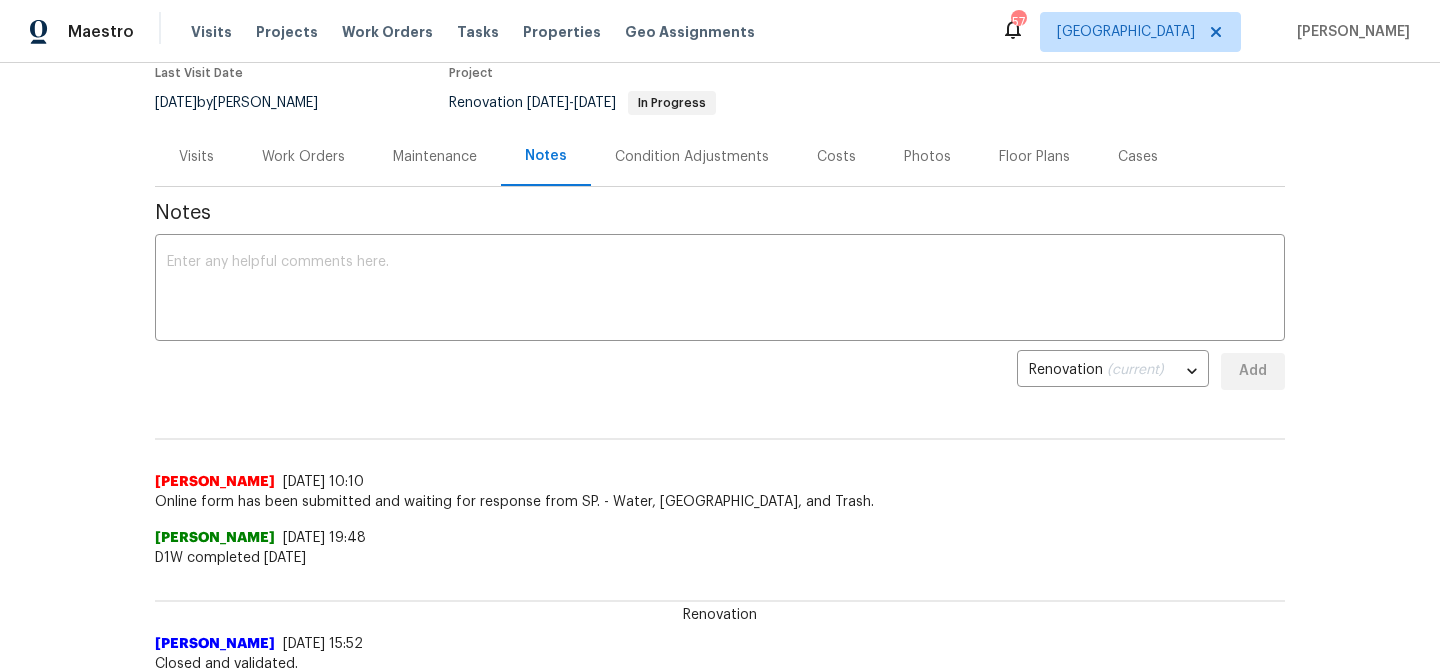 scroll, scrollTop: 174, scrollLeft: 0, axis: vertical 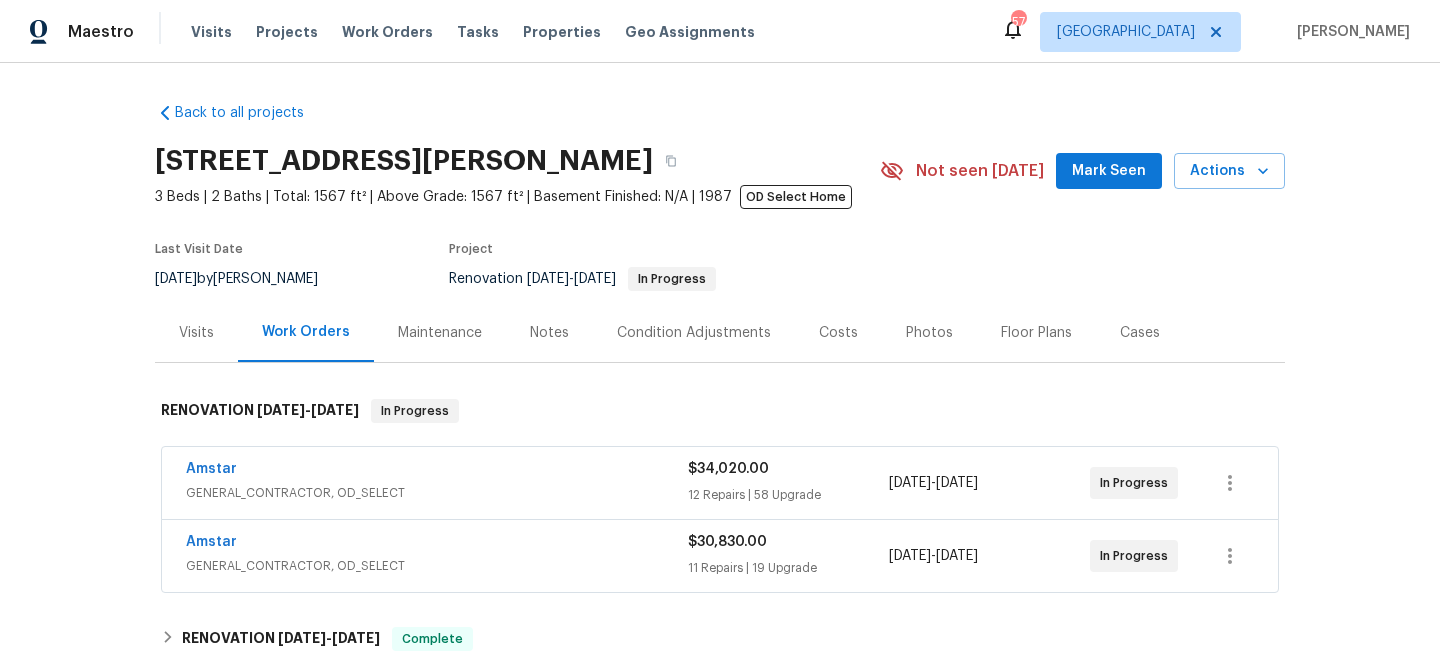 click on "Costs" at bounding box center (838, 333) 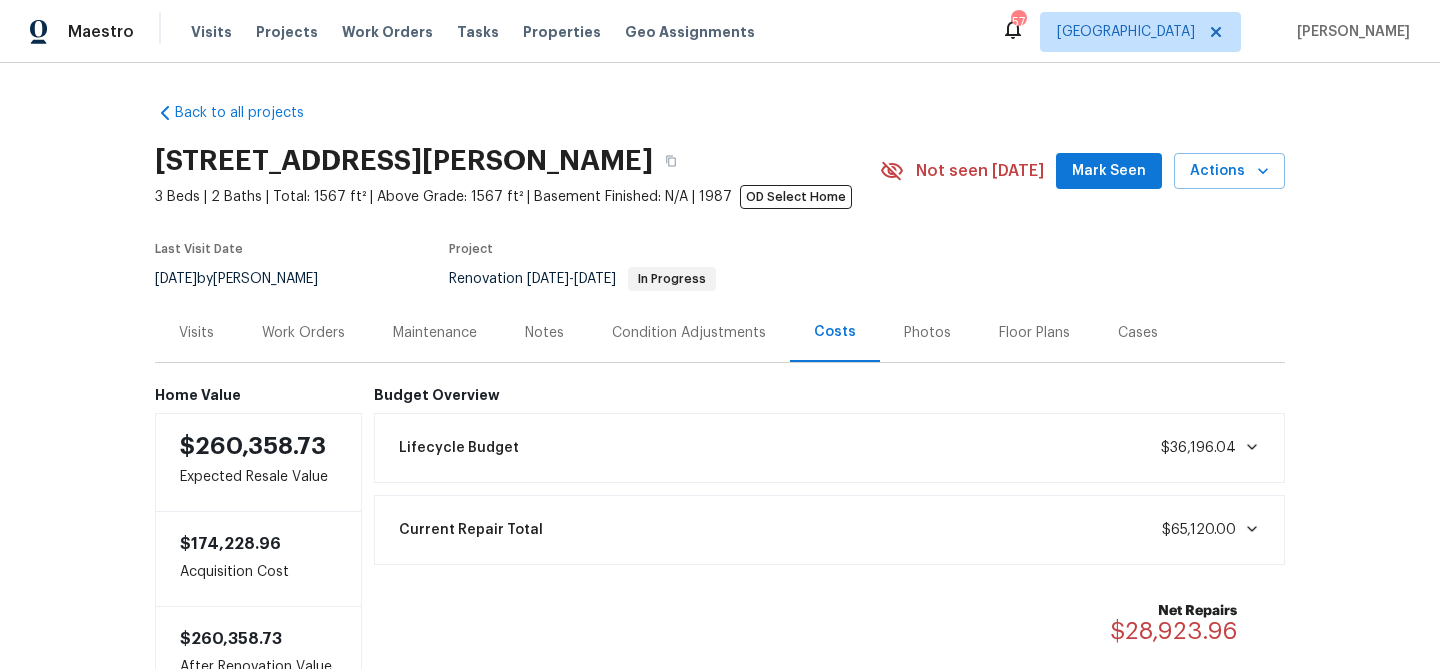 scroll, scrollTop: 154, scrollLeft: 0, axis: vertical 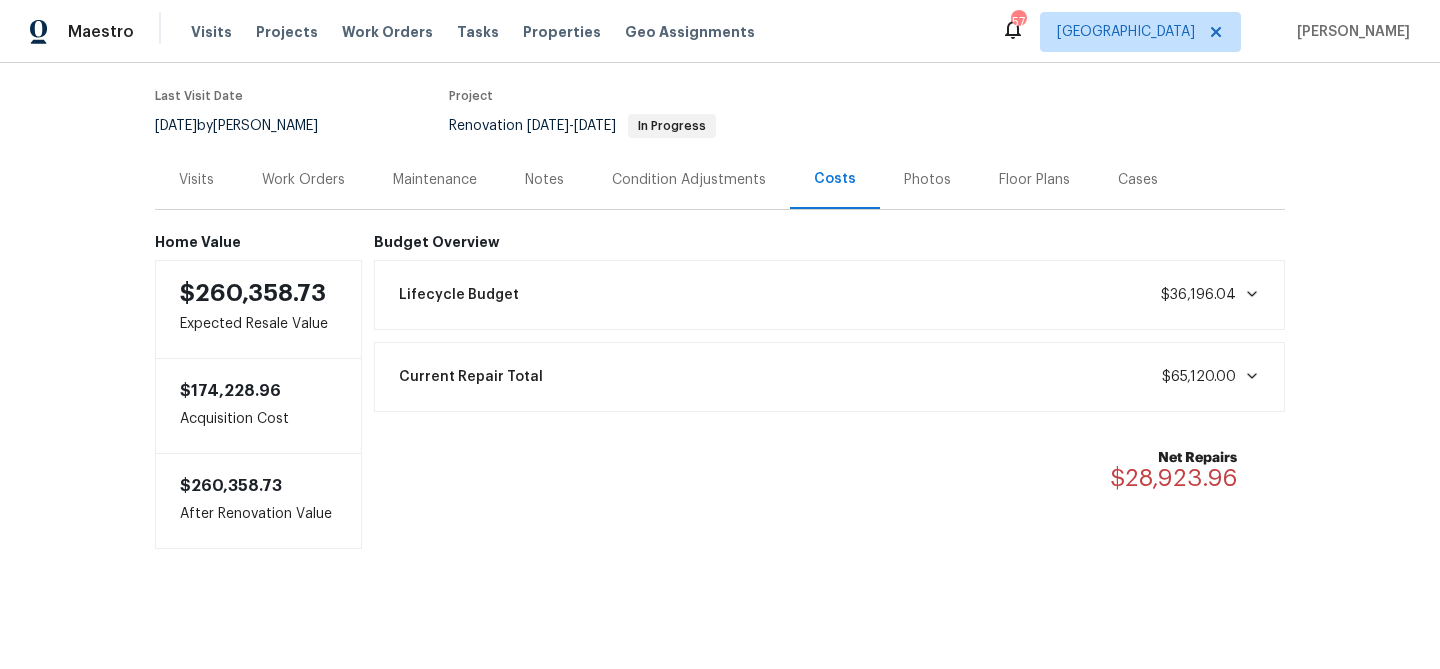 click on "Work Orders" at bounding box center (303, 179) 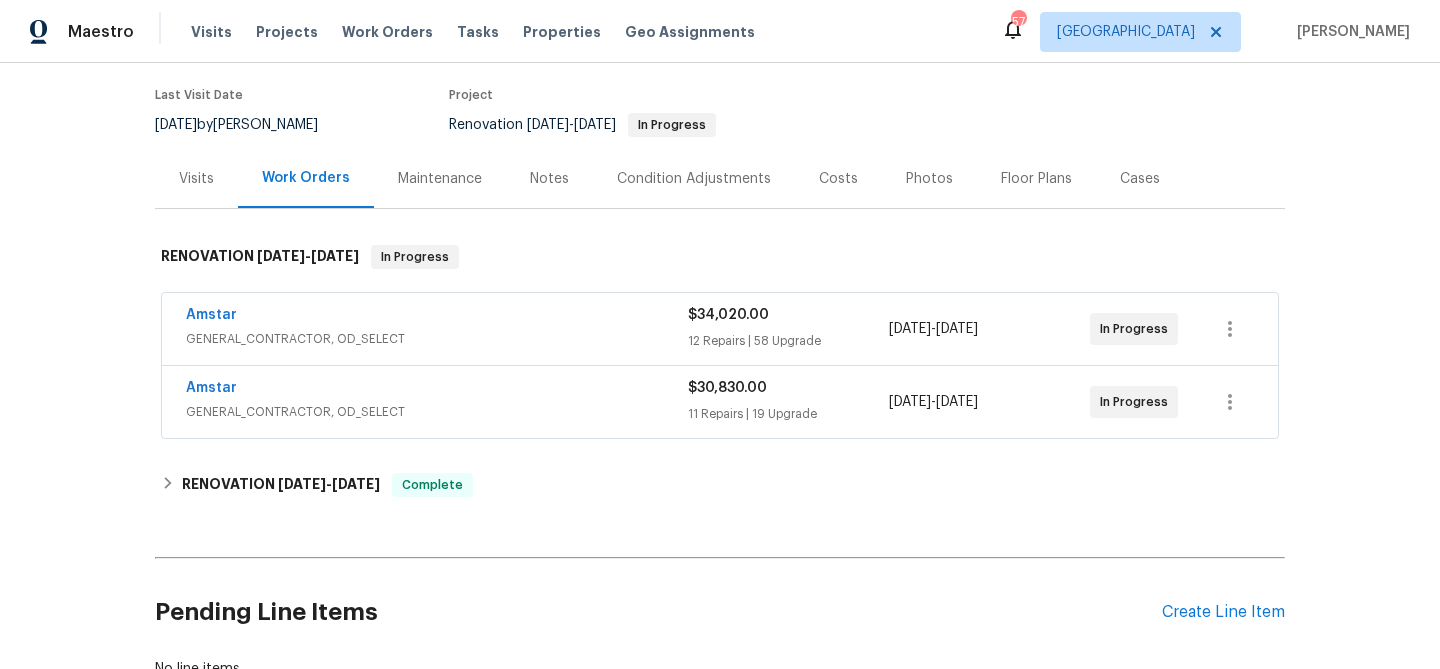 click on "Costs" at bounding box center (838, 179) 